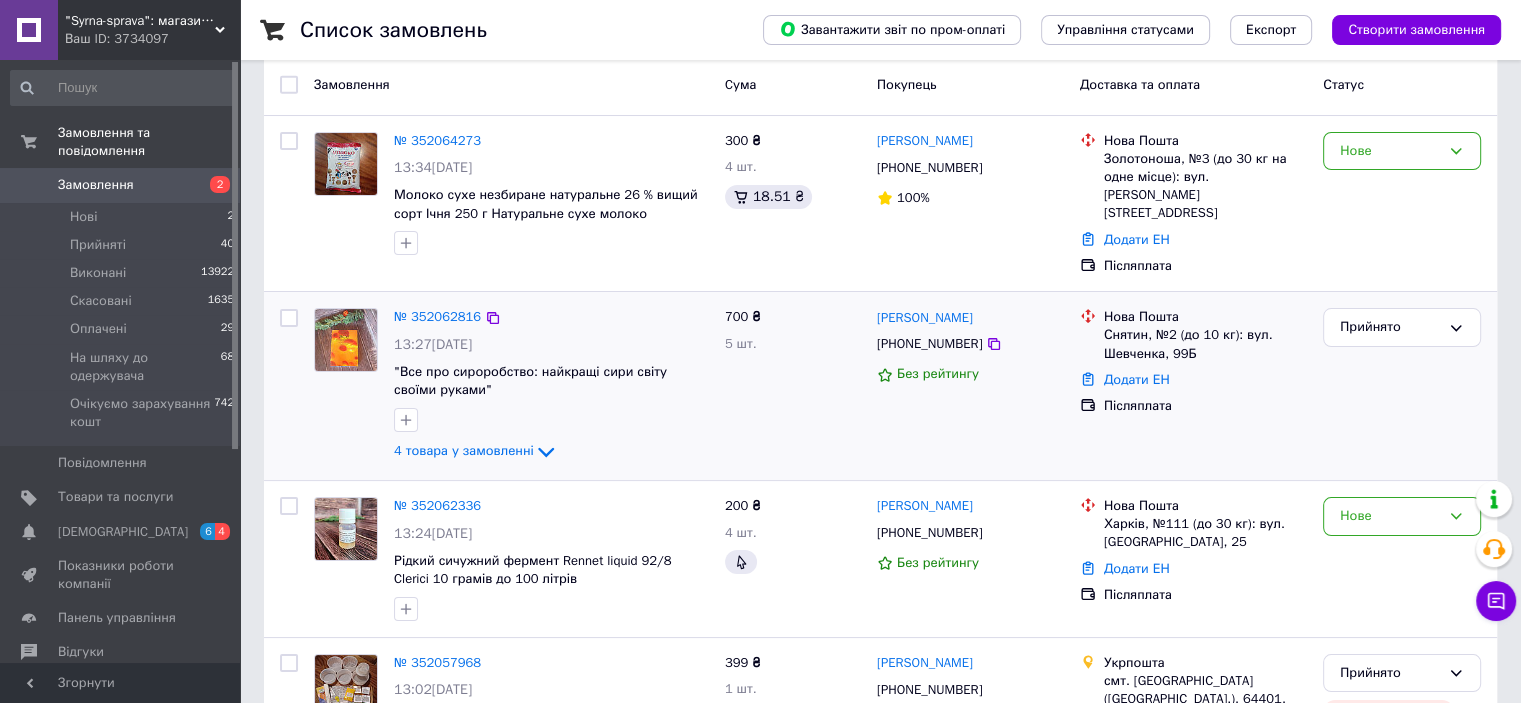 scroll, scrollTop: 0, scrollLeft: 0, axis: both 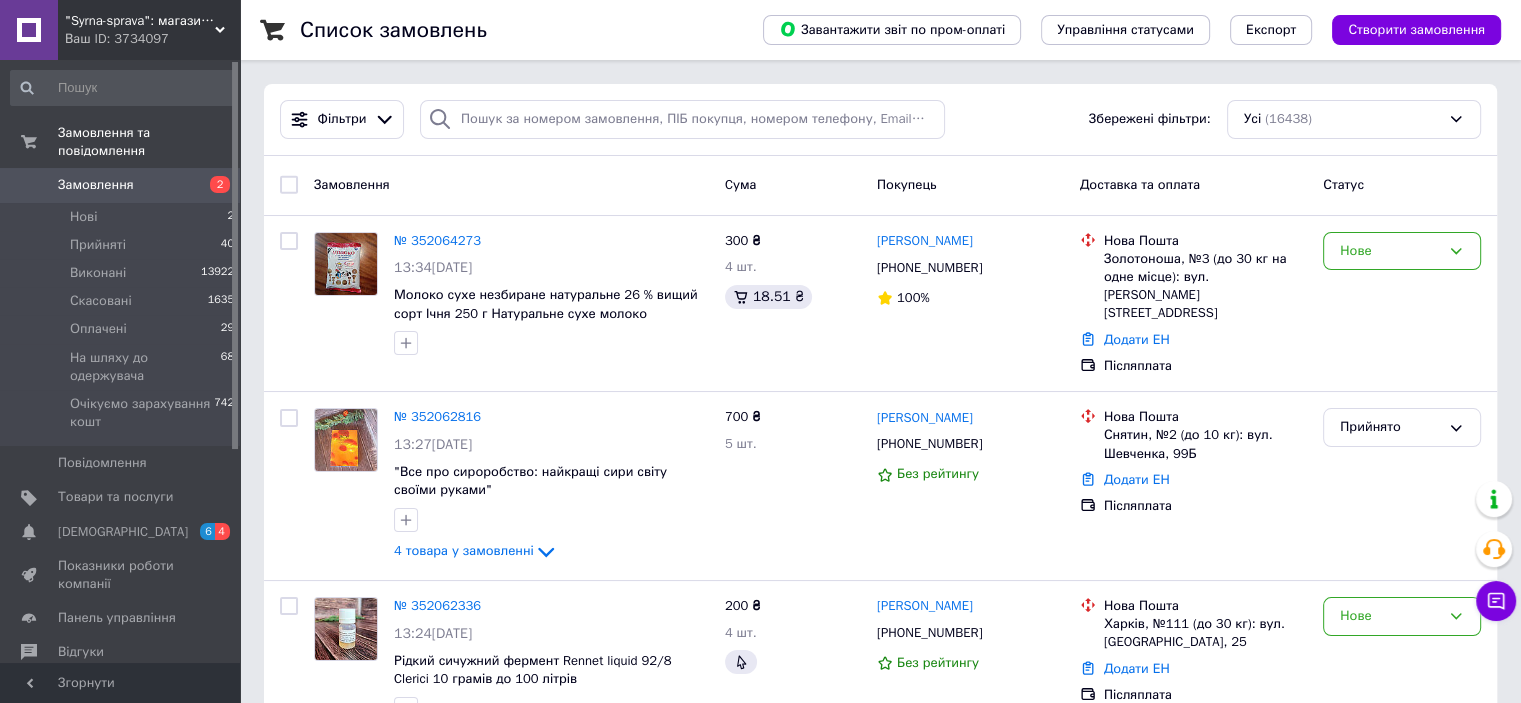 click on "Замовлення 2" at bounding box center [123, 185] 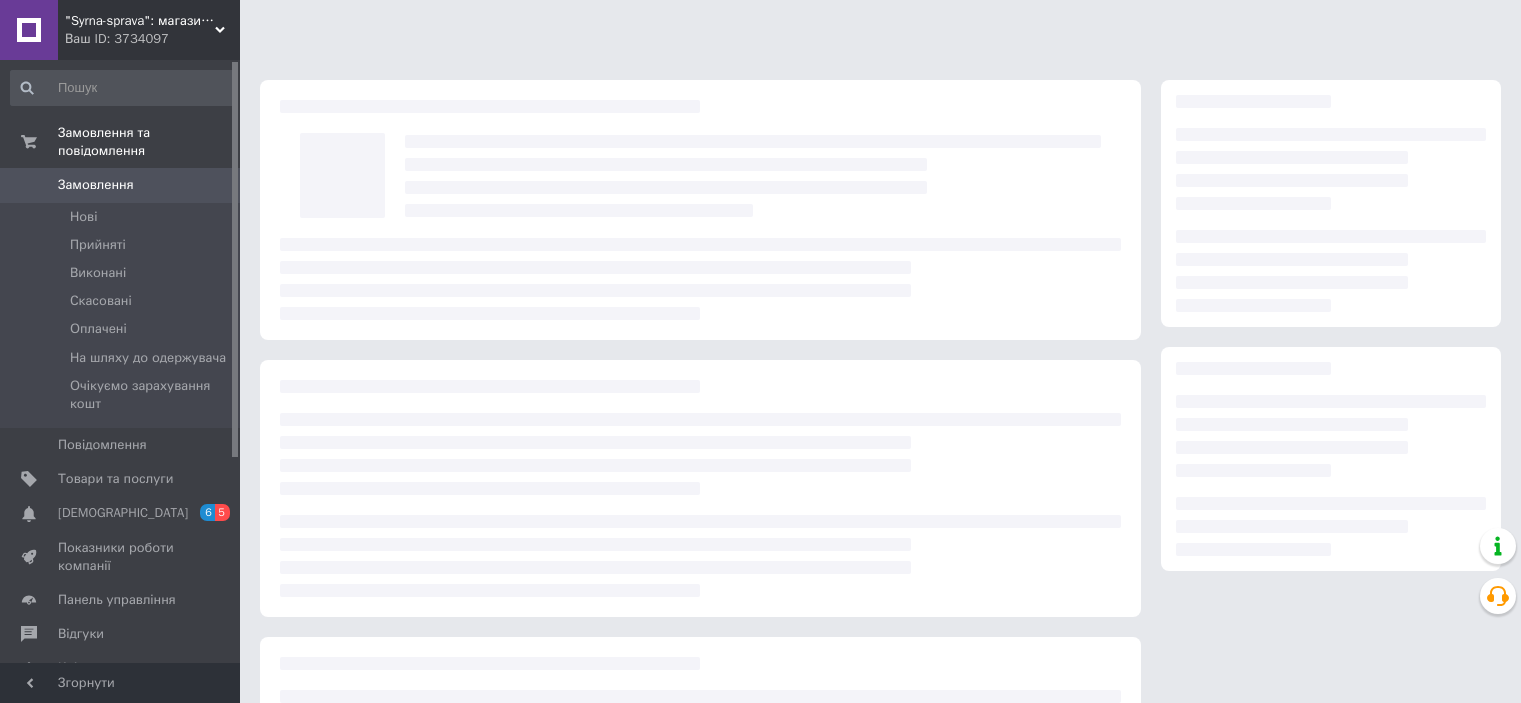scroll, scrollTop: 0, scrollLeft: 0, axis: both 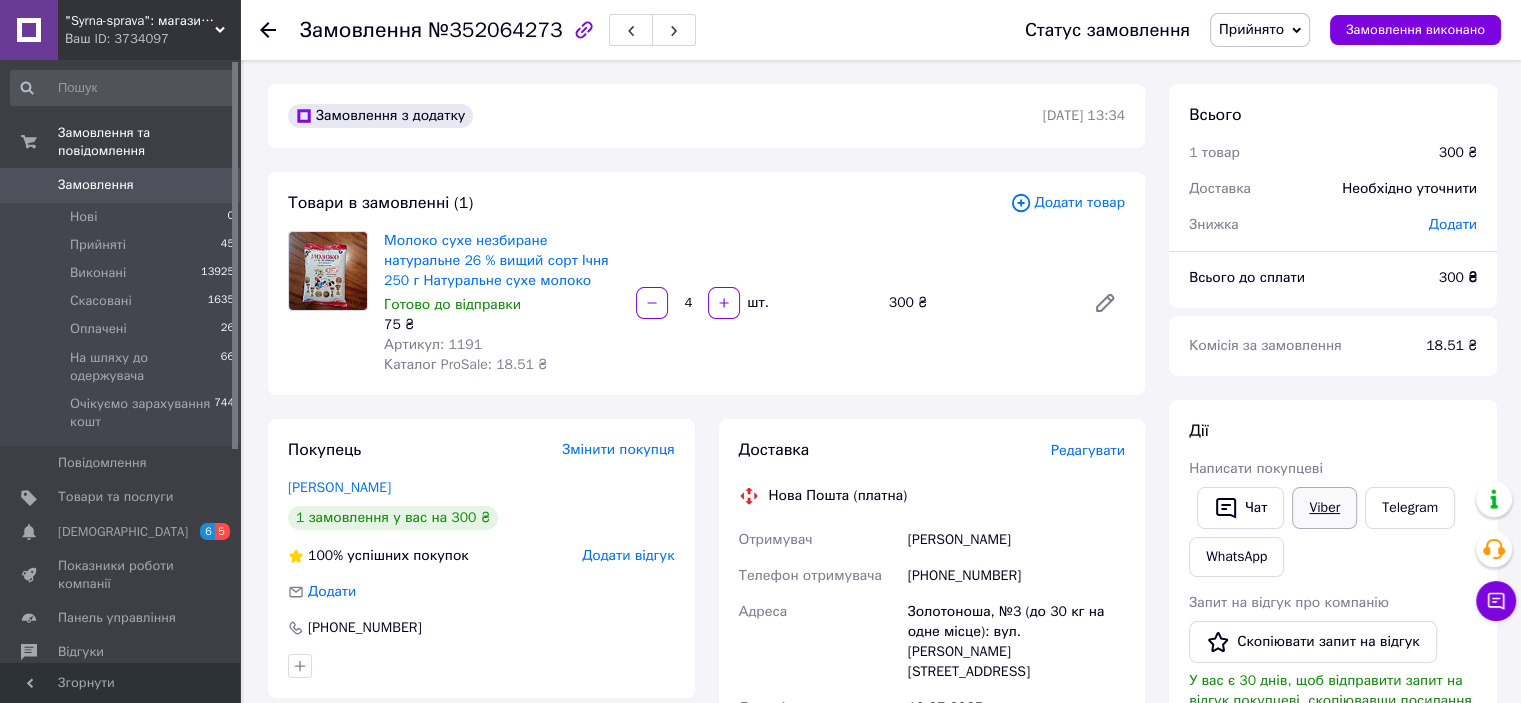 click on "Viber" at bounding box center (1324, 508) 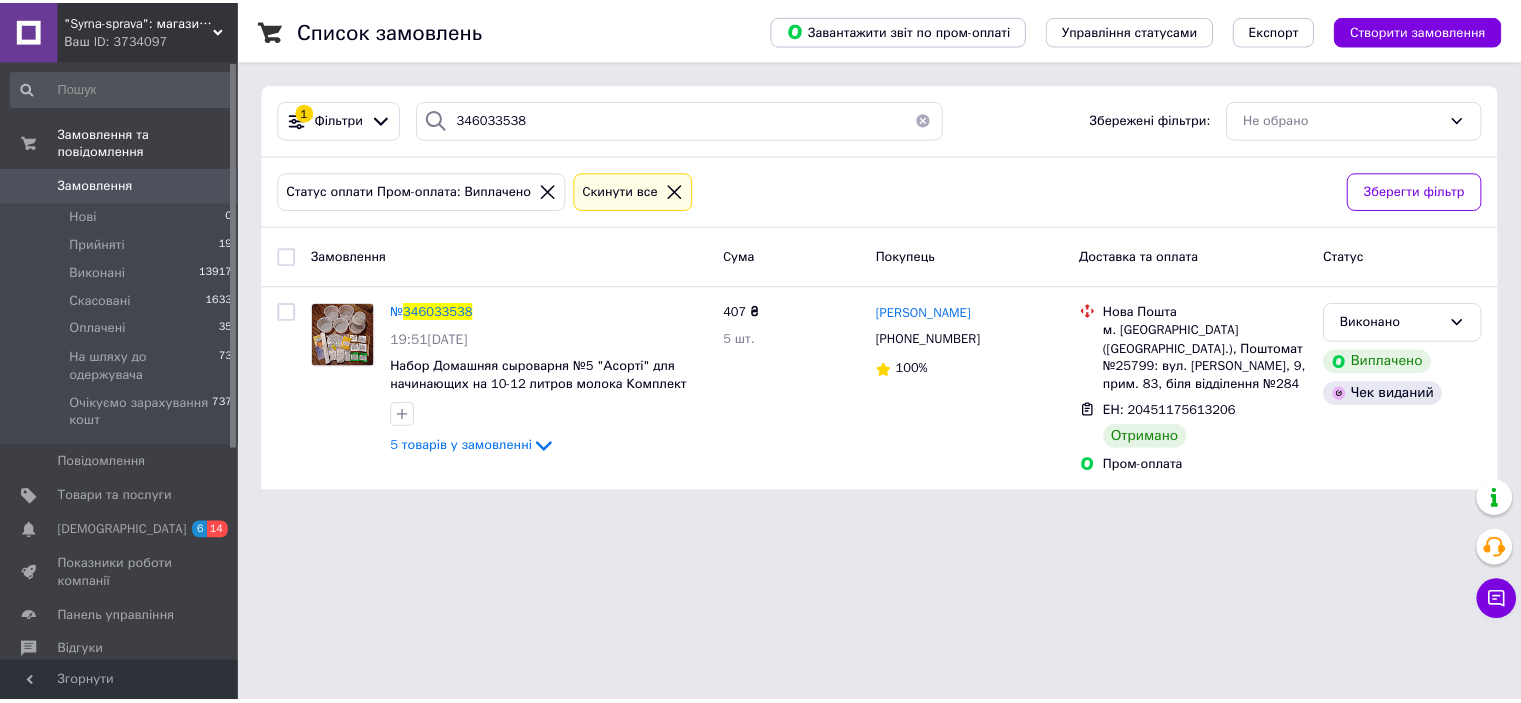 scroll, scrollTop: 0, scrollLeft: 0, axis: both 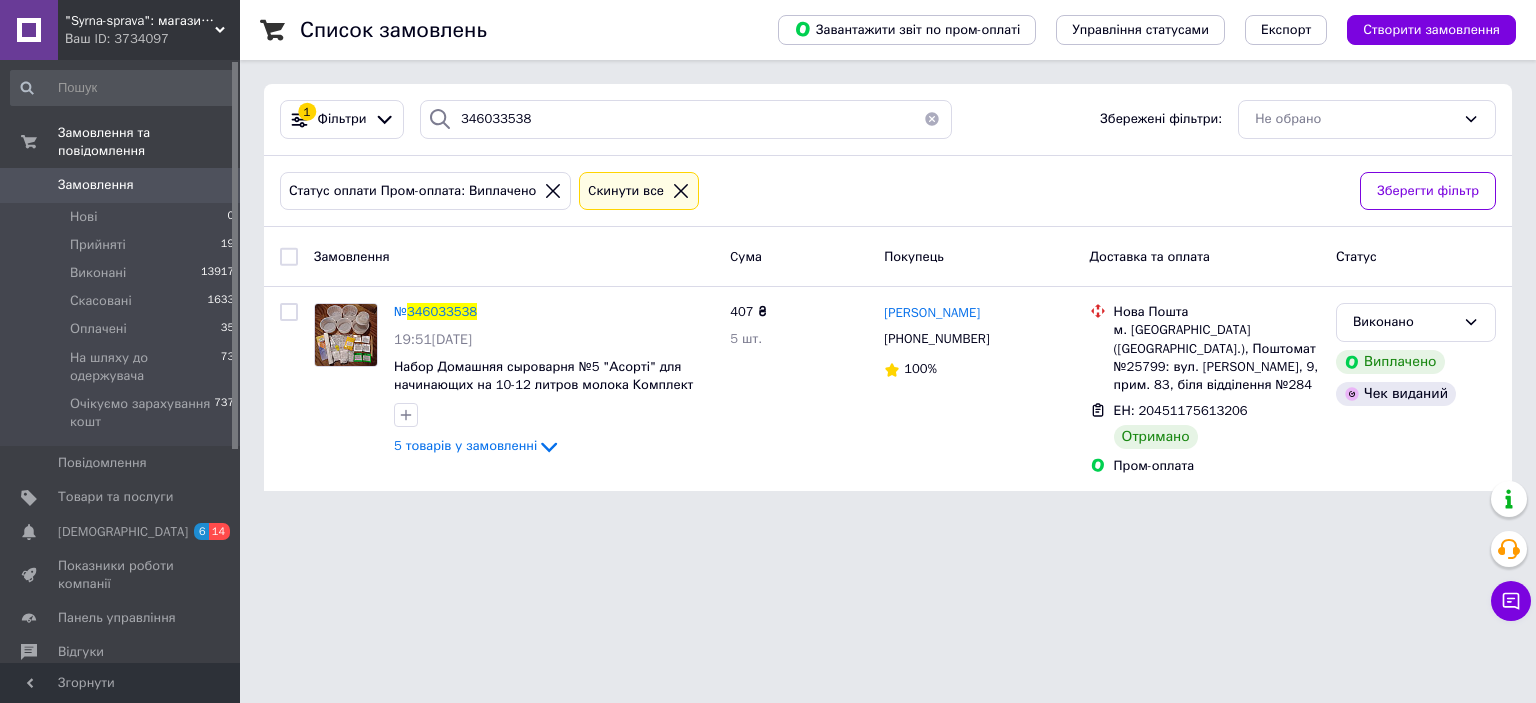 click on "346033538" at bounding box center [686, 119] 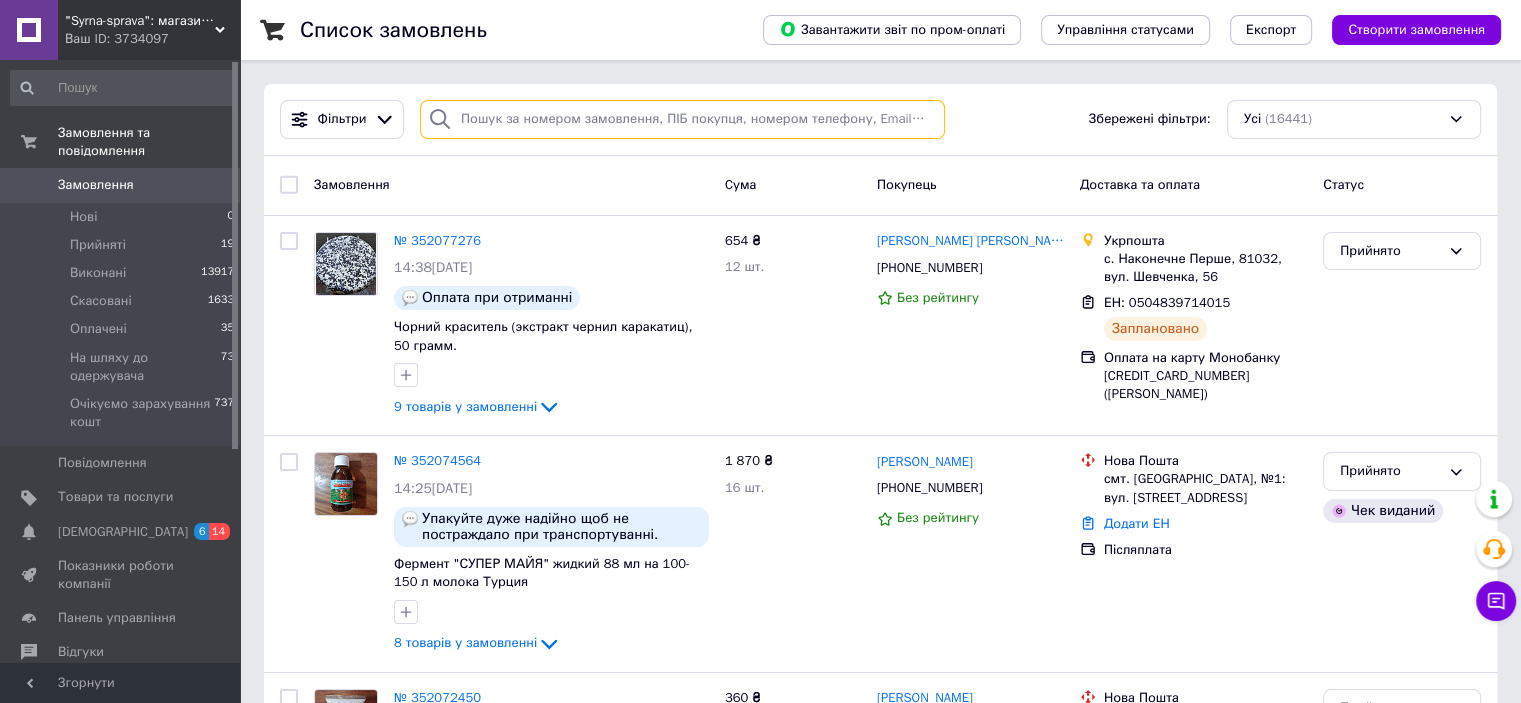 paste on "344064473" 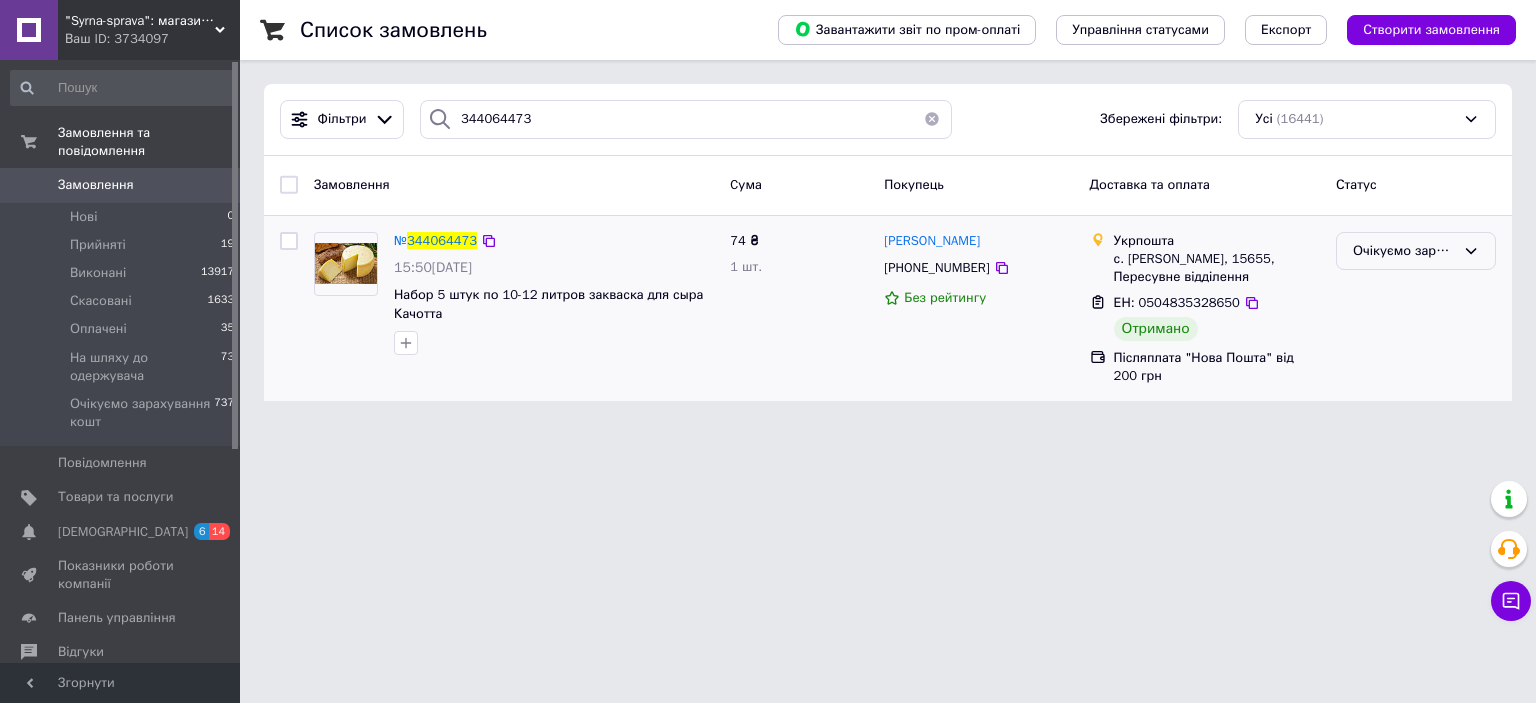click on "Очікуємо зарахування кошт" at bounding box center (1404, 251) 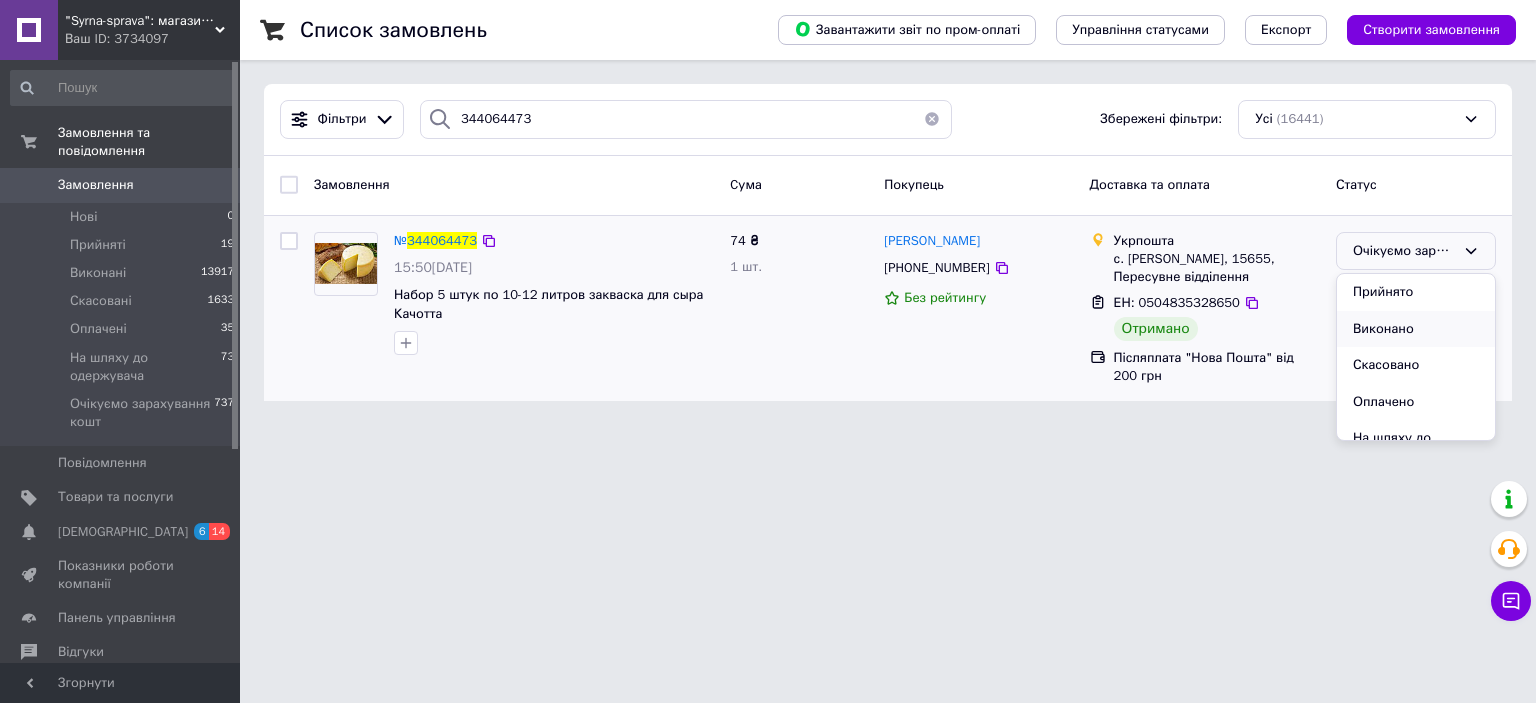 click on "Виконано" at bounding box center (1416, 329) 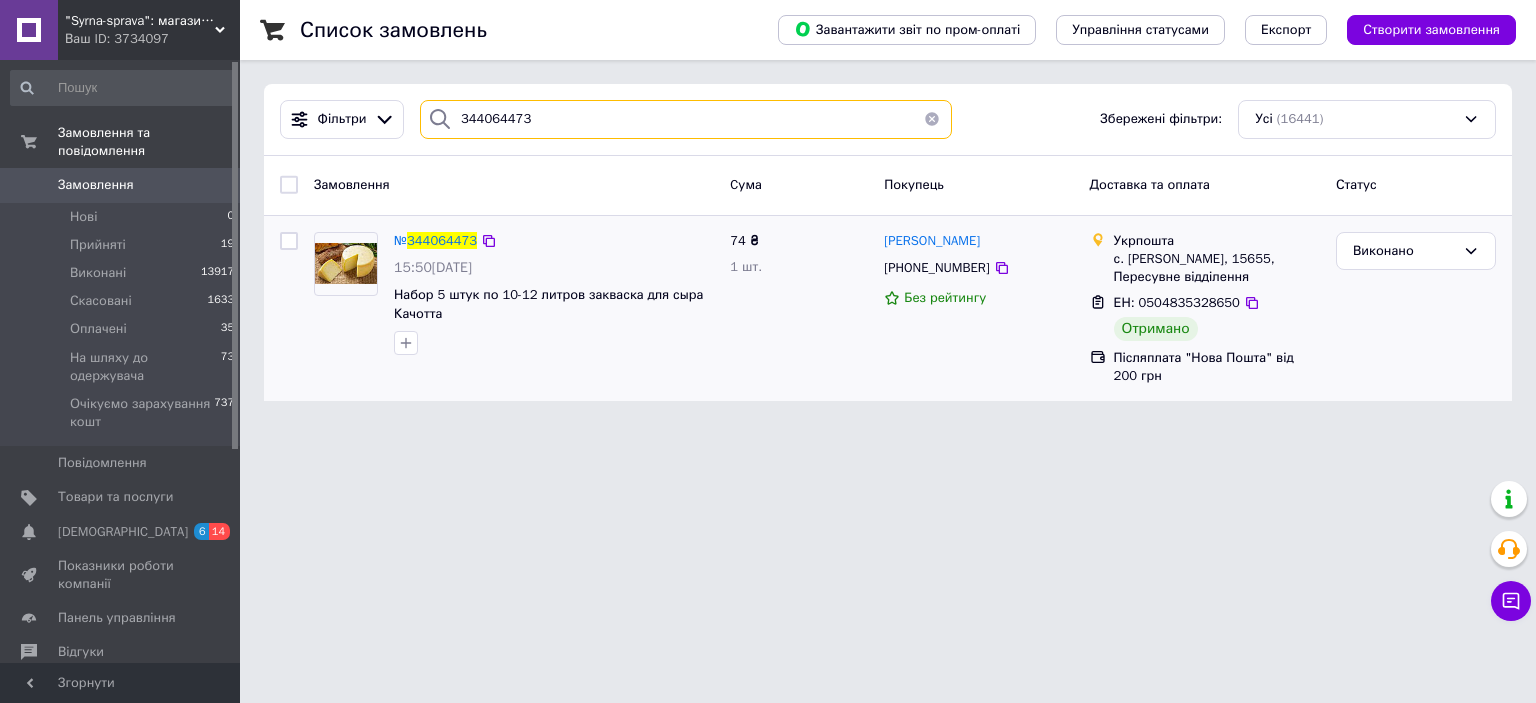click on "344064473" at bounding box center [686, 119] 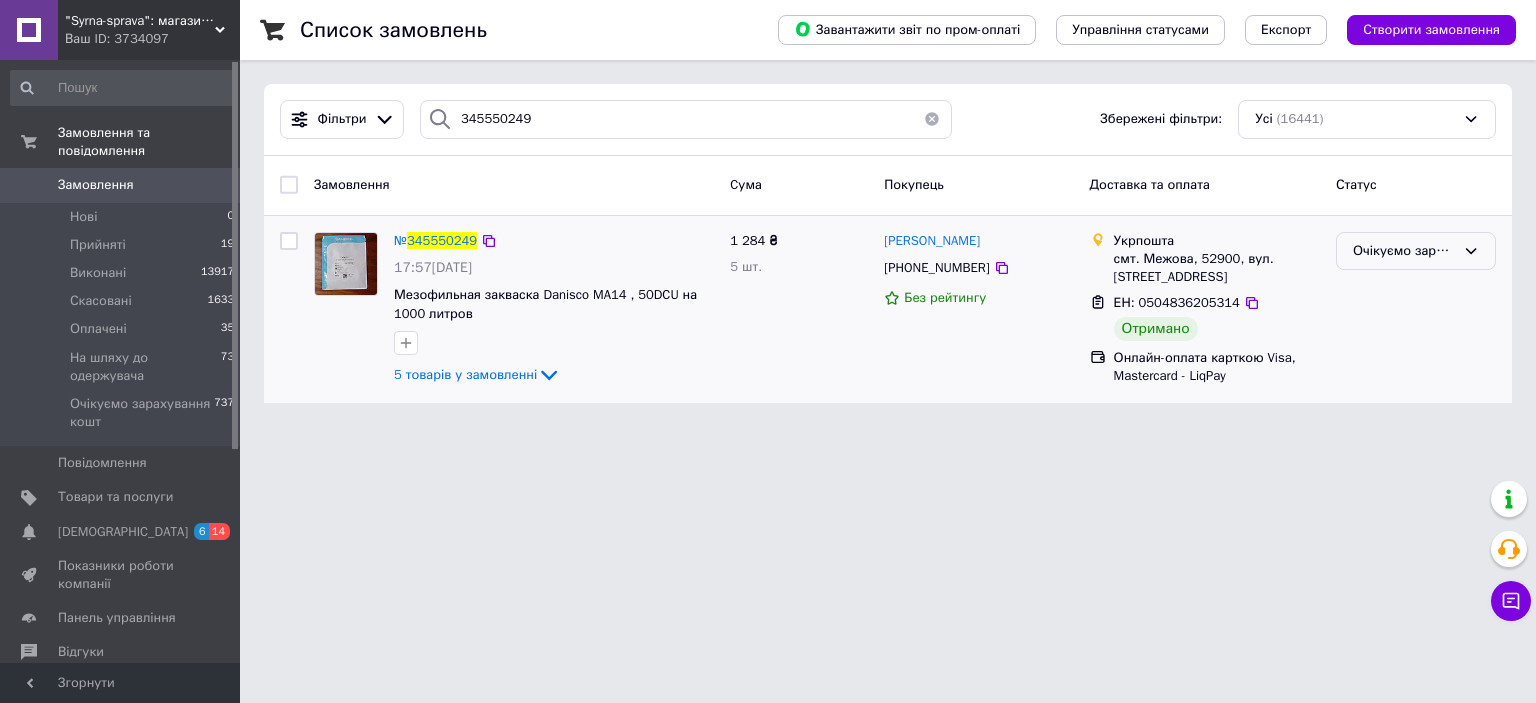 click on "Очікуємо зарахування кошт" at bounding box center [1404, 251] 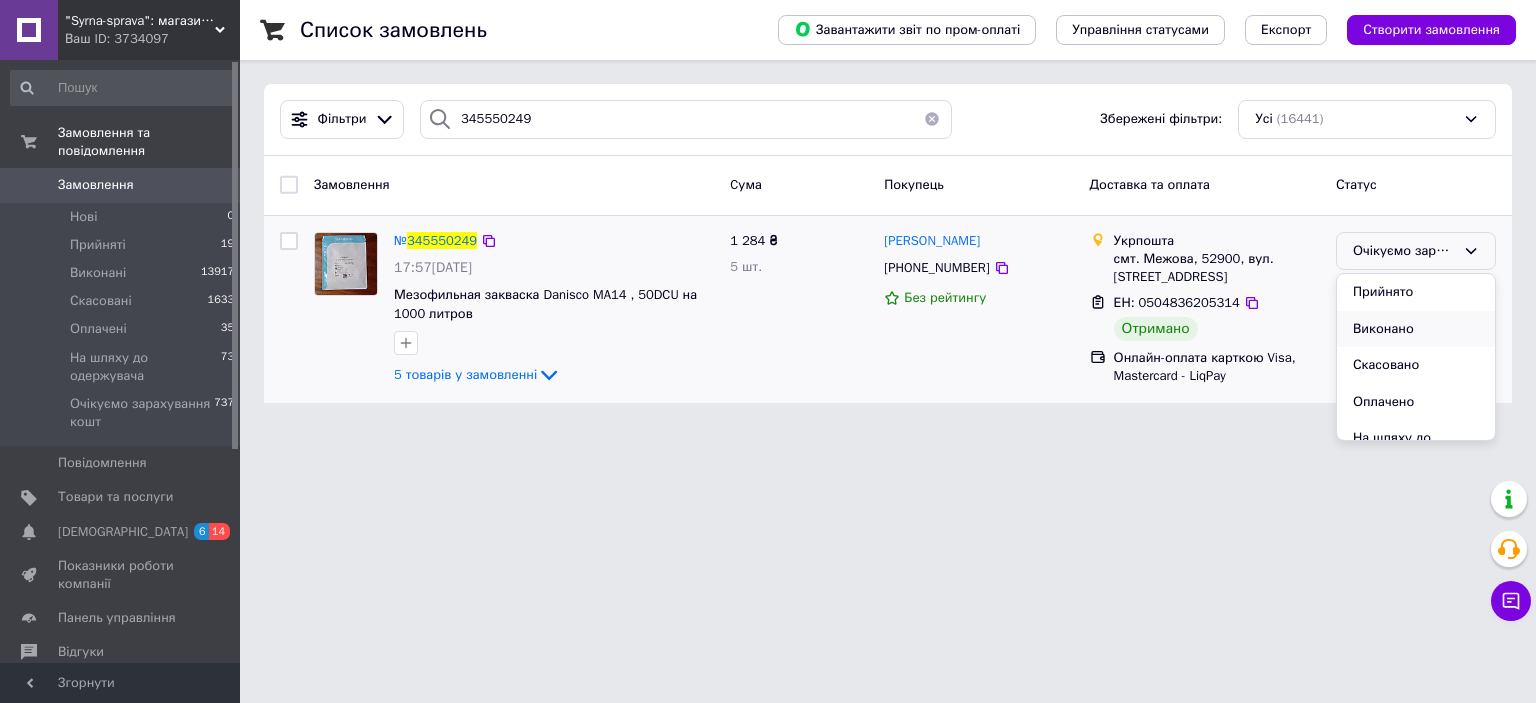 click on "Виконано" at bounding box center [1416, 329] 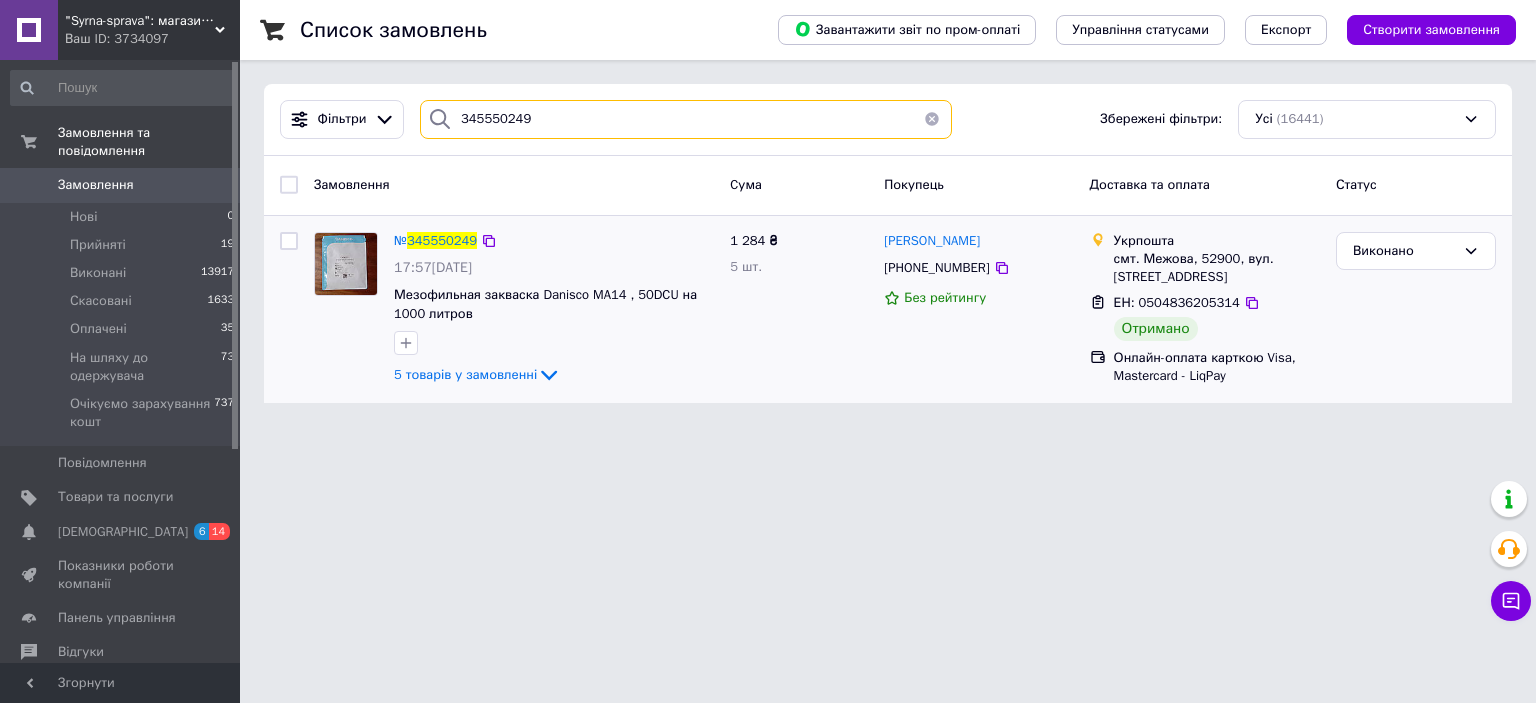 click on "345550249" at bounding box center (686, 119) 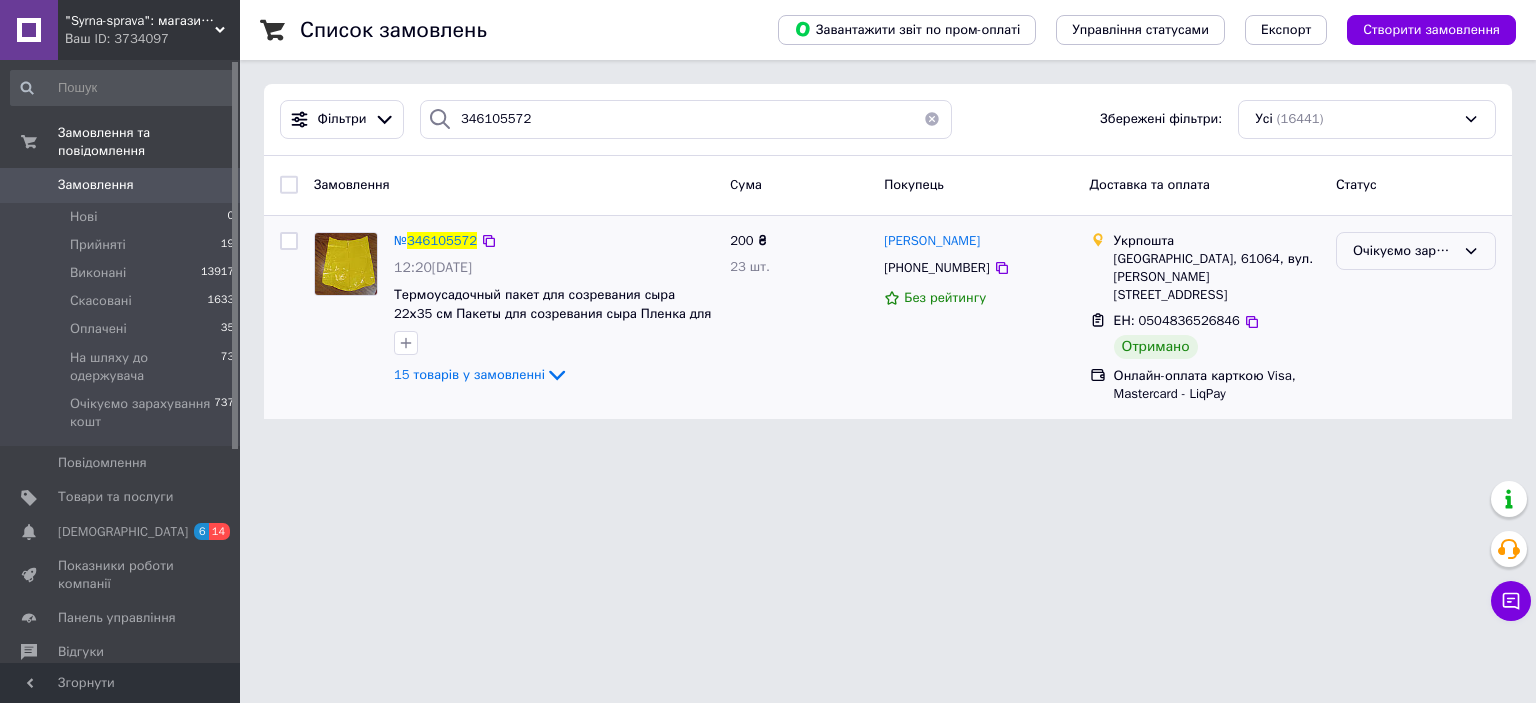 click on "Очікуємо зарахування кошт" at bounding box center (1404, 251) 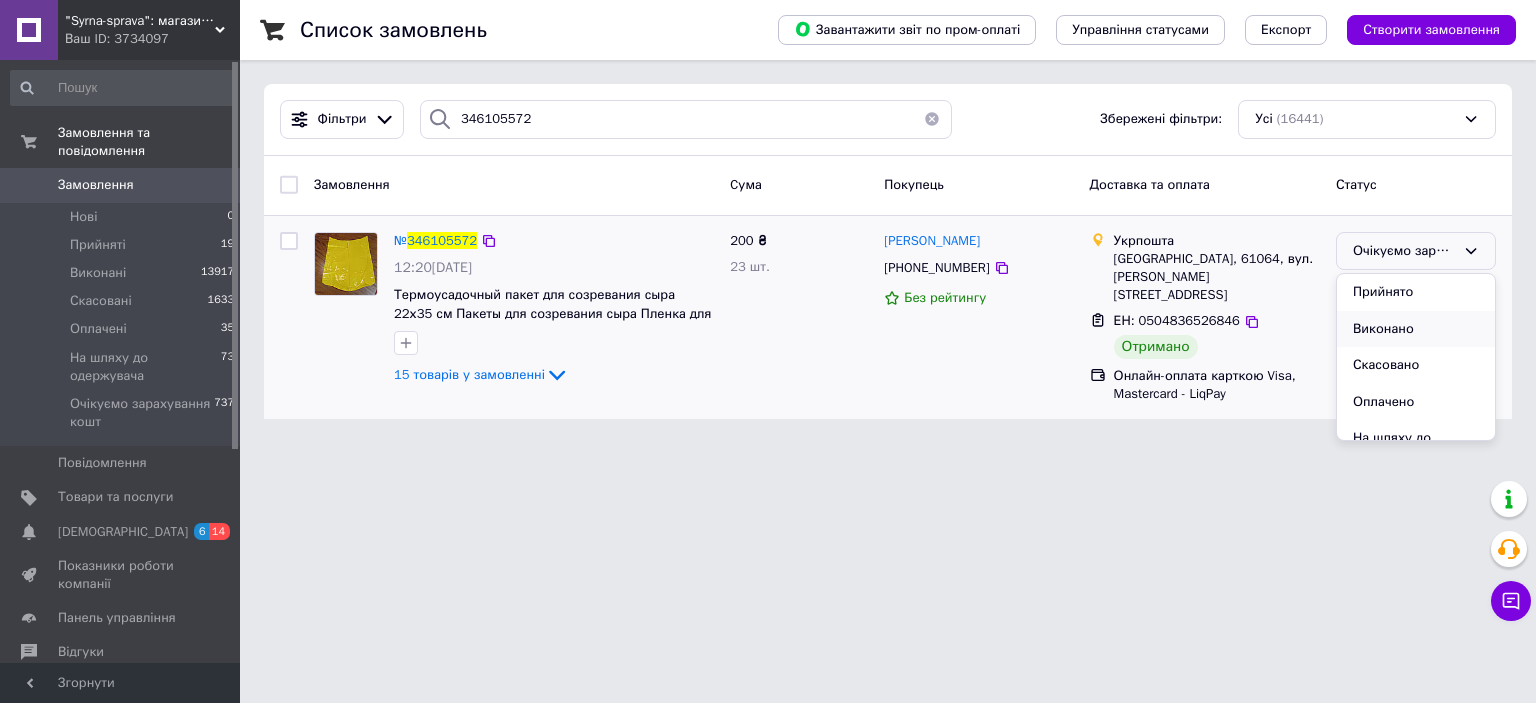 click on "Виконано" at bounding box center [1416, 329] 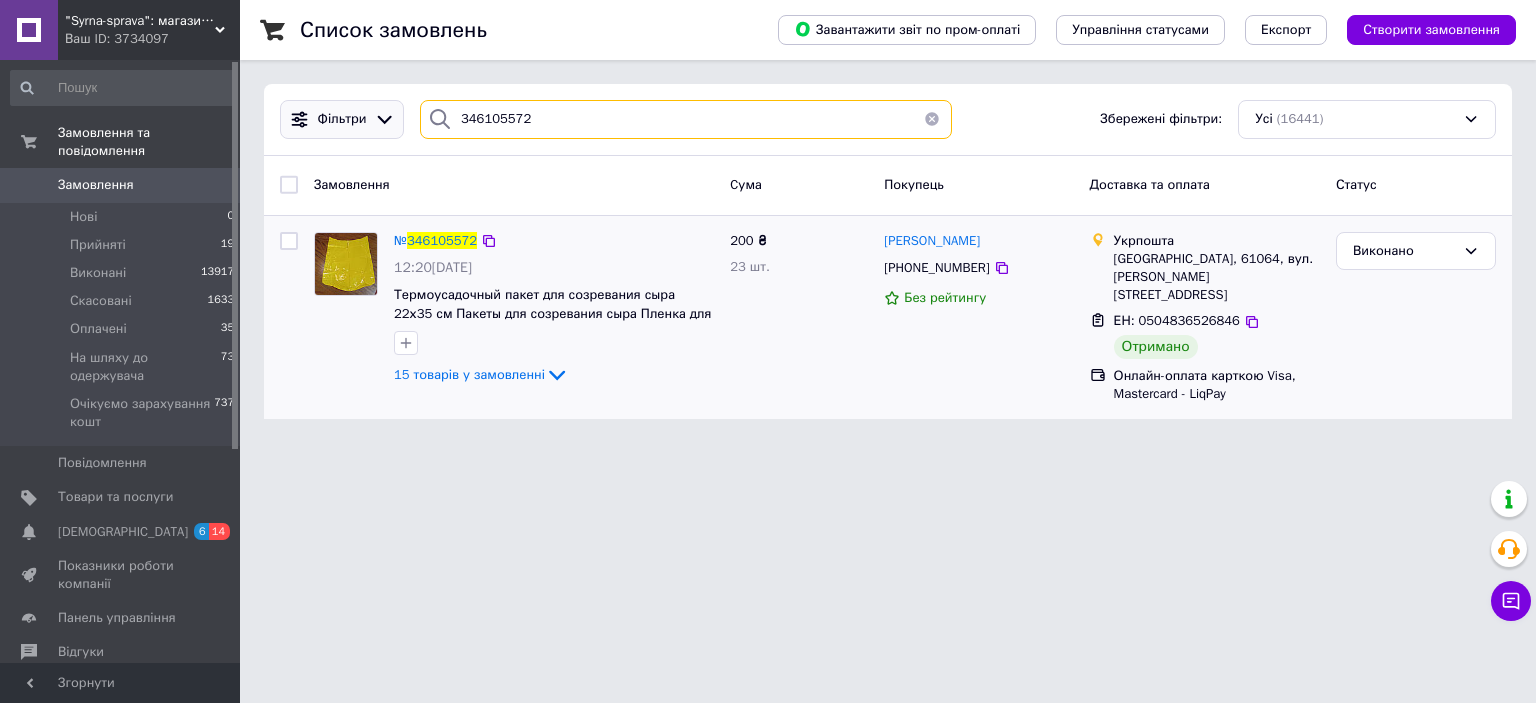drag, startPoint x: 601, startPoint y: 133, endPoint x: 376, endPoint y: 107, distance: 226.49724 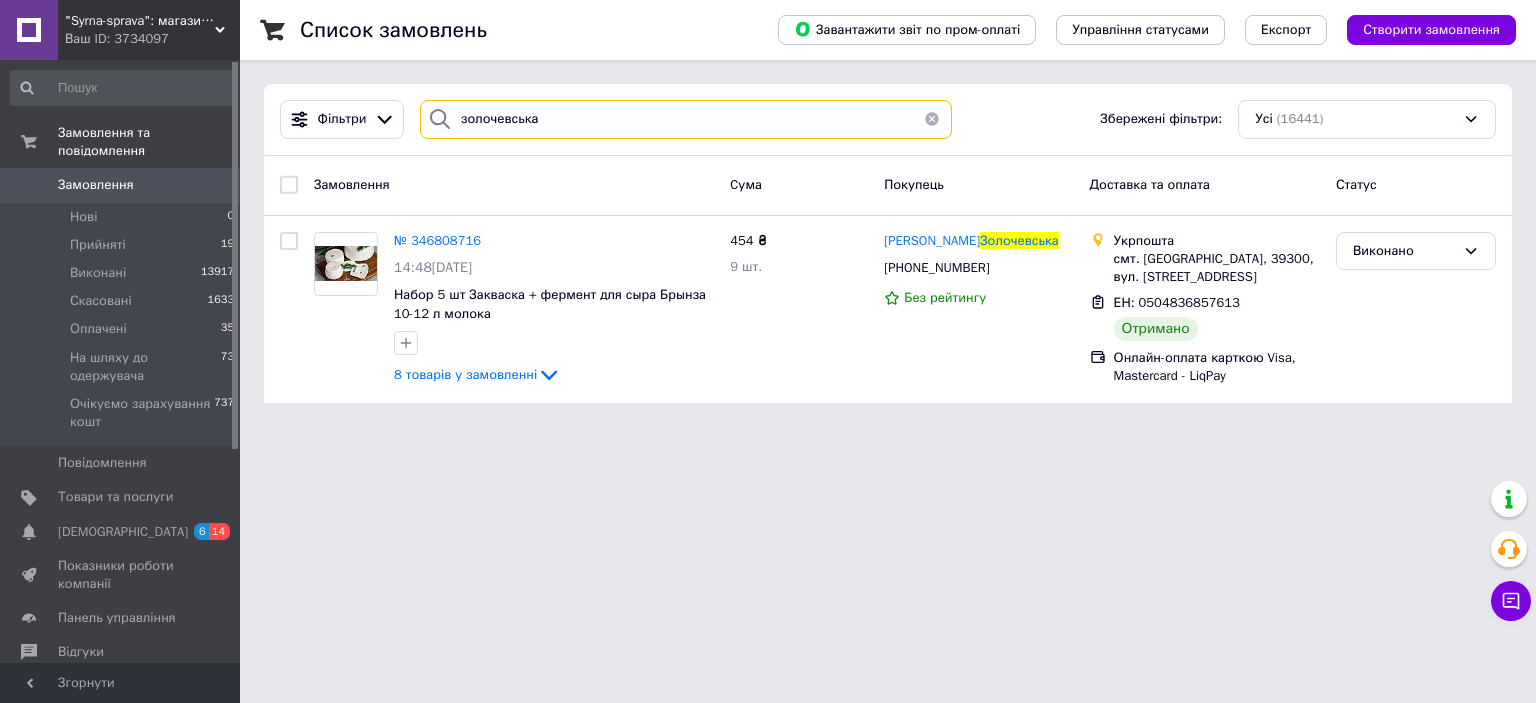 drag, startPoint x: 579, startPoint y: 108, endPoint x: 422, endPoint y: 108, distance: 157 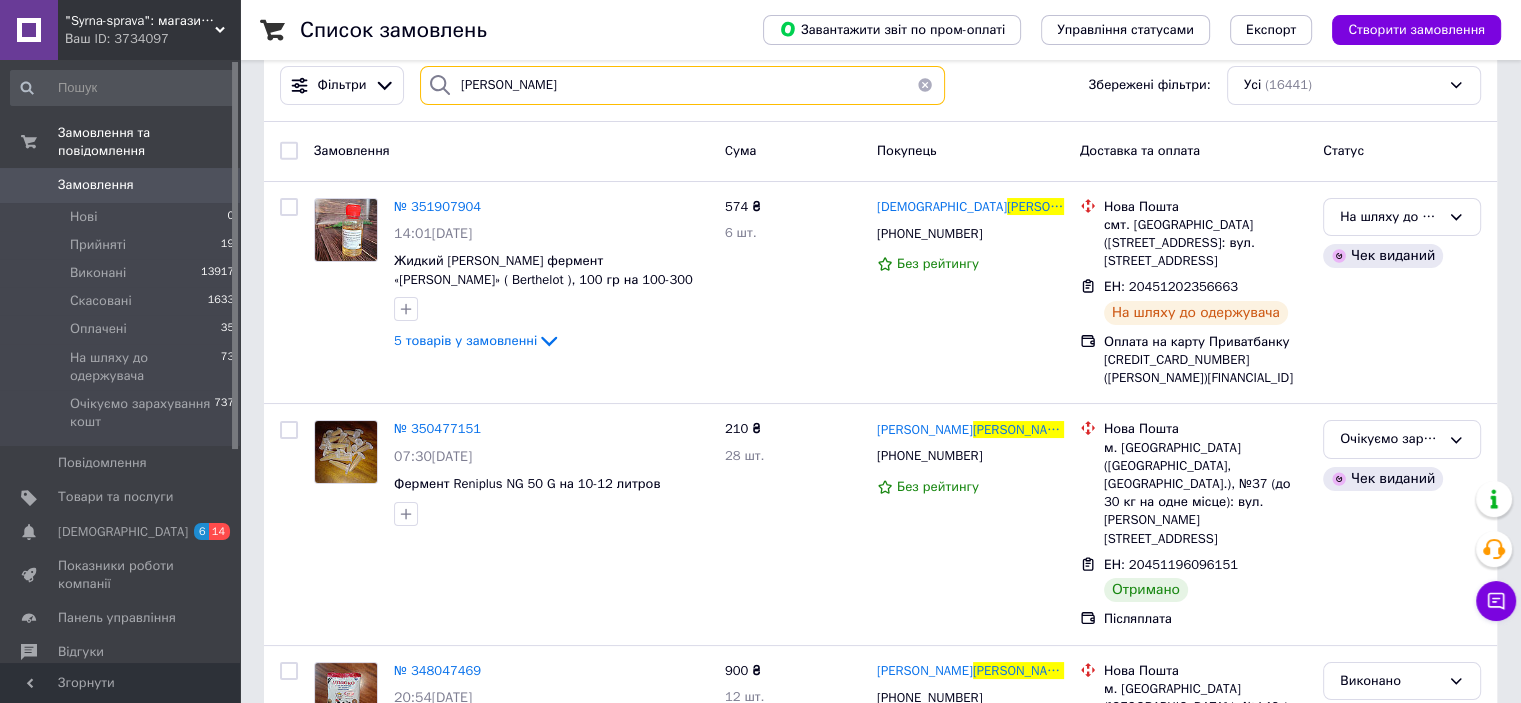 scroll, scrollTop: 0, scrollLeft: 0, axis: both 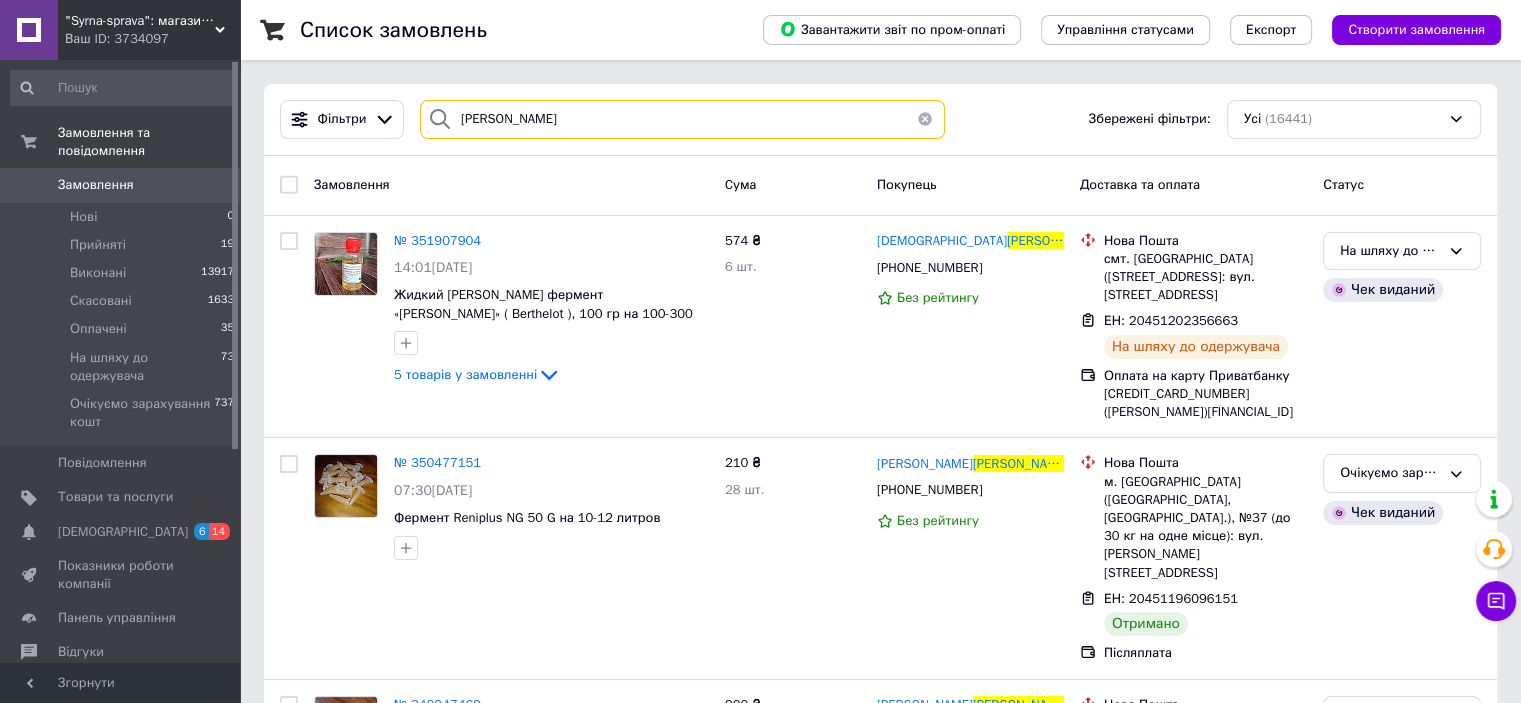 drag, startPoint x: 528, startPoint y: 127, endPoint x: 385, endPoint y: 96, distance: 146.32156 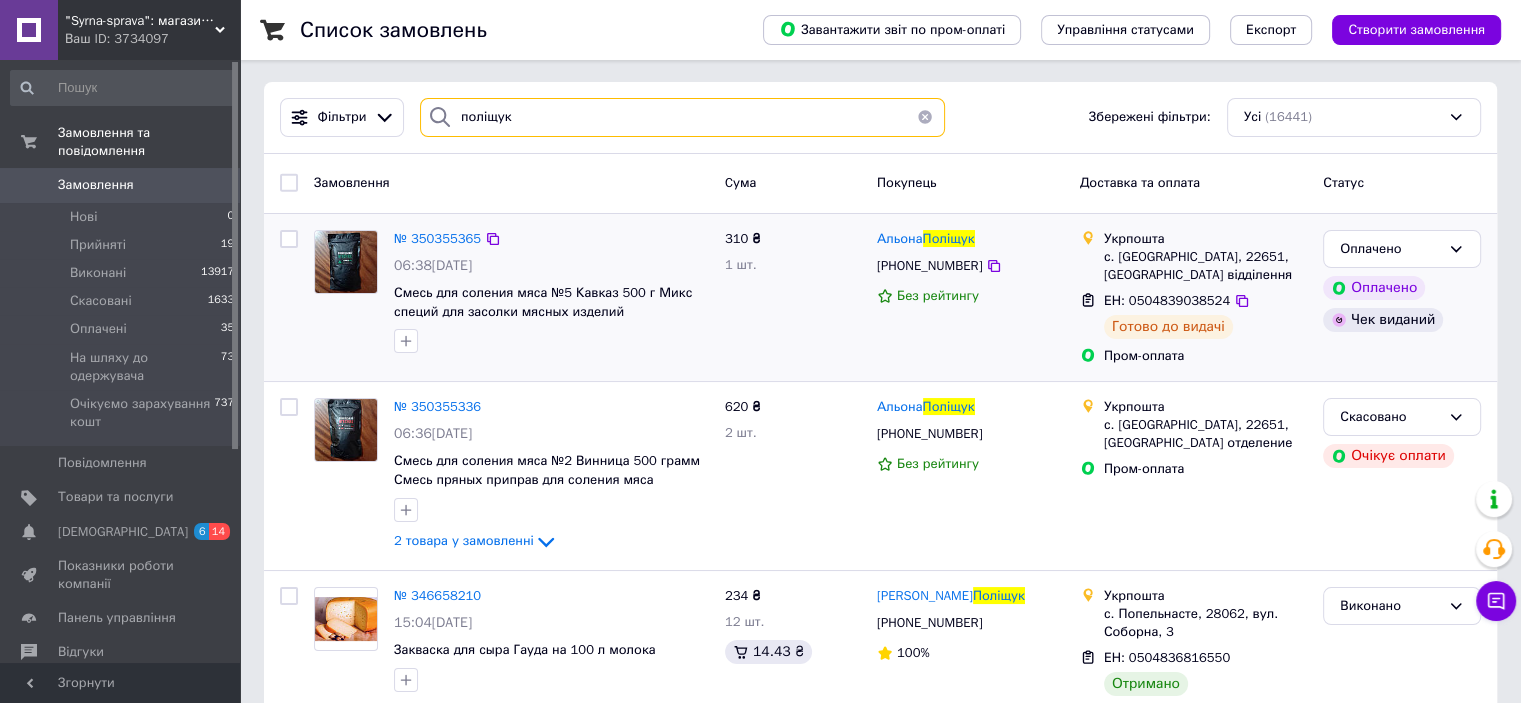 scroll, scrollTop: 0, scrollLeft: 0, axis: both 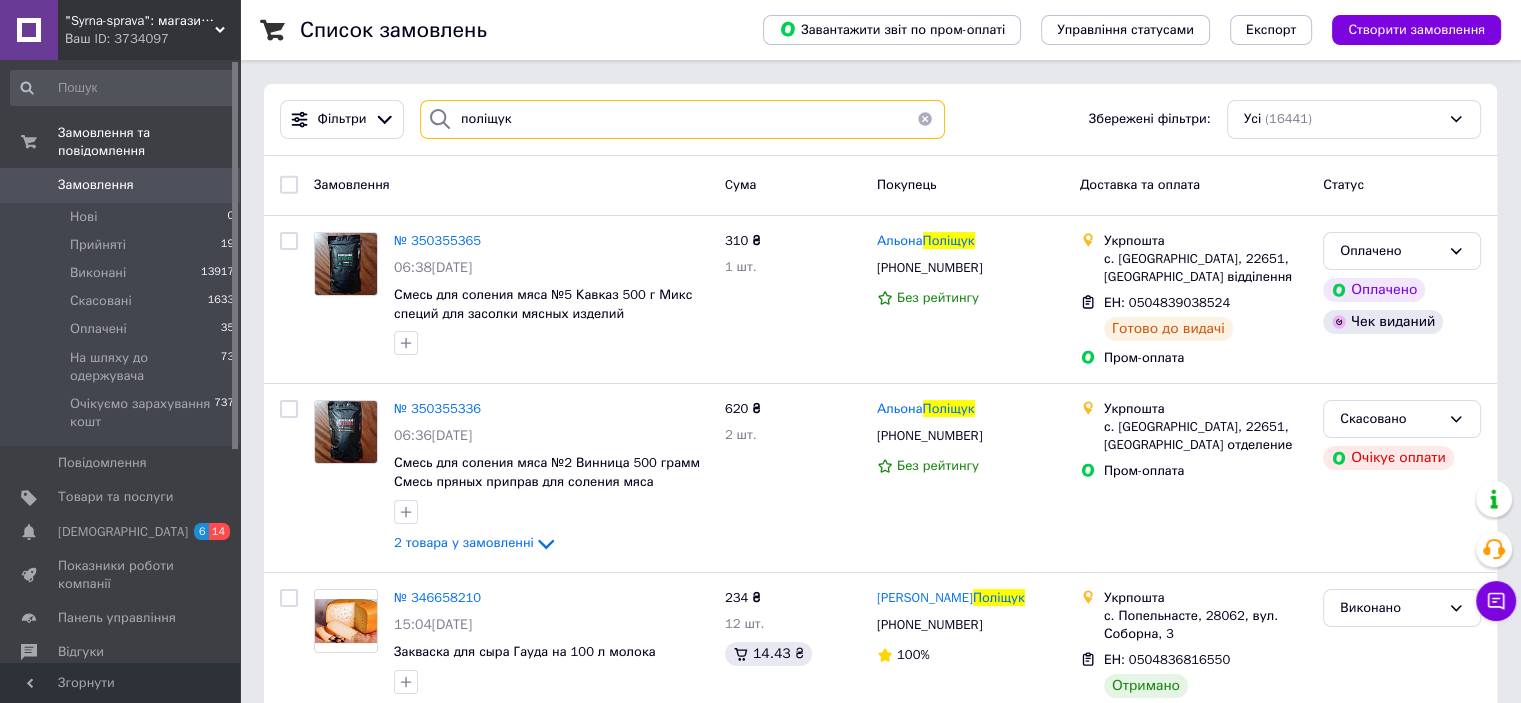 drag, startPoint x: 512, startPoint y: 122, endPoint x: 438, endPoint y: 114, distance: 74.431175 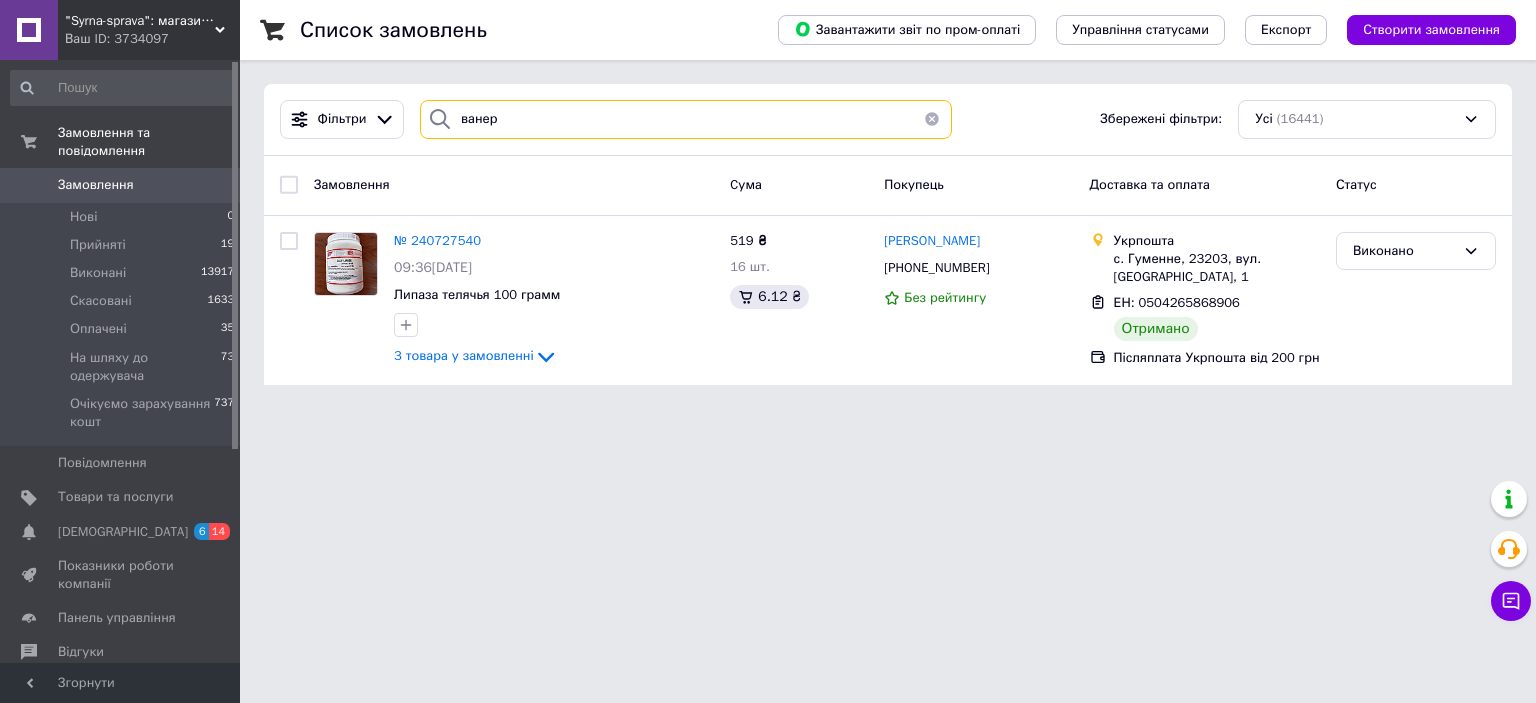click on "ванер" at bounding box center (686, 119) 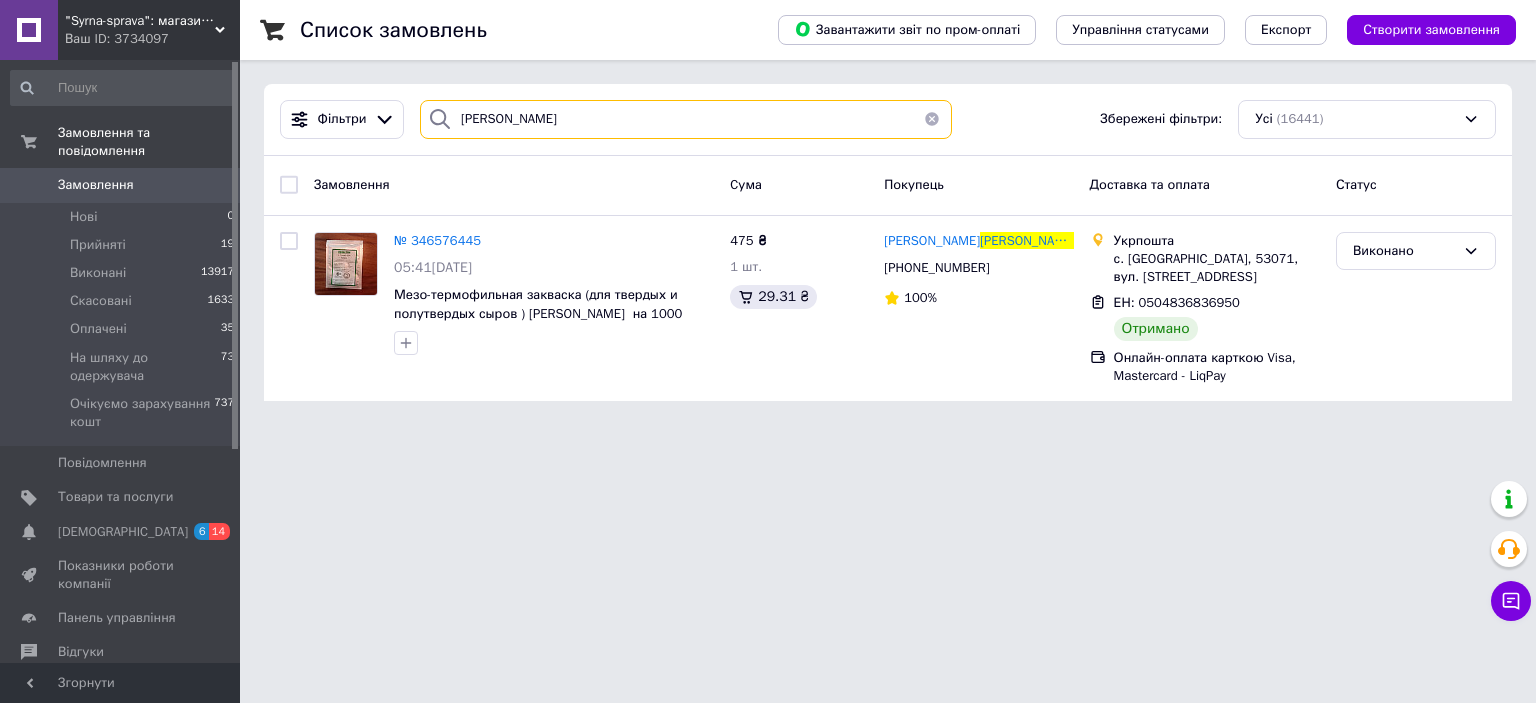 drag, startPoint x: 516, startPoint y: 126, endPoint x: 438, endPoint y: 119, distance: 78.31347 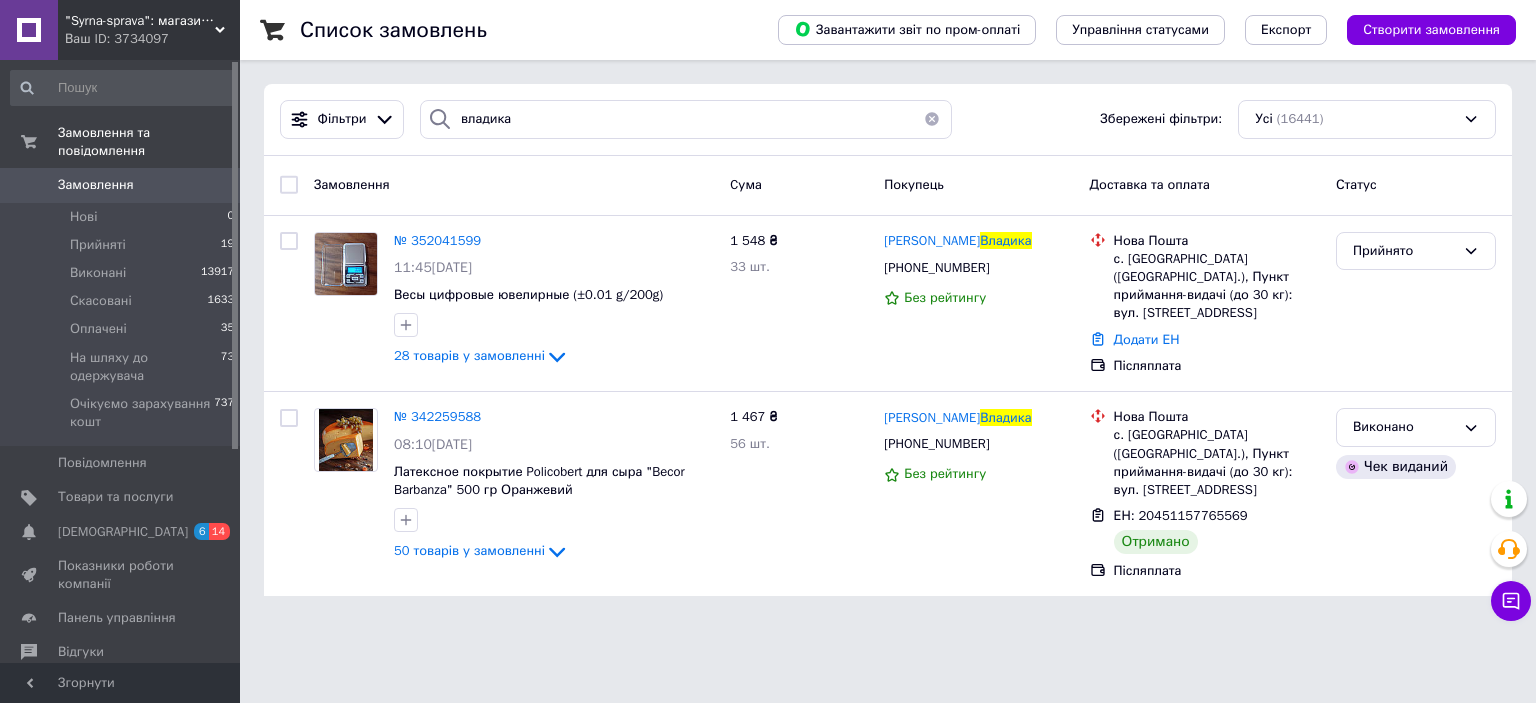 drag, startPoint x: 441, startPoint y: 110, endPoint x: 520, endPoint y: 132, distance: 82.006096 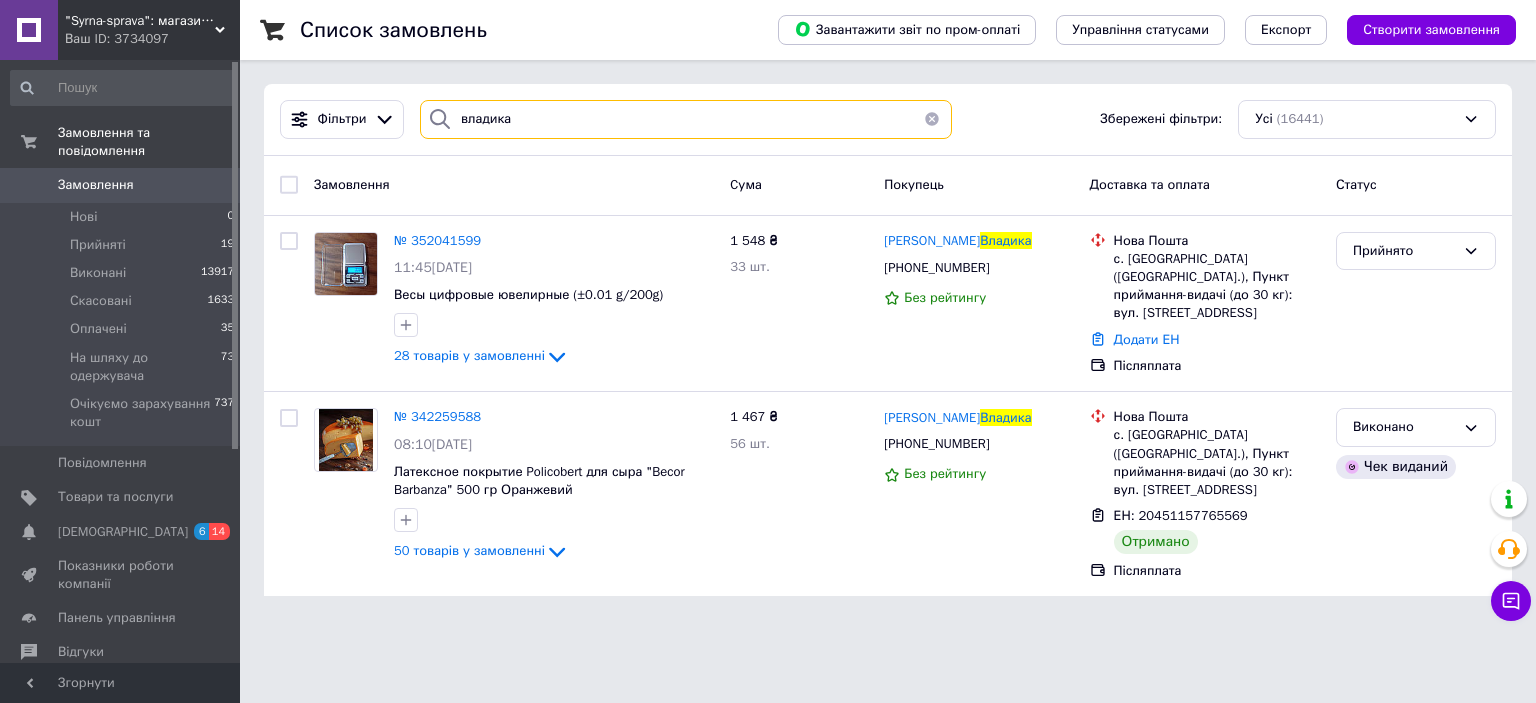 drag, startPoint x: 552, startPoint y: 129, endPoint x: 456, endPoint y: 109, distance: 98.0612 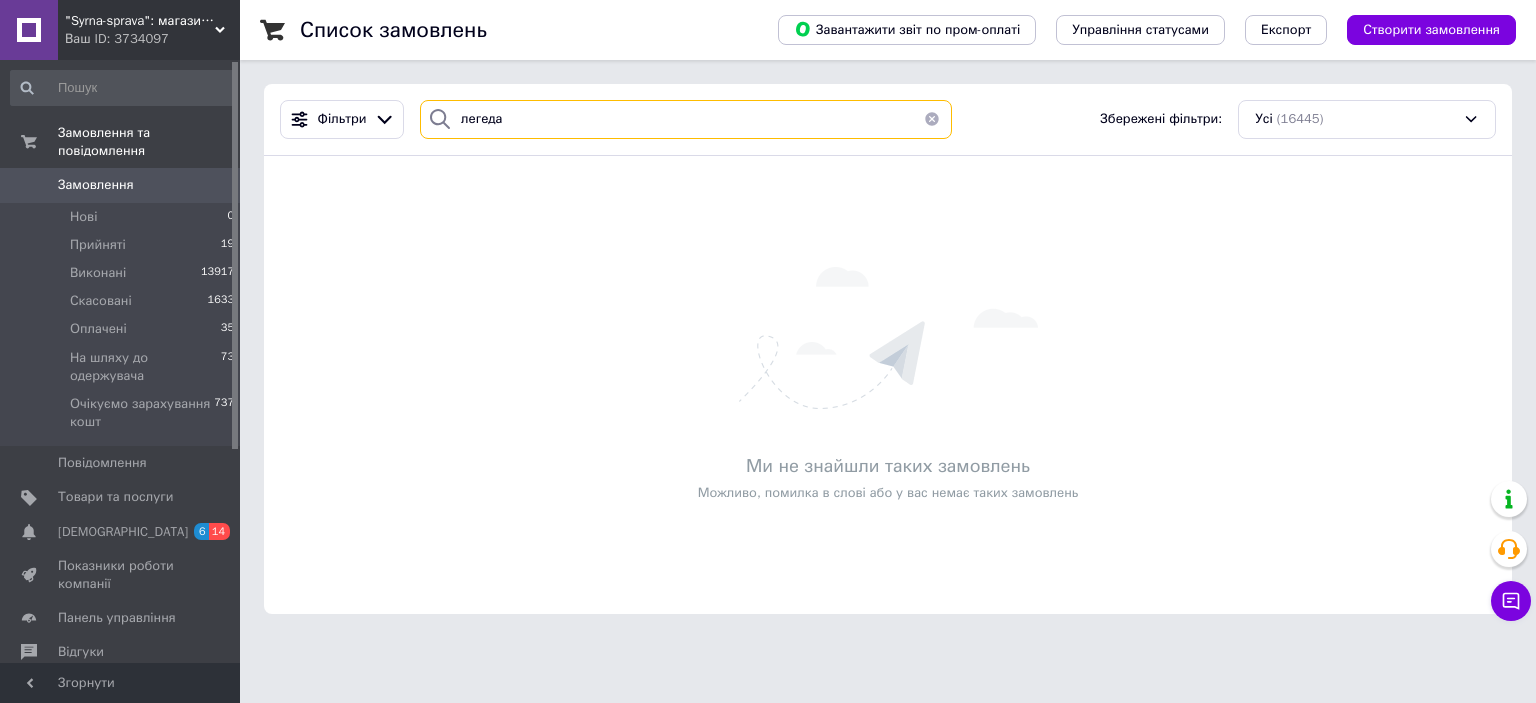click on "легеда" at bounding box center [686, 119] 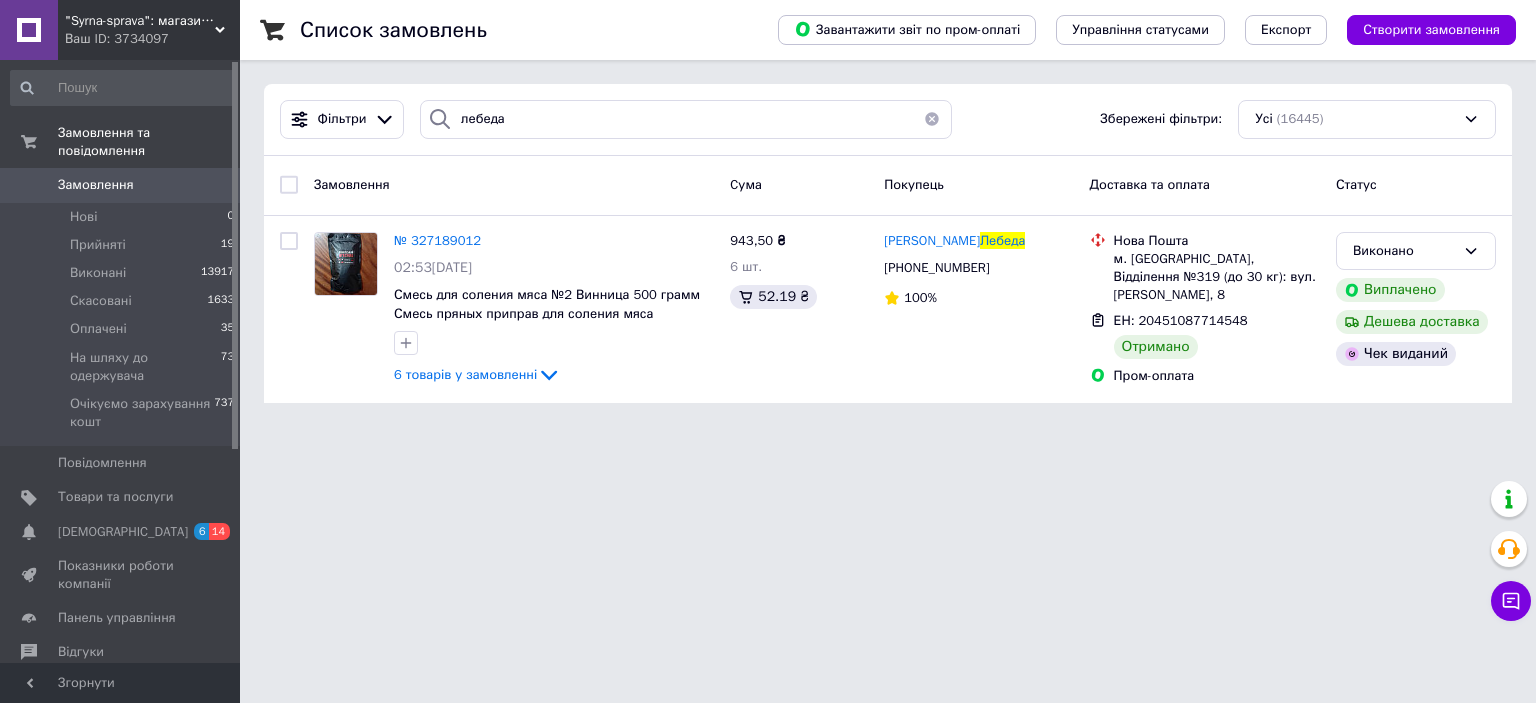 drag, startPoint x: 449, startPoint y: 238, endPoint x: 816, endPoint y: 592, distance: 509.90686 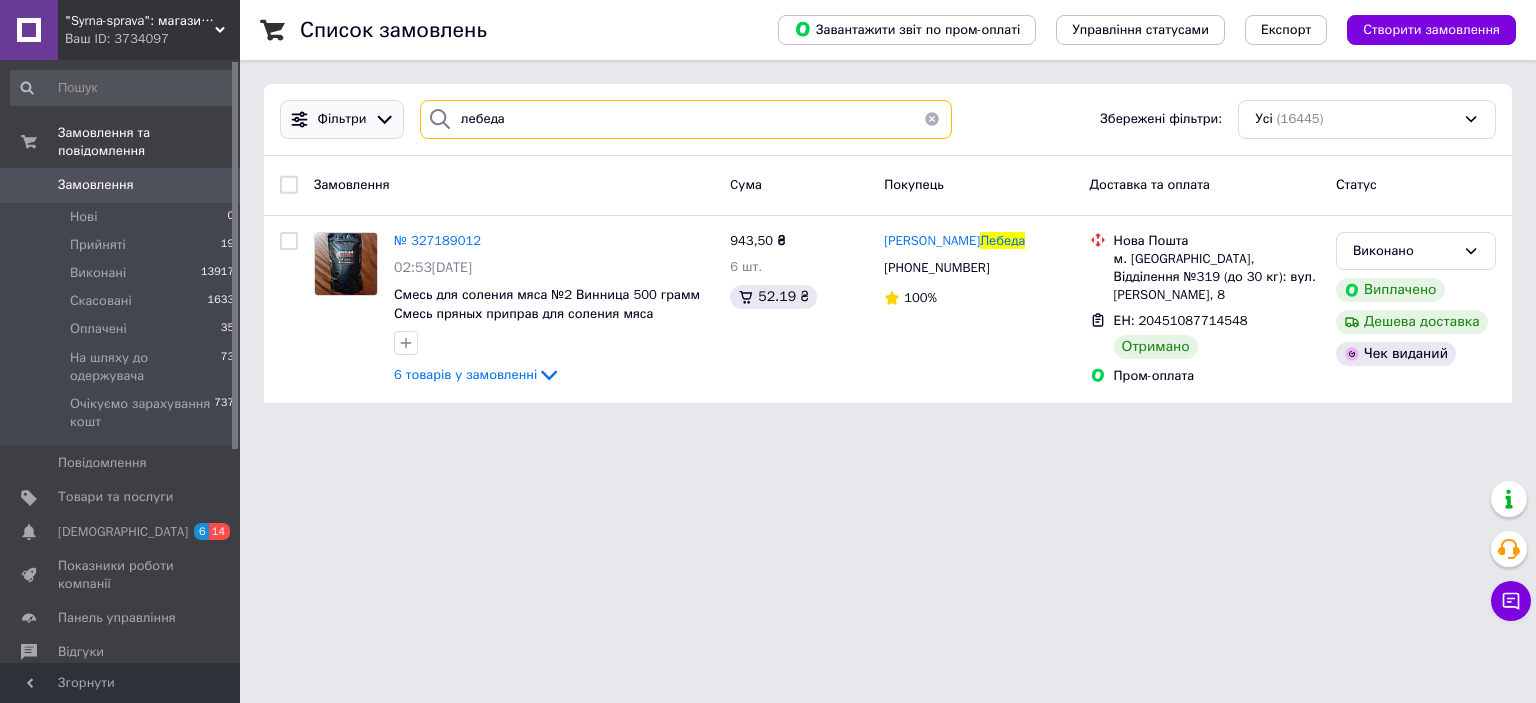 drag, startPoint x: 509, startPoint y: 127, endPoint x: 363, endPoint y: 103, distance: 147.95946 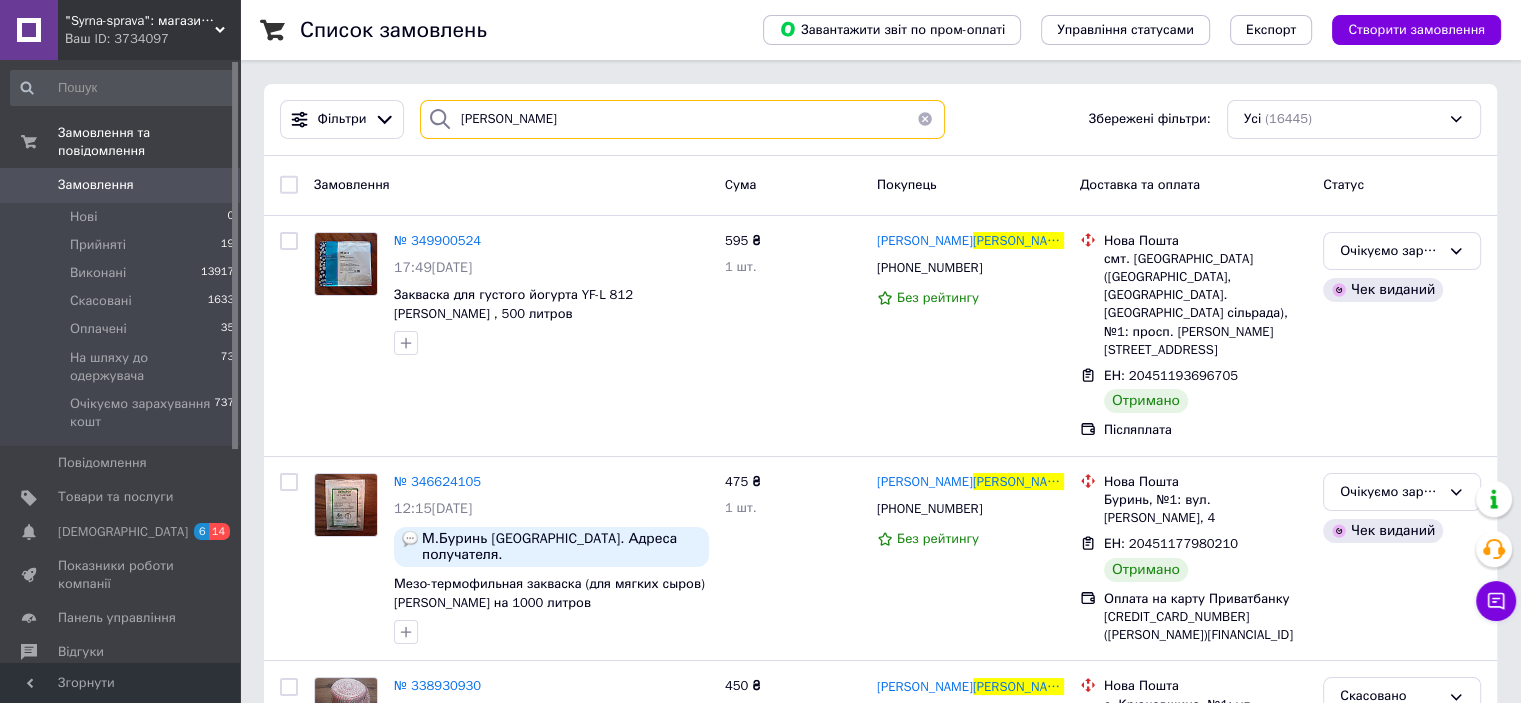 click on "дорошенко" at bounding box center [682, 119] 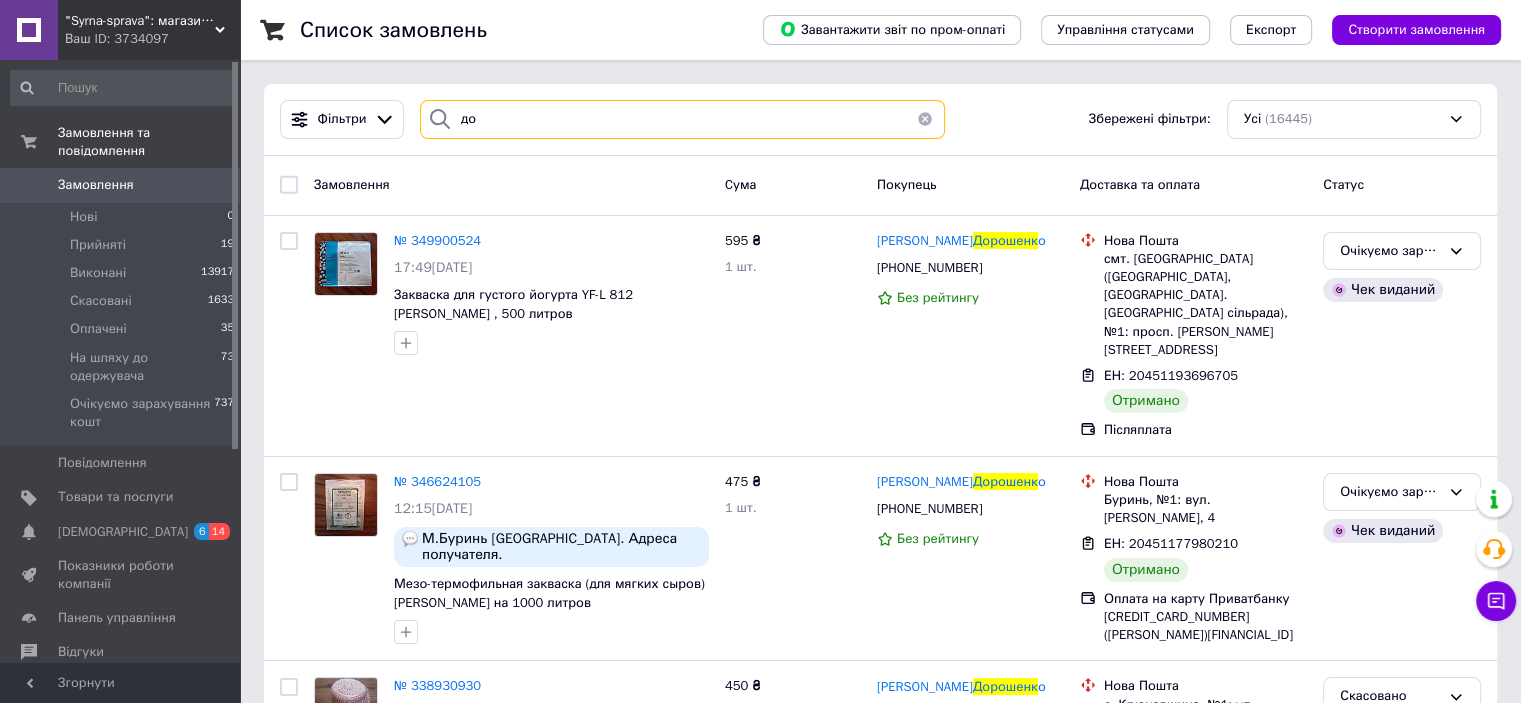 type on "д" 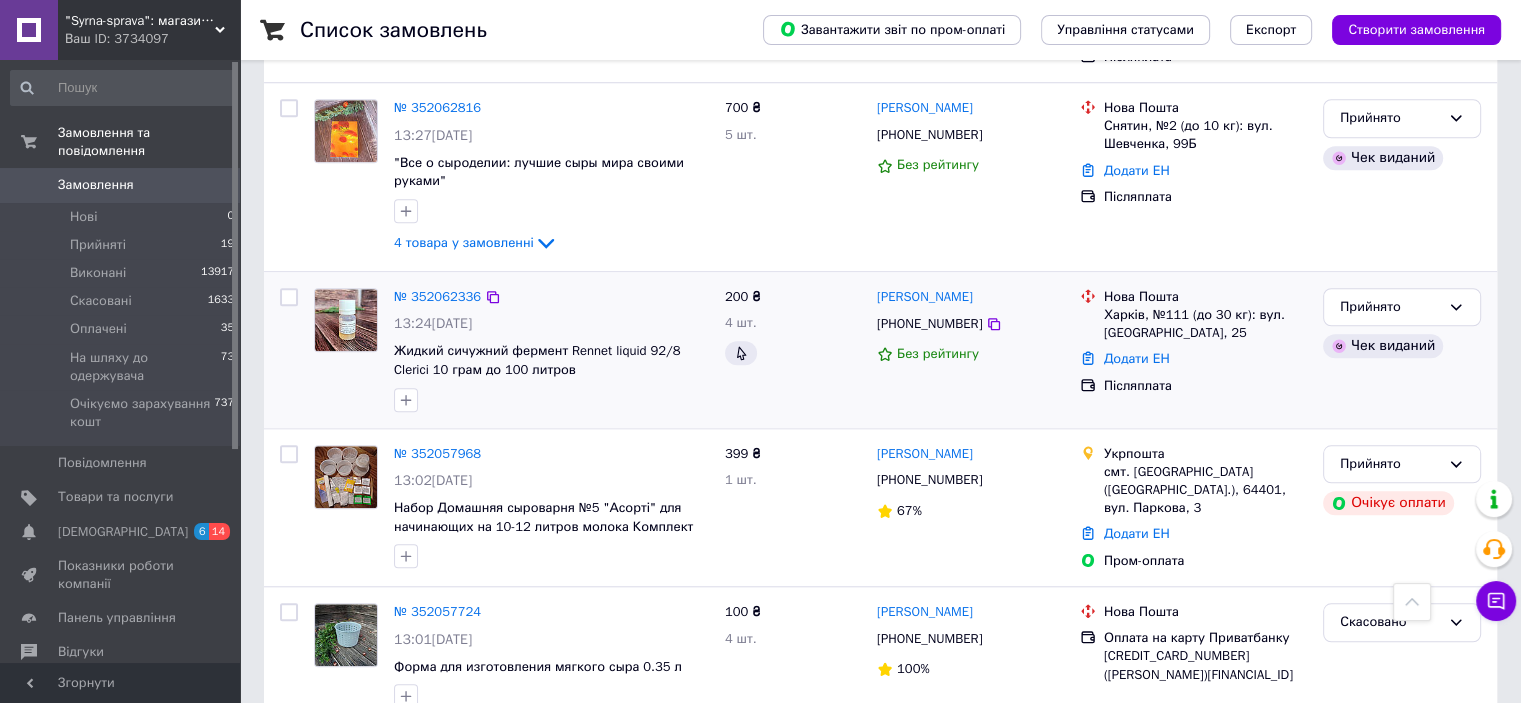 scroll, scrollTop: 1800, scrollLeft: 0, axis: vertical 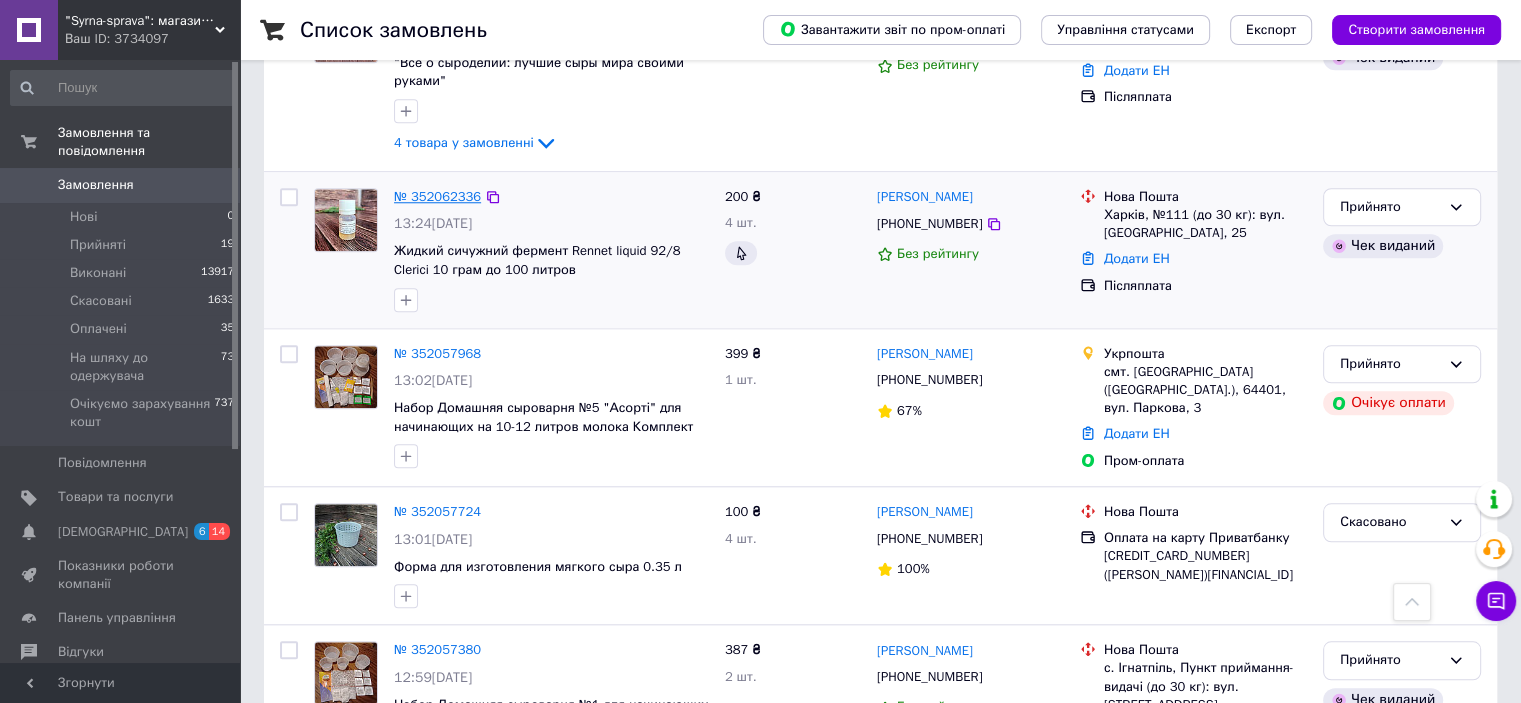 type 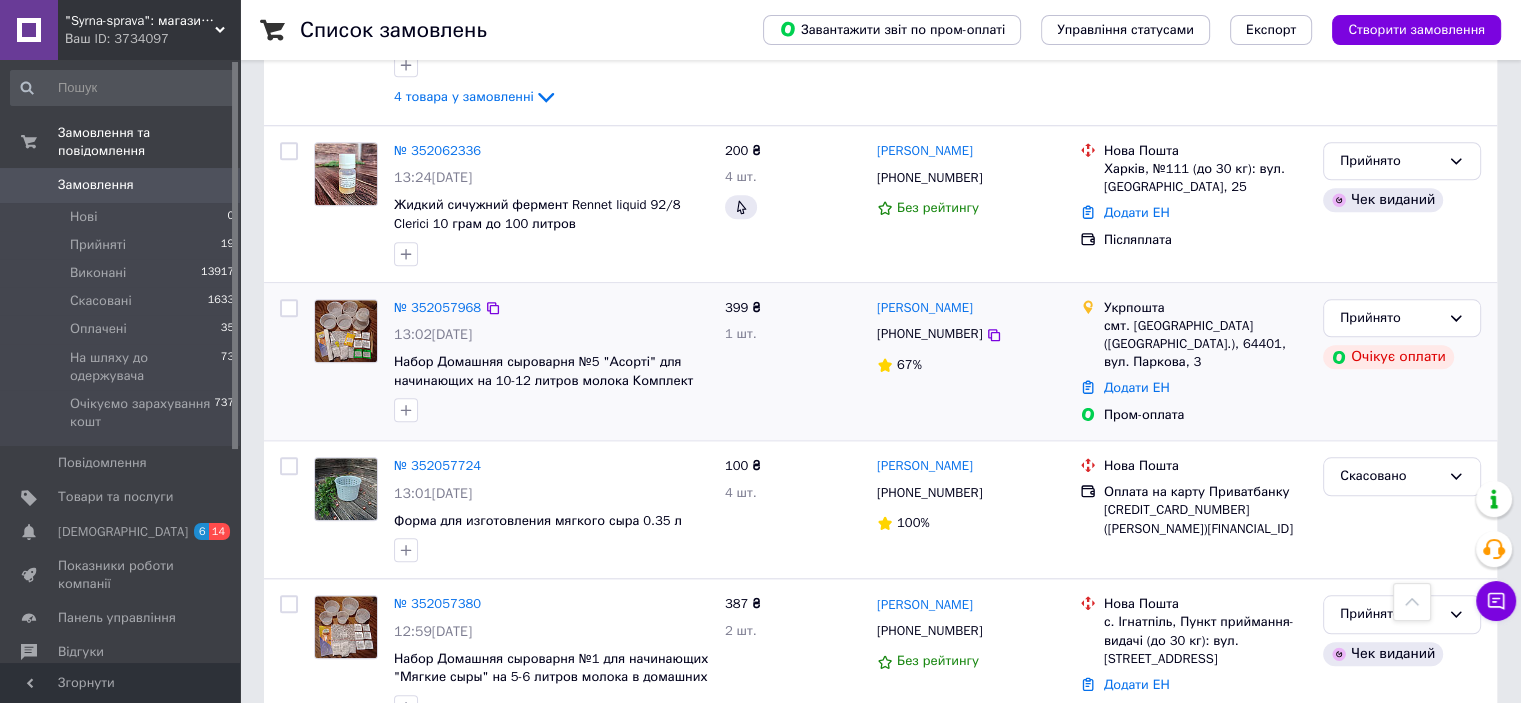 scroll, scrollTop: 1800, scrollLeft: 0, axis: vertical 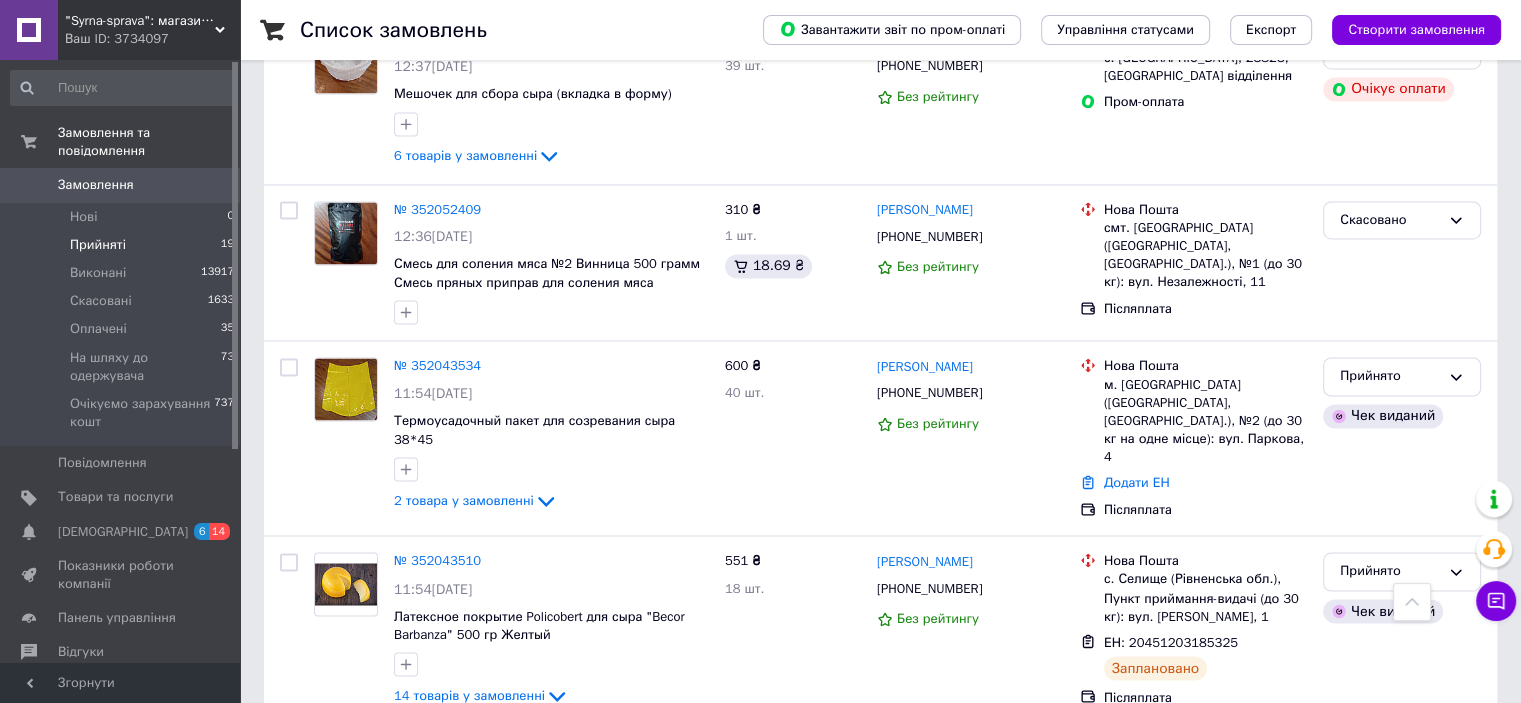 click on "Прийняті 19" at bounding box center (123, 245) 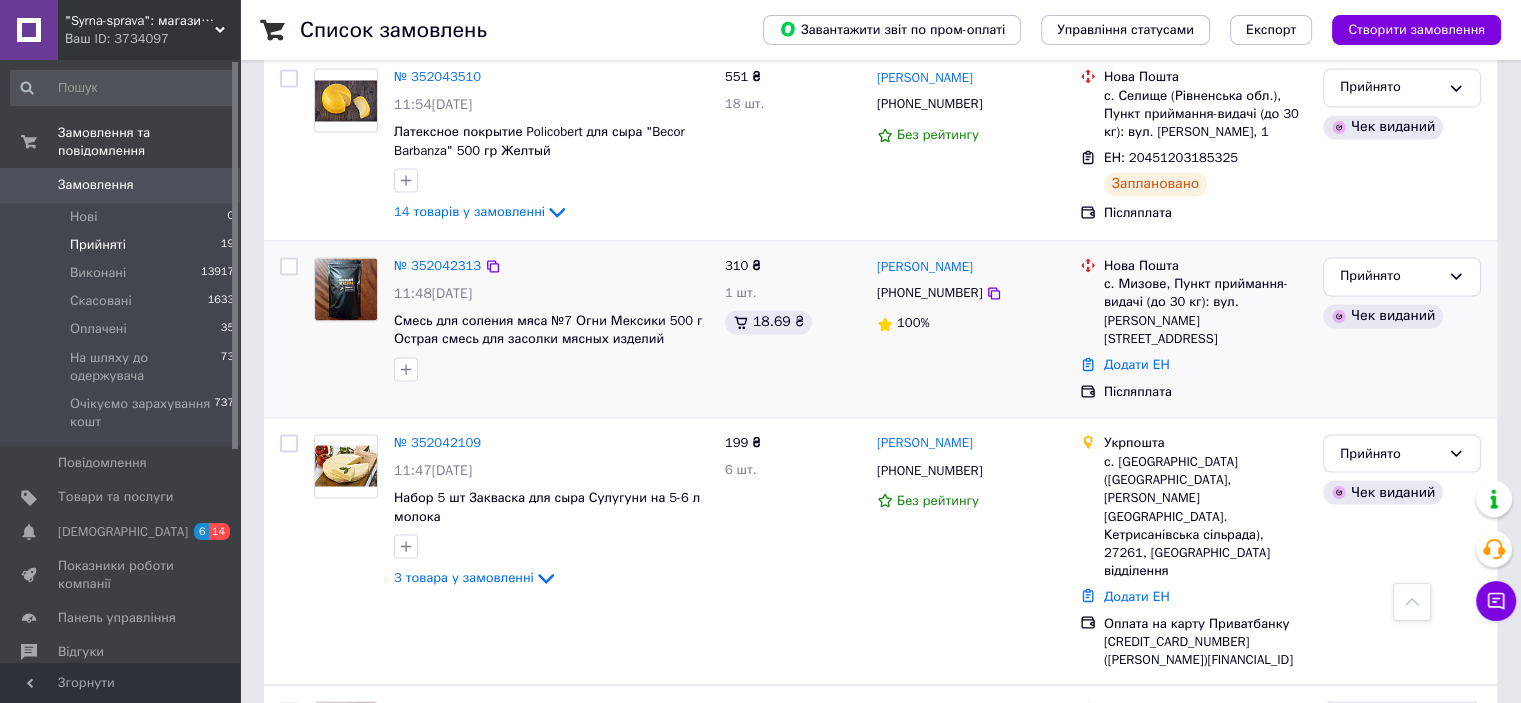 scroll, scrollTop: 3390, scrollLeft: 0, axis: vertical 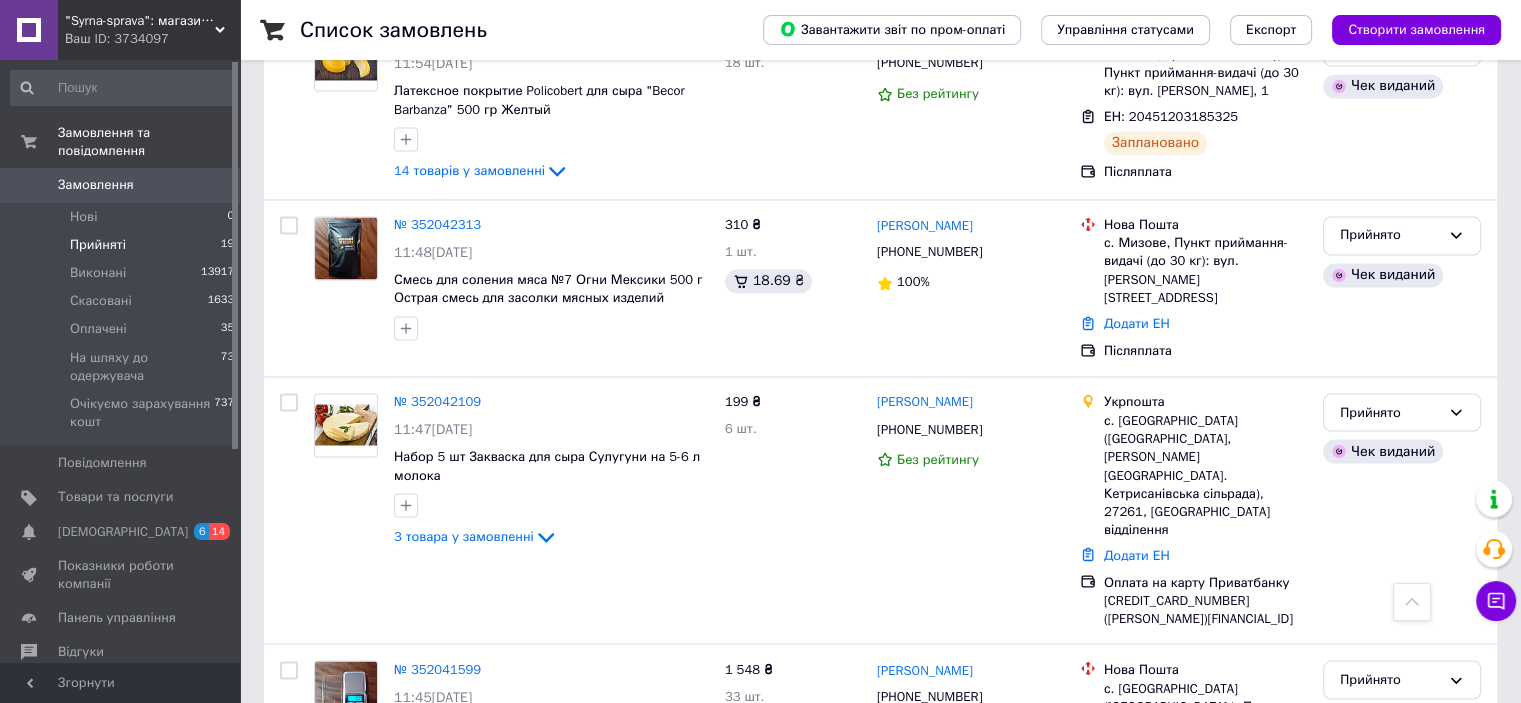 click on "3" at bounding box center (371, 865) 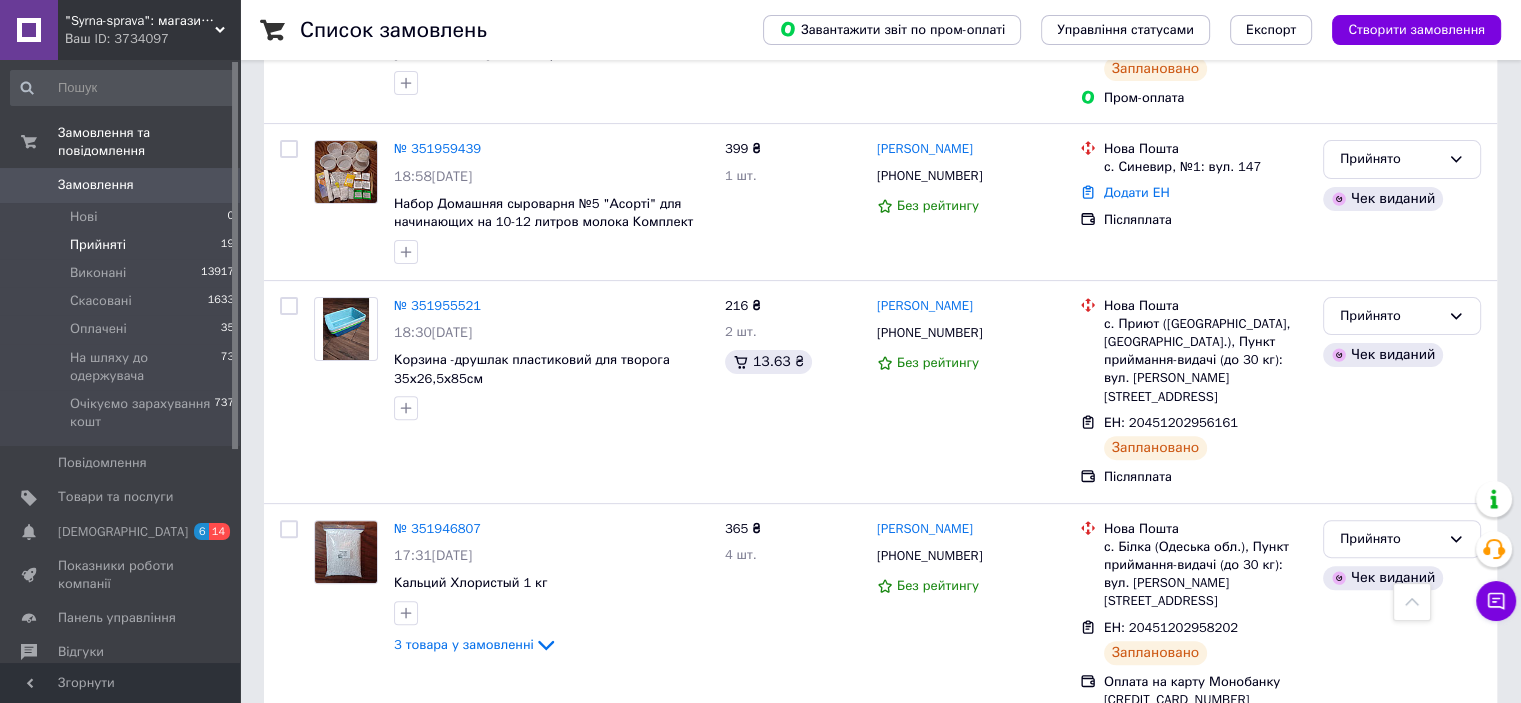 scroll, scrollTop: 457, scrollLeft: 0, axis: vertical 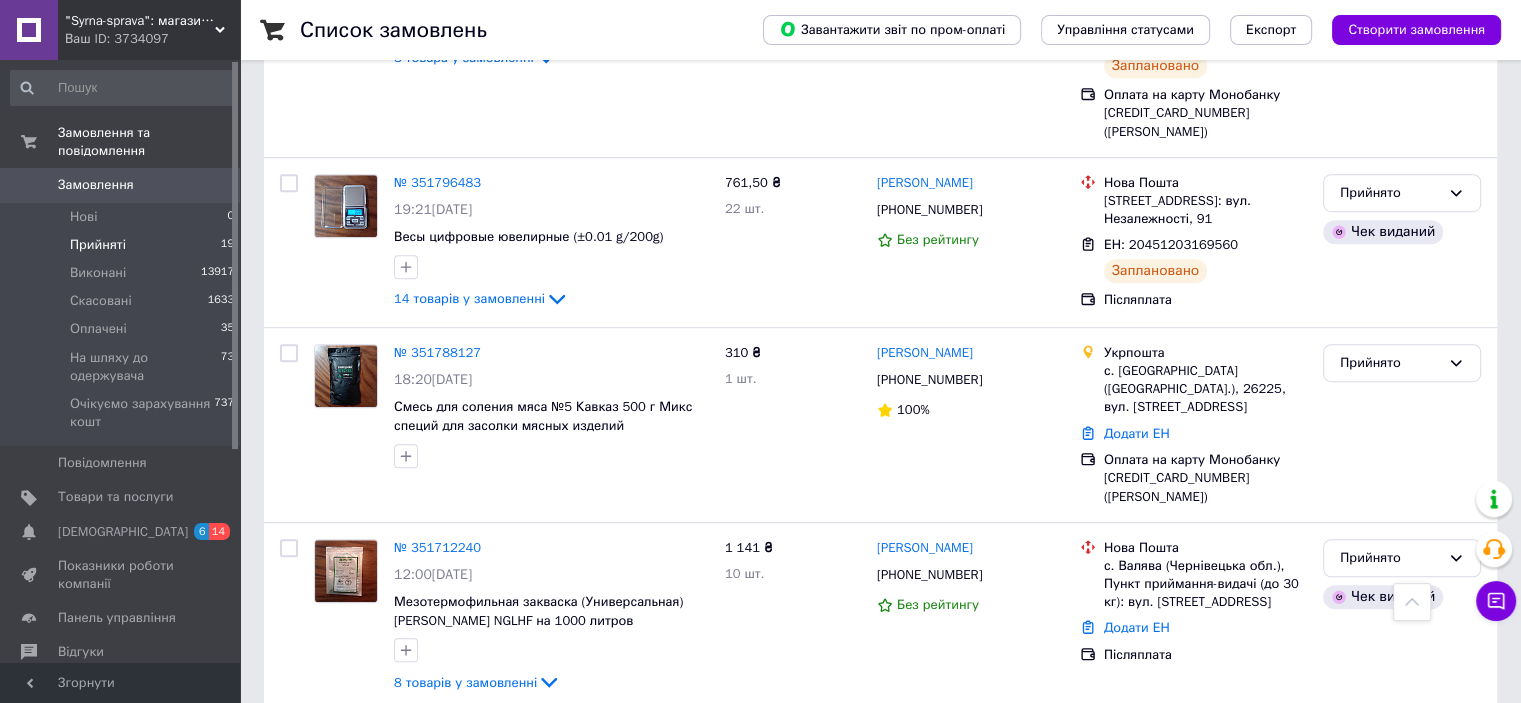 click on "2" at bounding box center (449, 755) 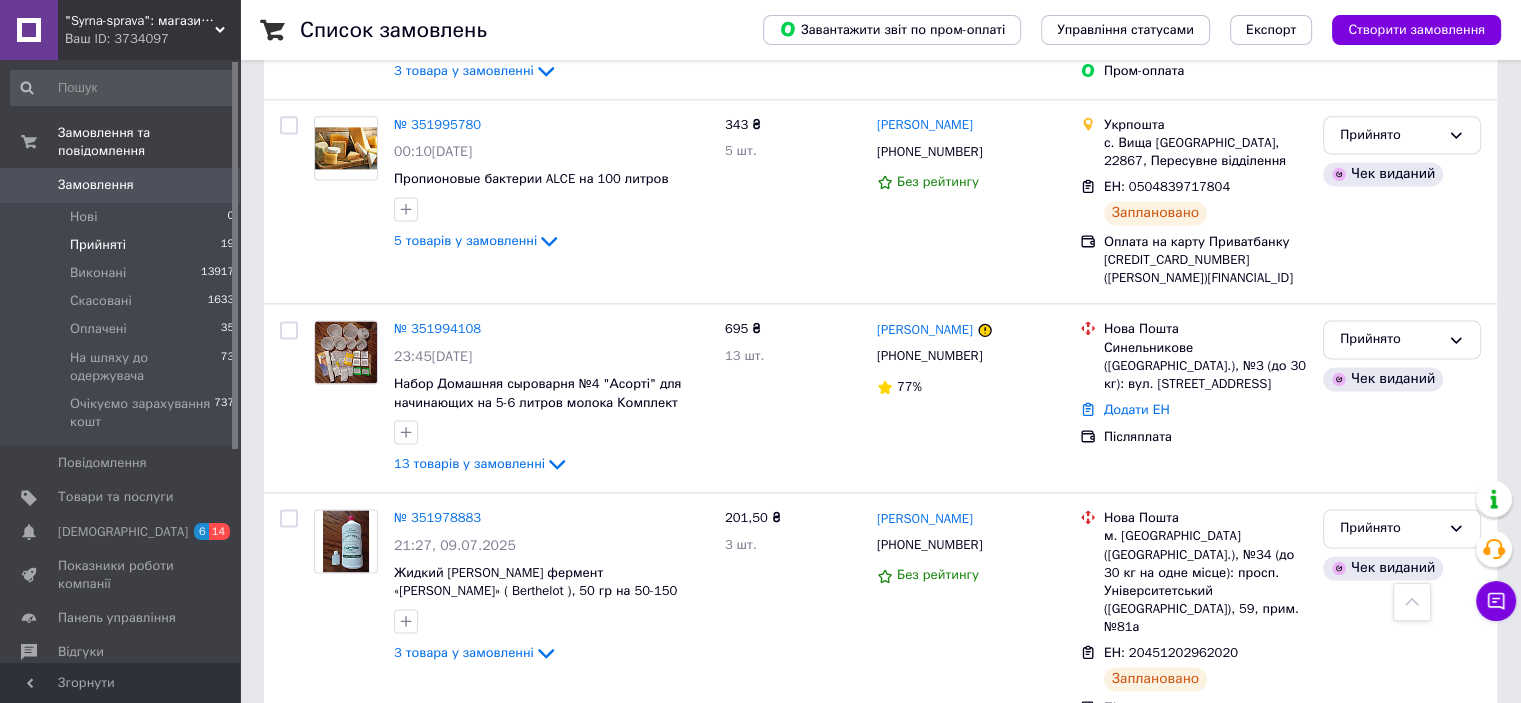 scroll, scrollTop: 2621, scrollLeft: 0, axis: vertical 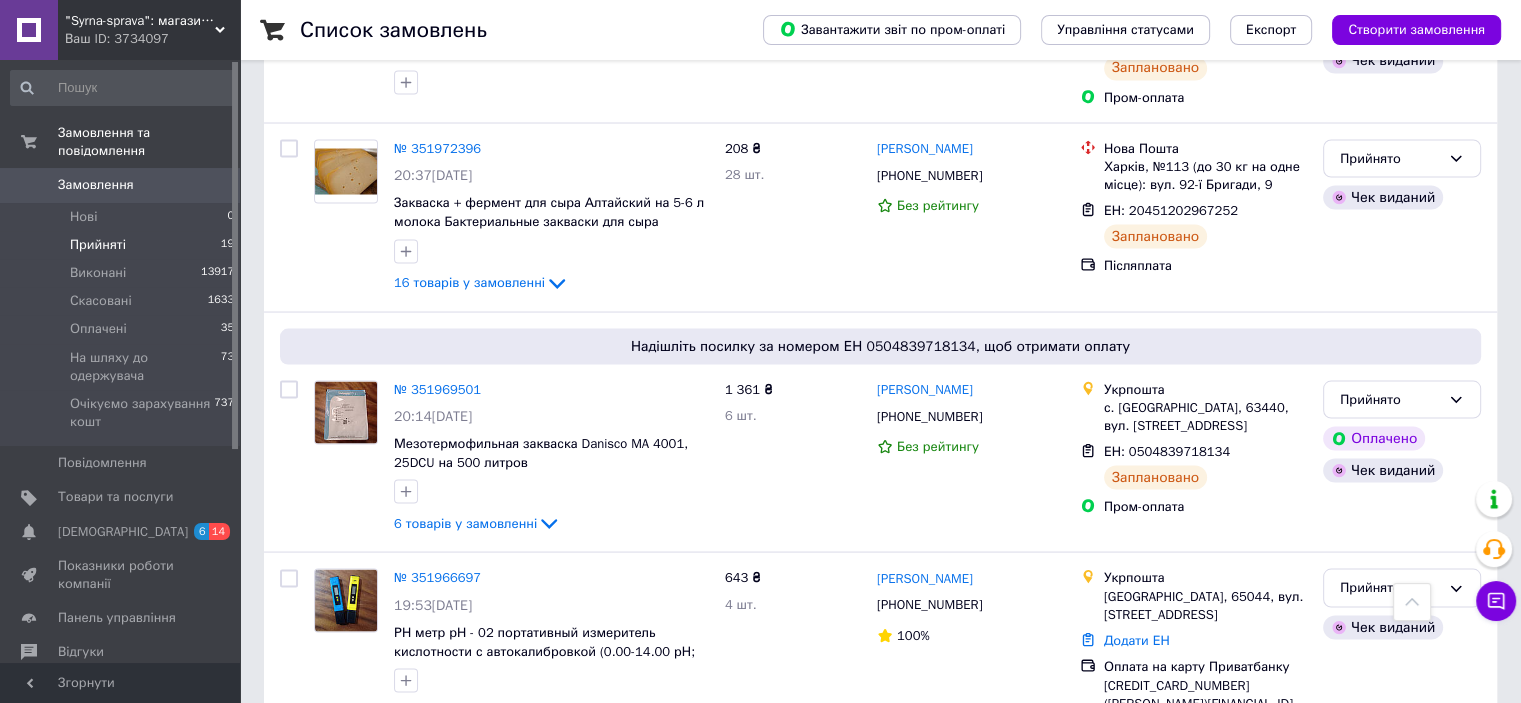 click on "3" at bounding box center (494, 785) 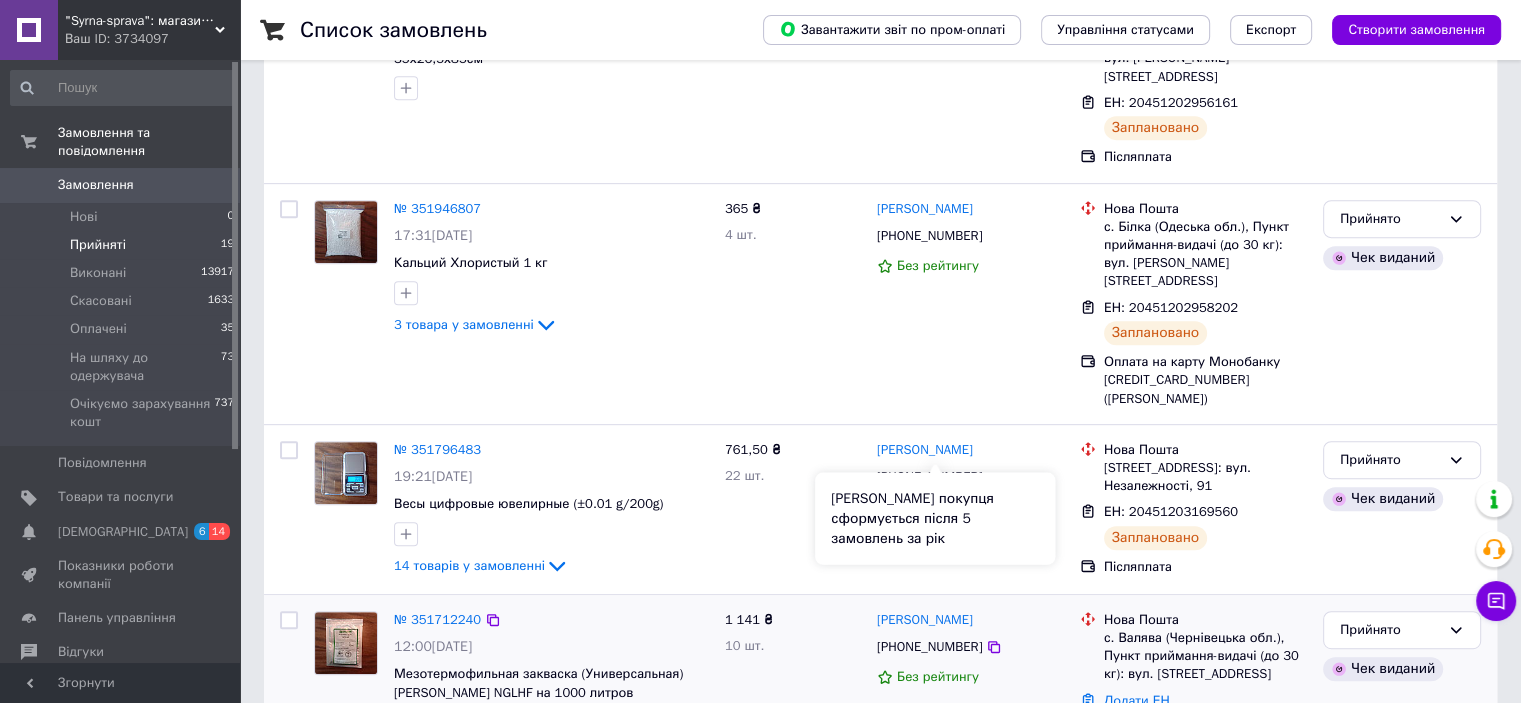 scroll, scrollTop: 999, scrollLeft: 0, axis: vertical 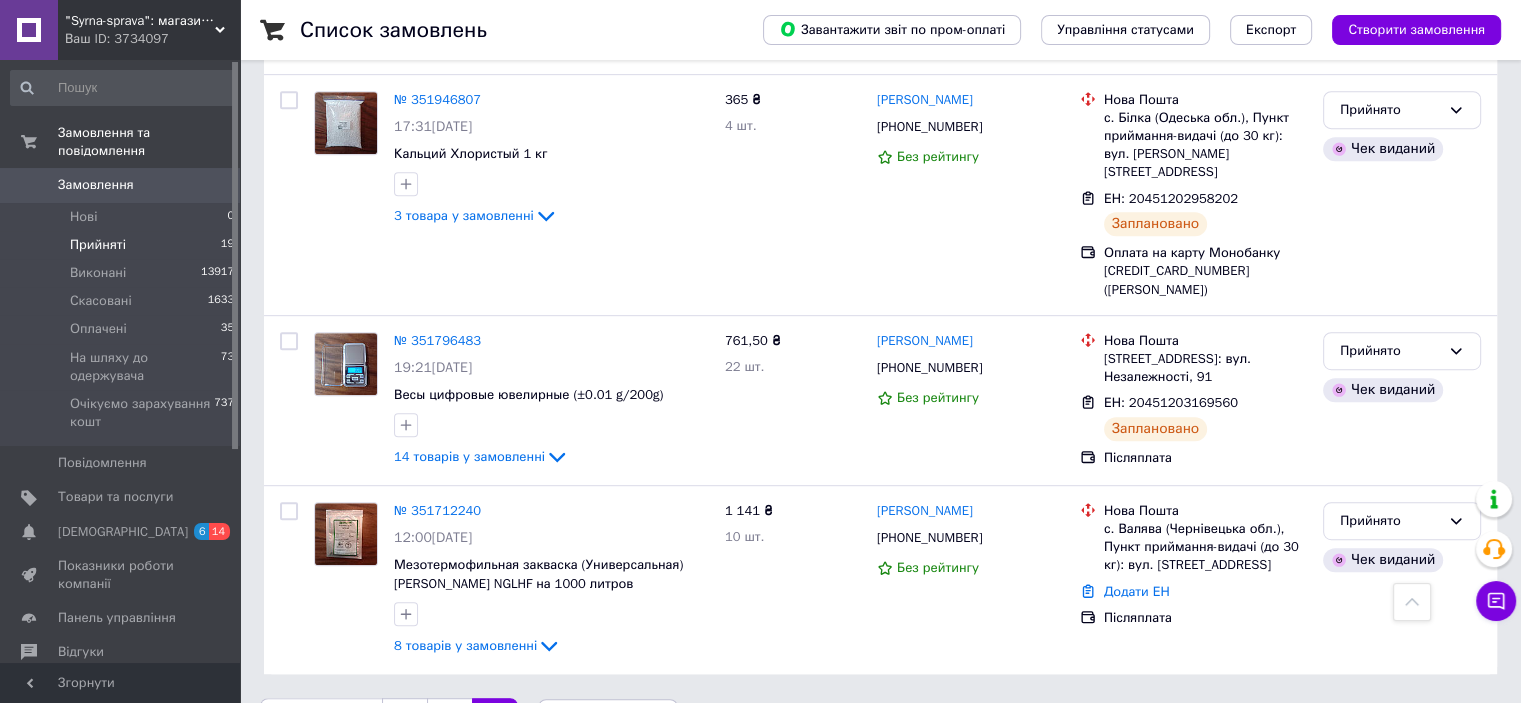 click on "2" at bounding box center (449, 719) 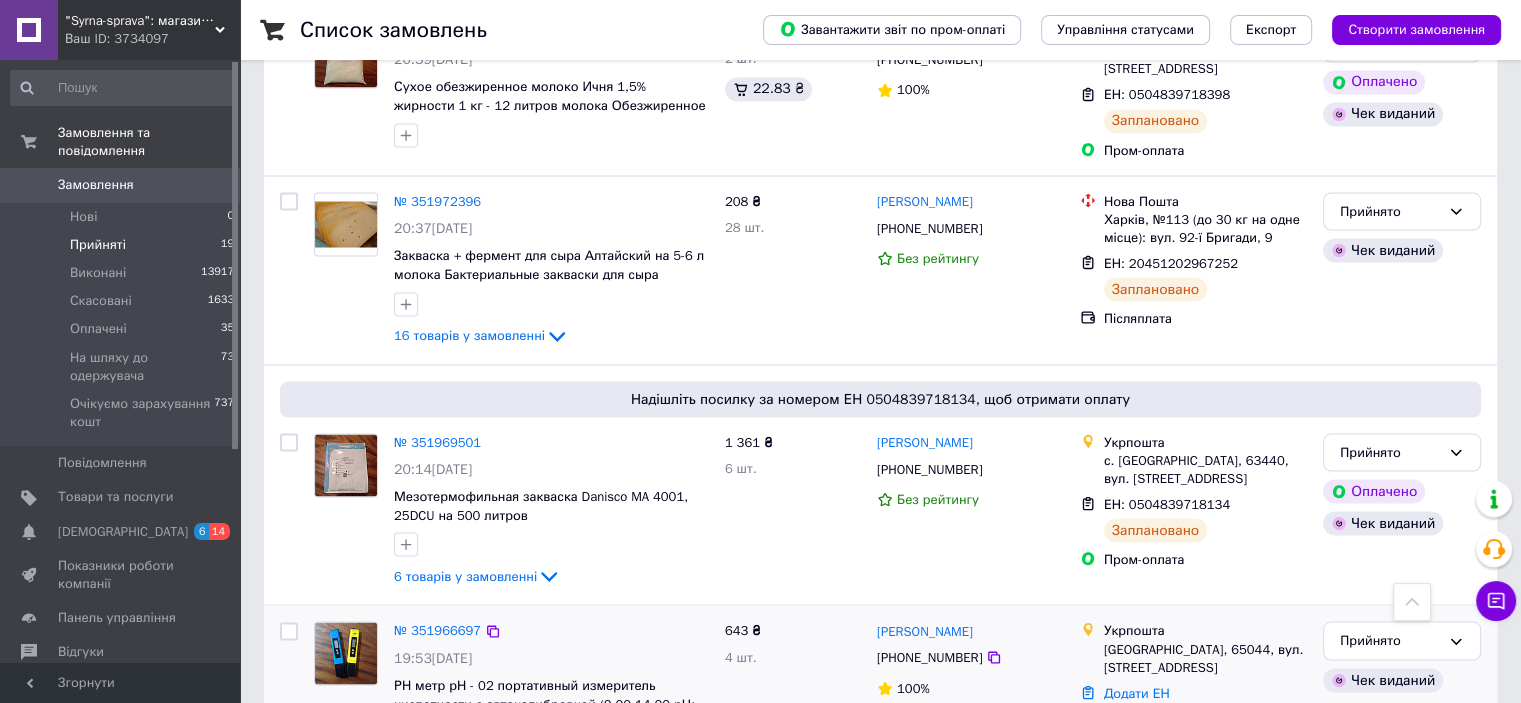 scroll, scrollTop: 3721, scrollLeft: 0, axis: vertical 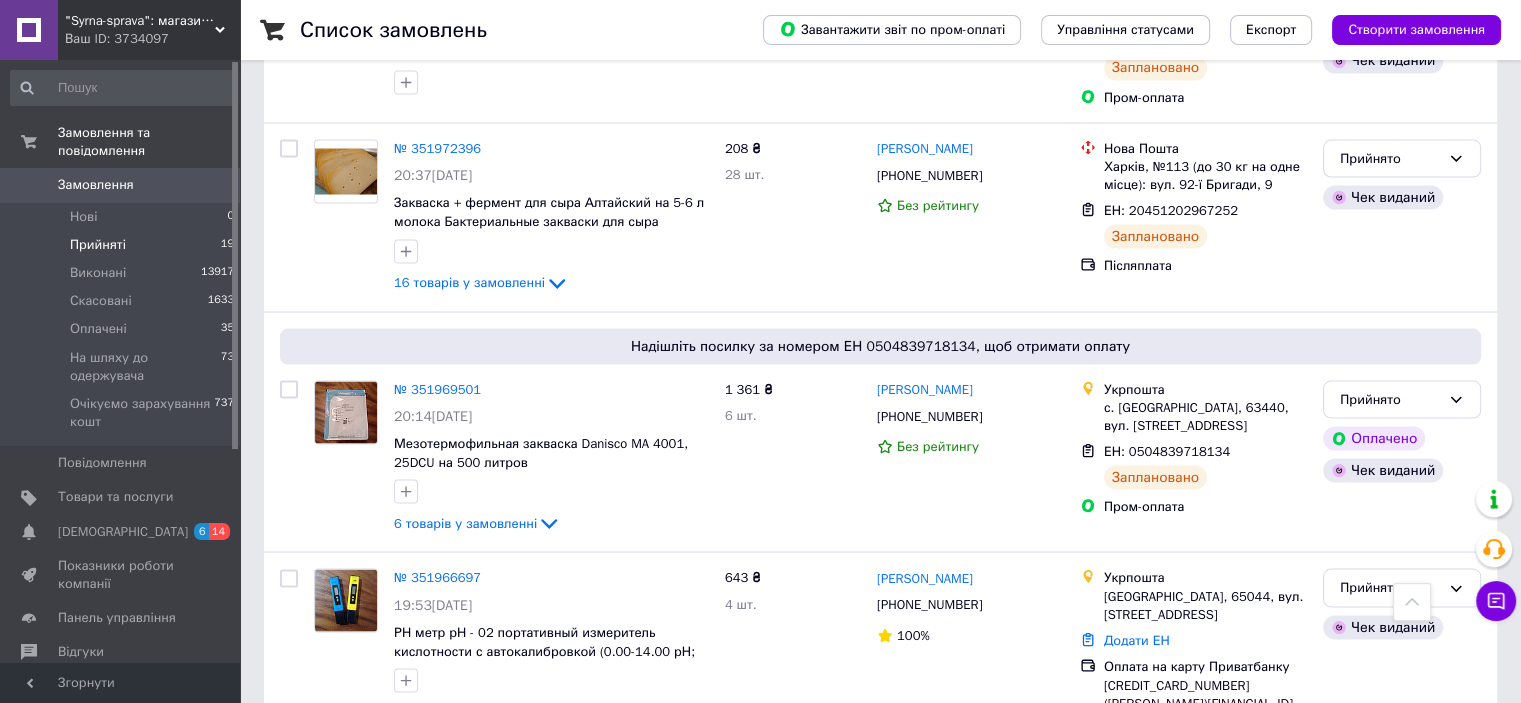 click on "Прийняті 19" at bounding box center [123, 245] 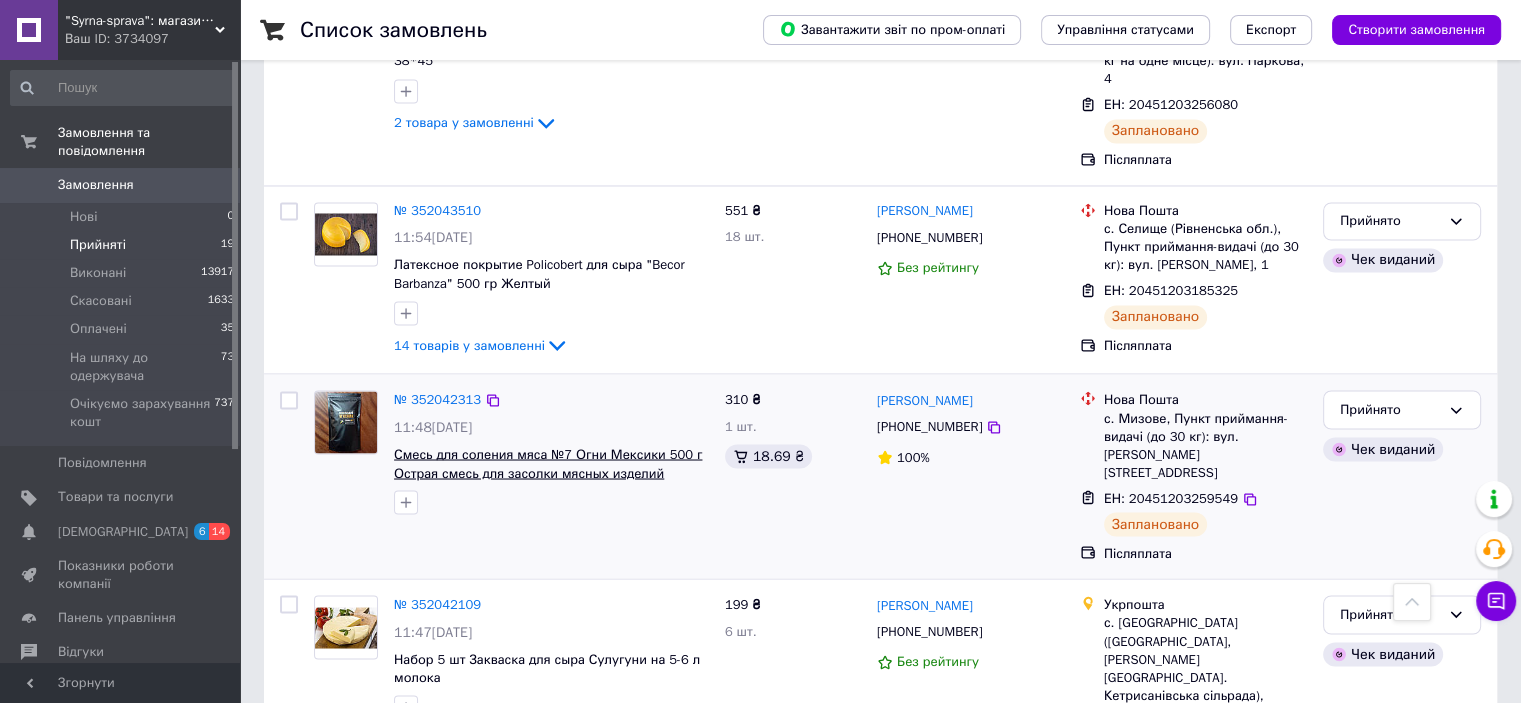 scroll, scrollTop: 3465, scrollLeft: 0, axis: vertical 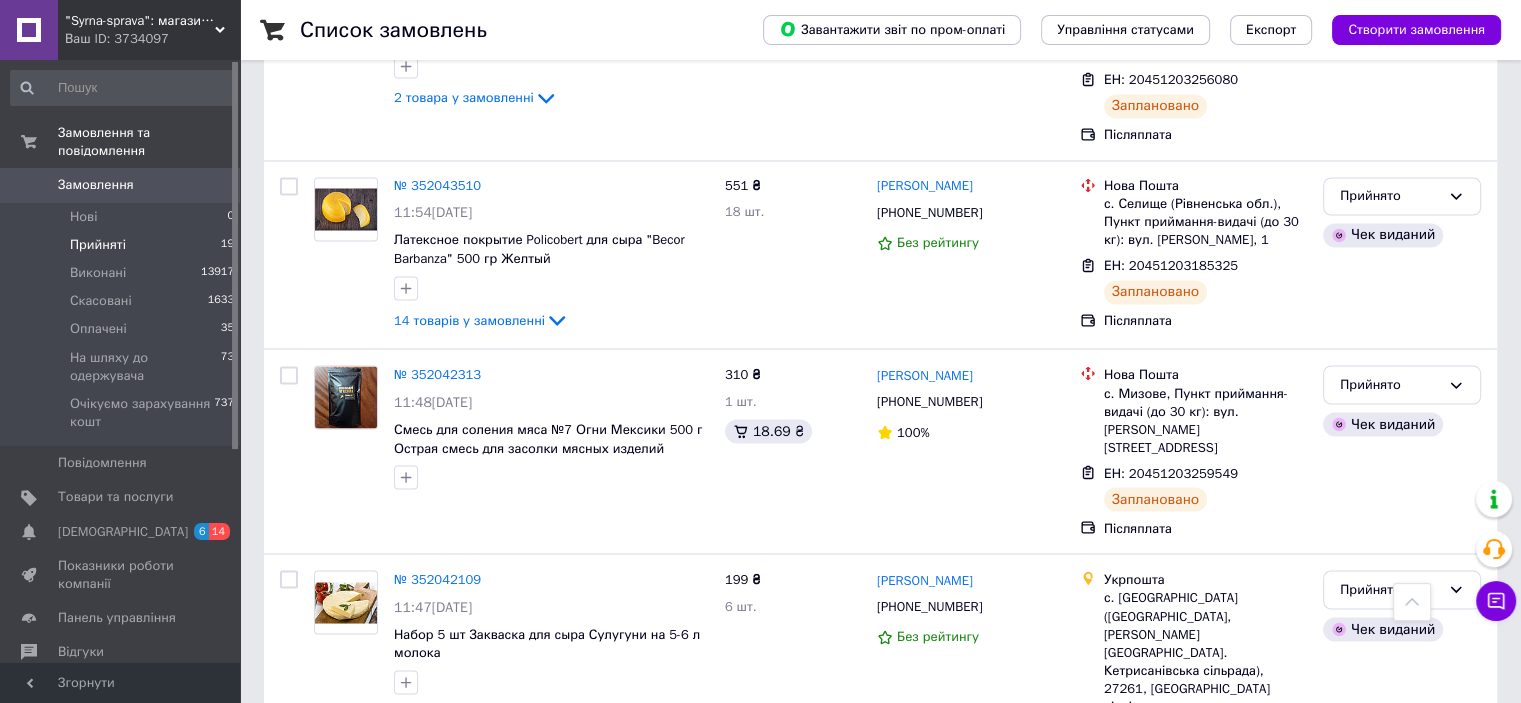 click on "3" at bounding box center [371, 866] 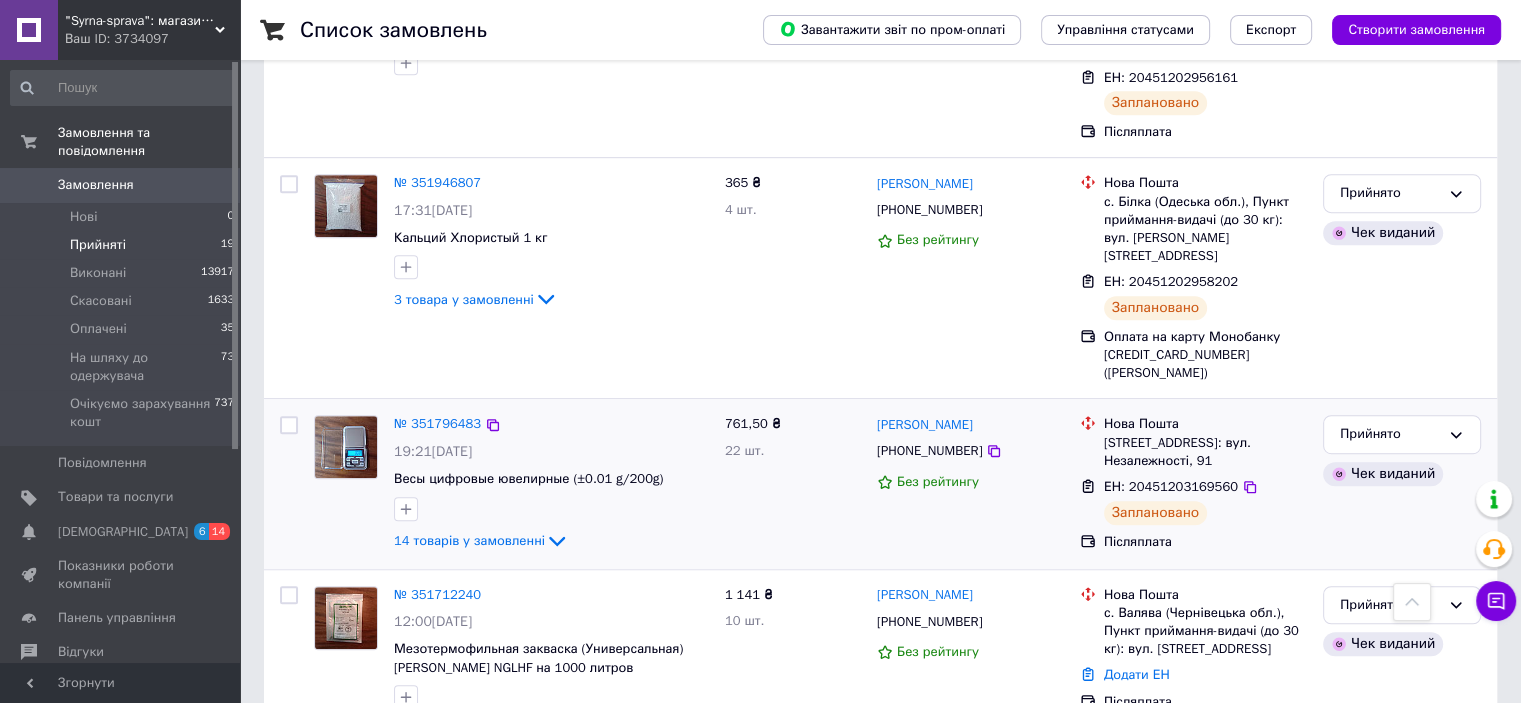 scroll, scrollTop: 1188, scrollLeft: 0, axis: vertical 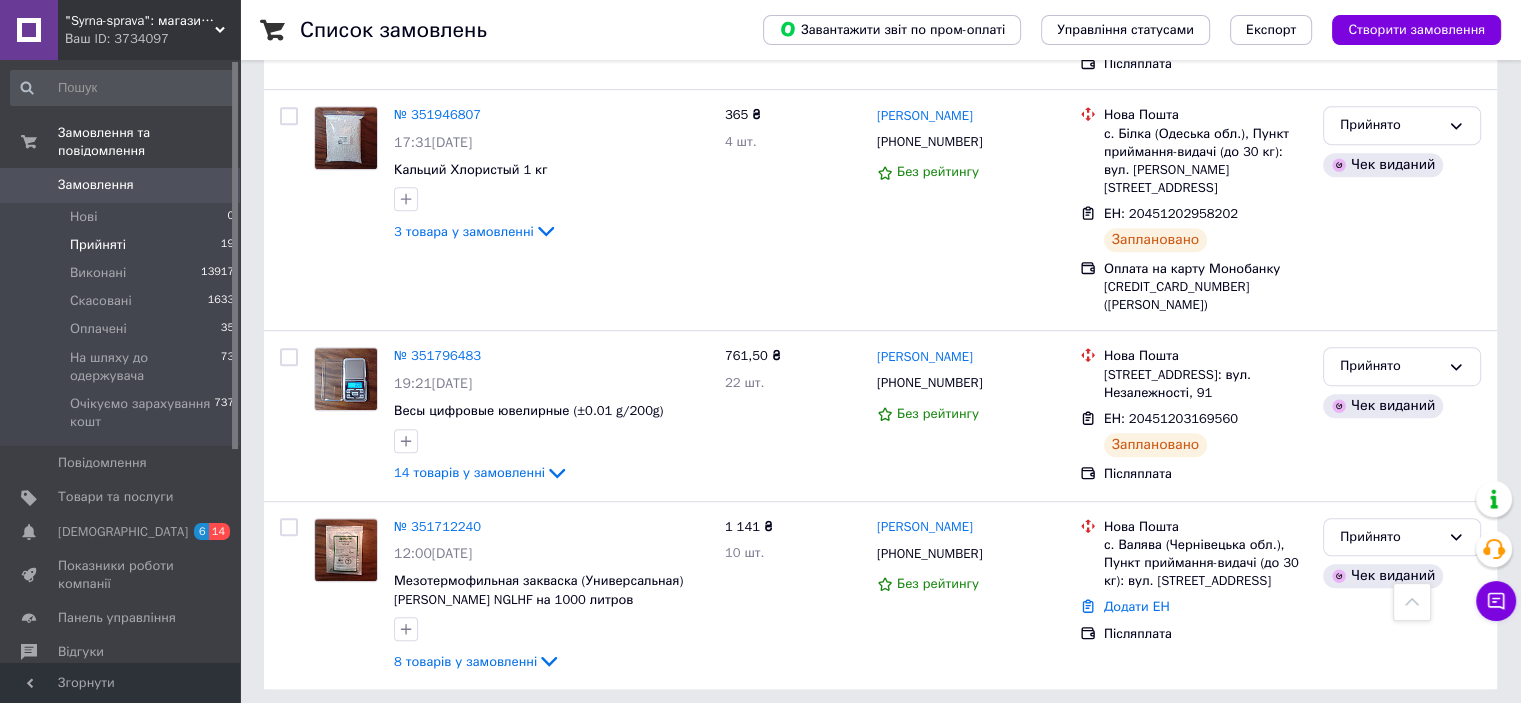click on "2" at bounding box center [449, 734] 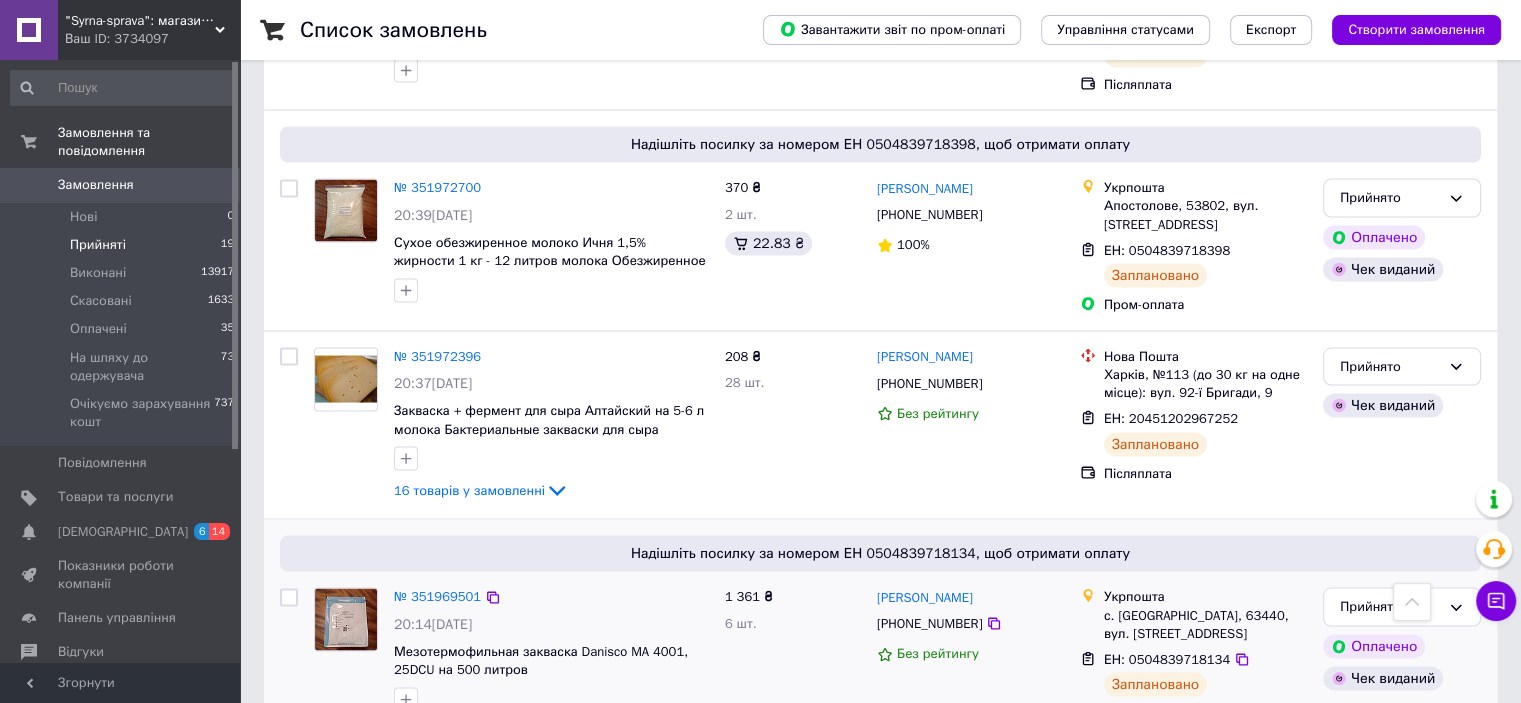 scroll, scrollTop: 3719, scrollLeft: 0, axis: vertical 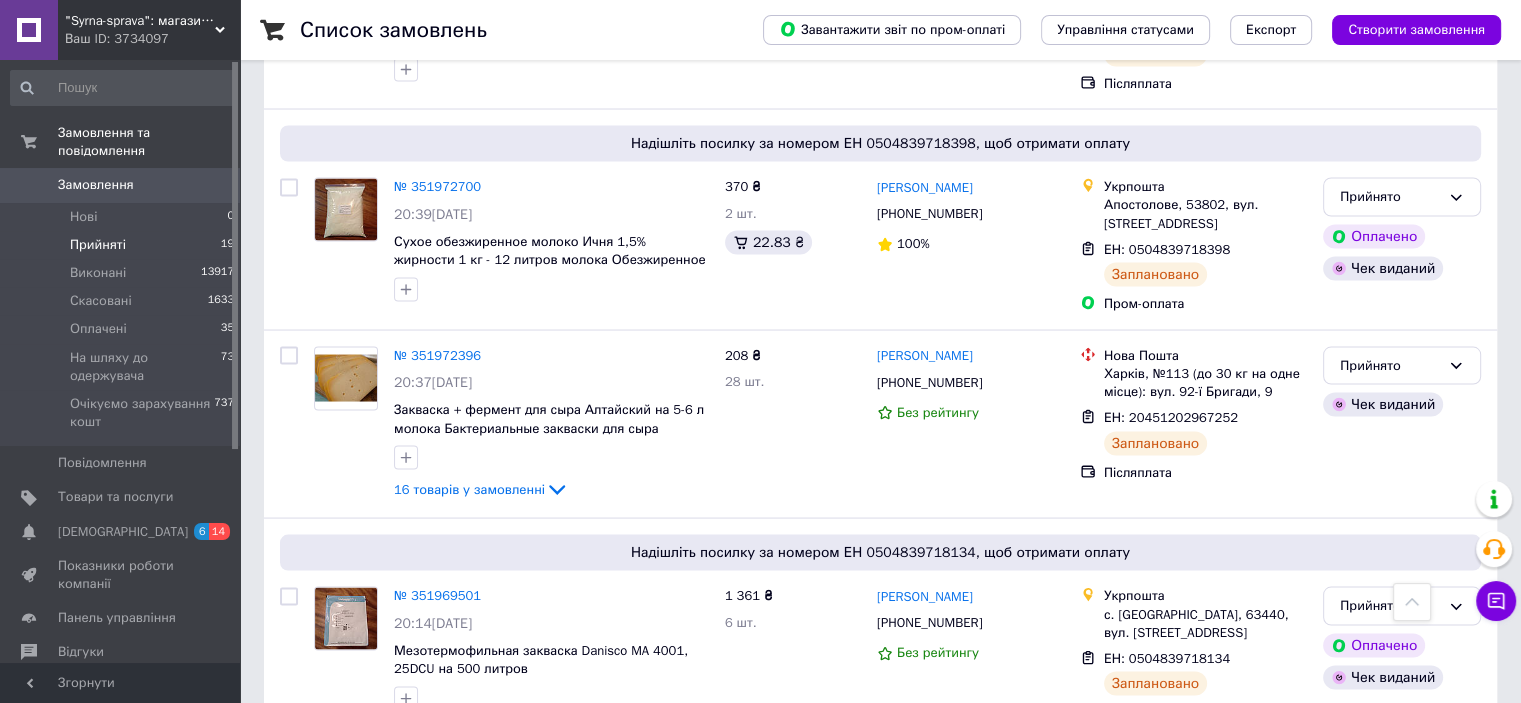 click on "1" at bounding box center [404, 803] 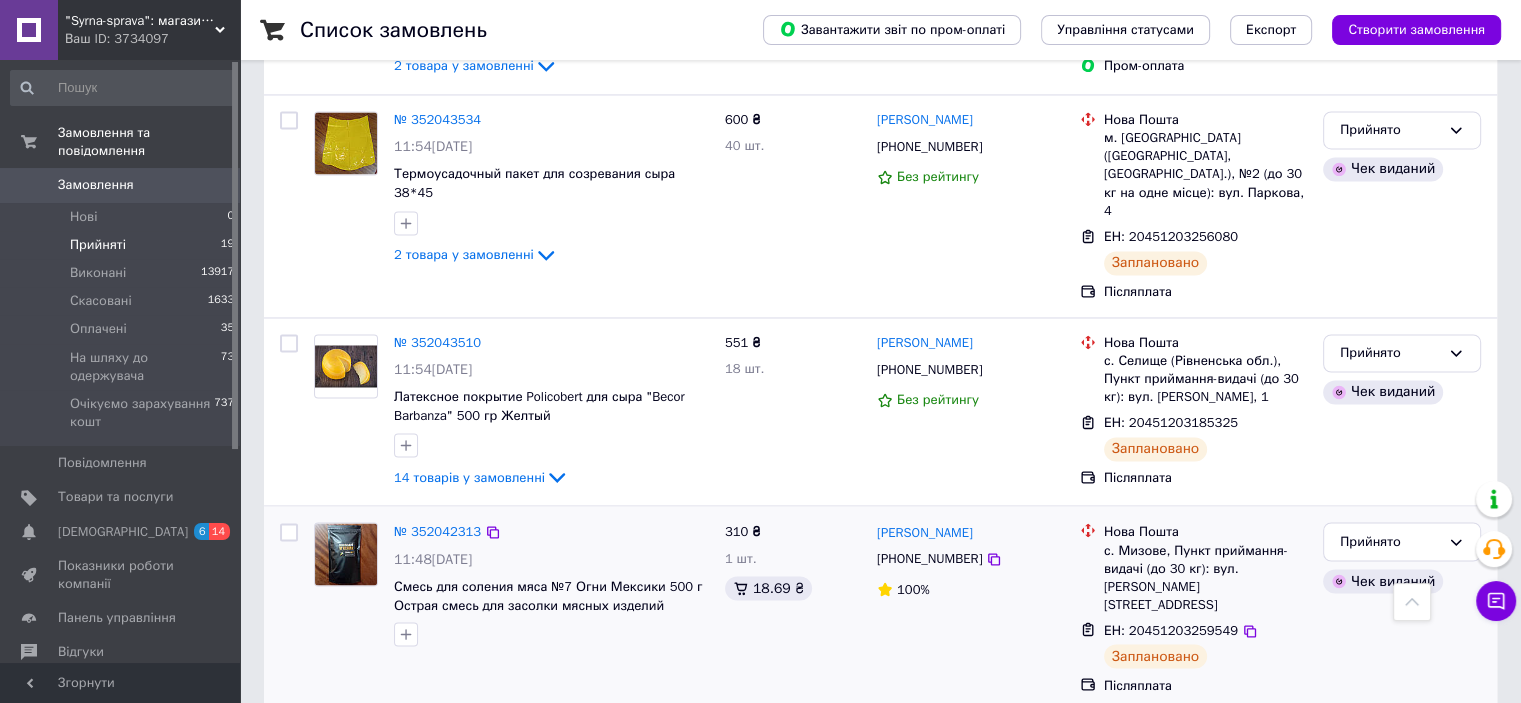 scroll, scrollTop: 3465, scrollLeft: 0, axis: vertical 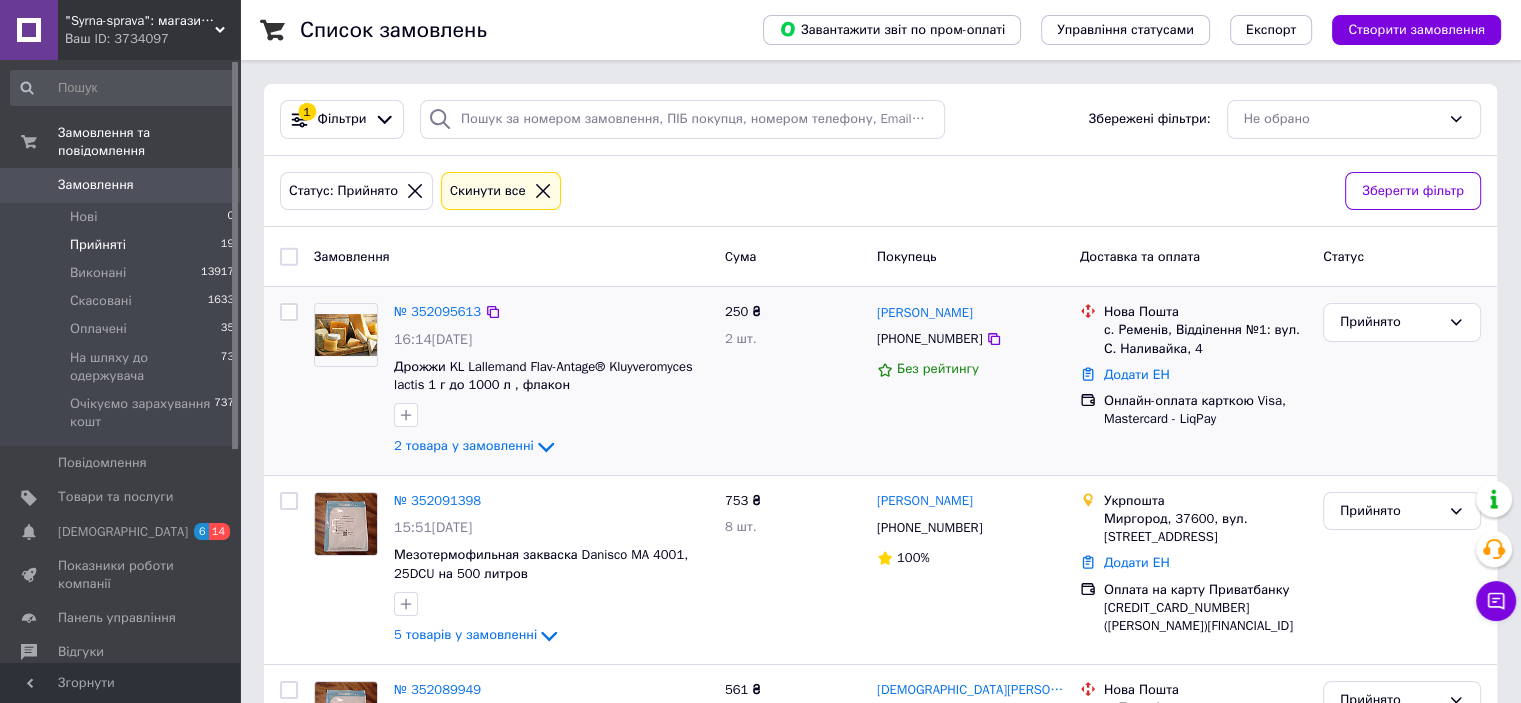click on "250 ₴ 2 шт." at bounding box center (793, 381) 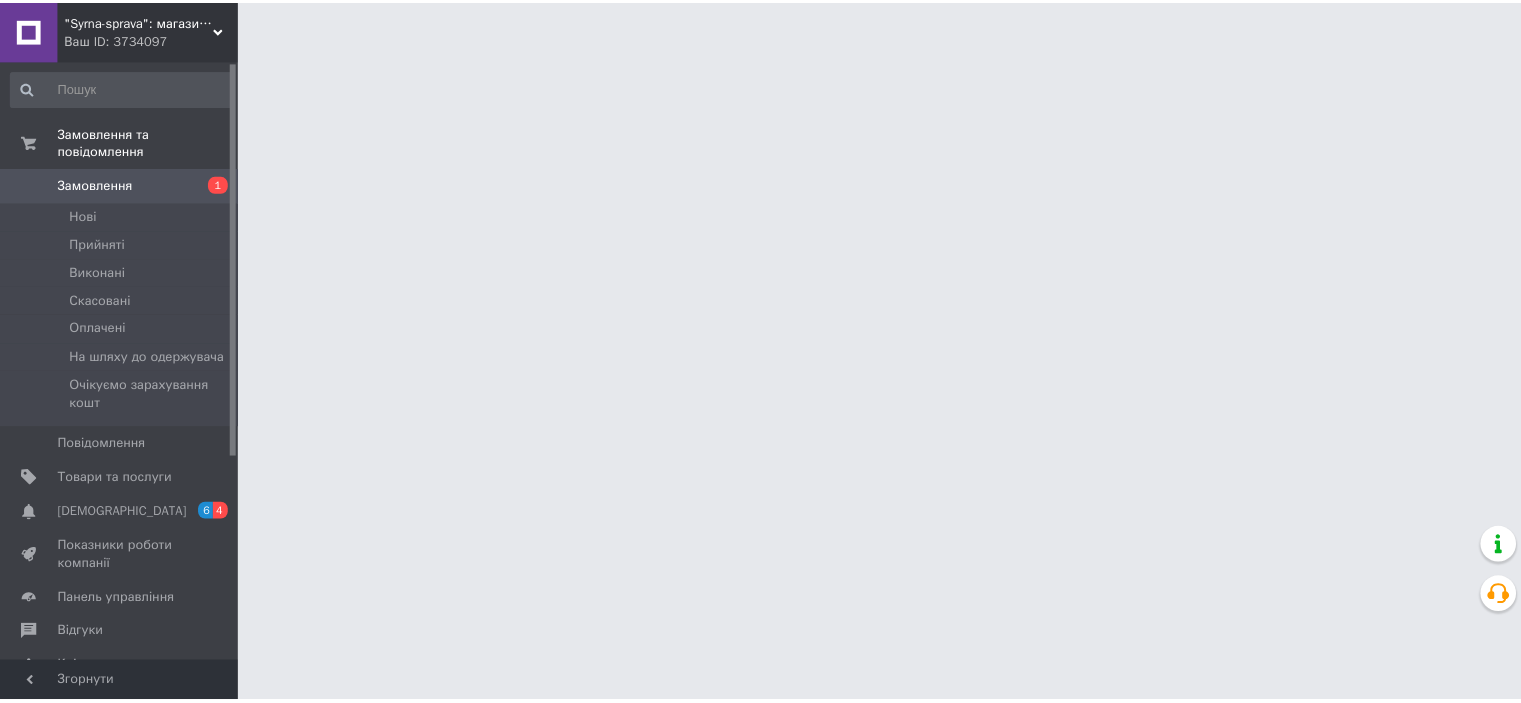 scroll, scrollTop: 0, scrollLeft: 0, axis: both 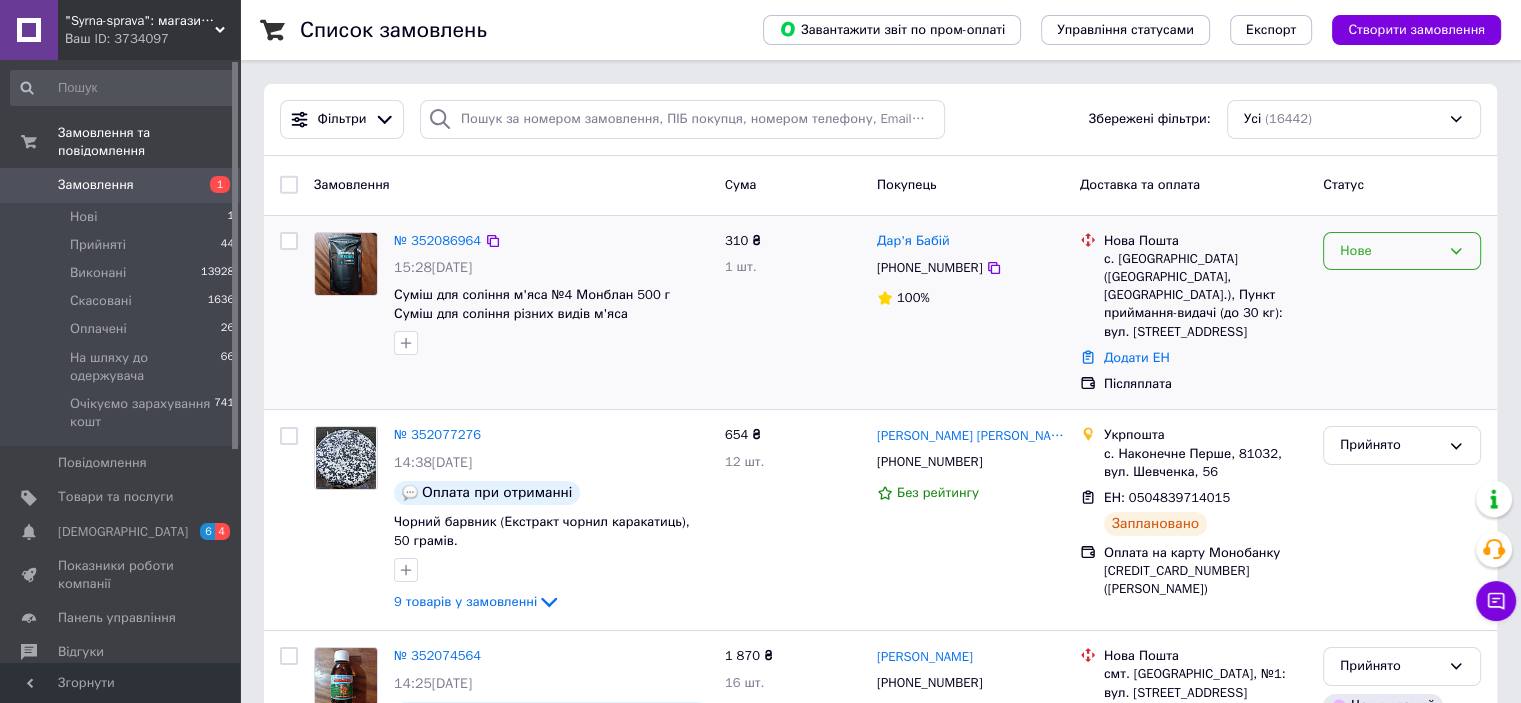 click on "Нове" at bounding box center (1390, 251) 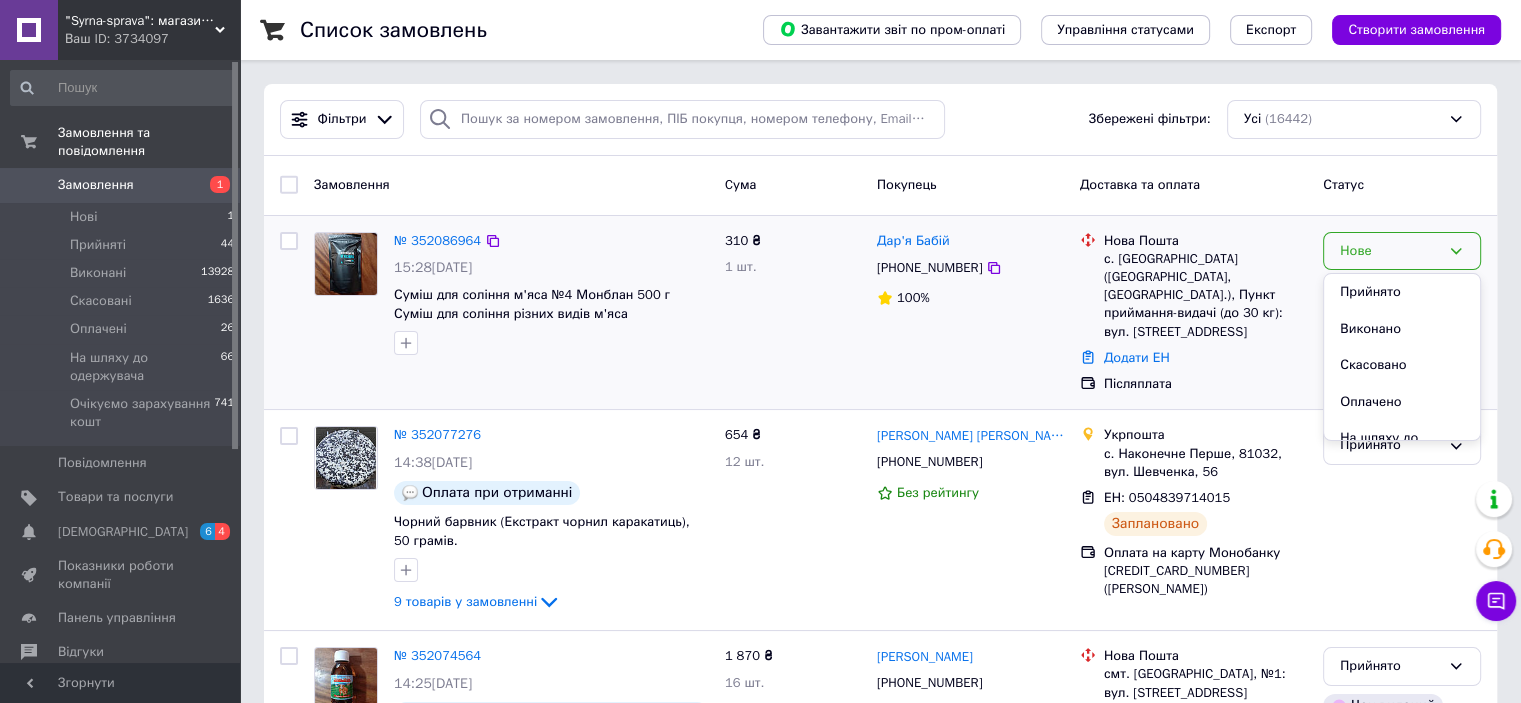 click on "Прийнято" at bounding box center (1402, 292) 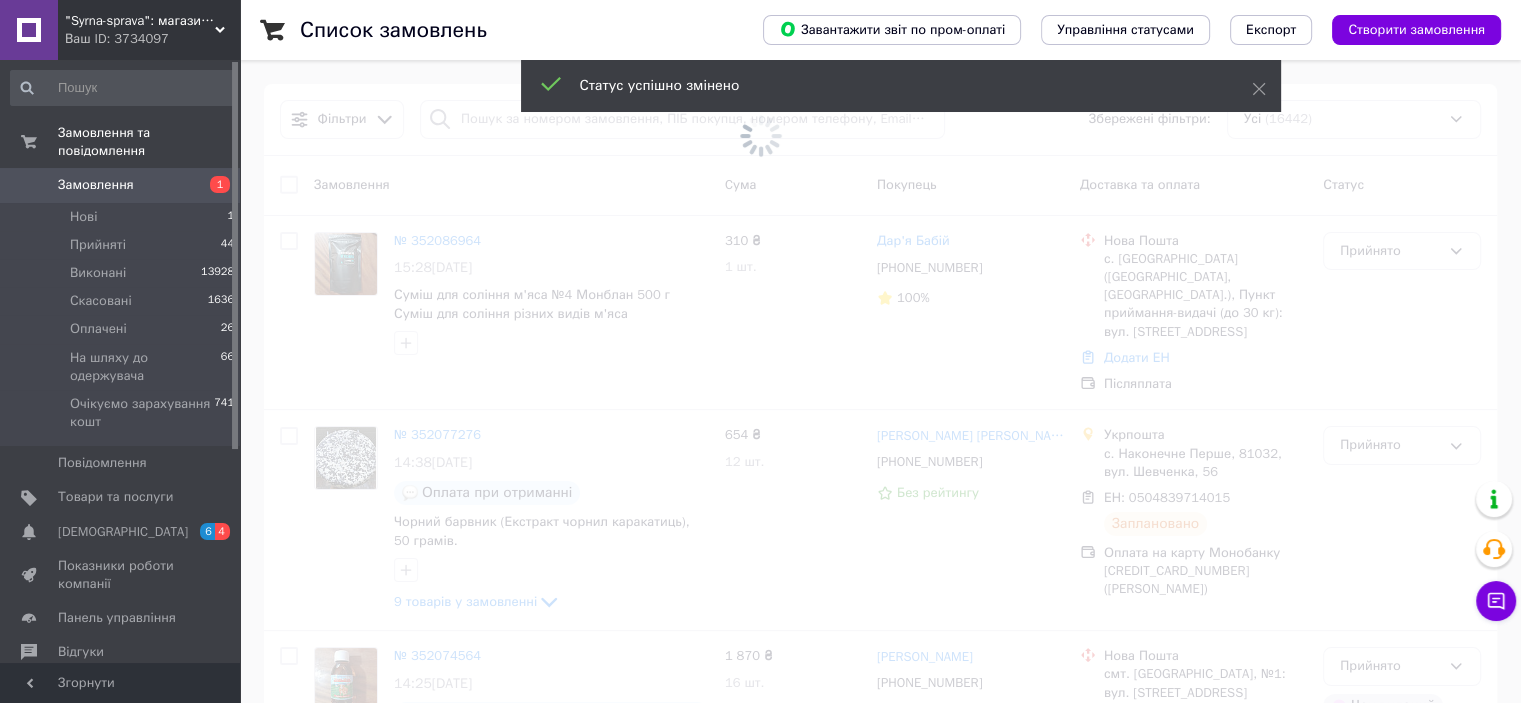 drag, startPoint x: 455, startPoint y: 236, endPoint x: 404, endPoint y: 167, distance: 85.8021 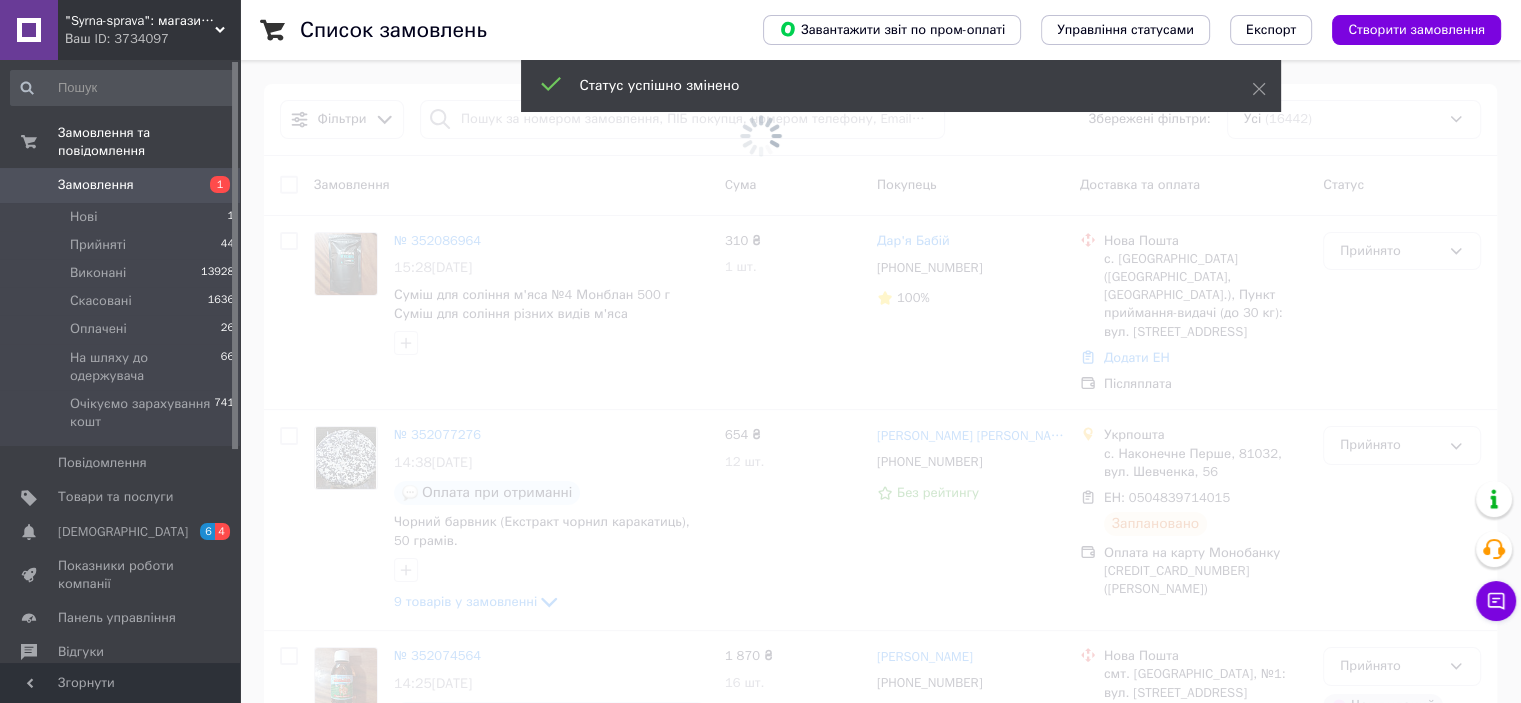 click at bounding box center (760, 136) 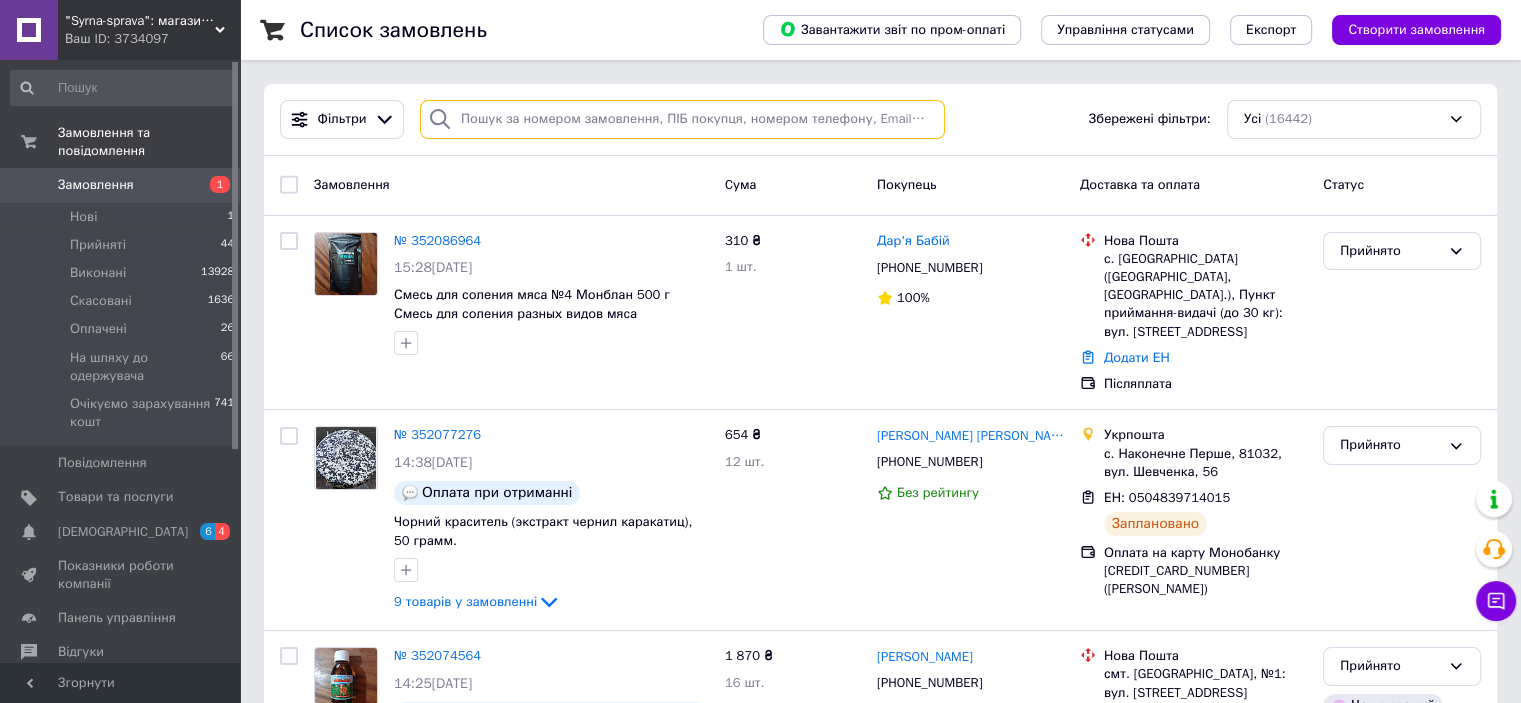 click at bounding box center (682, 119) 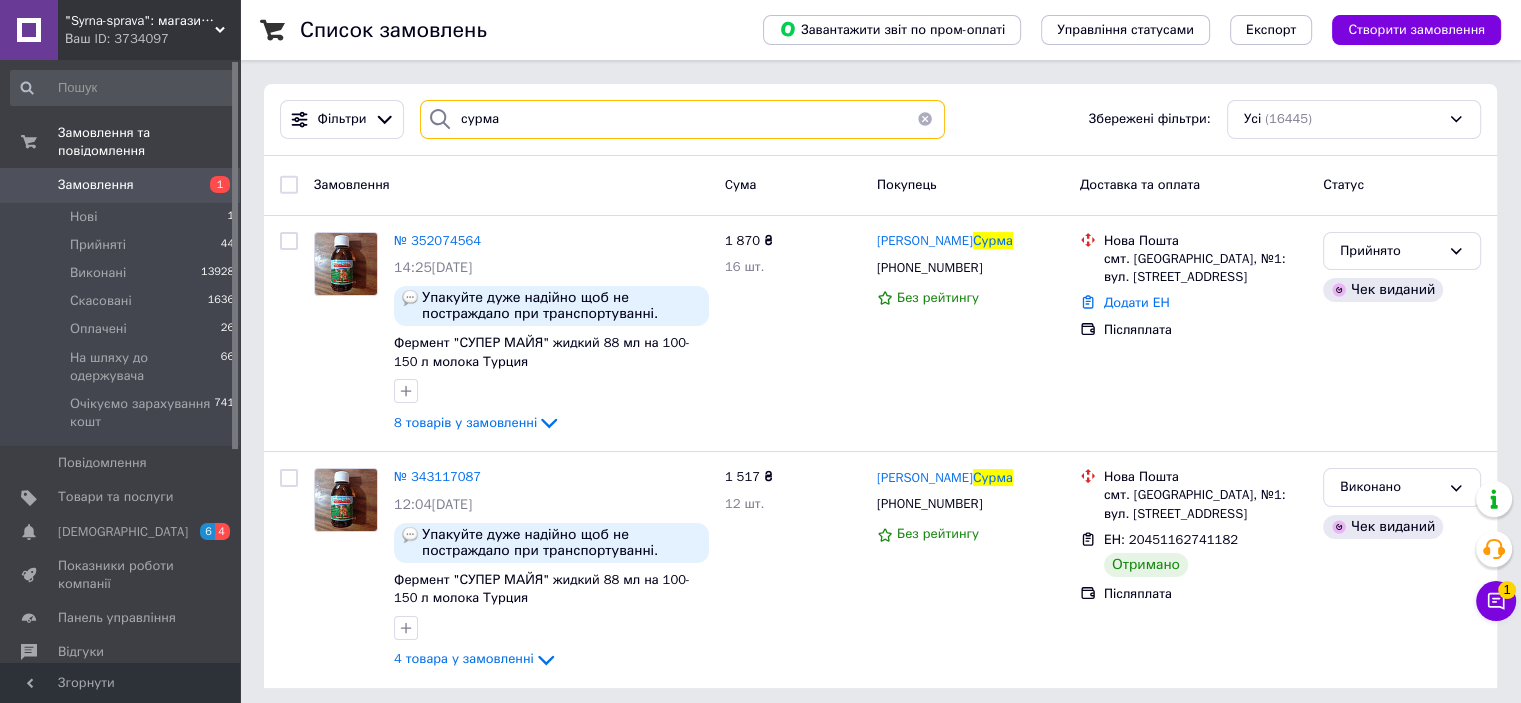 drag, startPoint x: 569, startPoint y: 103, endPoint x: 425, endPoint y: 97, distance: 144.12494 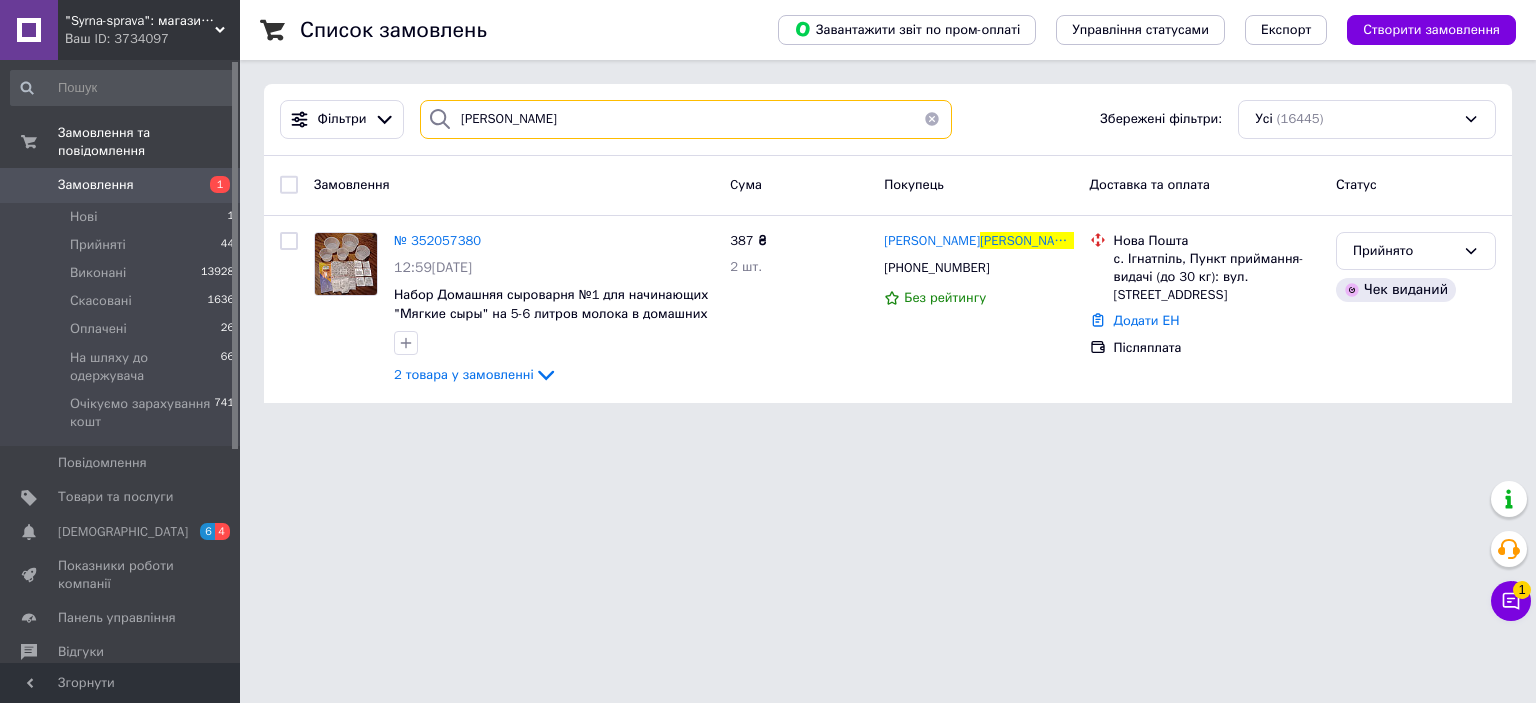 click on "баранівський" at bounding box center (686, 119) 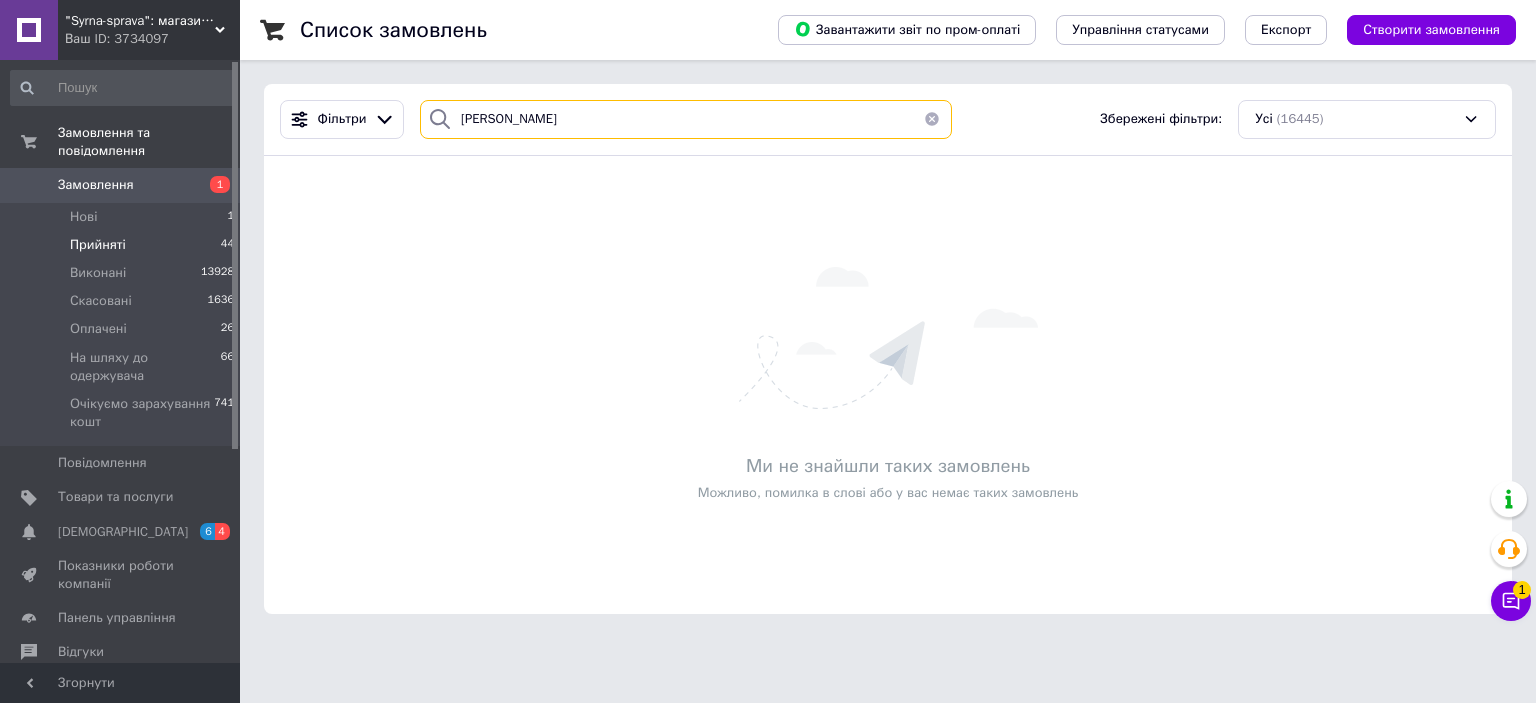 type on "барановський" 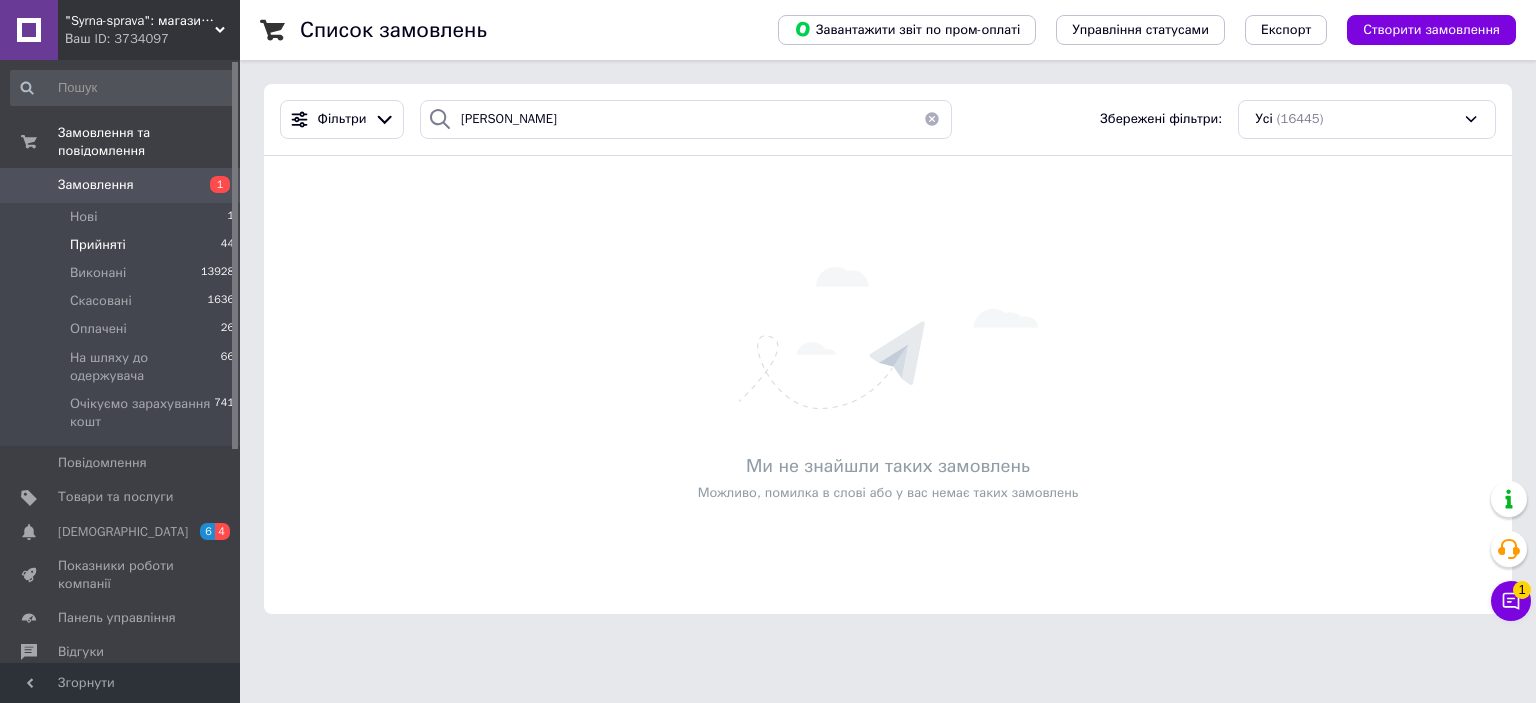 click on "Прийняті 44" at bounding box center [123, 245] 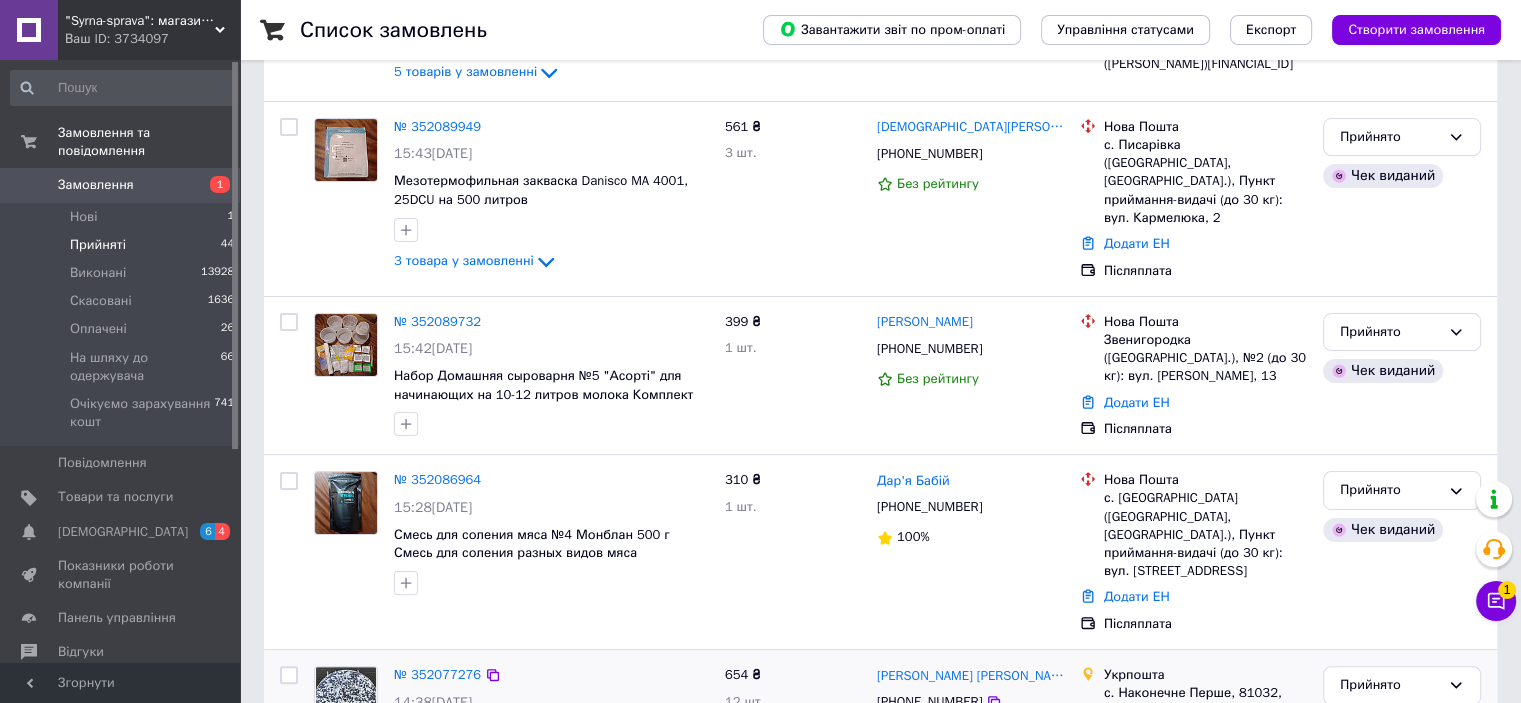 scroll, scrollTop: 600, scrollLeft: 0, axis: vertical 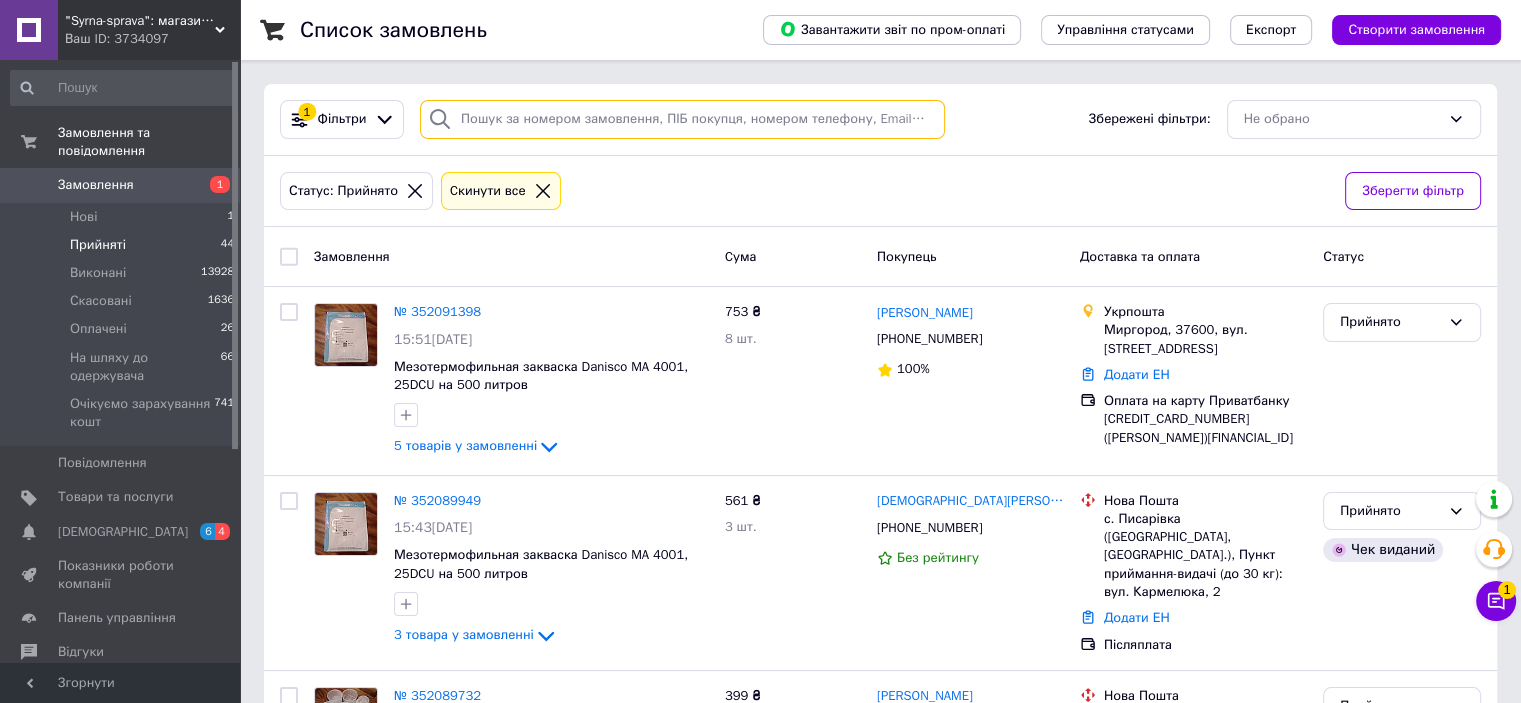 click at bounding box center (682, 119) 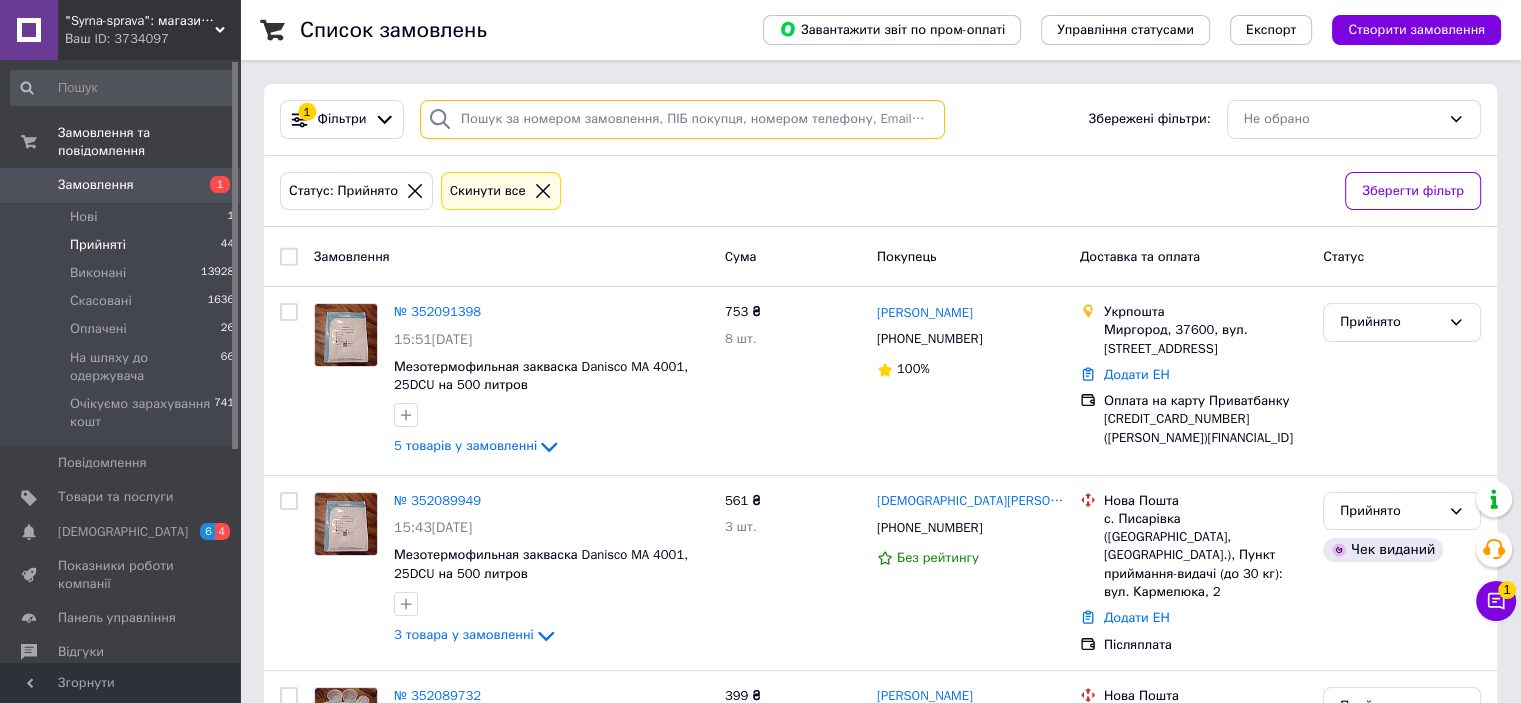 type on "щ" 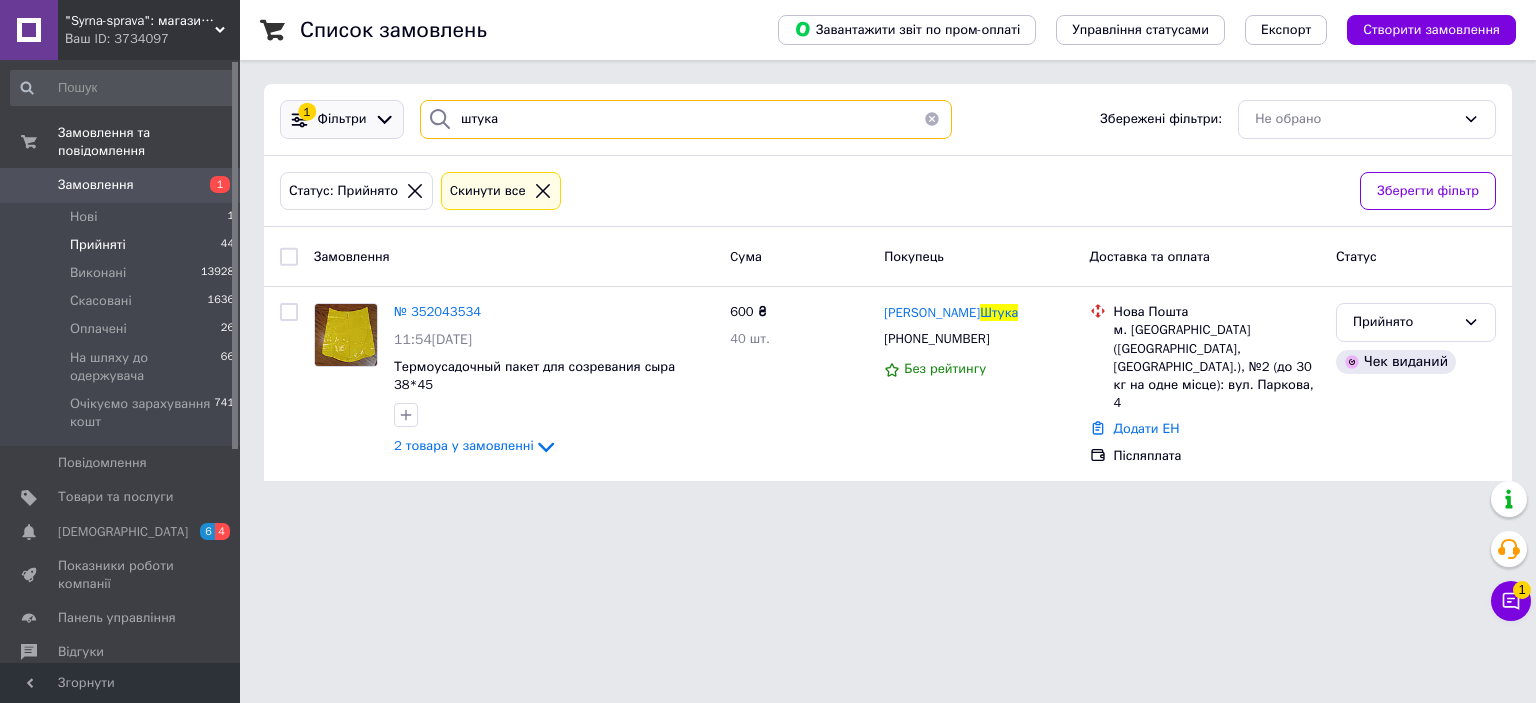 drag, startPoint x: 520, startPoint y: 116, endPoint x: 364, endPoint y: 109, distance: 156.15697 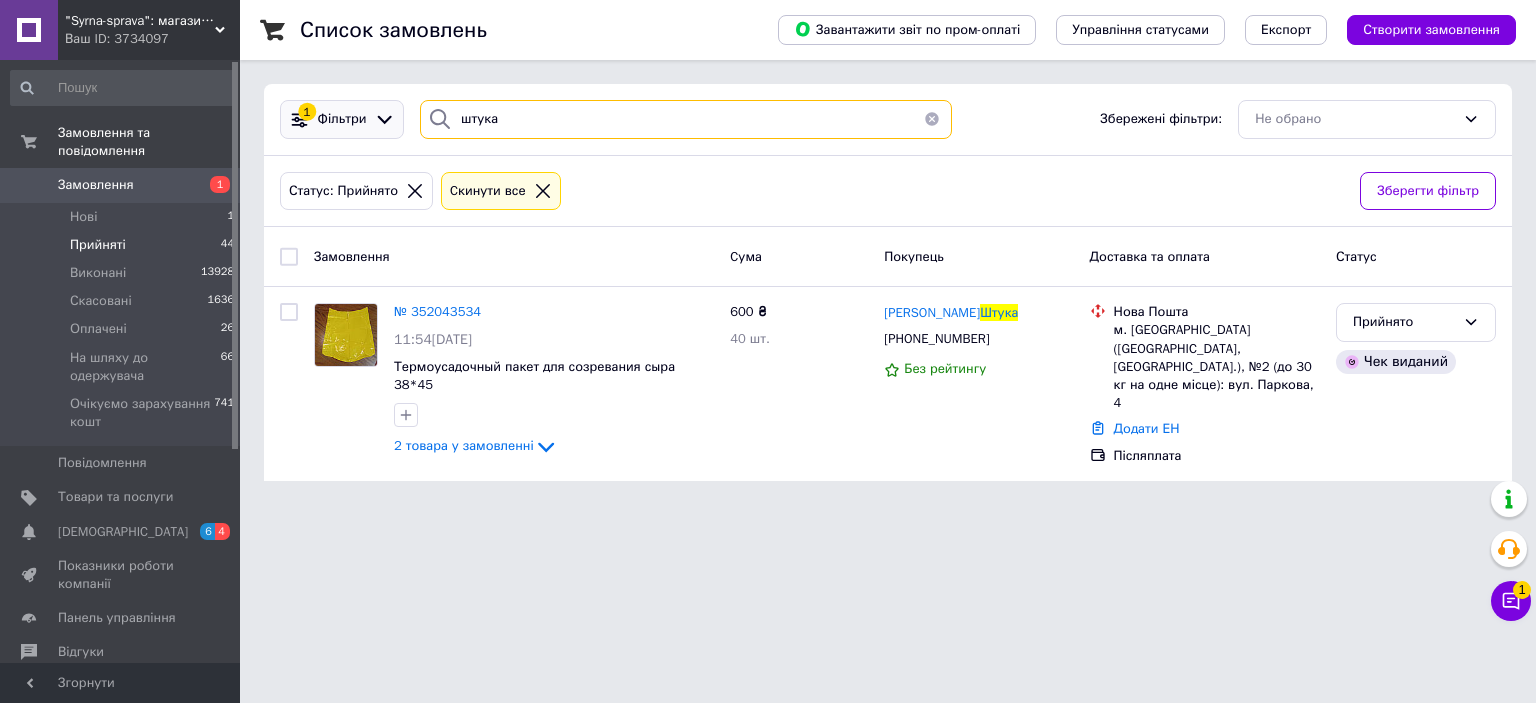 click on "1 Фільтри штука Збережені фільтри: Не обрано" at bounding box center (888, 119) 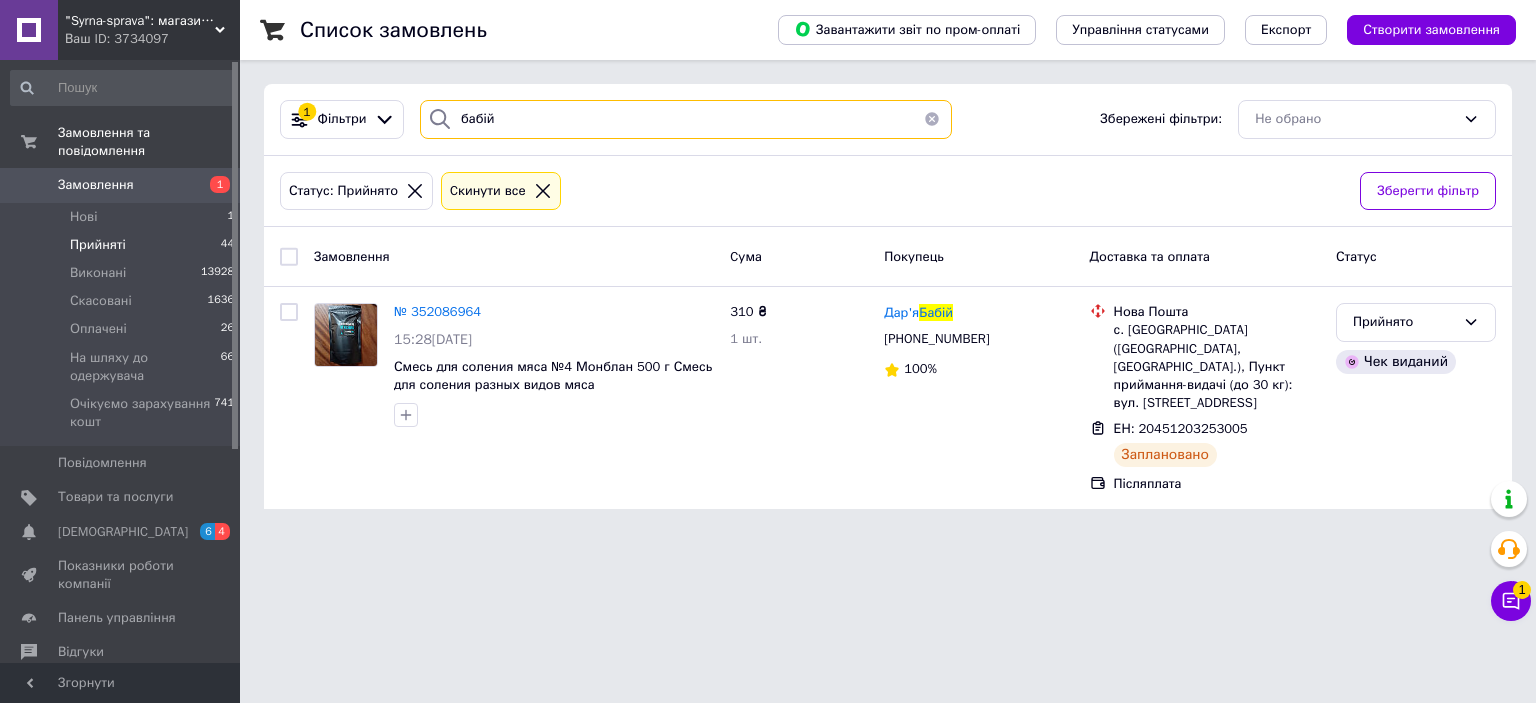 drag, startPoint x: 499, startPoint y: 111, endPoint x: 436, endPoint y: 131, distance: 66.09841 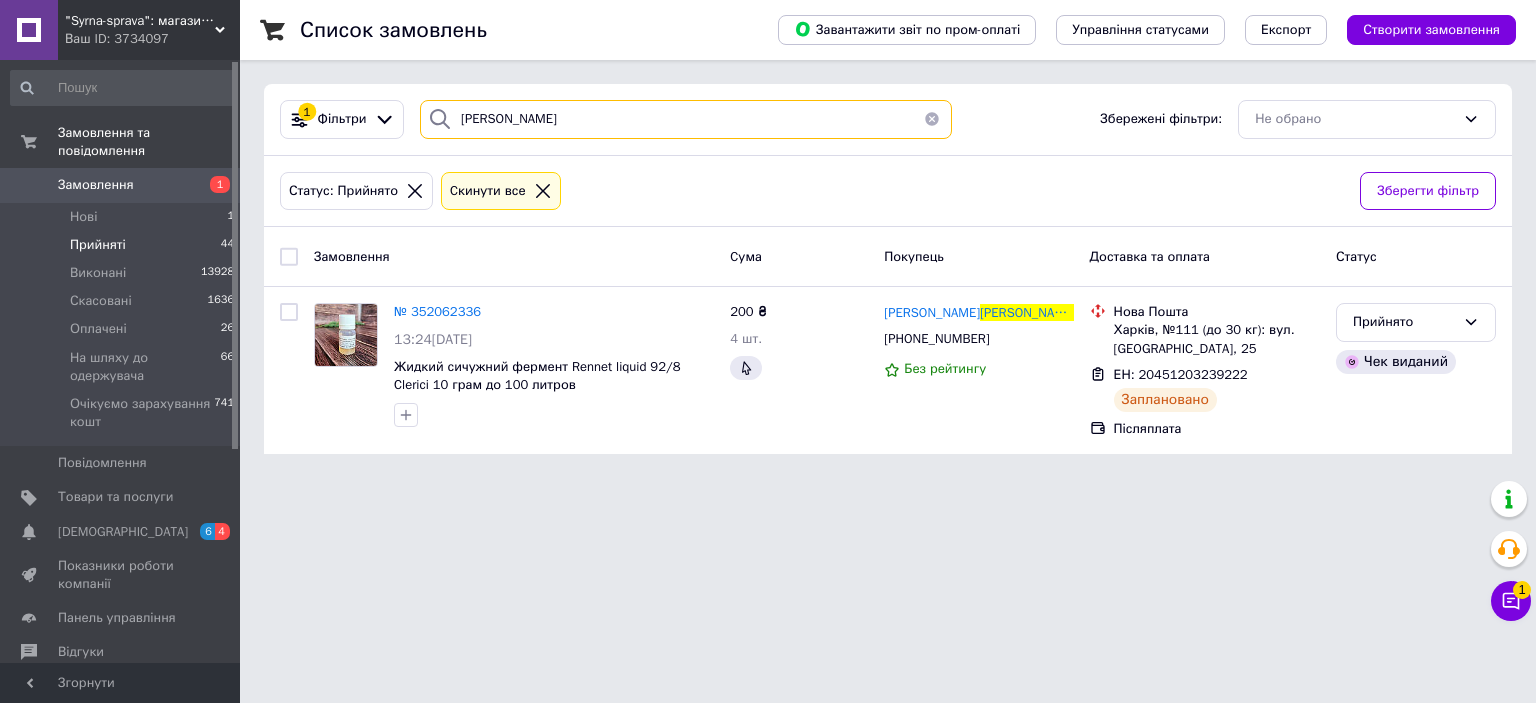 drag, startPoint x: 468, startPoint y: 119, endPoint x: 416, endPoint y: 132, distance: 53.600372 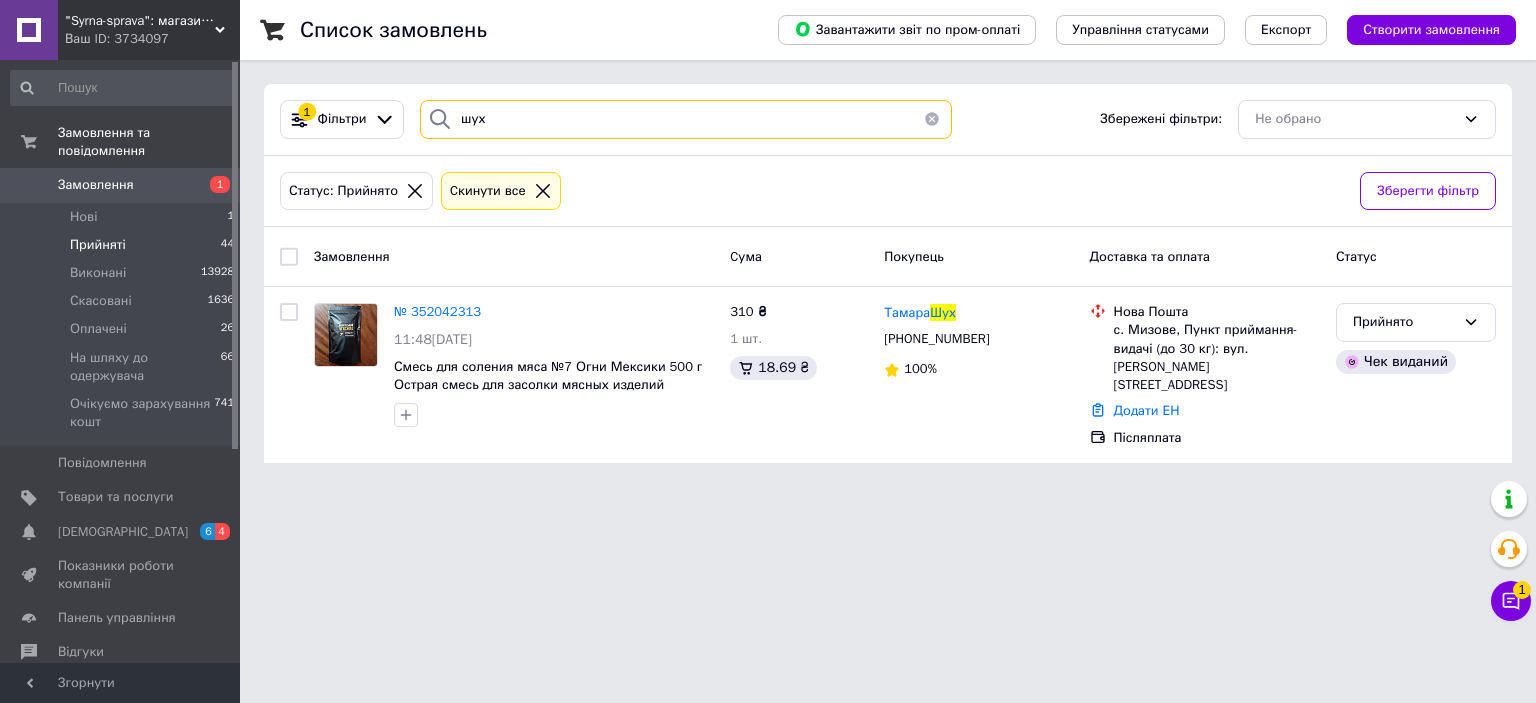 drag, startPoint x: 493, startPoint y: 121, endPoint x: 430, endPoint y: 119, distance: 63.03174 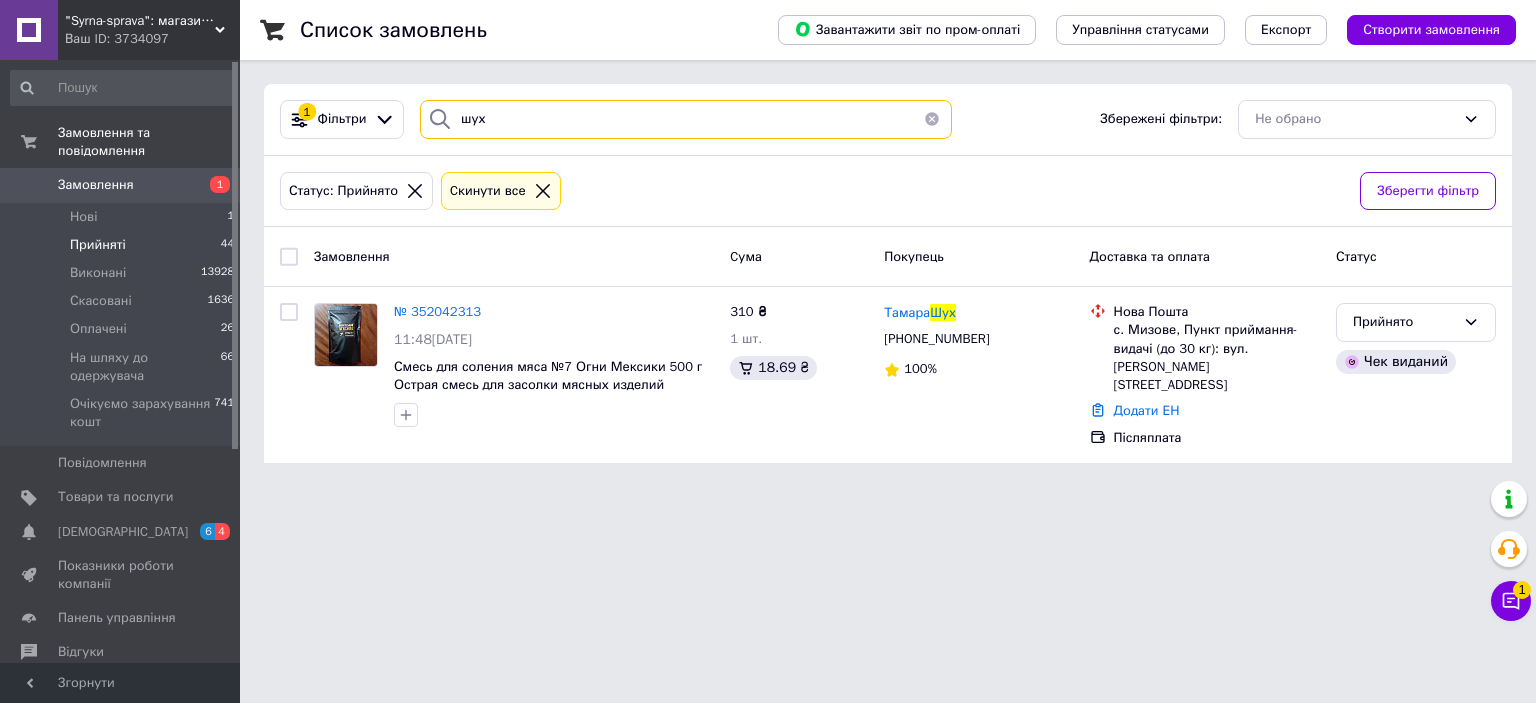 click on "шух" at bounding box center [686, 119] 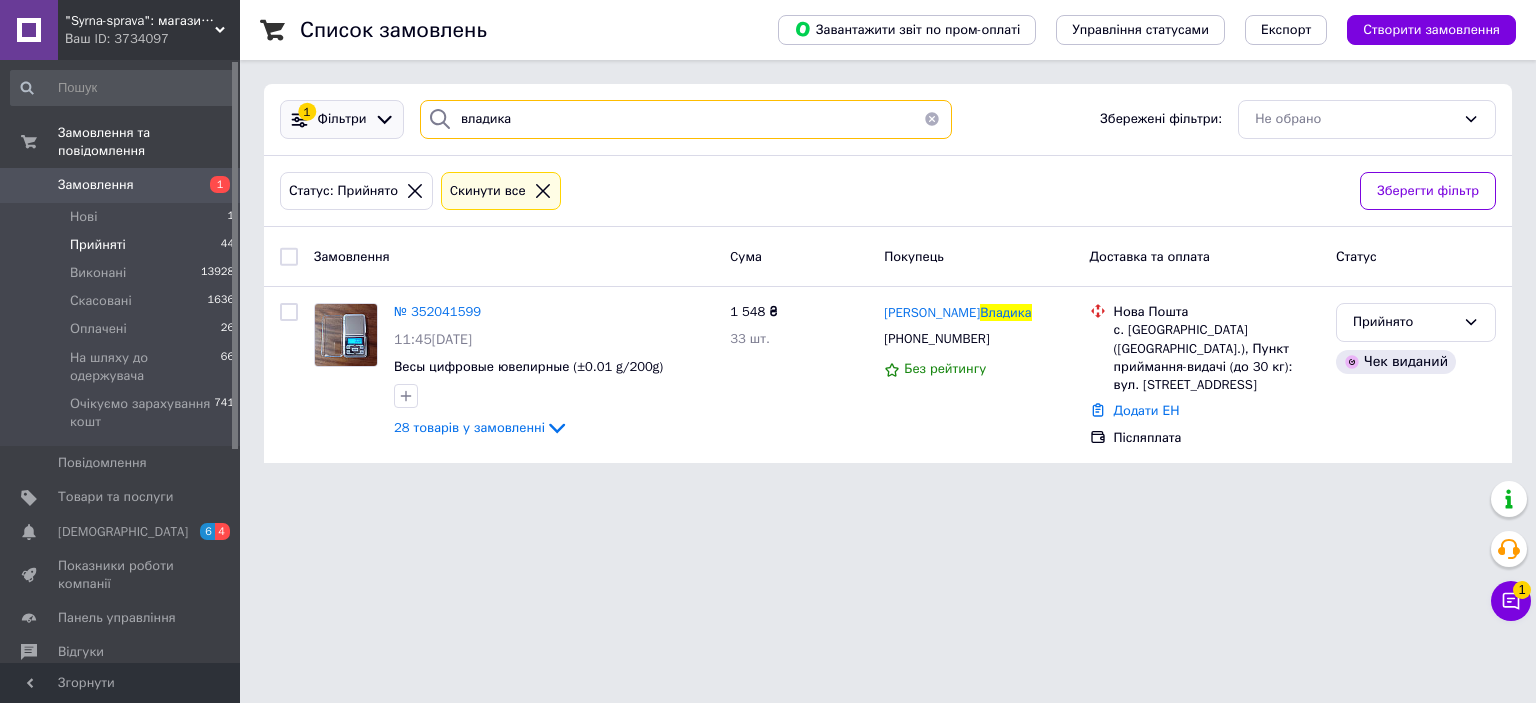 drag, startPoint x: 522, startPoint y: 133, endPoint x: 390, endPoint y: 107, distance: 134.53624 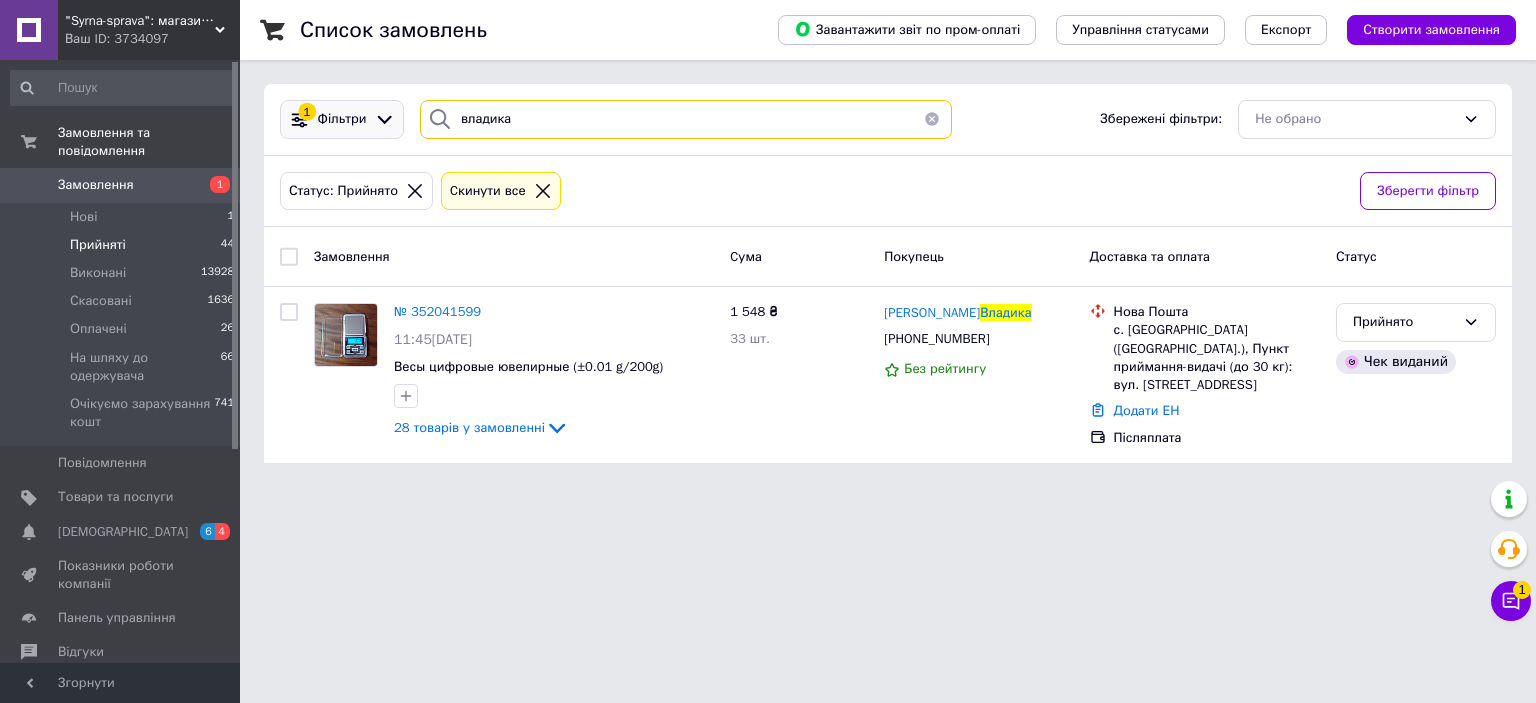 click on "1 Фільтри владика Збережені фільтри: Не обрано" at bounding box center [888, 119] 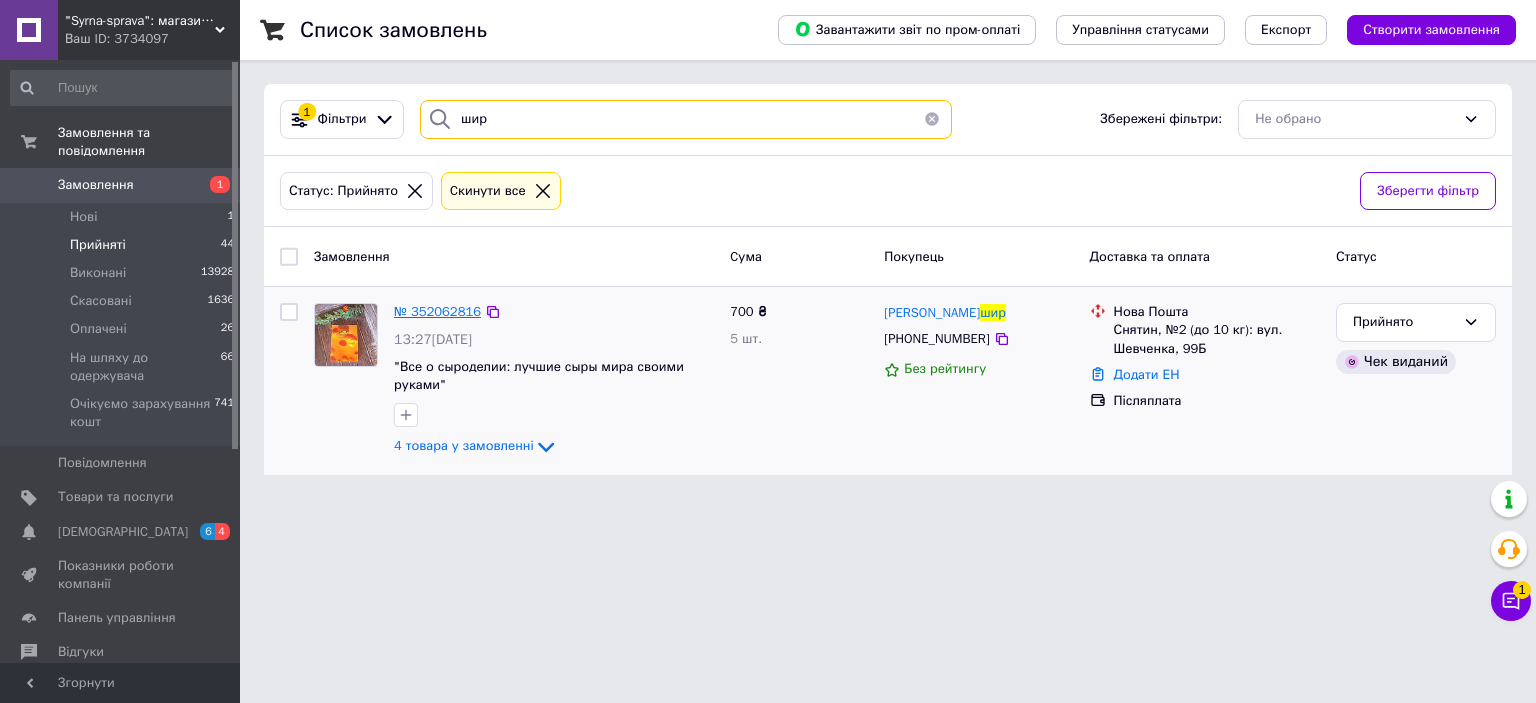 type on "шир" 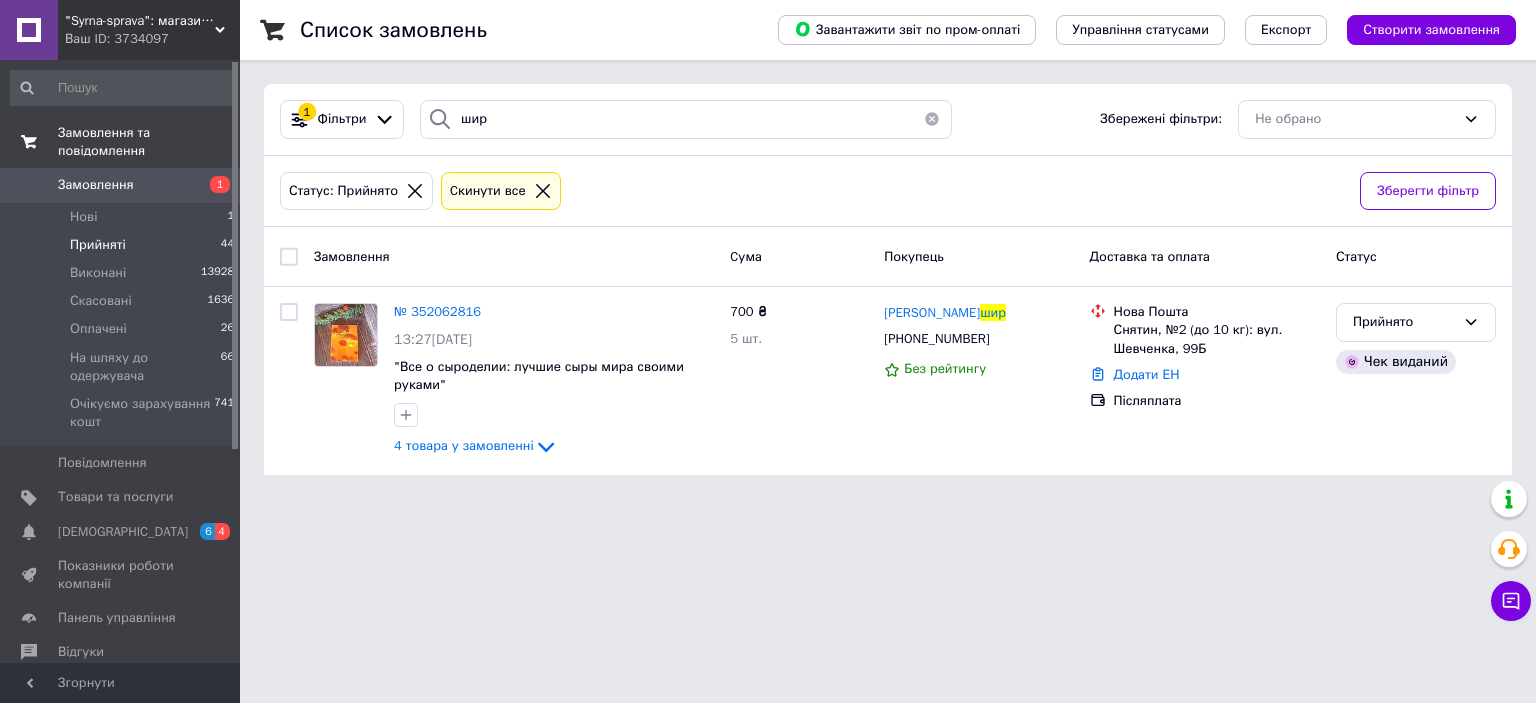click on "Замовлення та повідомлення" at bounding box center [123, 142] 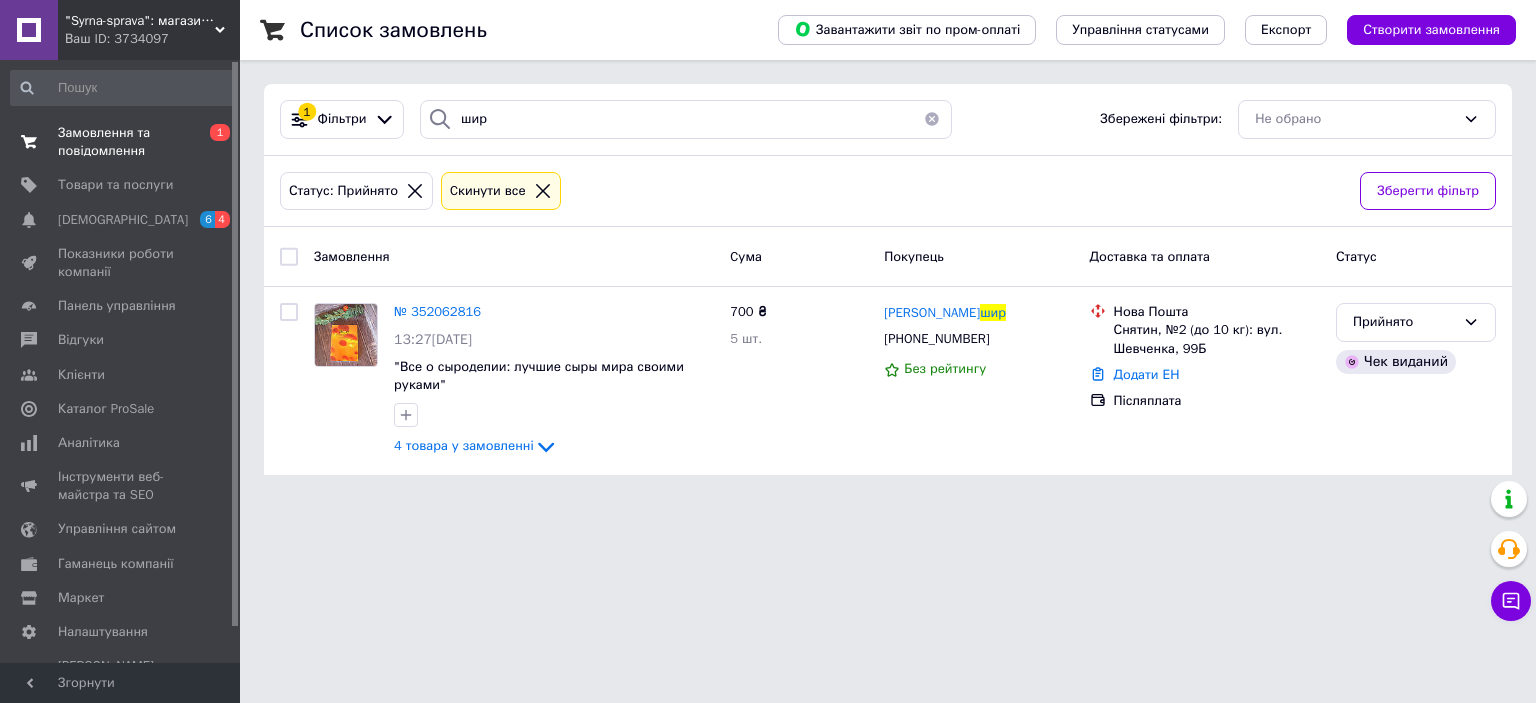 click on "Замовлення та повідомлення" at bounding box center (121, 142) 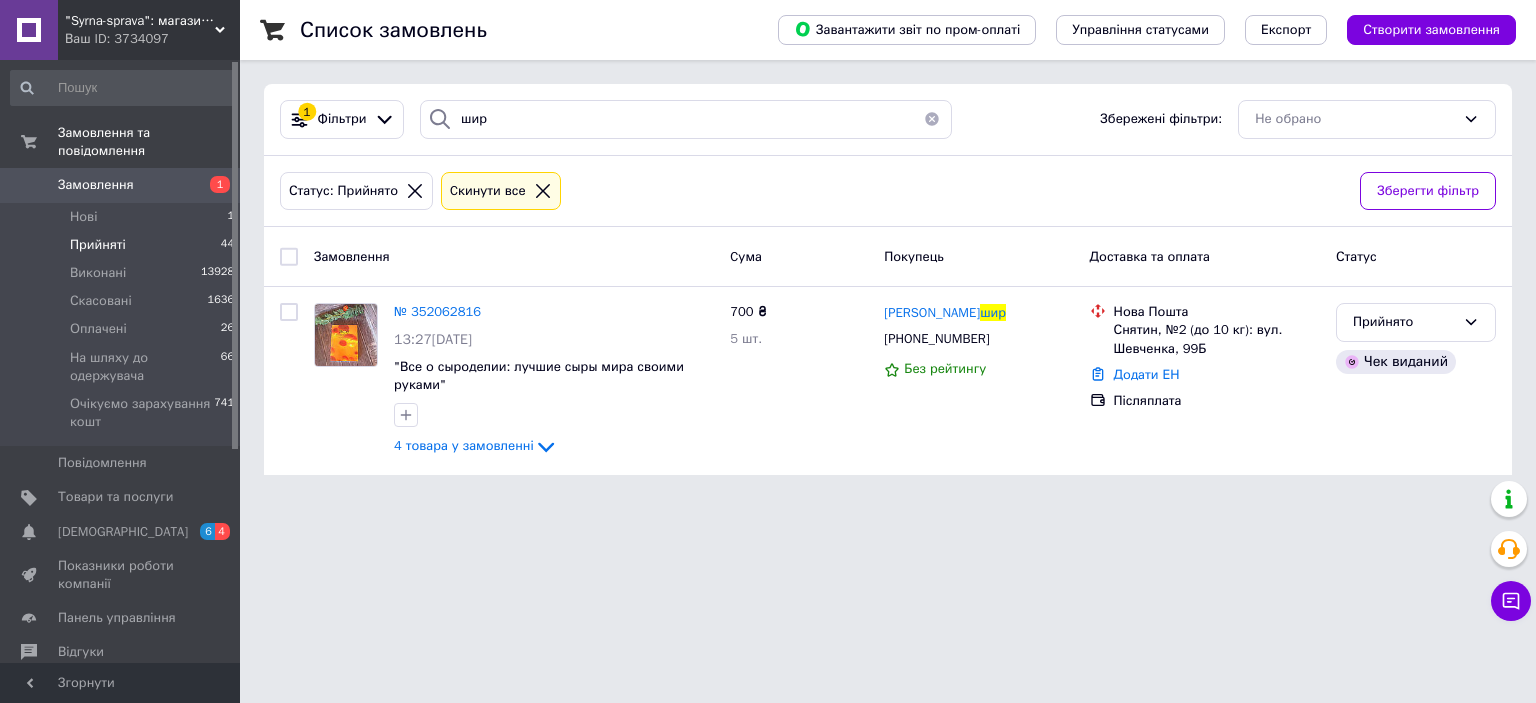 click on "Замовлення" at bounding box center [96, 185] 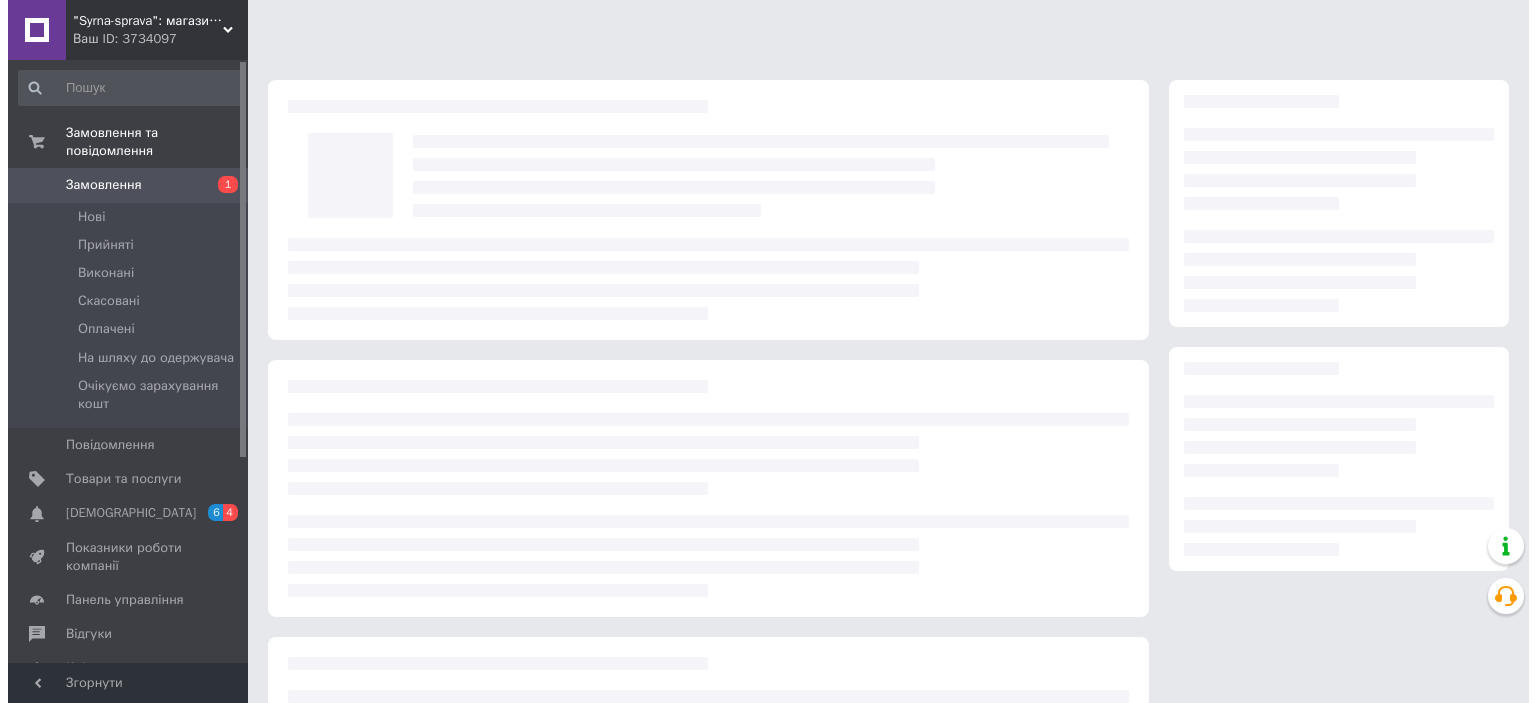 scroll, scrollTop: 0, scrollLeft: 0, axis: both 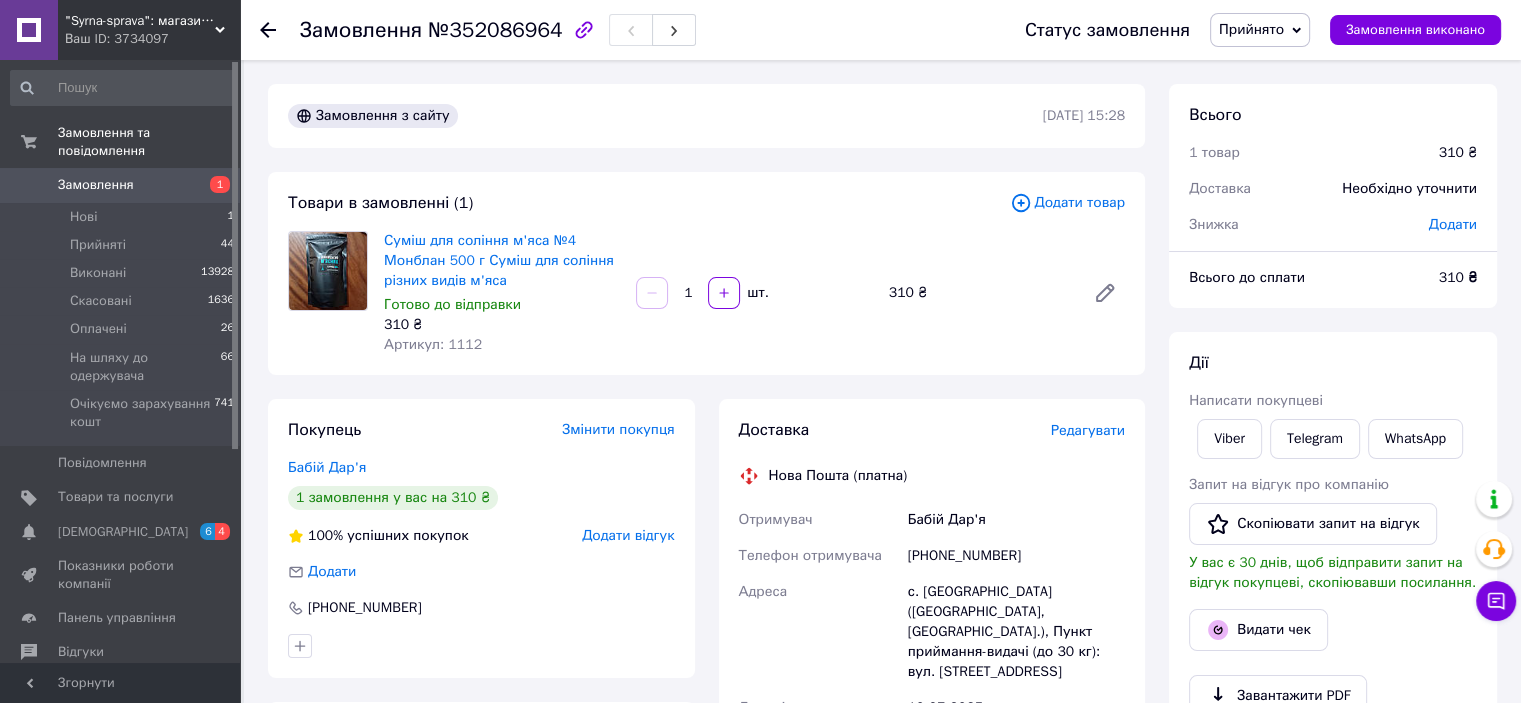 click on "Замовлення 1" at bounding box center (123, 185) 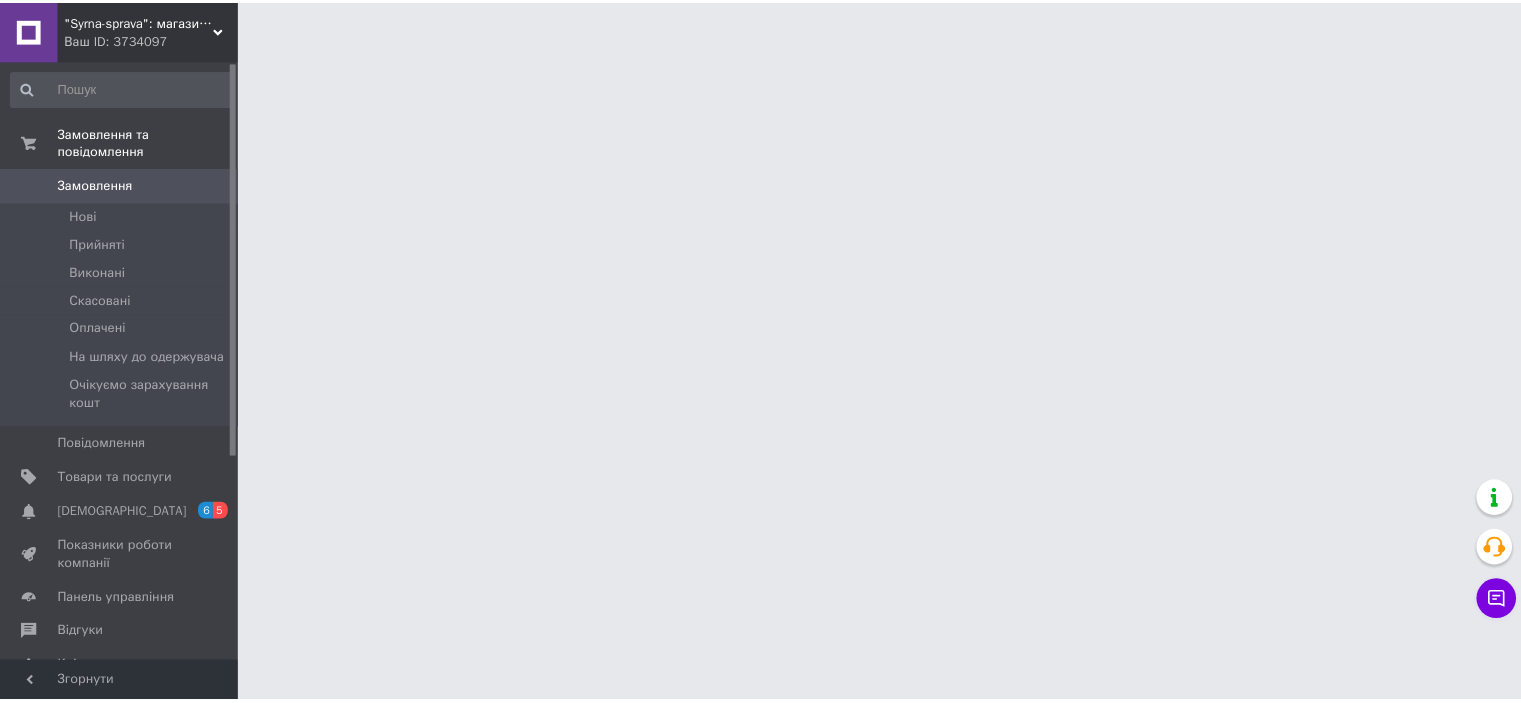 scroll, scrollTop: 0, scrollLeft: 0, axis: both 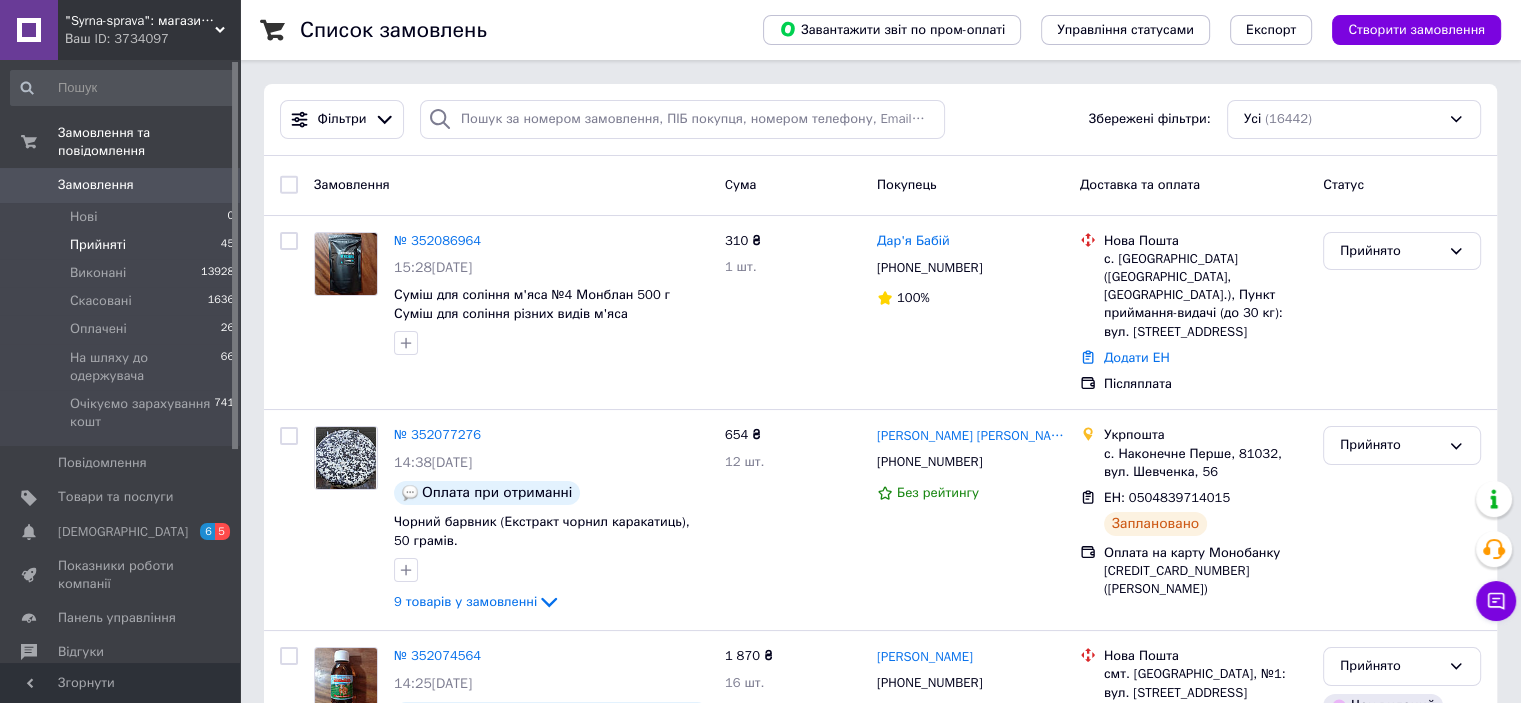 click on "Прийняті" at bounding box center (98, 245) 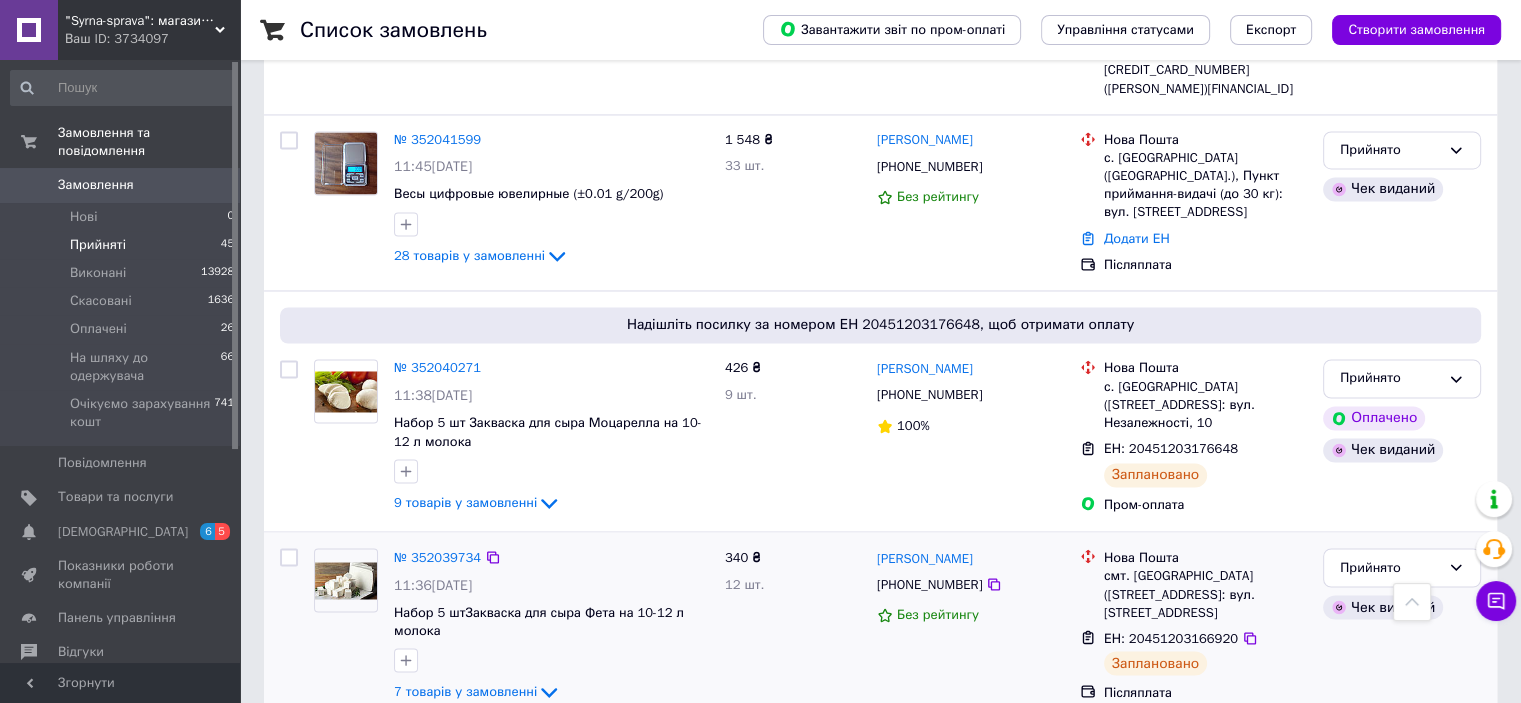 scroll, scrollTop: 3416, scrollLeft: 0, axis: vertical 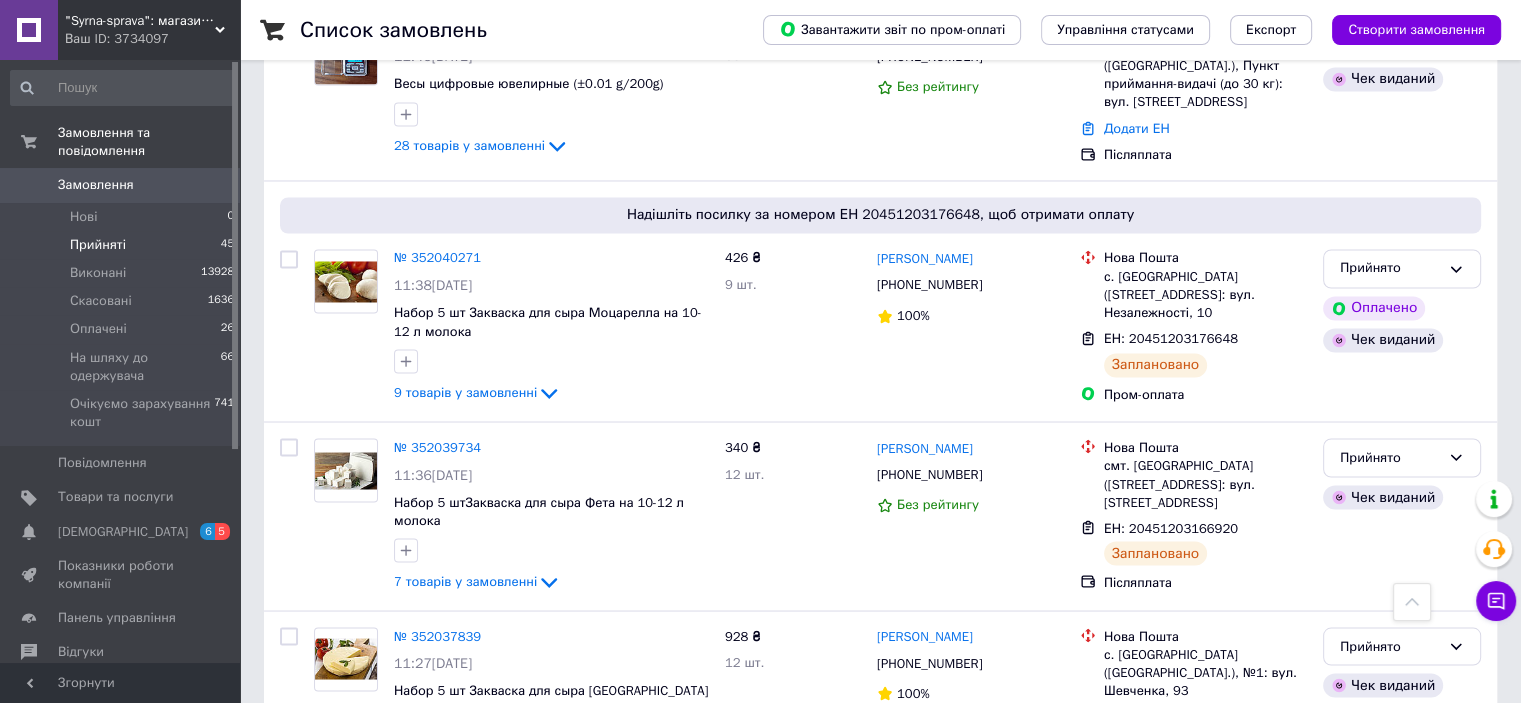 click on "3" at bounding box center [371, 844] 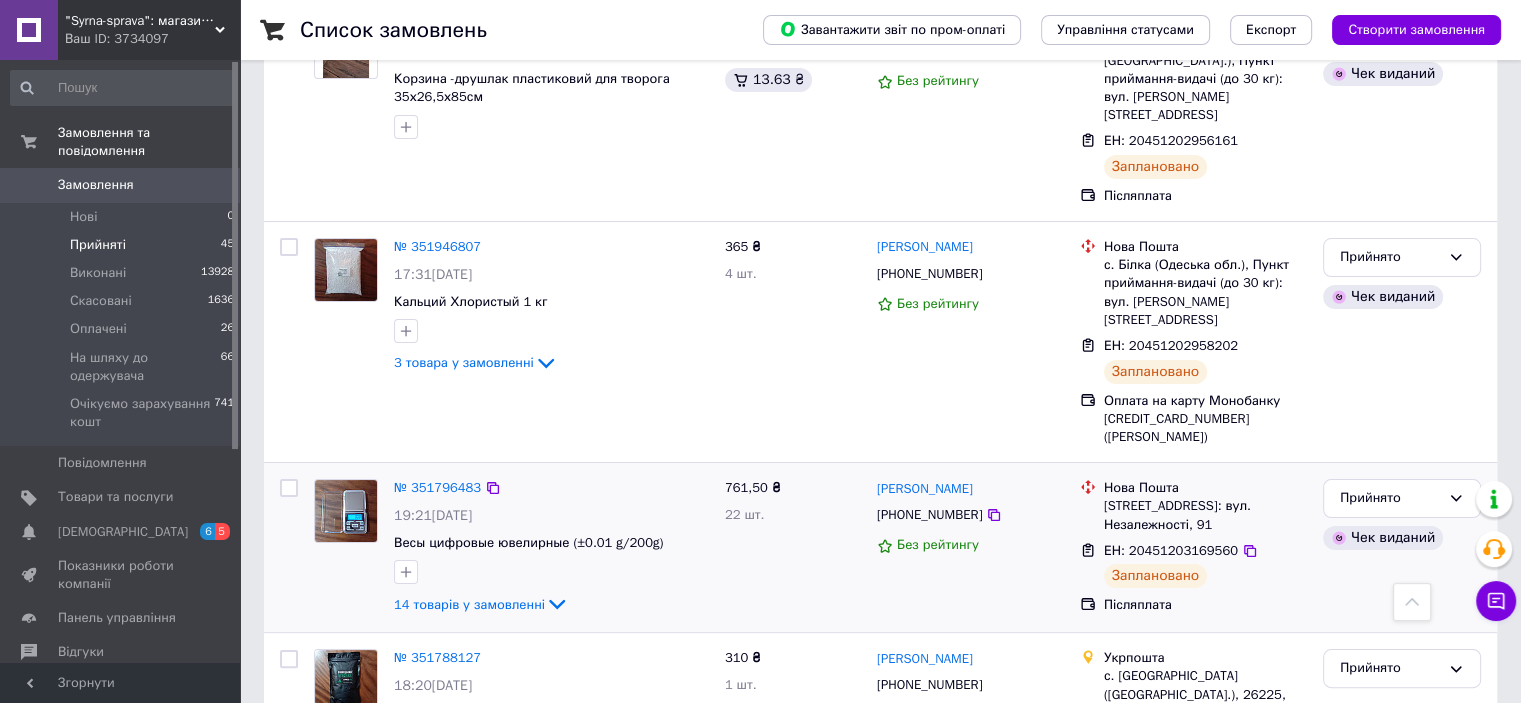 scroll, scrollTop: 94, scrollLeft: 0, axis: vertical 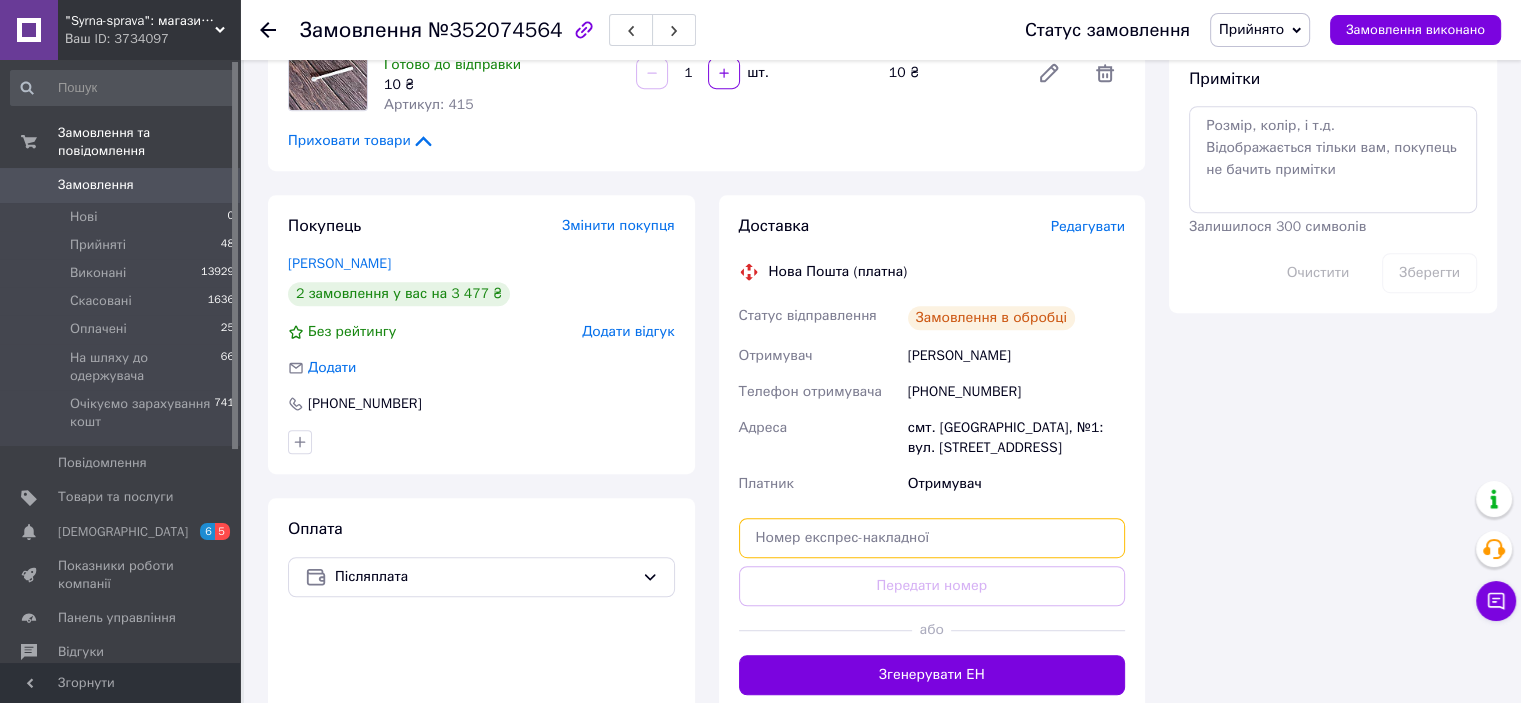 click at bounding box center [932, 538] 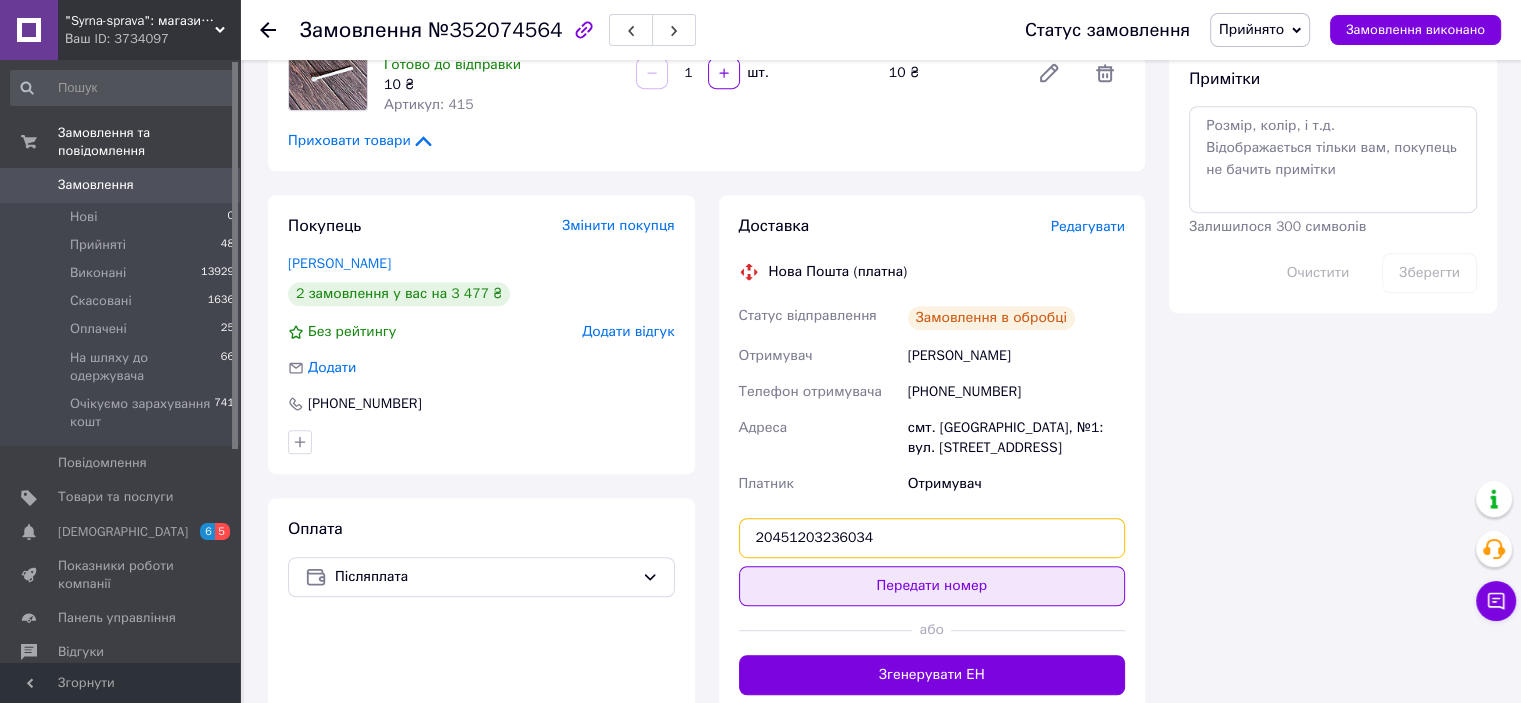 type on "20451203236034" 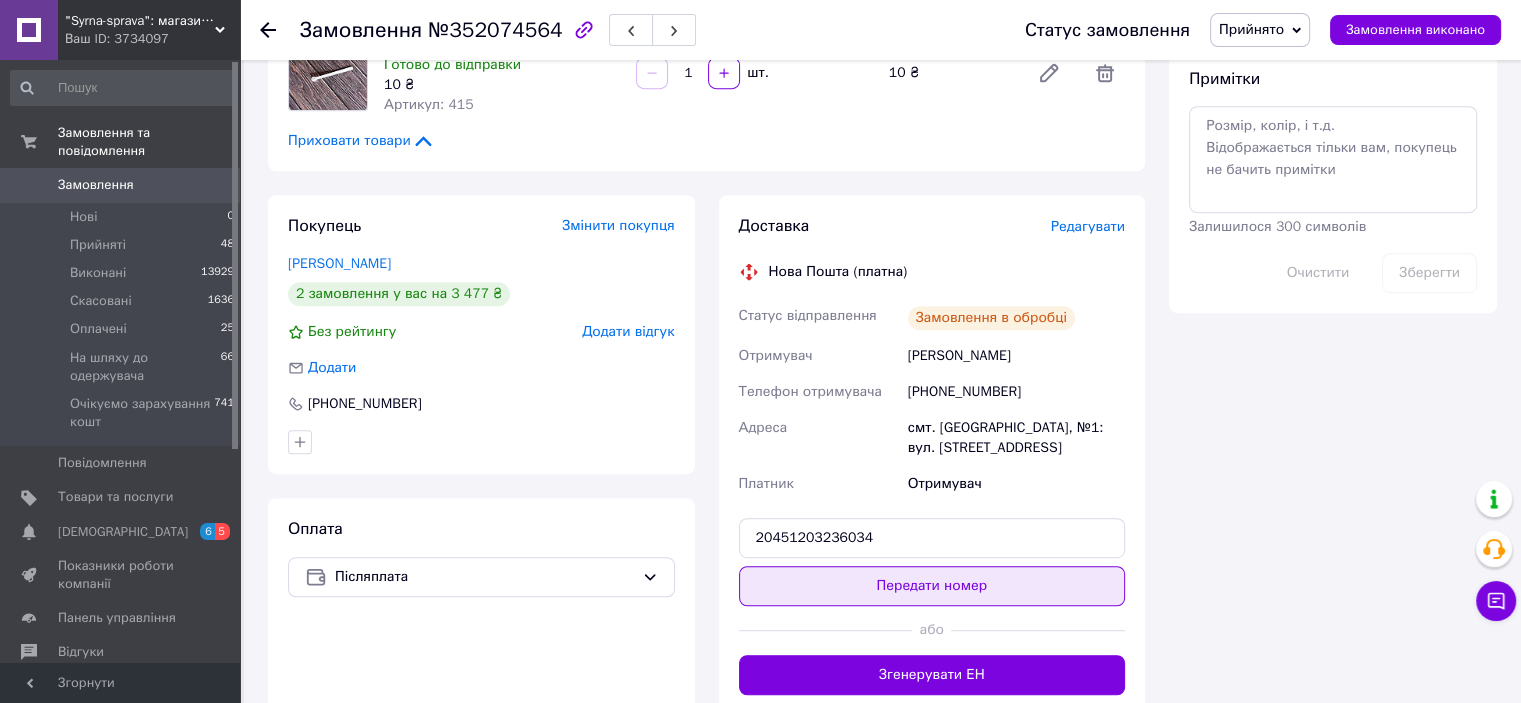 click on "Передати номер" at bounding box center [932, 586] 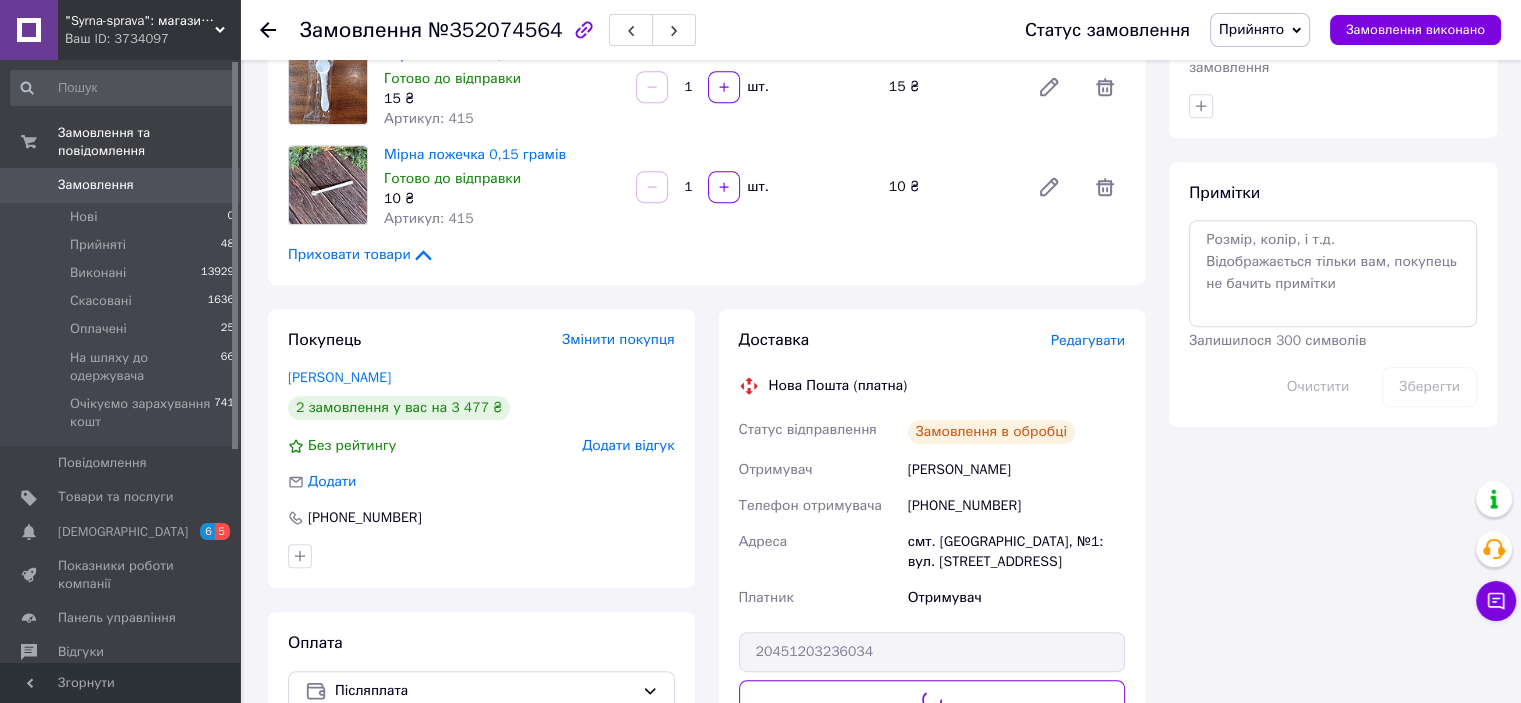 scroll, scrollTop: 900, scrollLeft: 0, axis: vertical 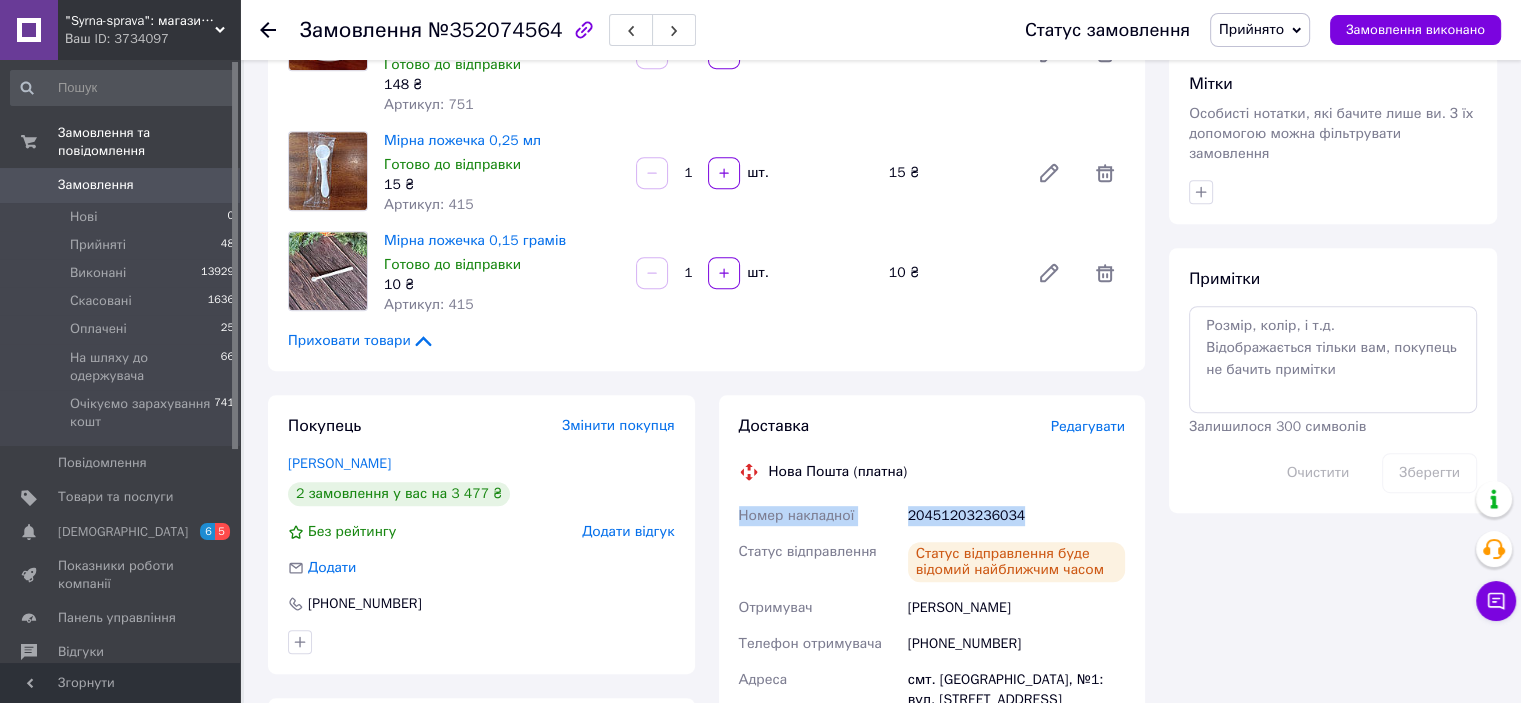 drag, startPoint x: 734, startPoint y: 443, endPoint x: 1012, endPoint y: 422, distance: 278.79202 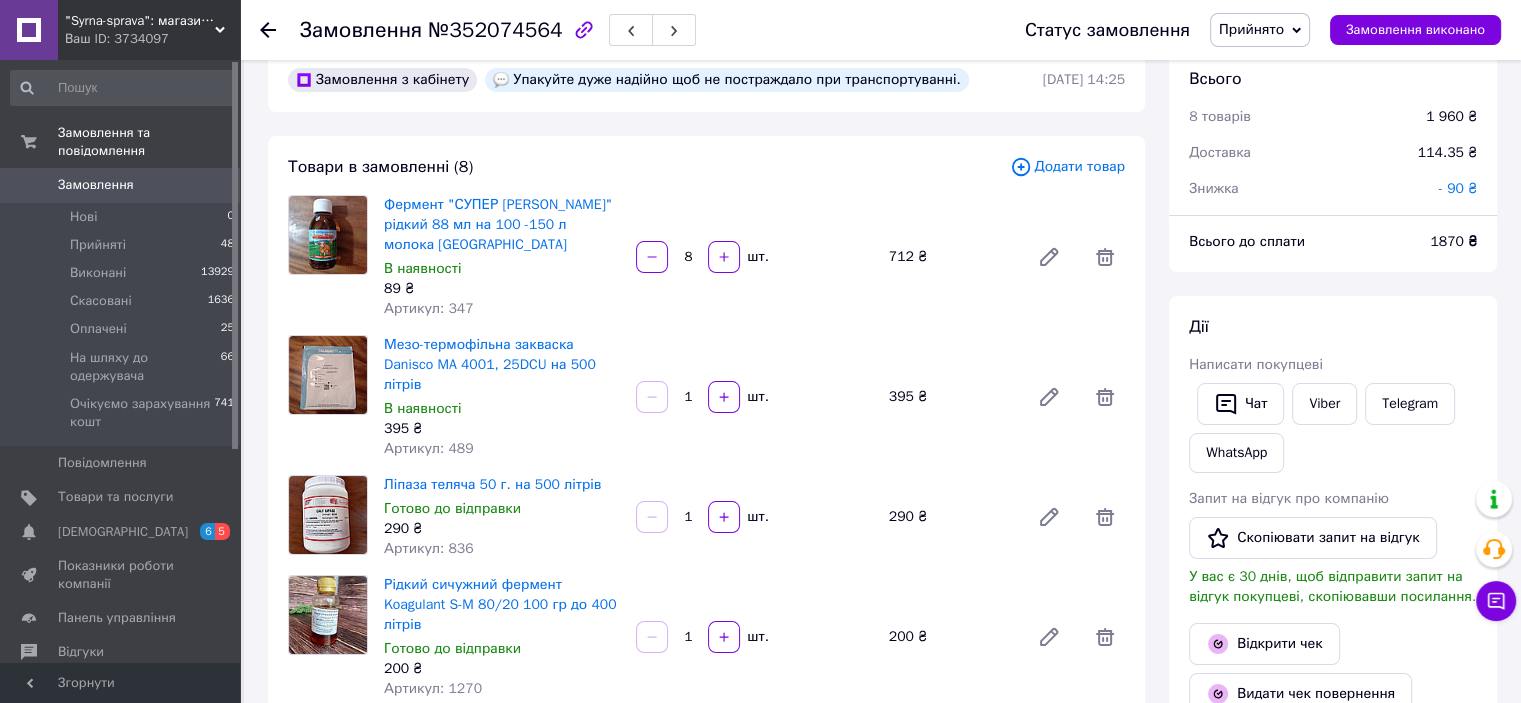 scroll, scrollTop: 0, scrollLeft: 0, axis: both 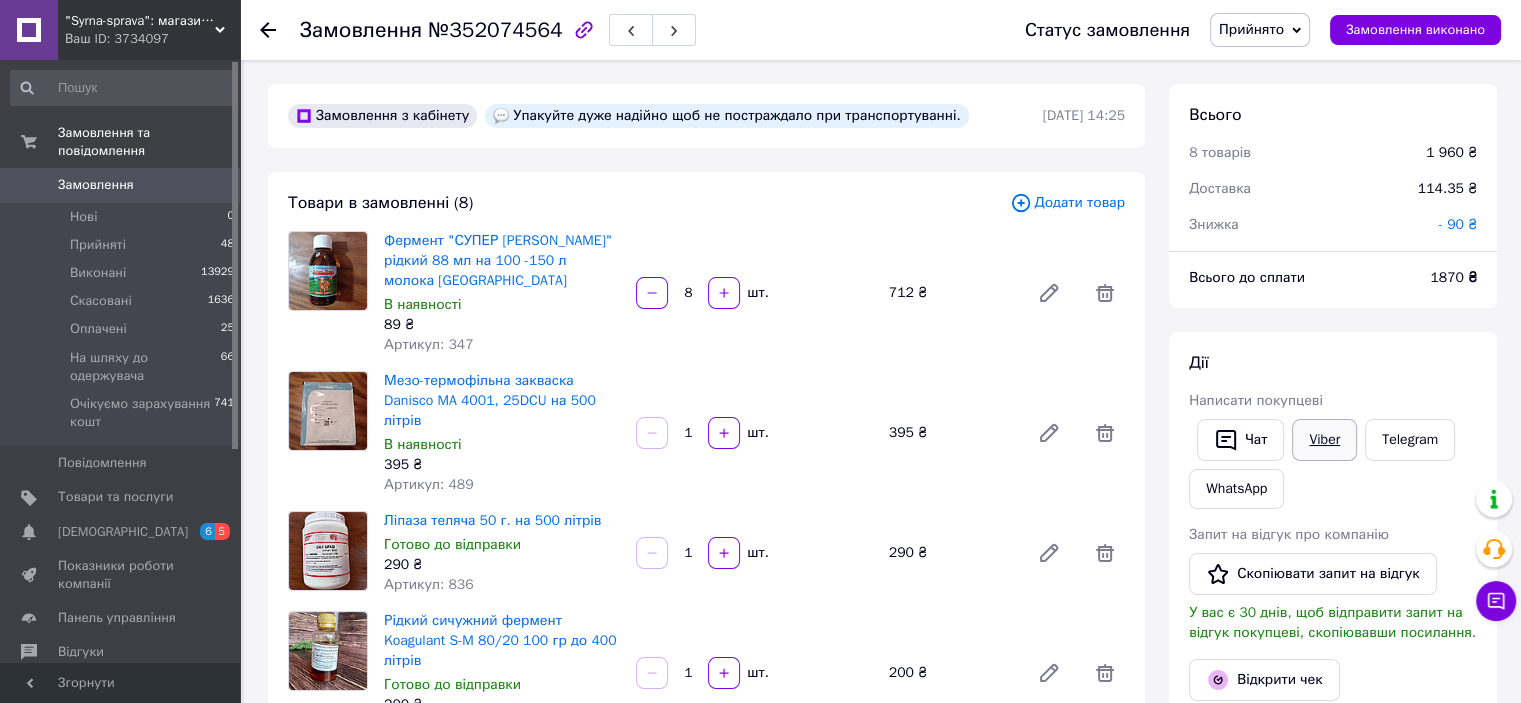 click on "Viber" at bounding box center (1324, 440) 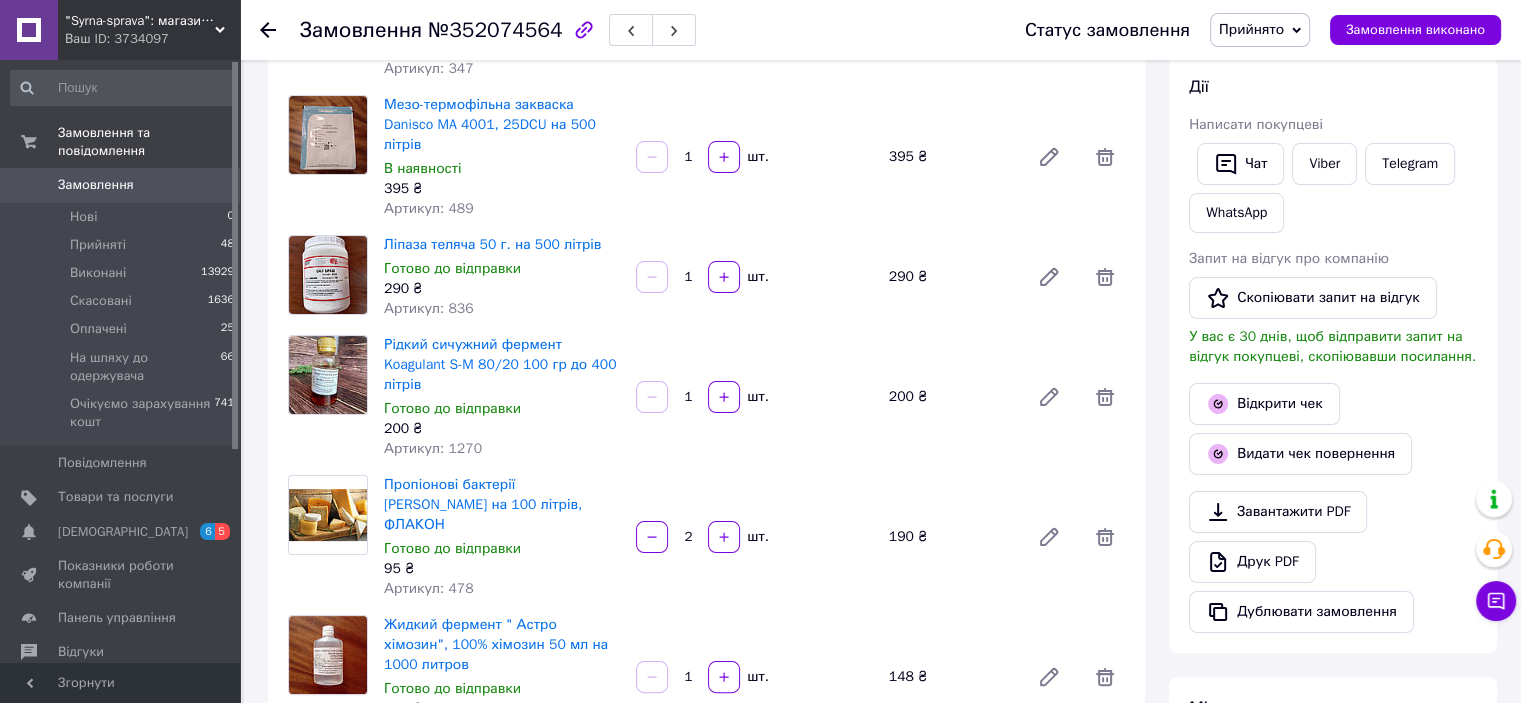 scroll, scrollTop: 100, scrollLeft: 0, axis: vertical 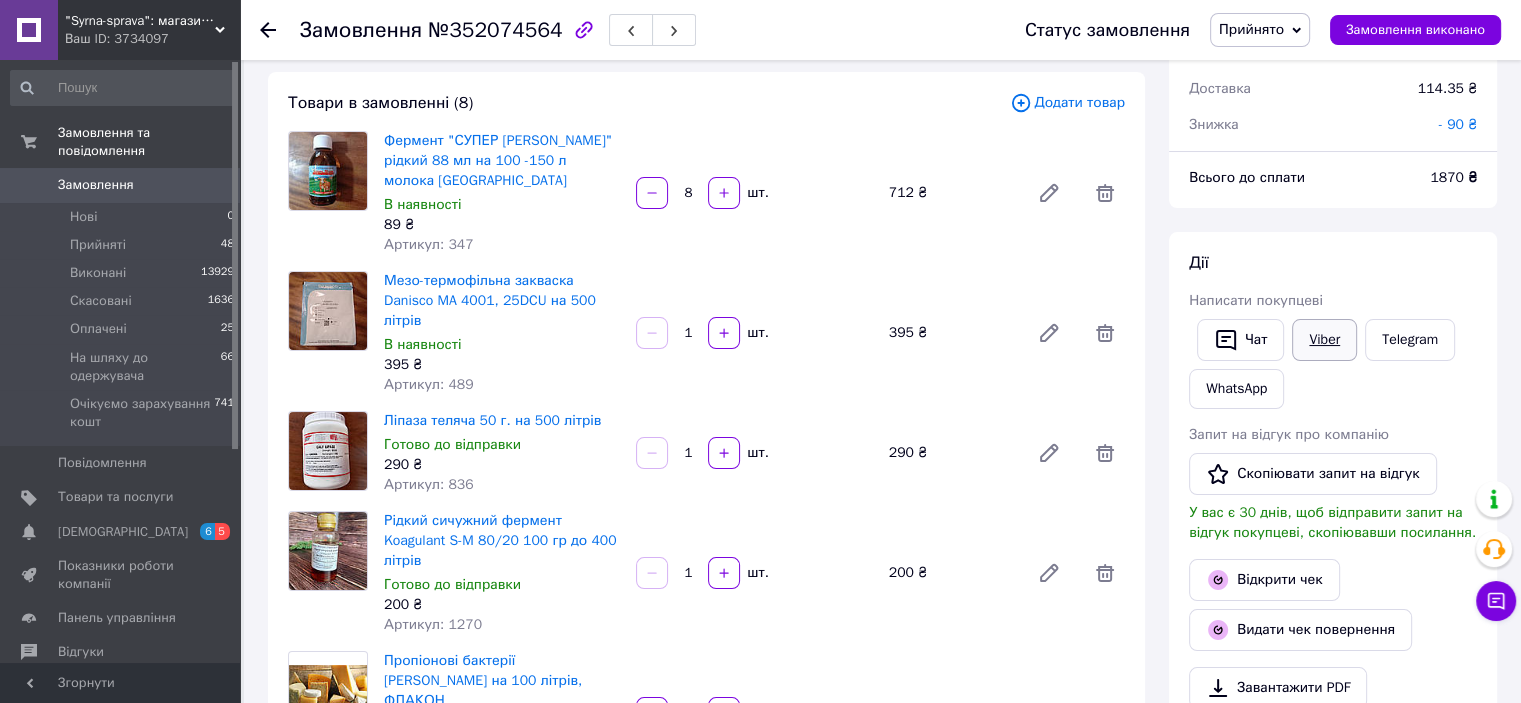 click on "Viber" at bounding box center [1324, 340] 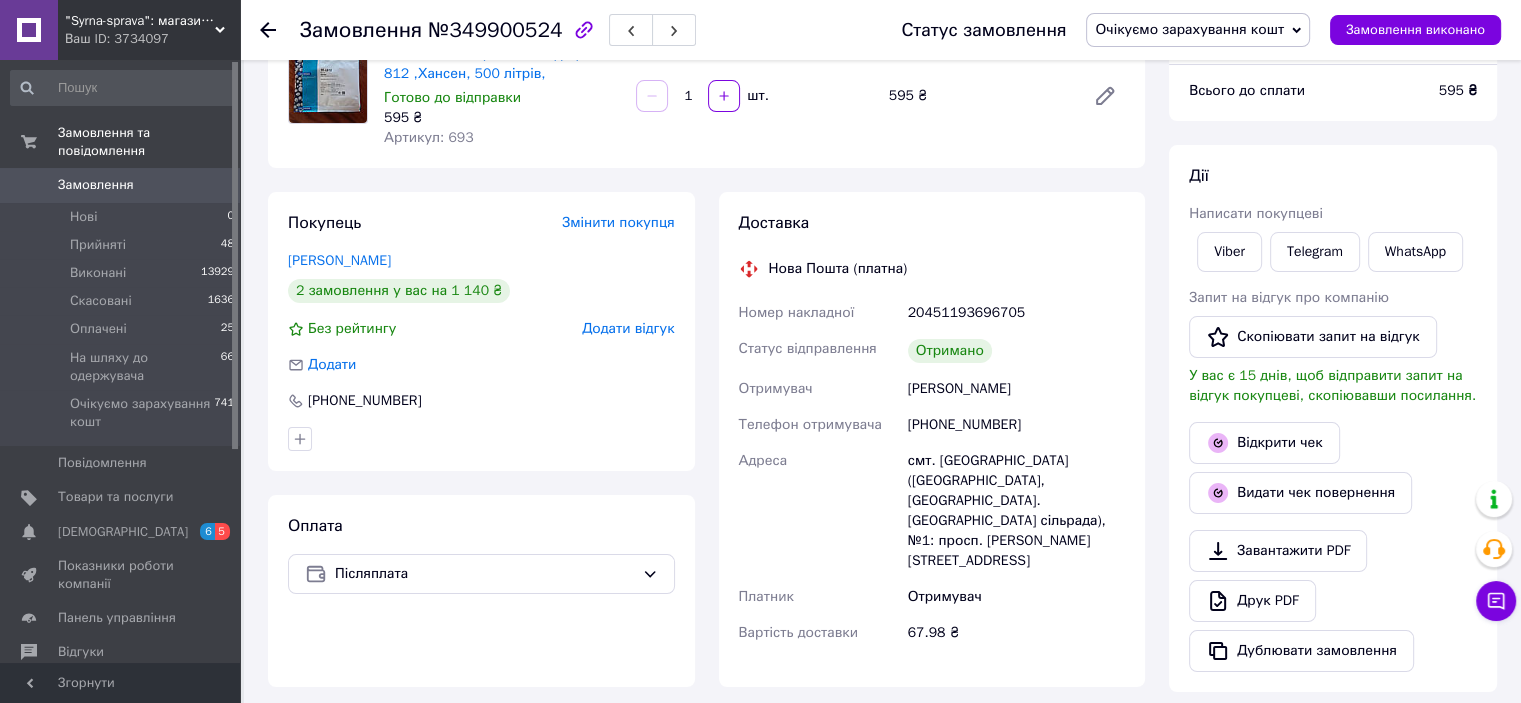scroll, scrollTop: 200, scrollLeft: 0, axis: vertical 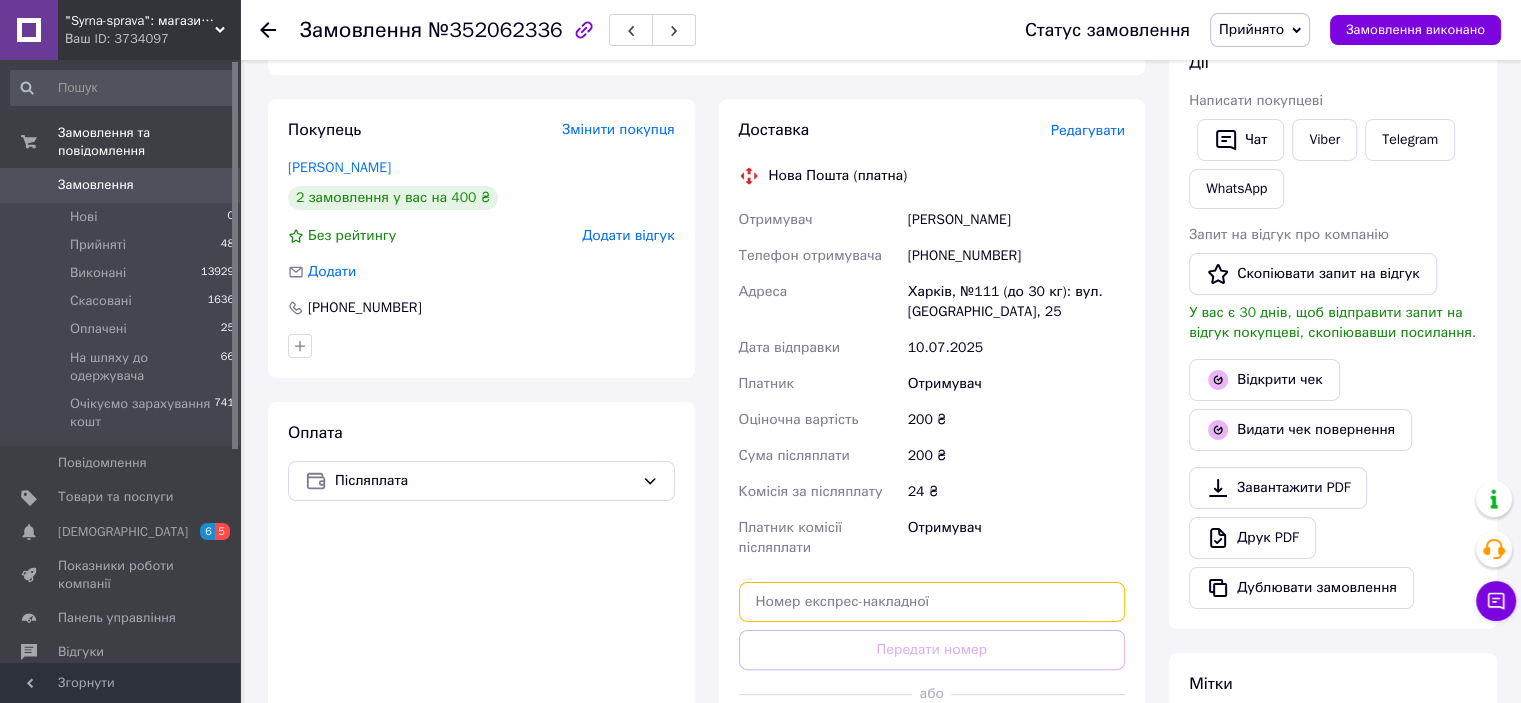 click at bounding box center (932, 602) 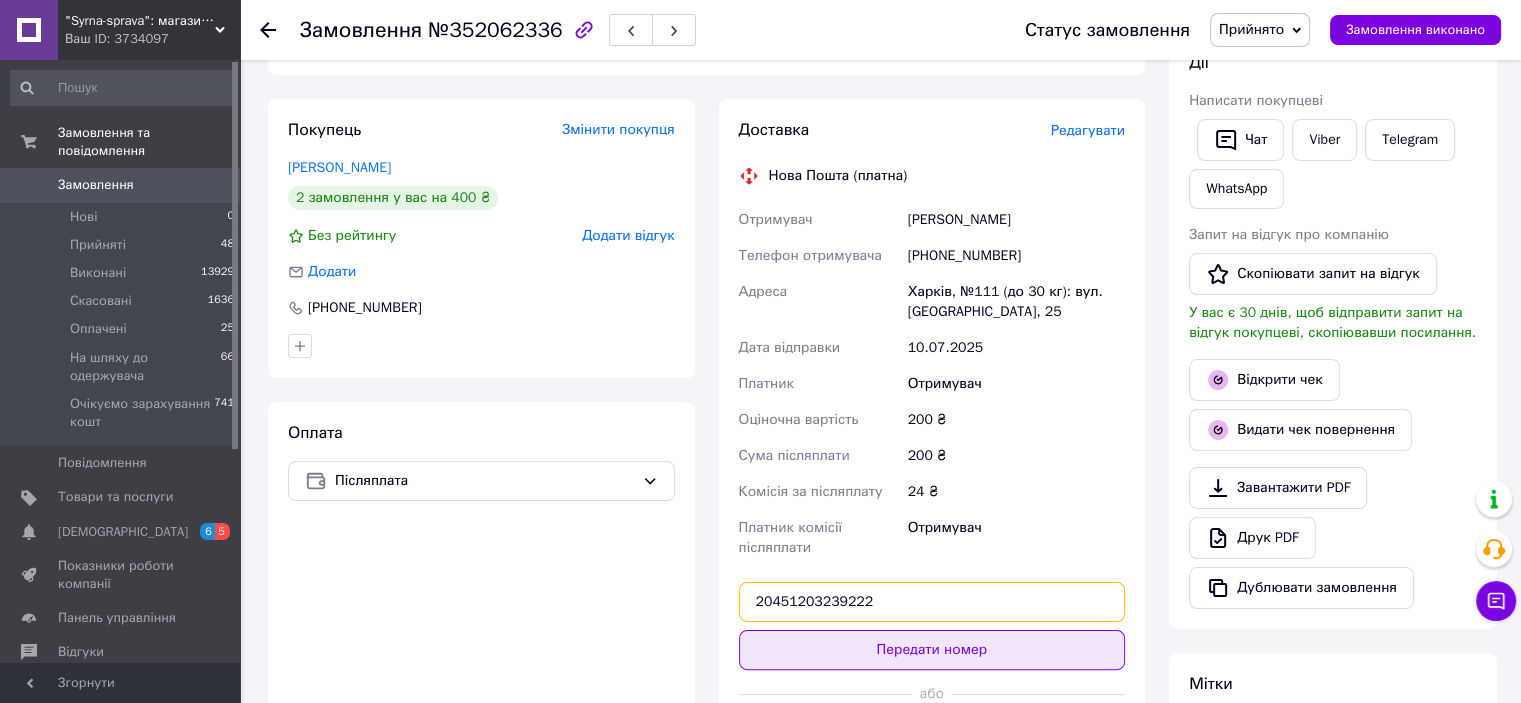 type on "20451203239222" 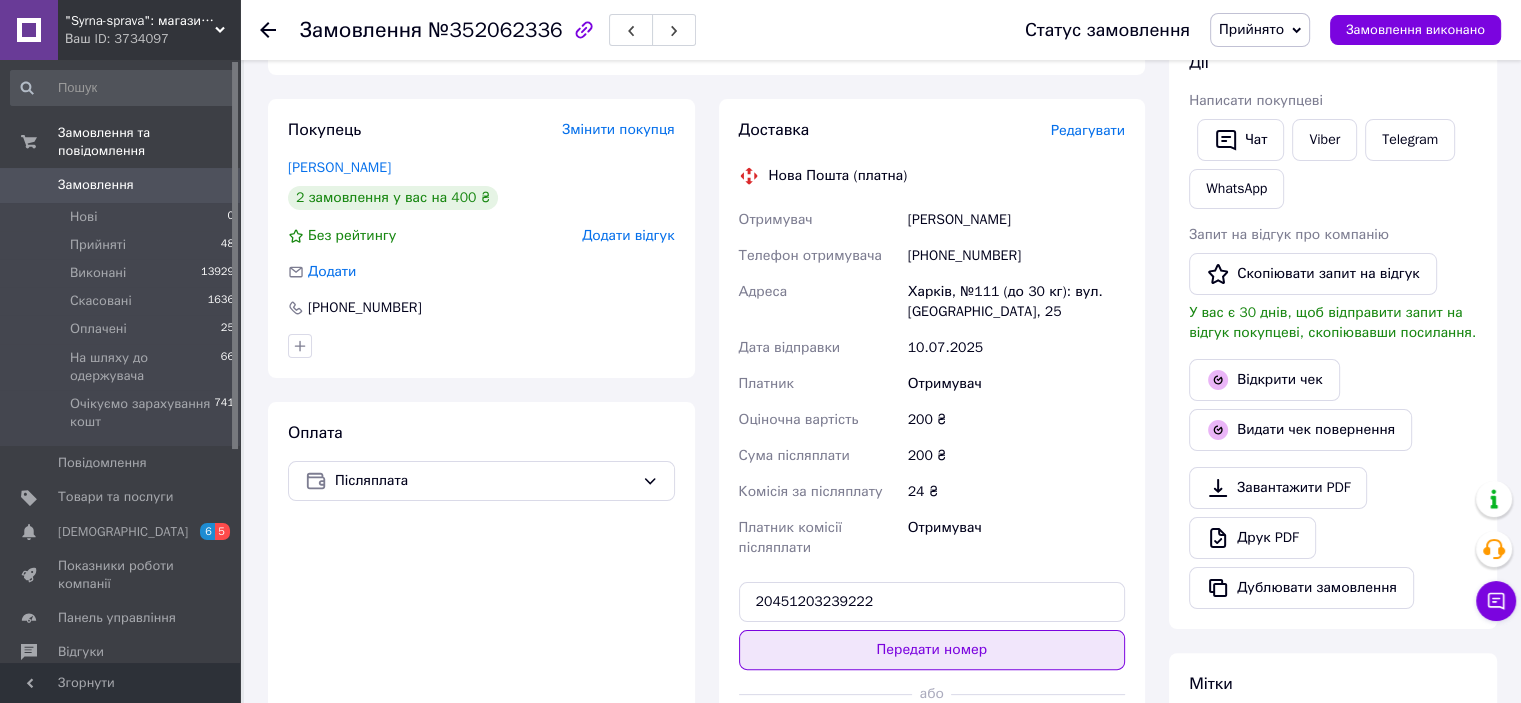 click on "Передати номер" at bounding box center (932, 650) 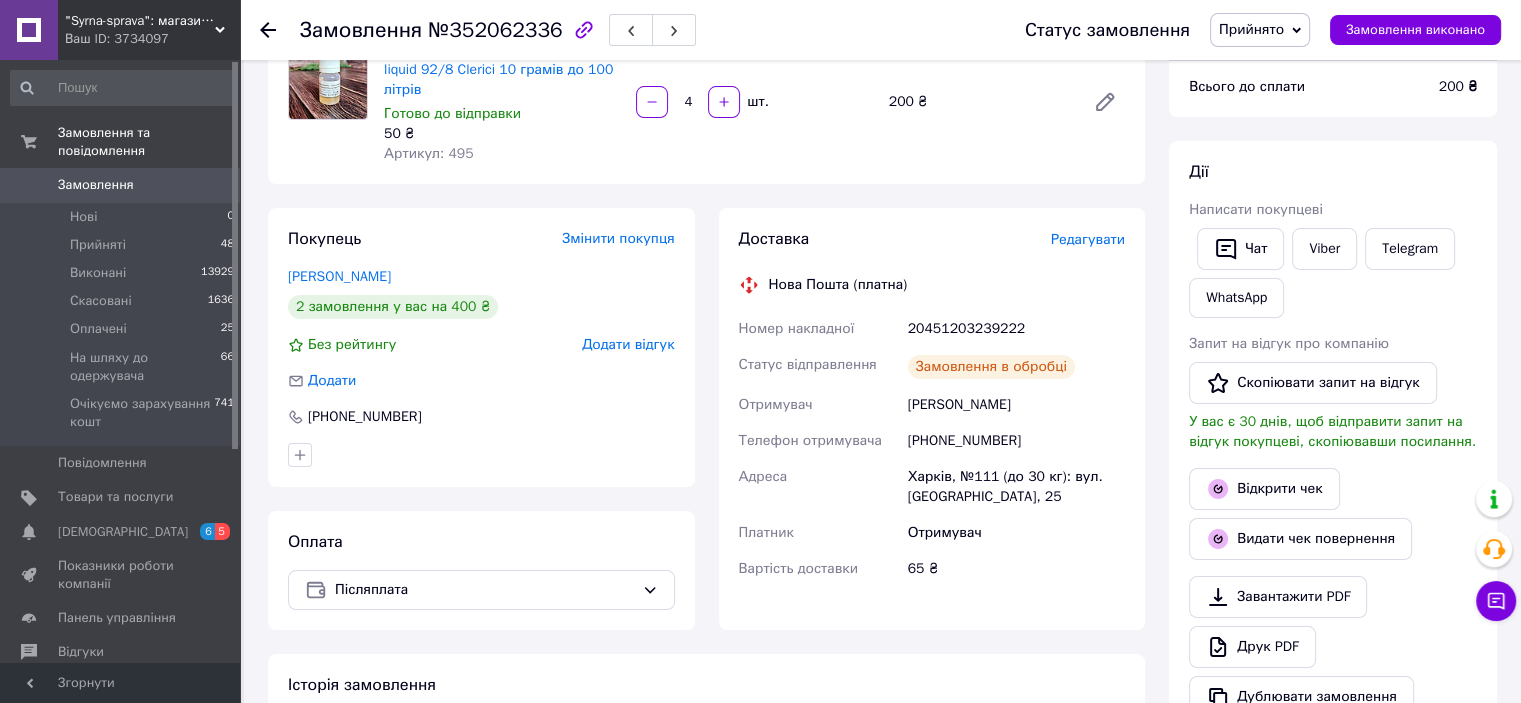 scroll, scrollTop: 100, scrollLeft: 0, axis: vertical 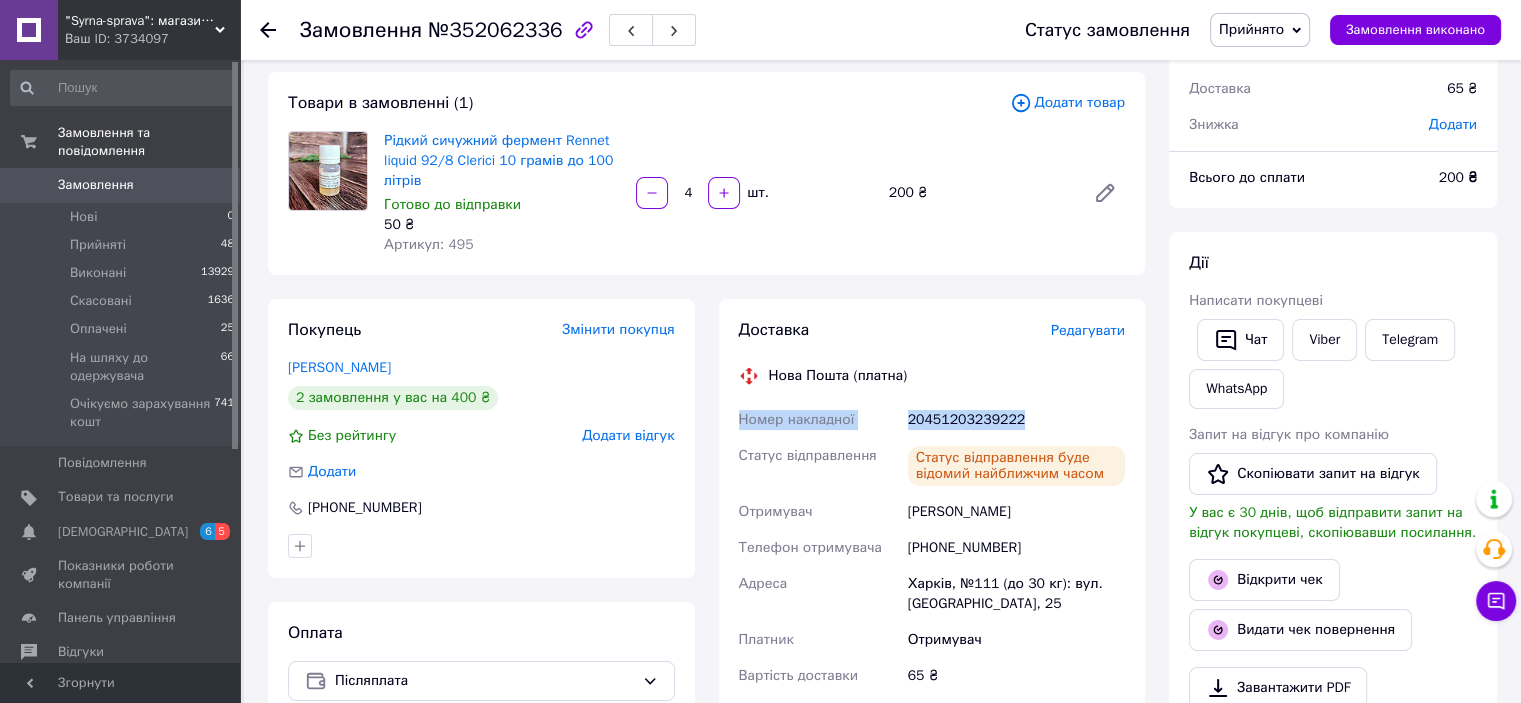 drag, startPoint x: 736, startPoint y: 420, endPoint x: 1000, endPoint y: 419, distance: 264.0019 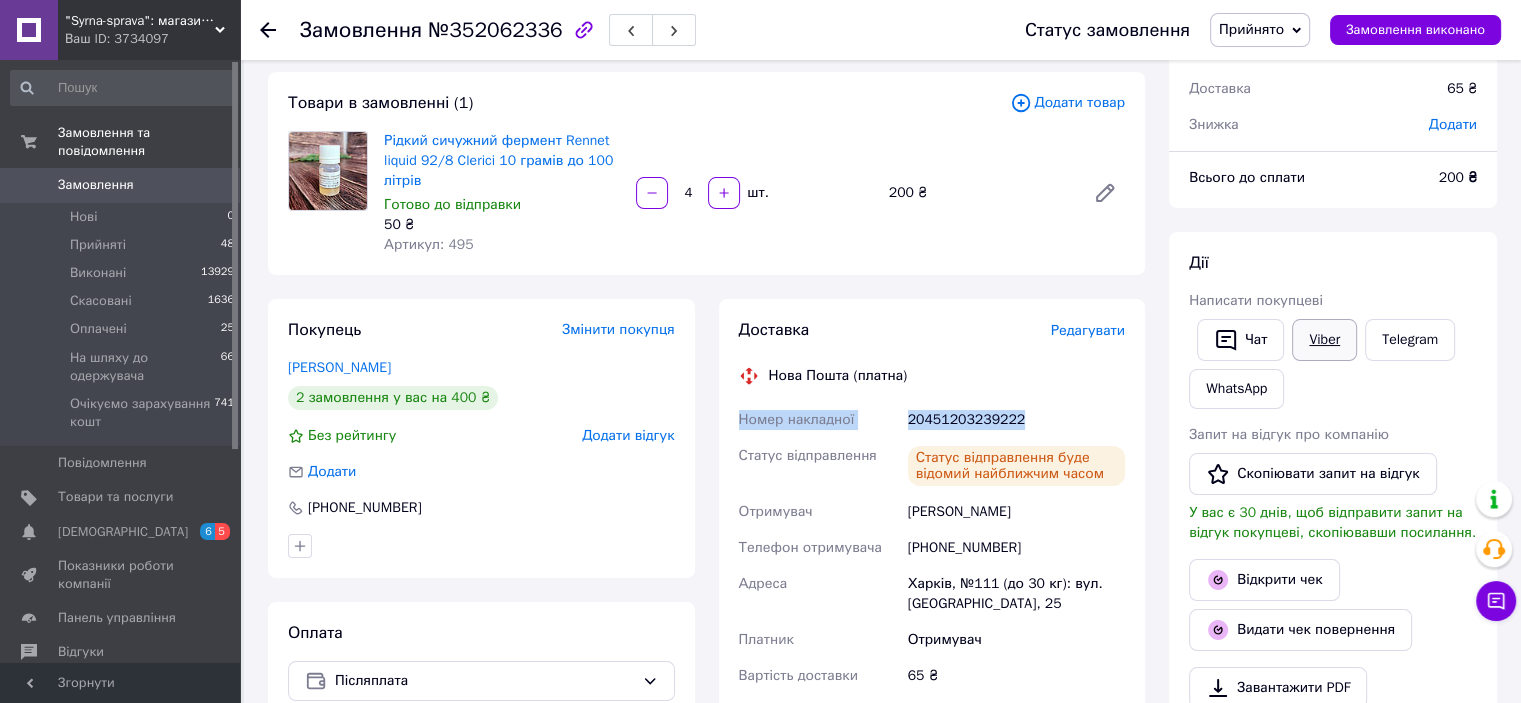 drag, startPoint x: 1340, startPoint y: 335, endPoint x: 1328, endPoint y: 342, distance: 13.892444 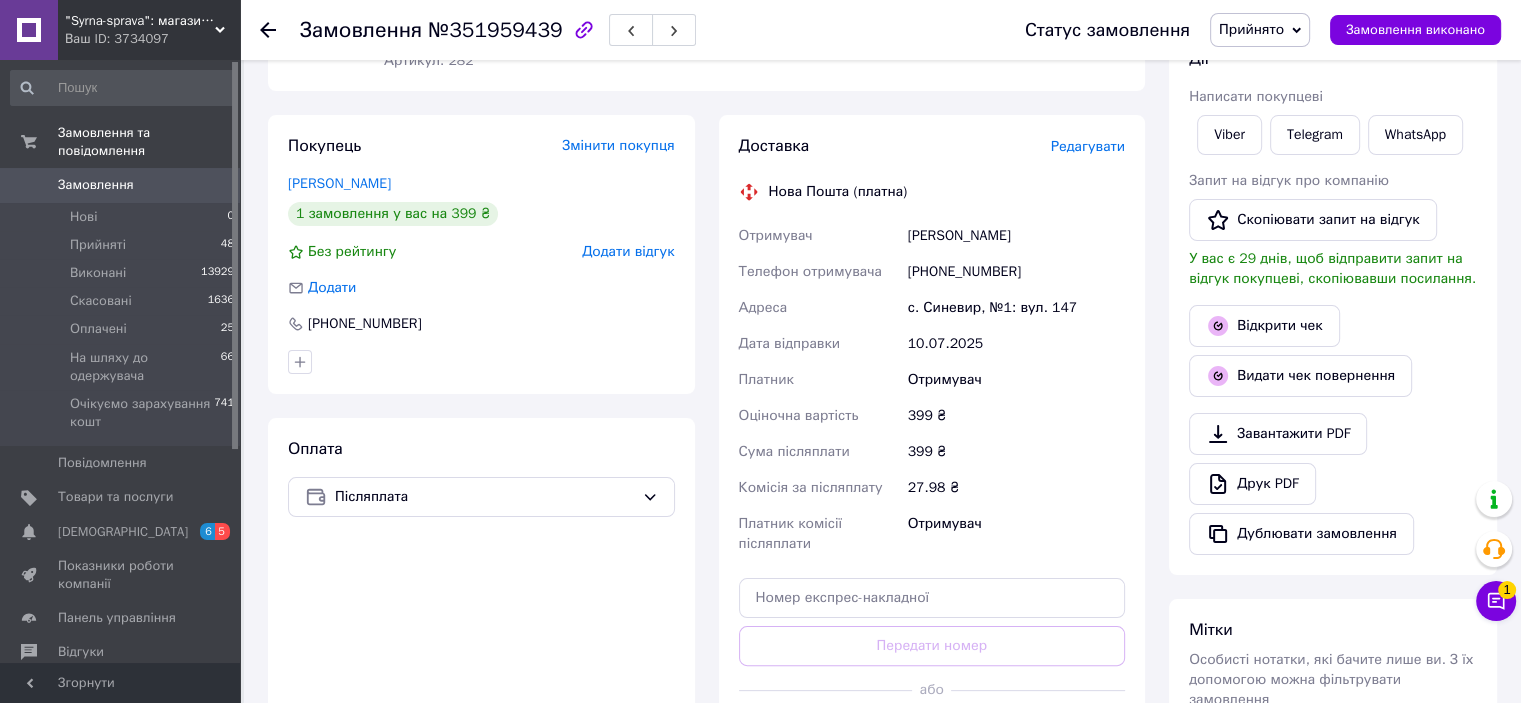 scroll, scrollTop: 400, scrollLeft: 0, axis: vertical 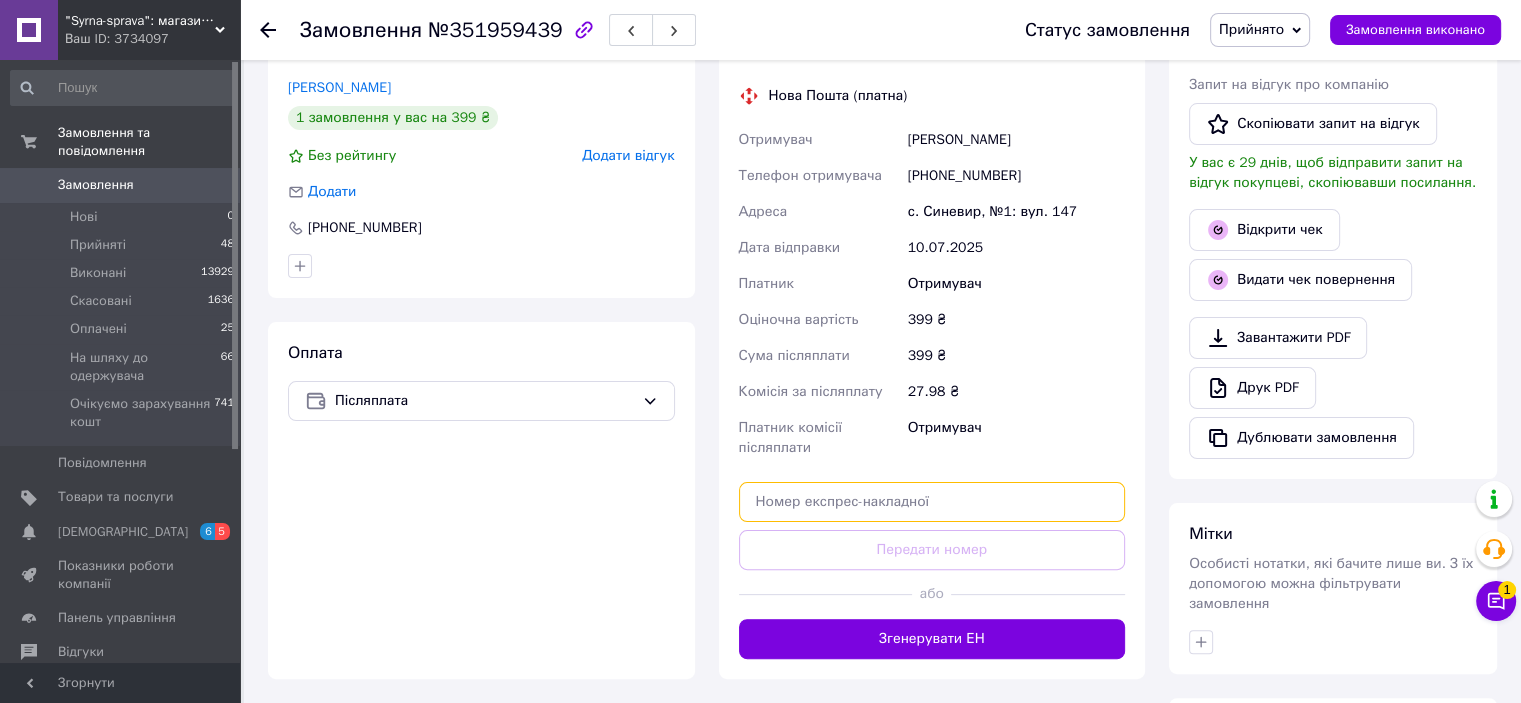 click at bounding box center (932, 502) 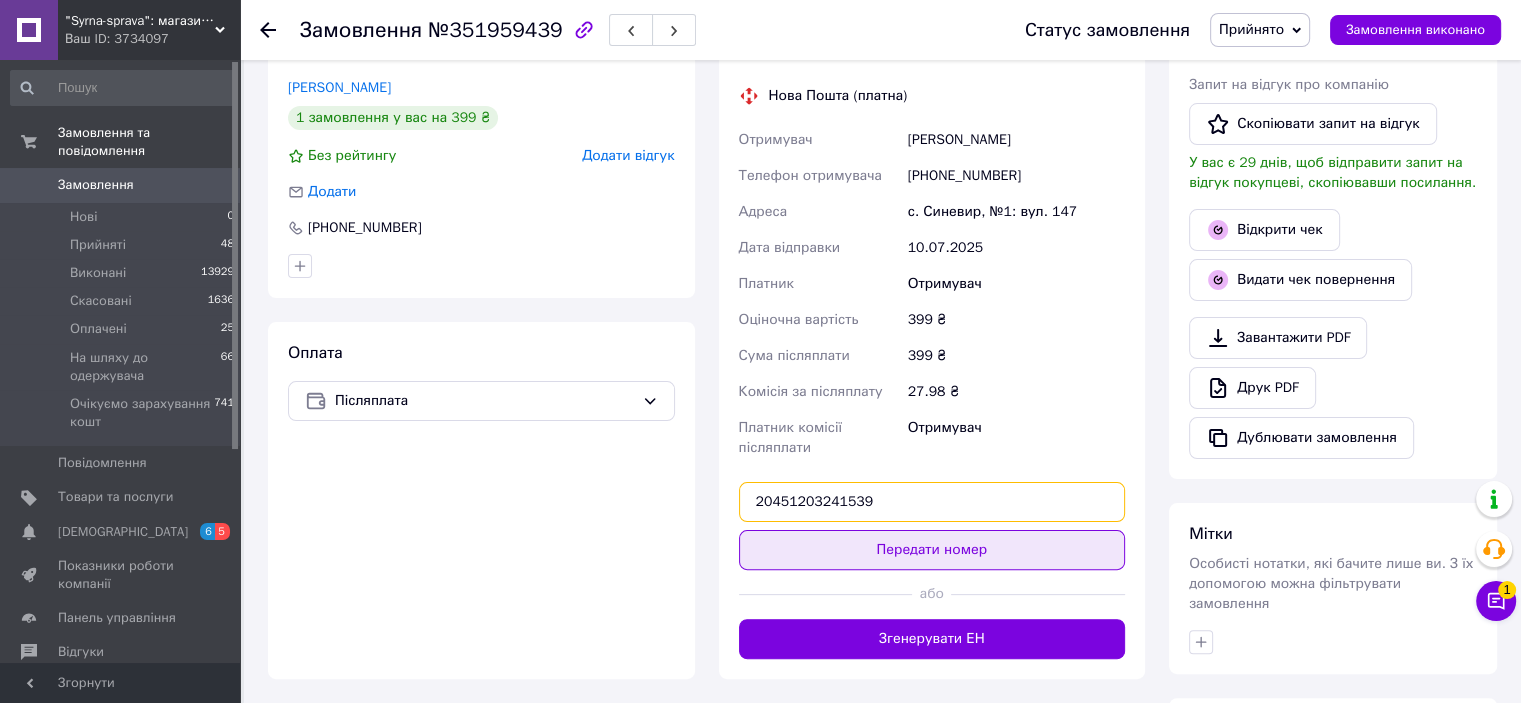 type on "20451203241539" 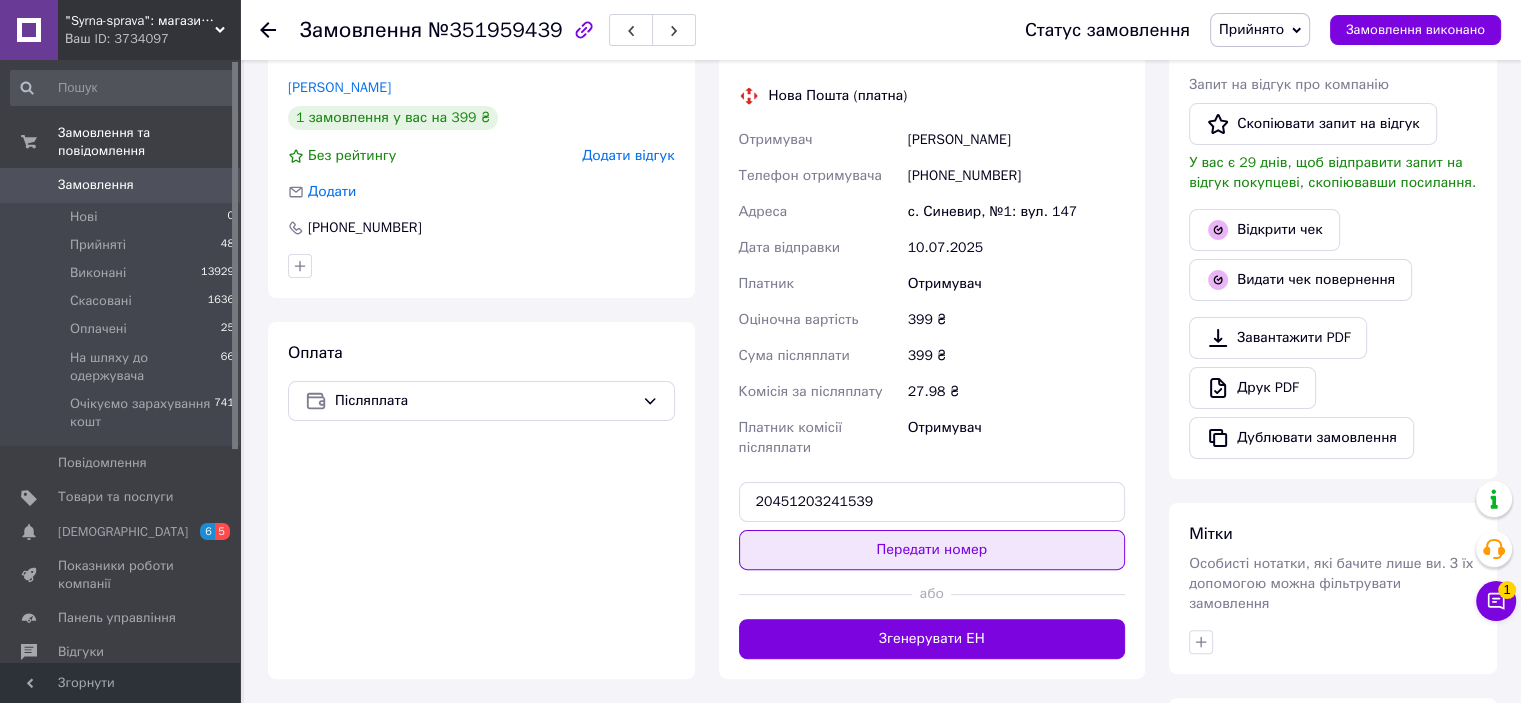 click on "Передати номер" at bounding box center (932, 550) 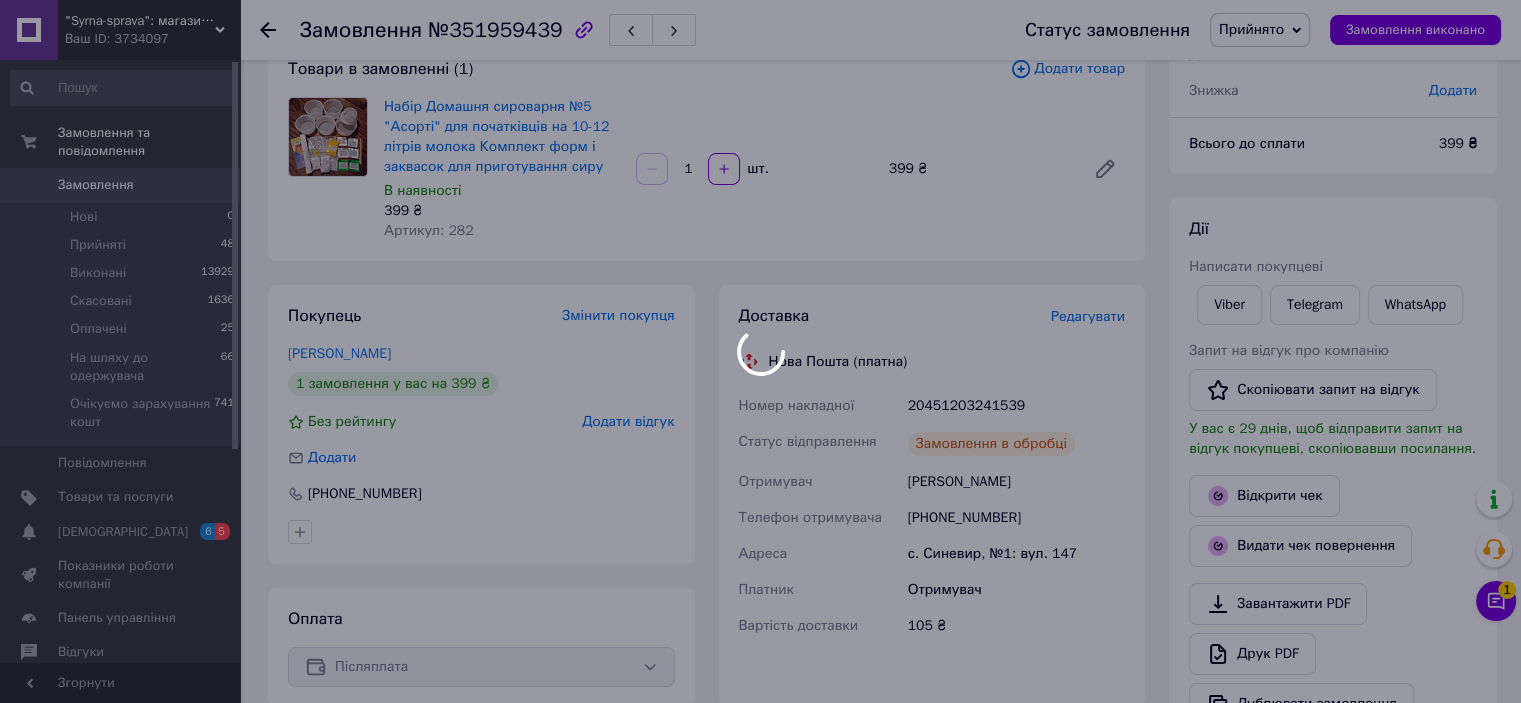 scroll, scrollTop: 100, scrollLeft: 0, axis: vertical 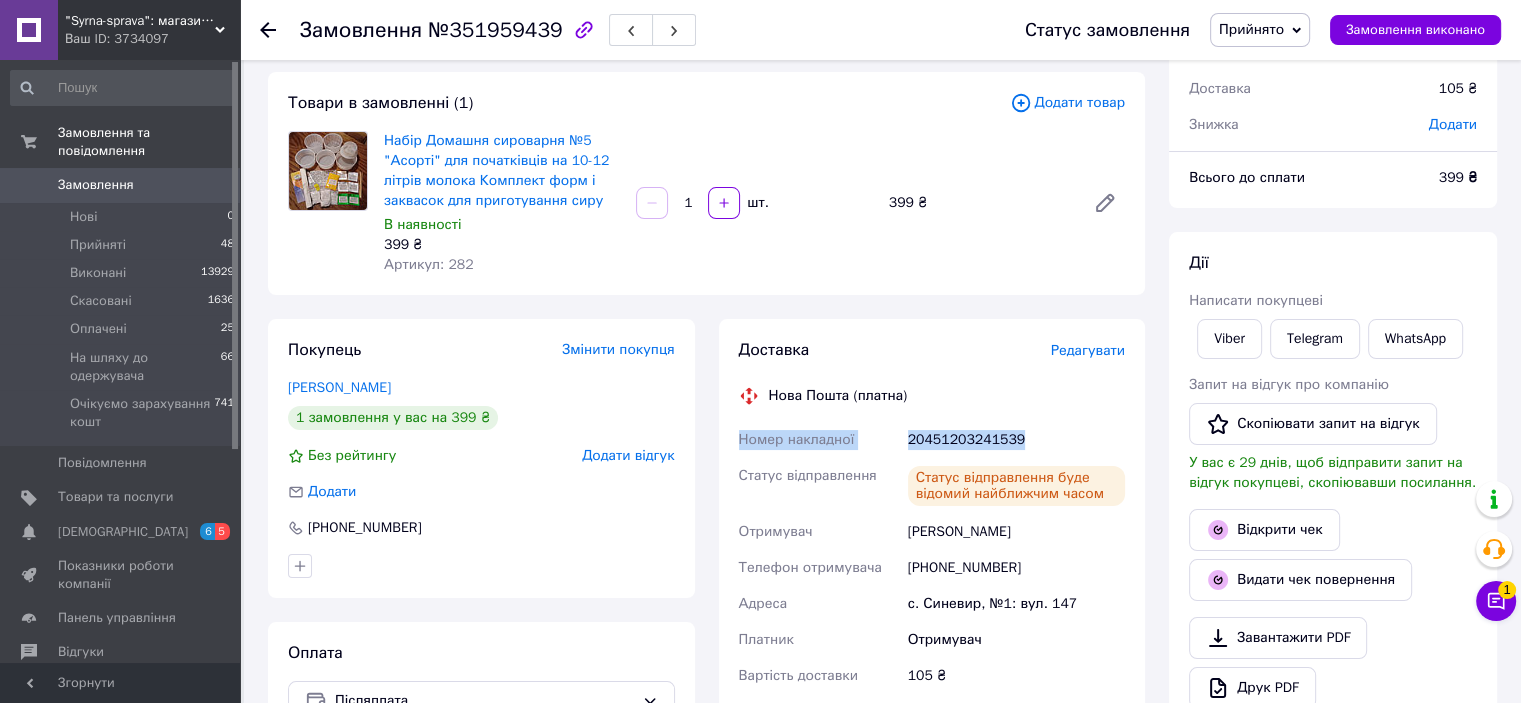 drag, startPoint x: 743, startPoint y: 447, endPoint x: 1012, endPoint y: 455, distance: 269.11893 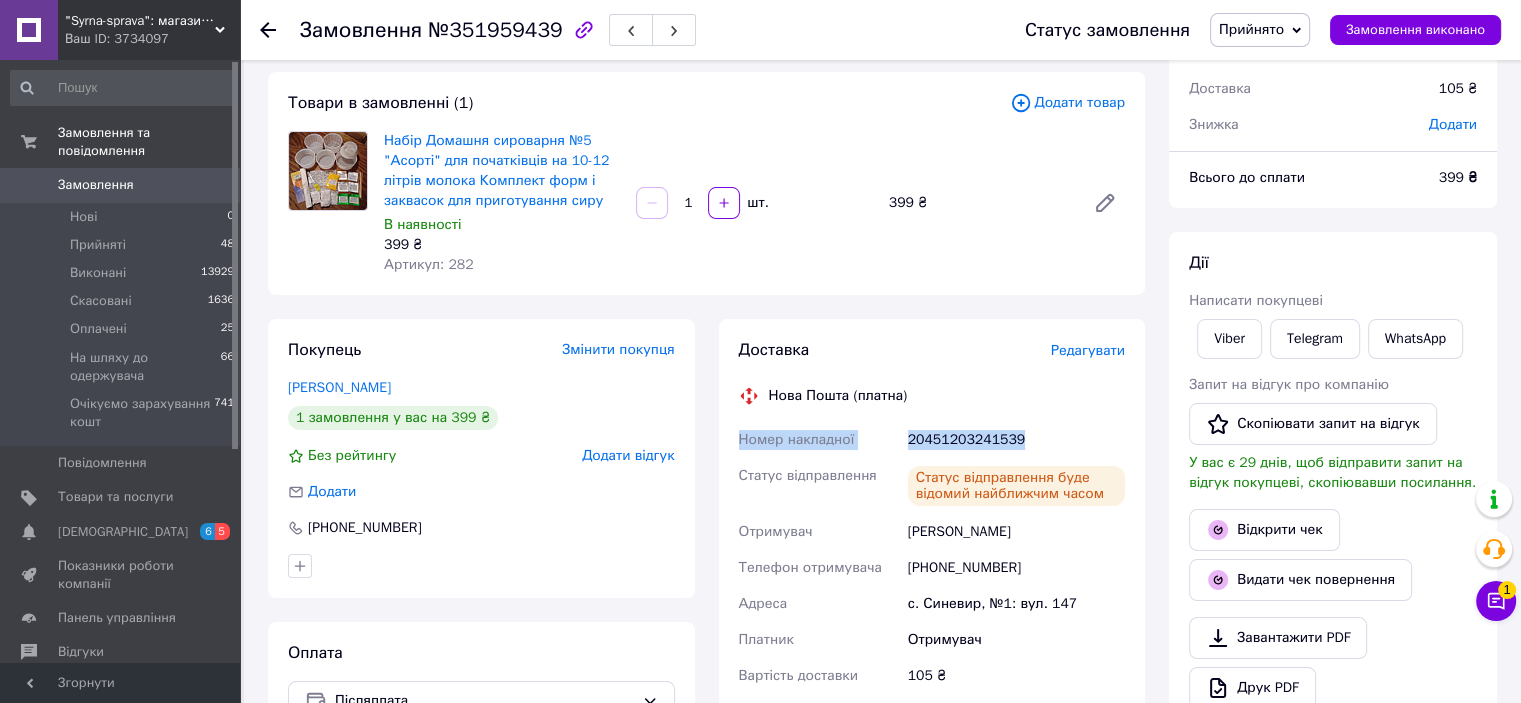 click on "Номер накладної 20451203241539 Статус відправлення Статус відправлення буде відомий найближчим часом Отримувач [PERSON_NAME] Телефон отримувача [PHONE_NUMBER] Адреса с. Синевир, №1: вул. 147 Платник Отримувач Вартість доставки 105 ₴" at bounding box center (932, 558) 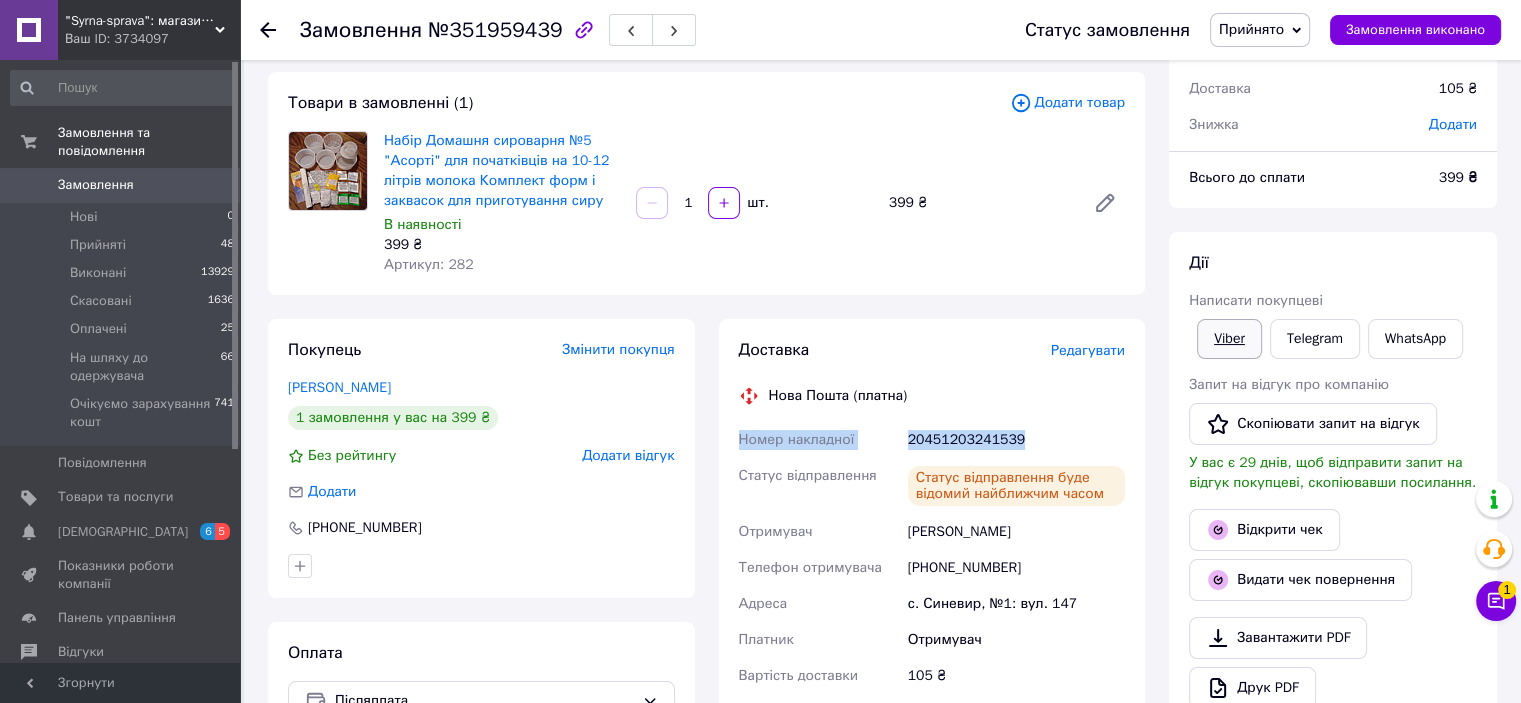 click on "Viber" at bounding box center [1229, 339] 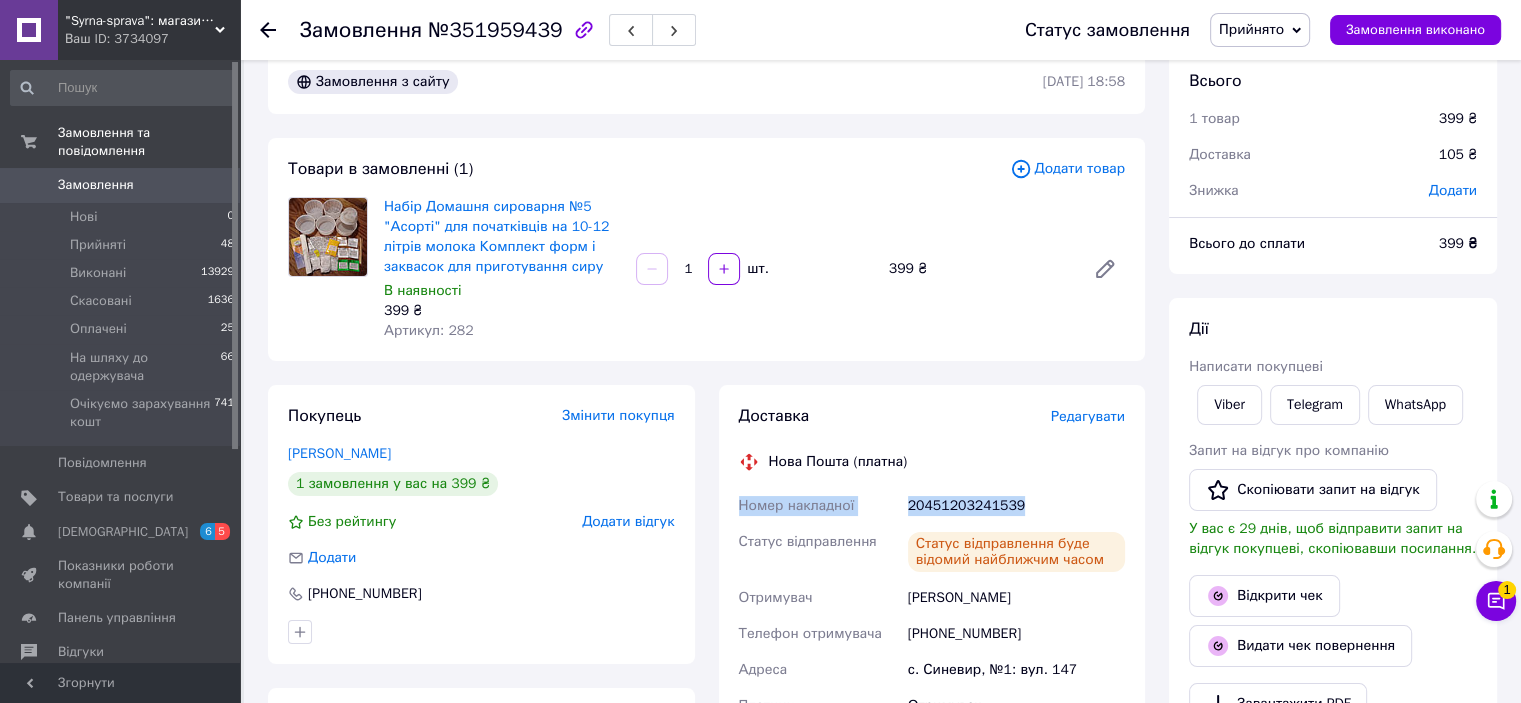 scroll, scrollTop: 0, scrollLeft: 0, axis: both 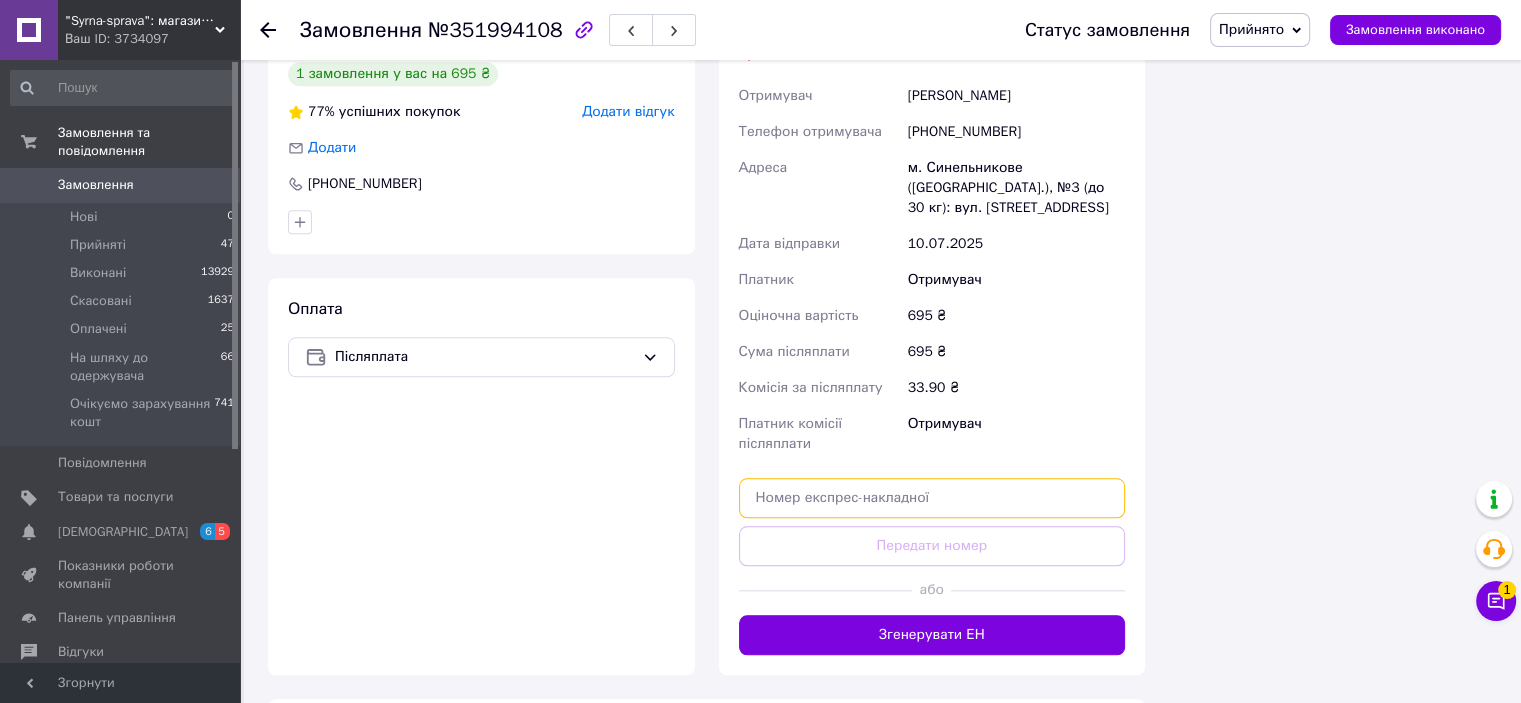 click at bounding box center (932, 498) 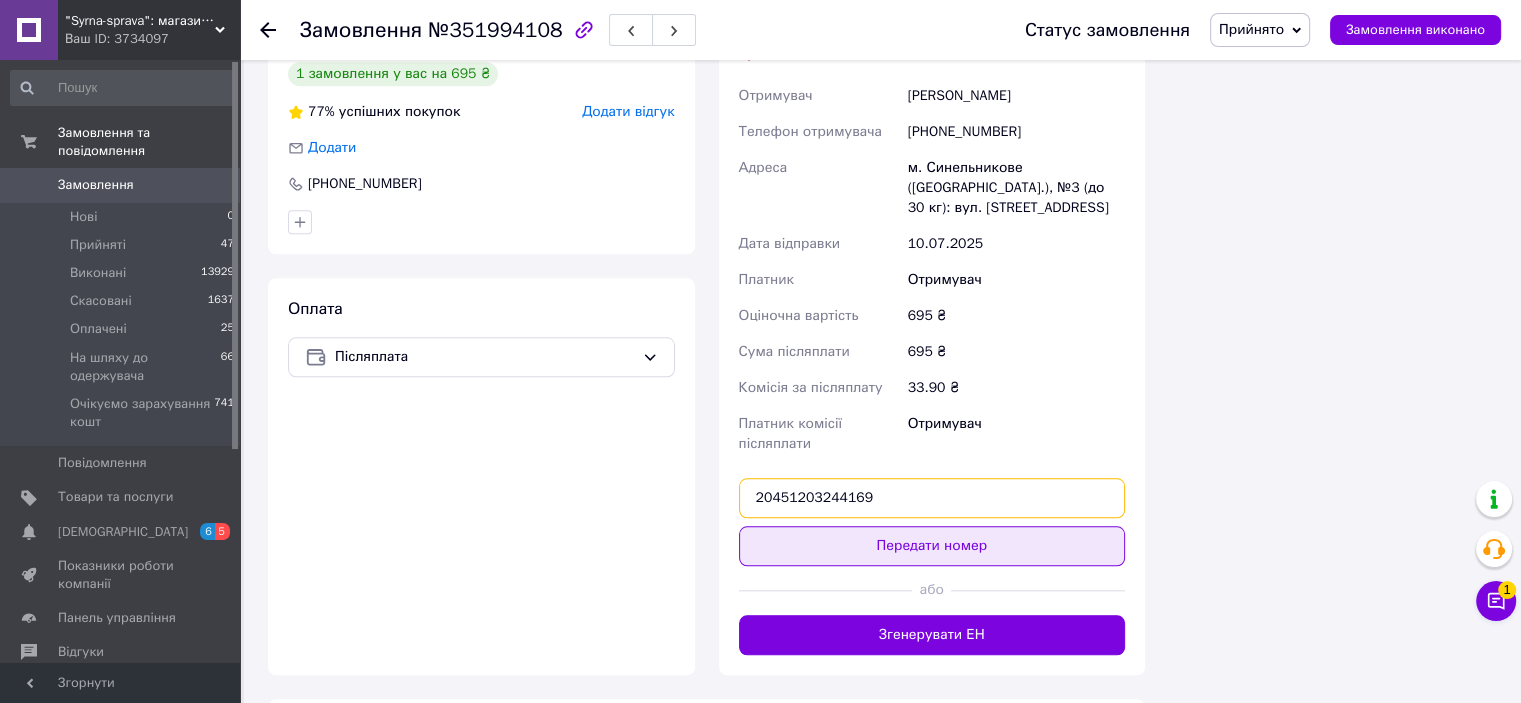 type on "20451203244169" 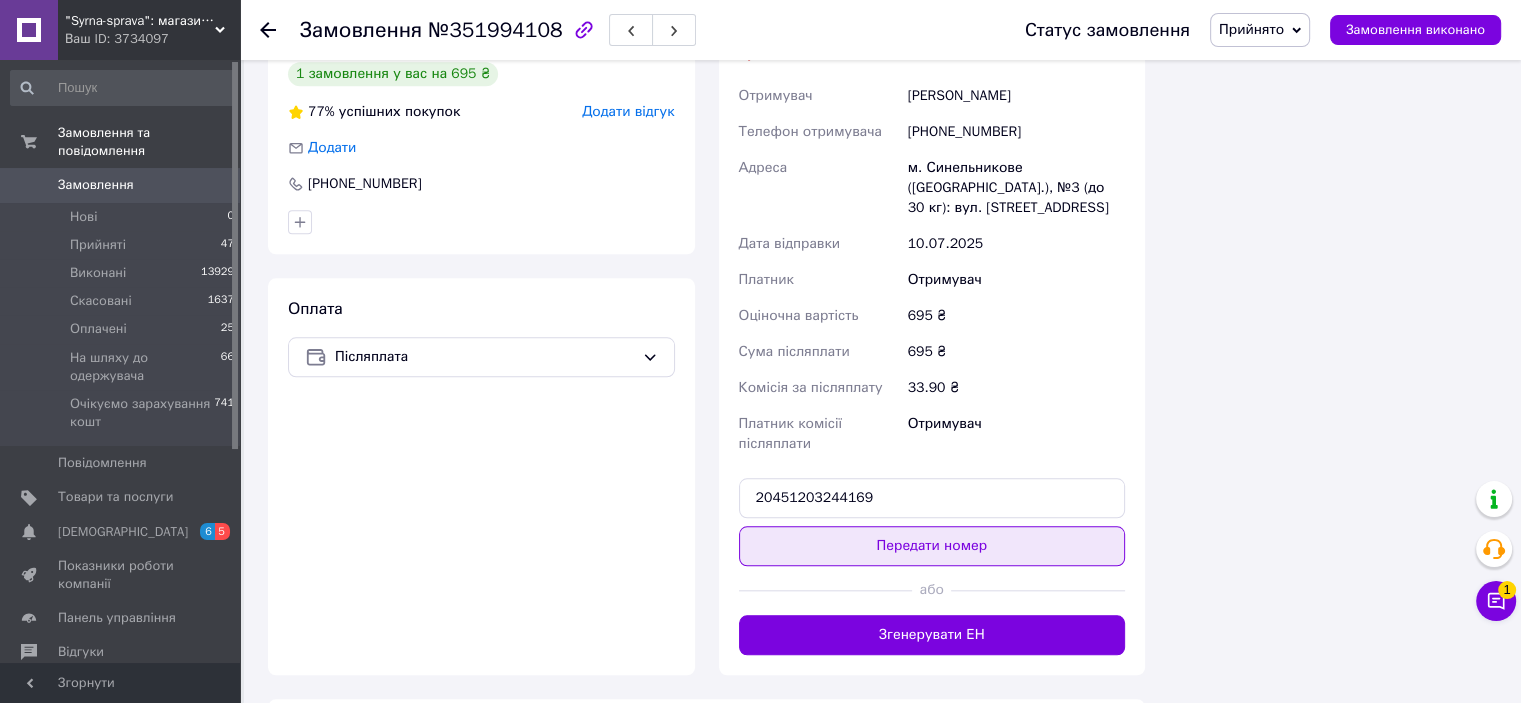 click on "Передати номер" at bounding box center [932, 546] 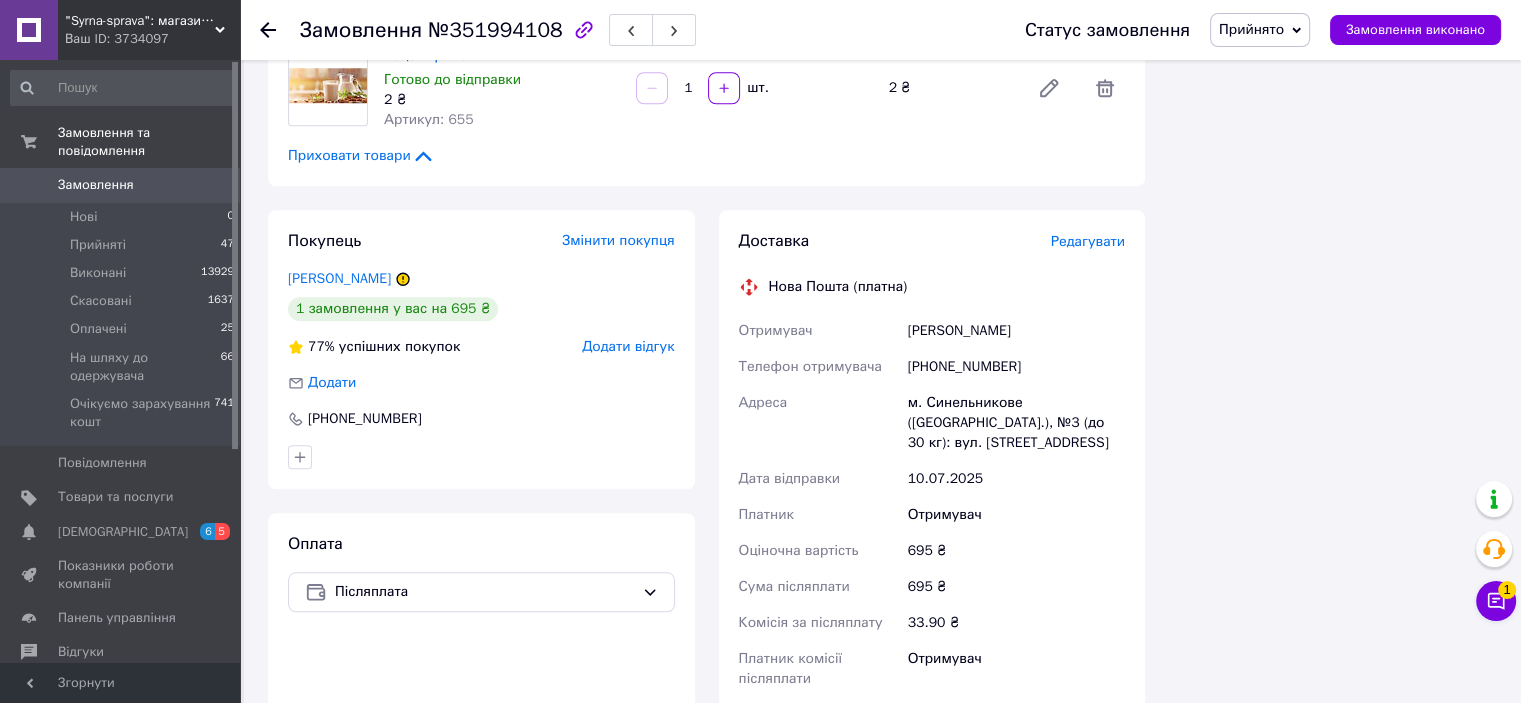 scroll, scrollTop: 1700, scrollLeft: 0, axis: vertical 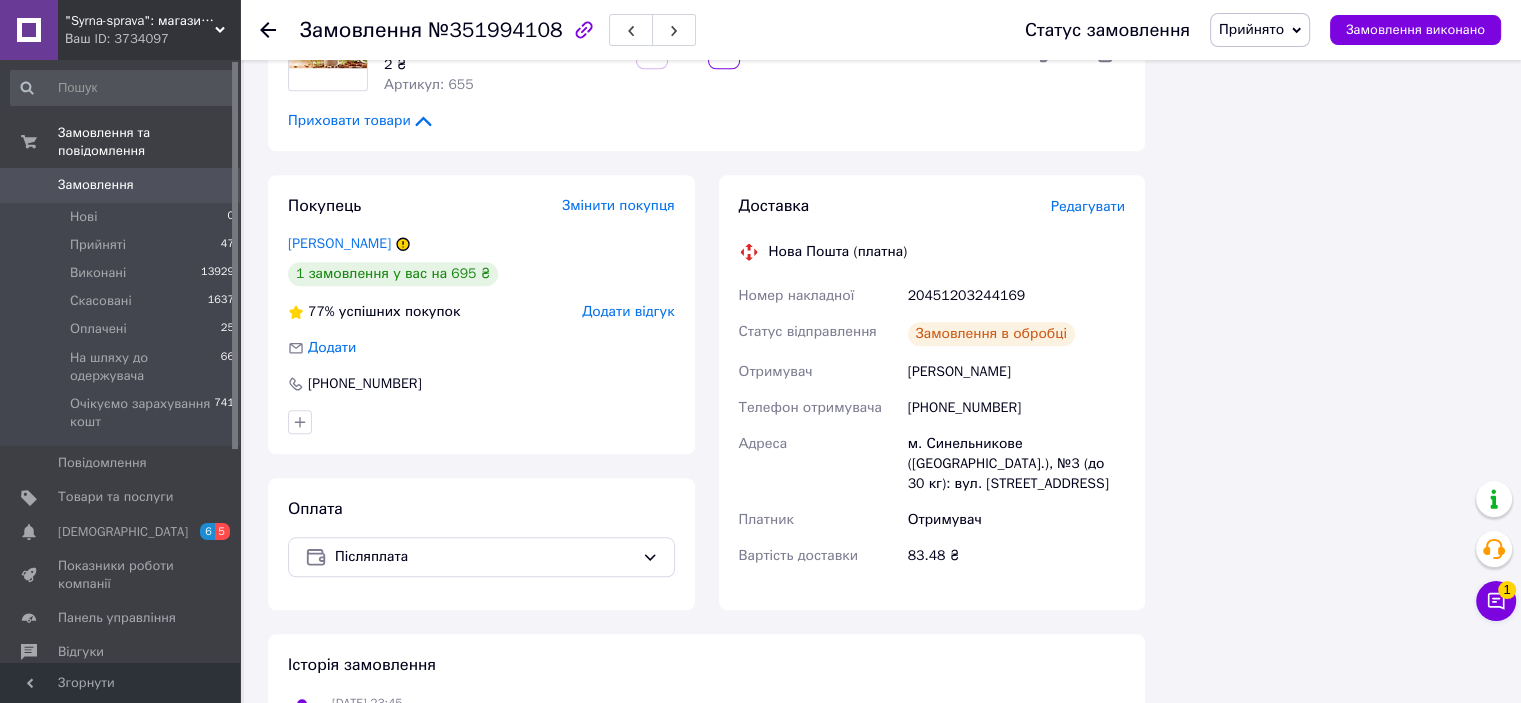 click on "Номер накладної" at bounding box center [819, 296] 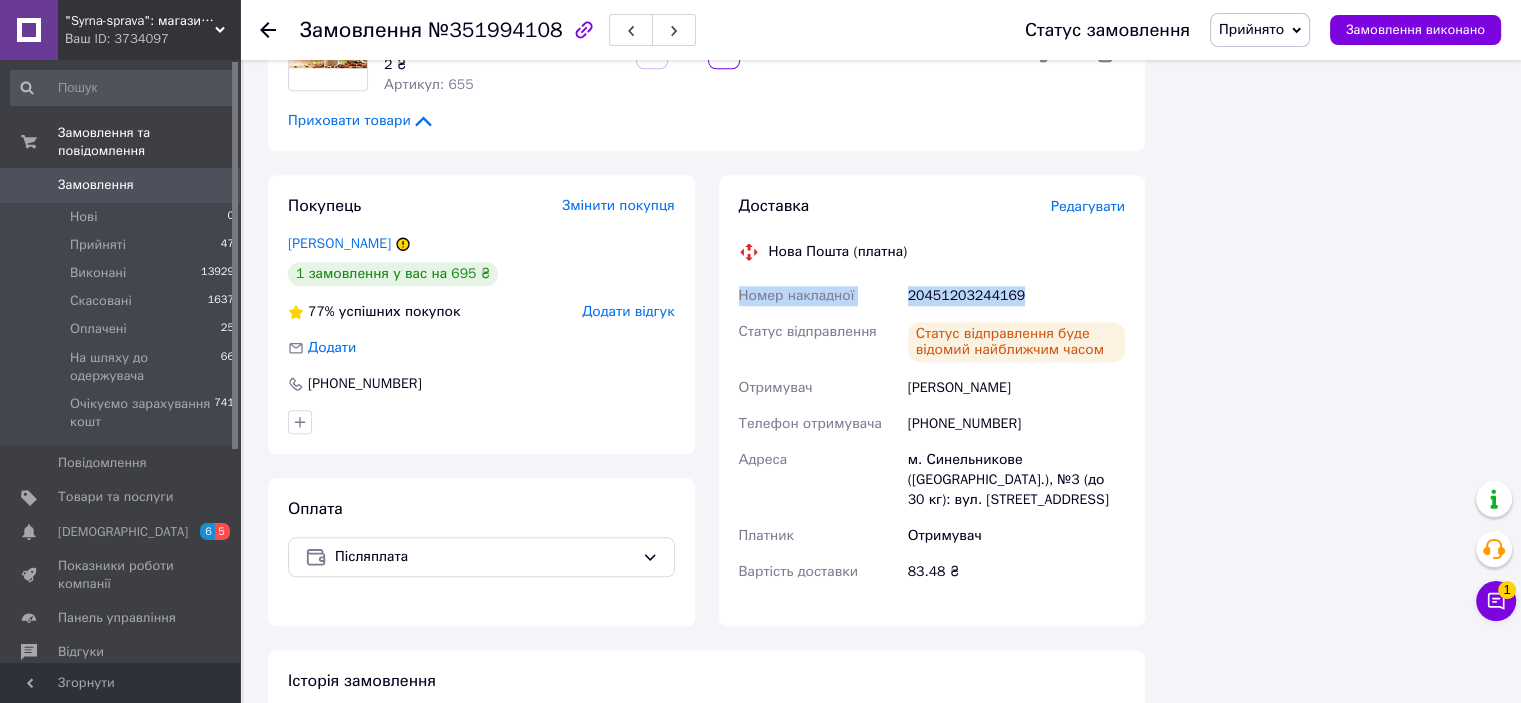 drag, startPoint x: 728, startPoint y: 251, endPoint x: 1031, endPoint y: 249, distance: 303.0066 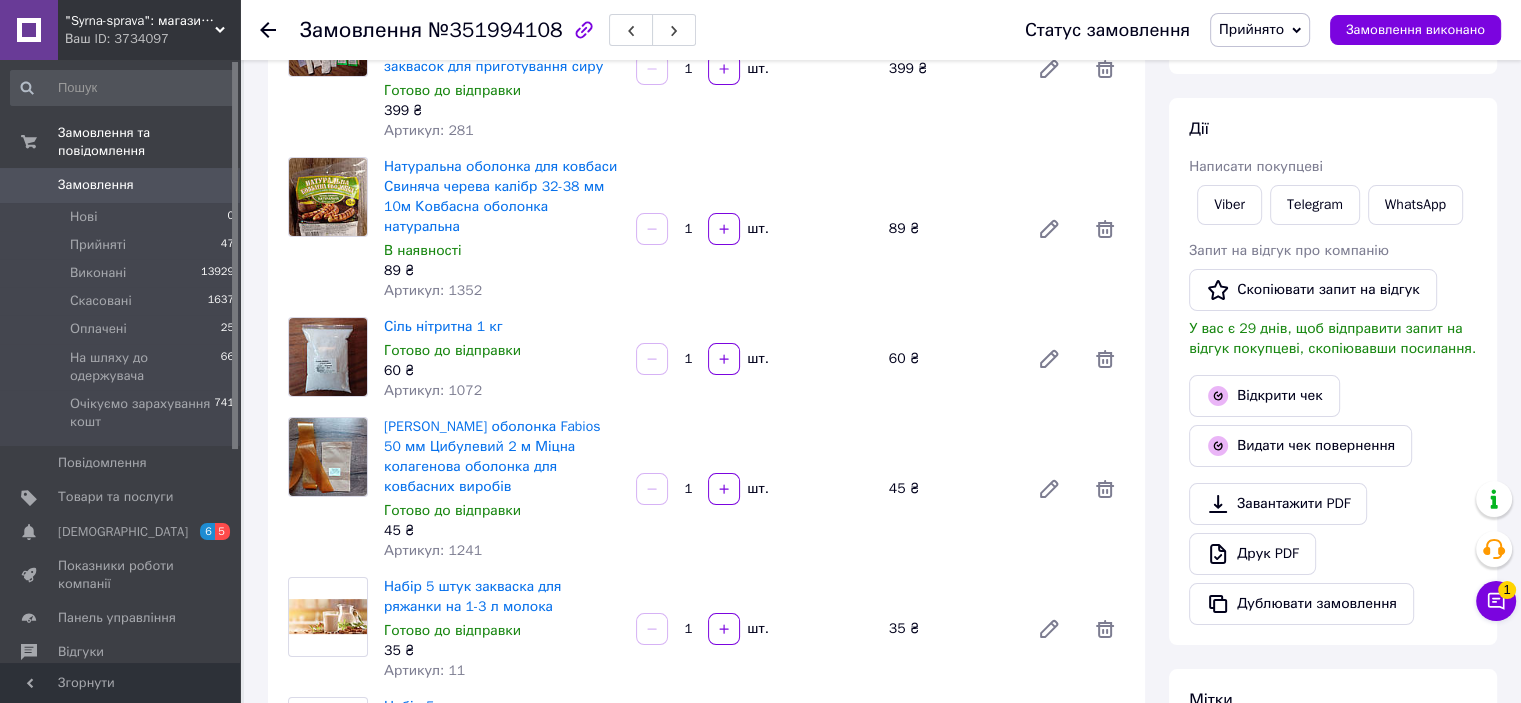 scroll, scrollTop: 200, scrollLeft: 0, axis: vertical 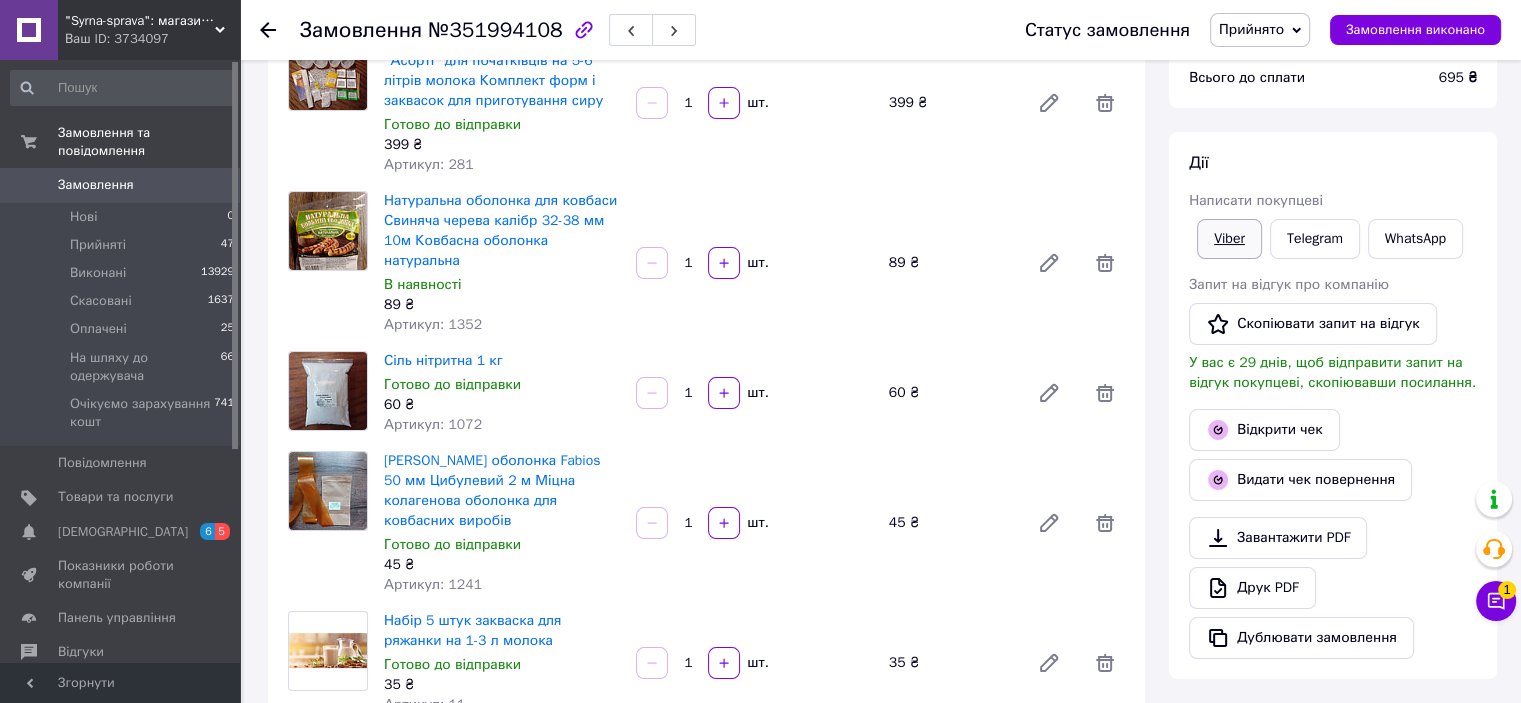 click on "Viber" at bounding box center (1229, 239) 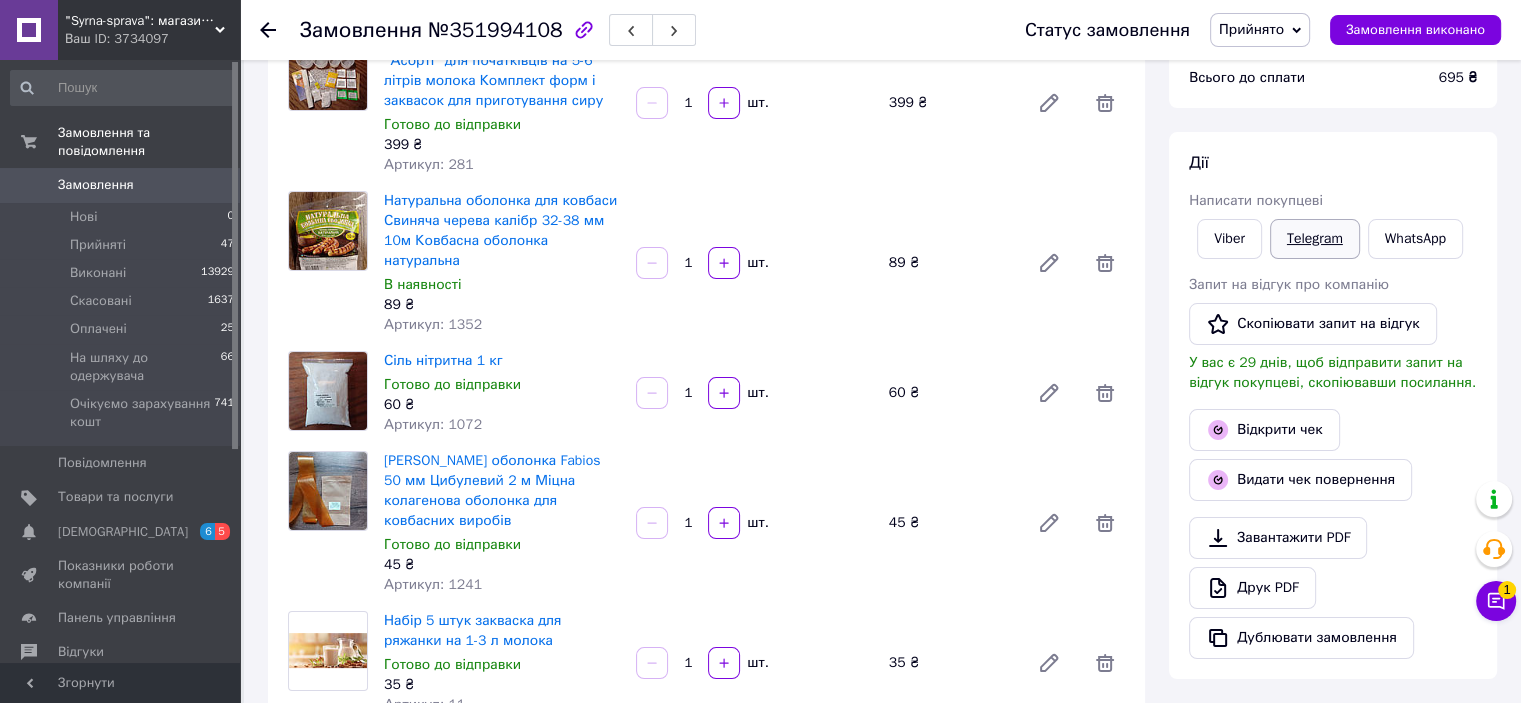 click on "Telegram" at bounding box center [1315, 239] 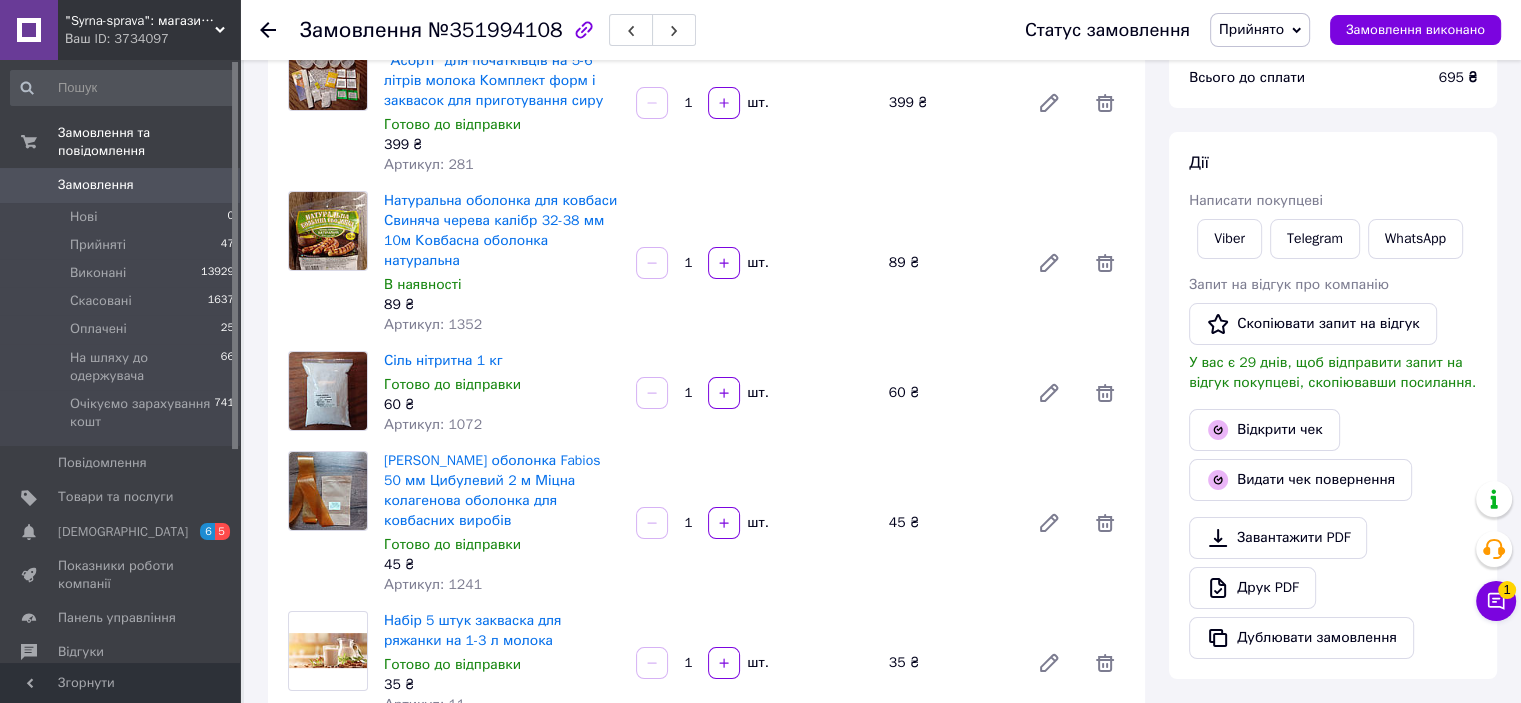 scroll, scrollTop: 0, scrollLeft: 0, axis: both 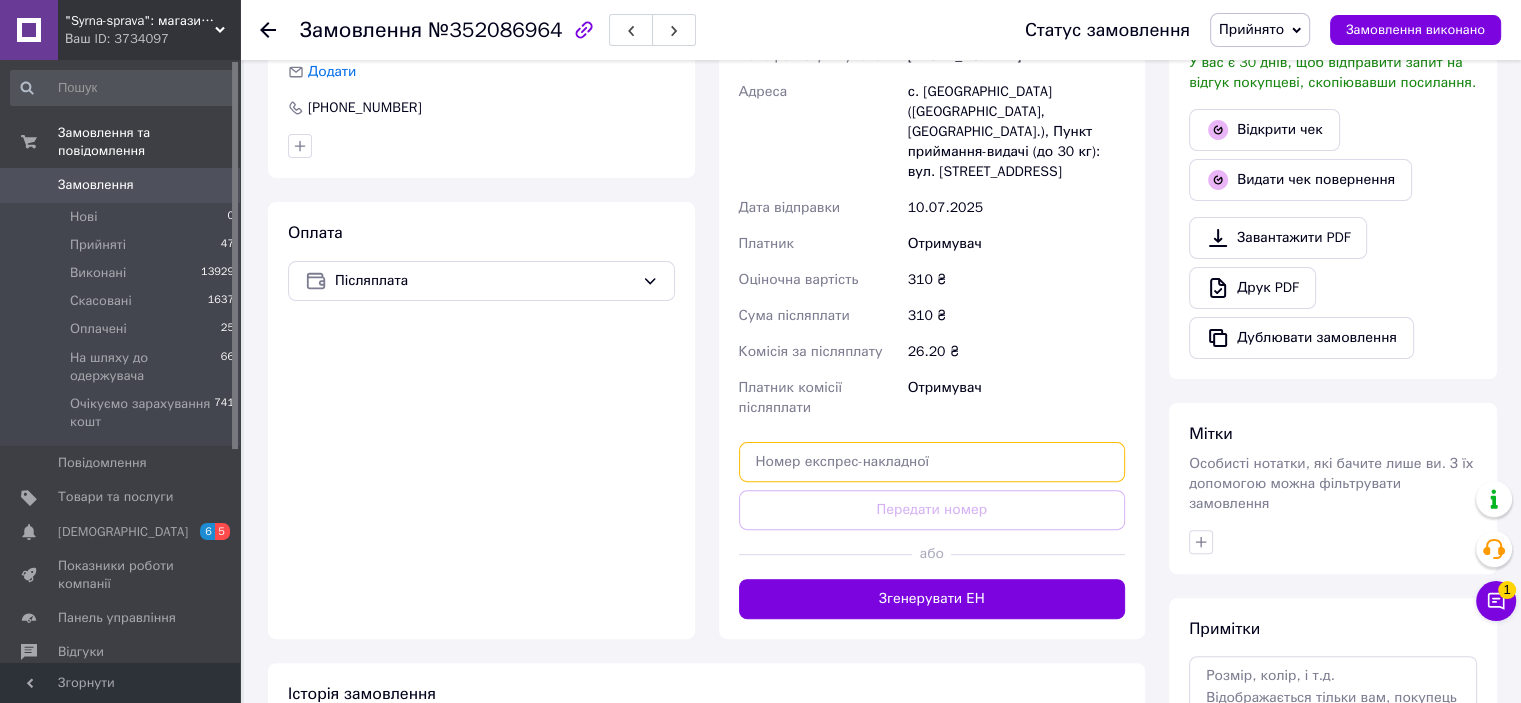 click at bounding box center [932, 462] 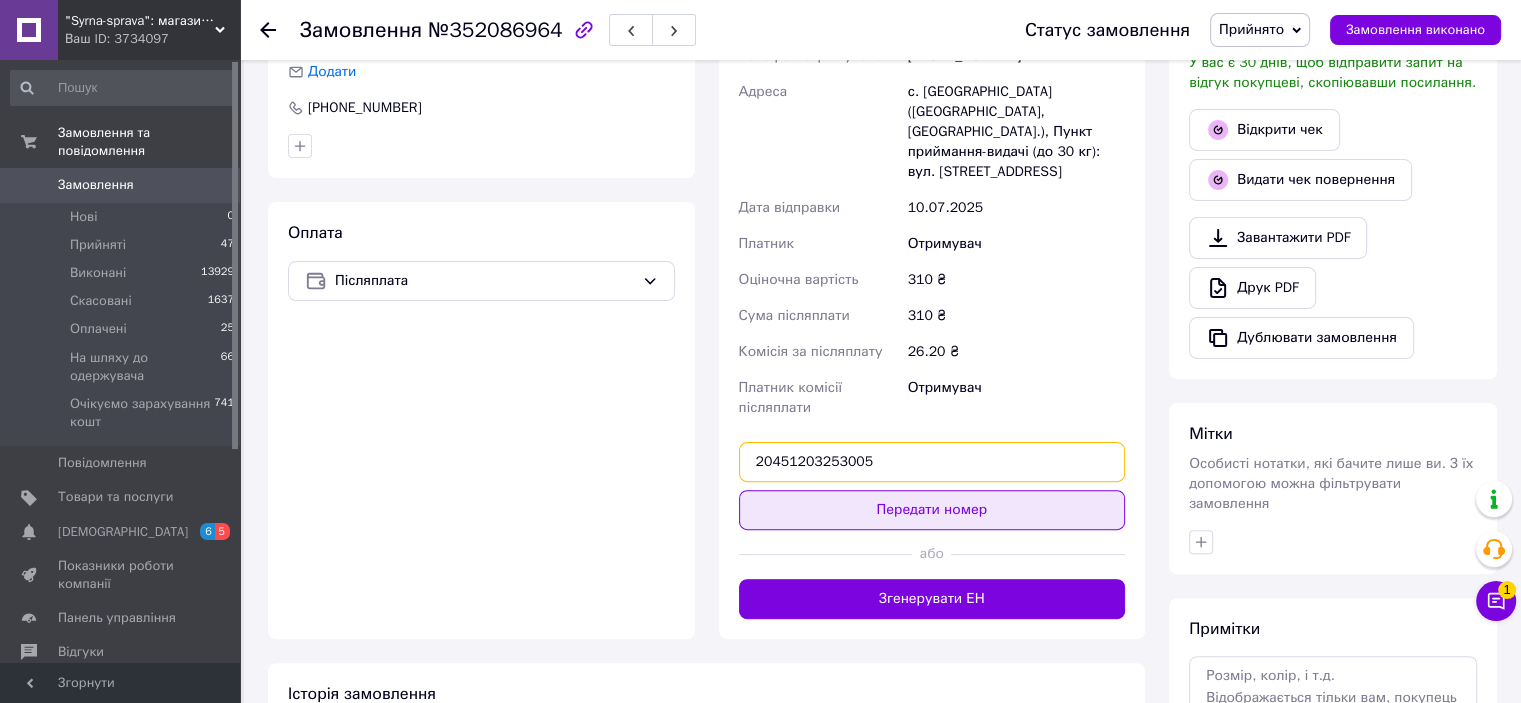 type on "20451203253005" 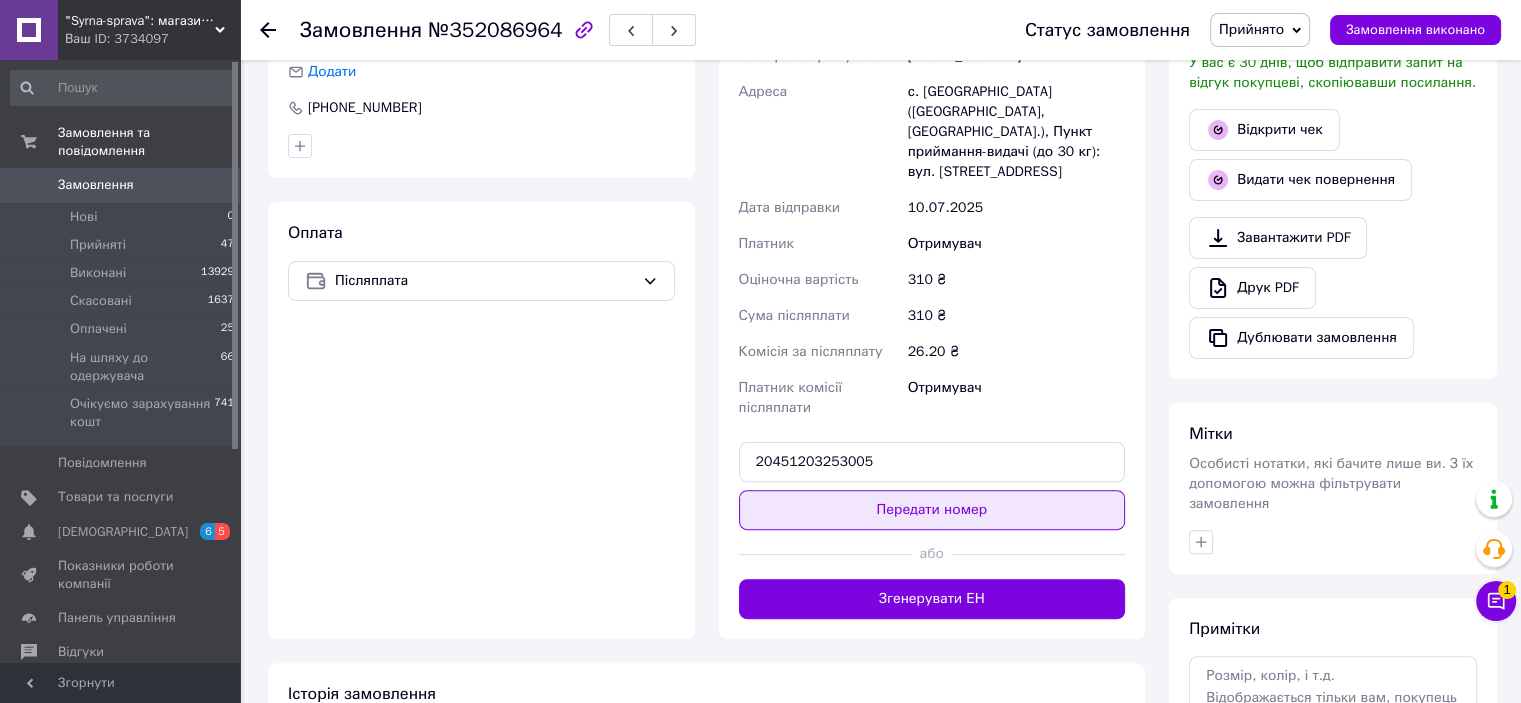 click on "Передати номер" at bounding box center (932, 510) 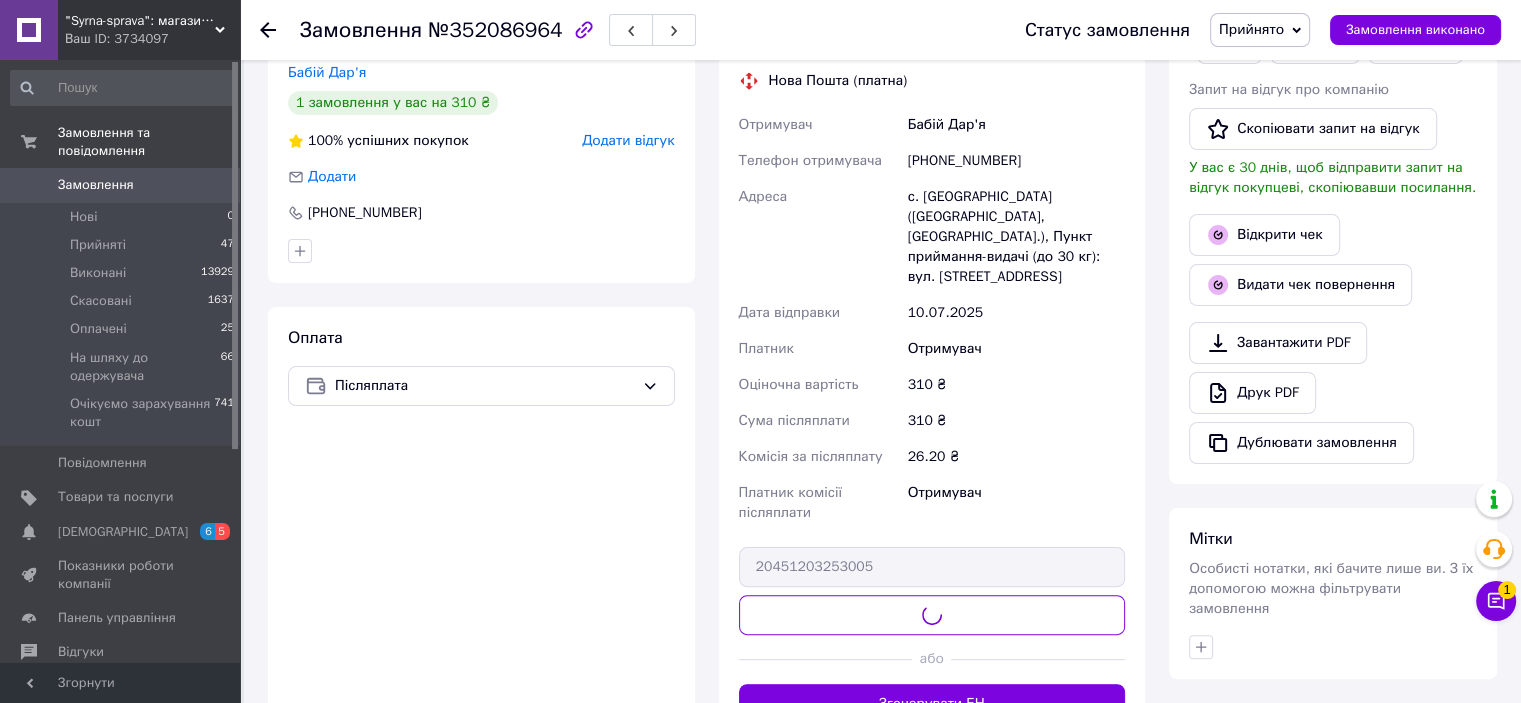 scroll, scrollTop: 300, scrollLeft: 0, axis: vertical 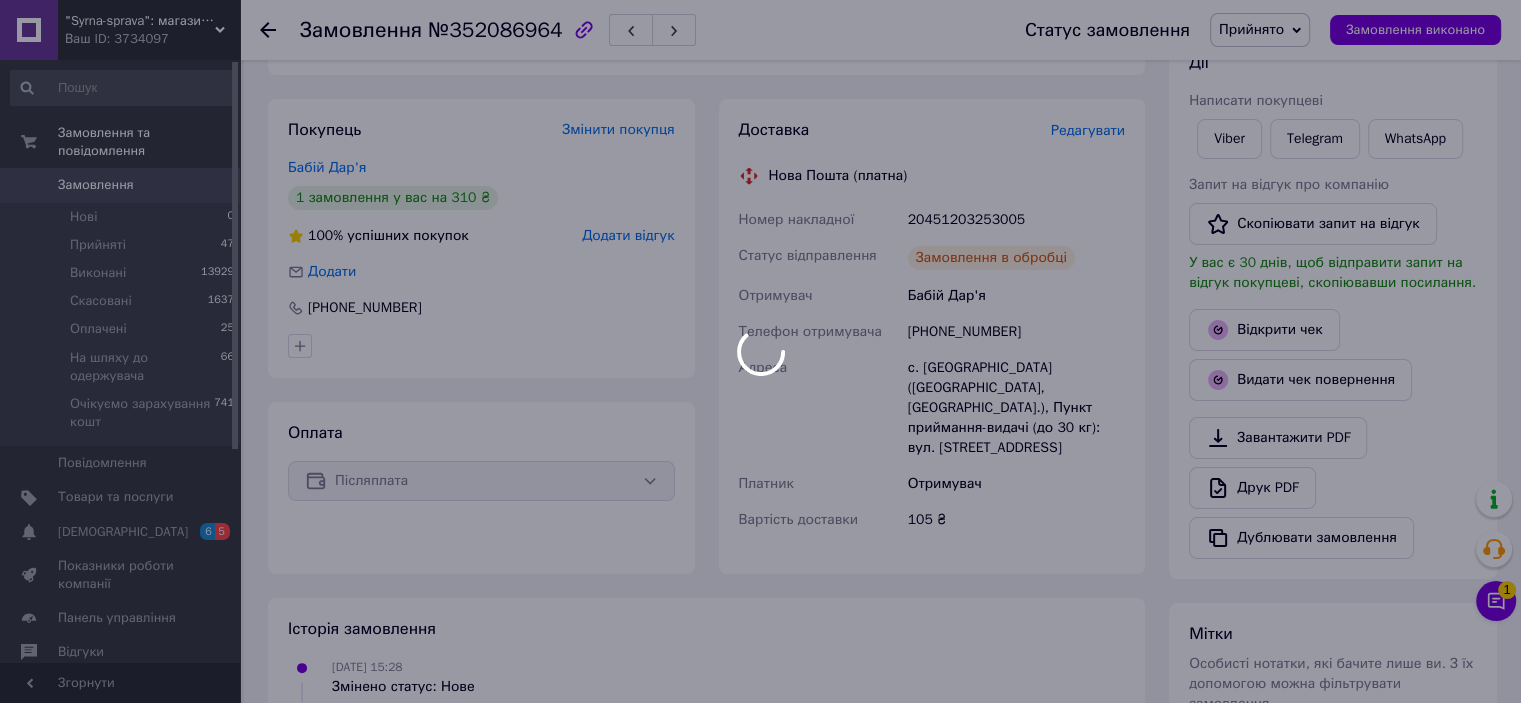 drag, startPoint x: 737, startPoint y: 222, endPoint x: 862, endPoint y: 222, distance: 125 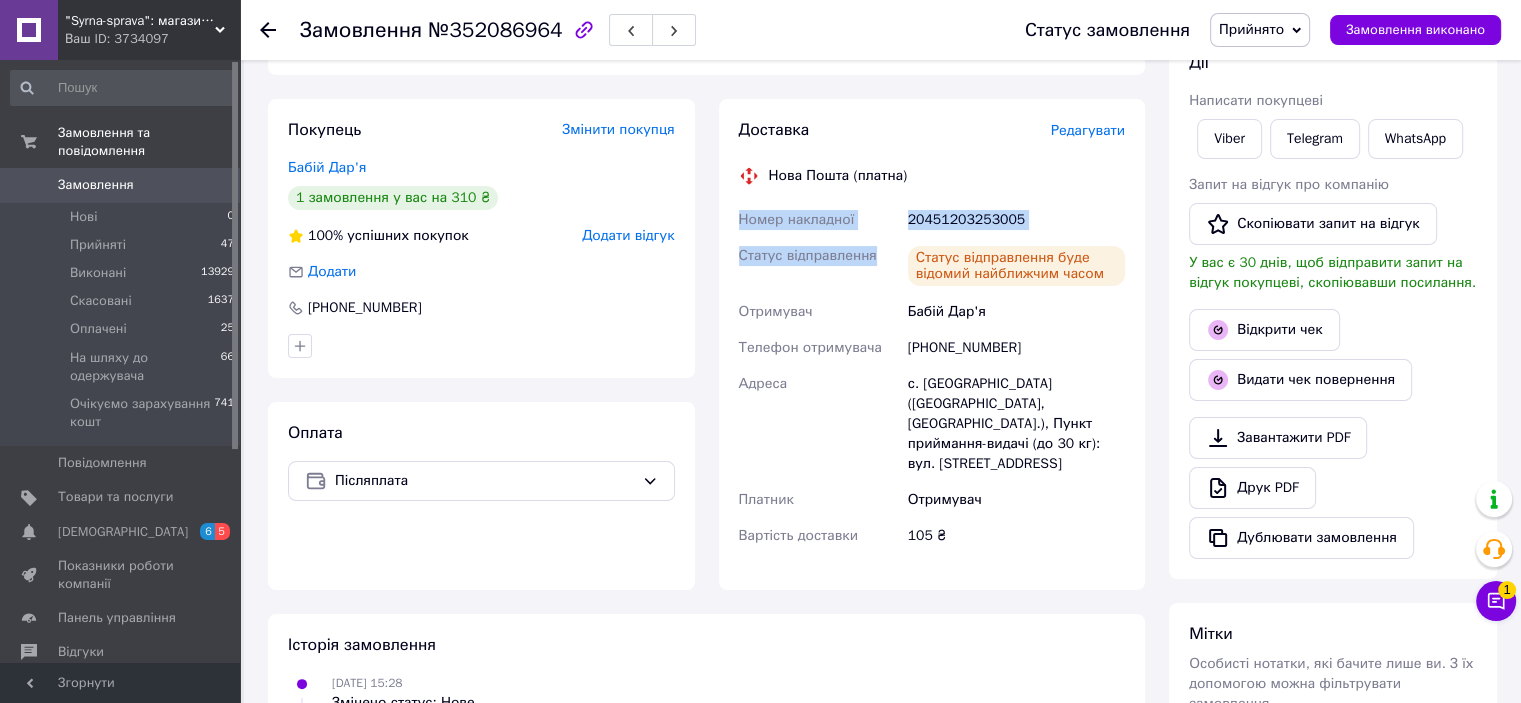 drag, startPoint x: 732, startPoint y: 221, endPoint x: 1024, endPoint y: 239, distance: 292.55426 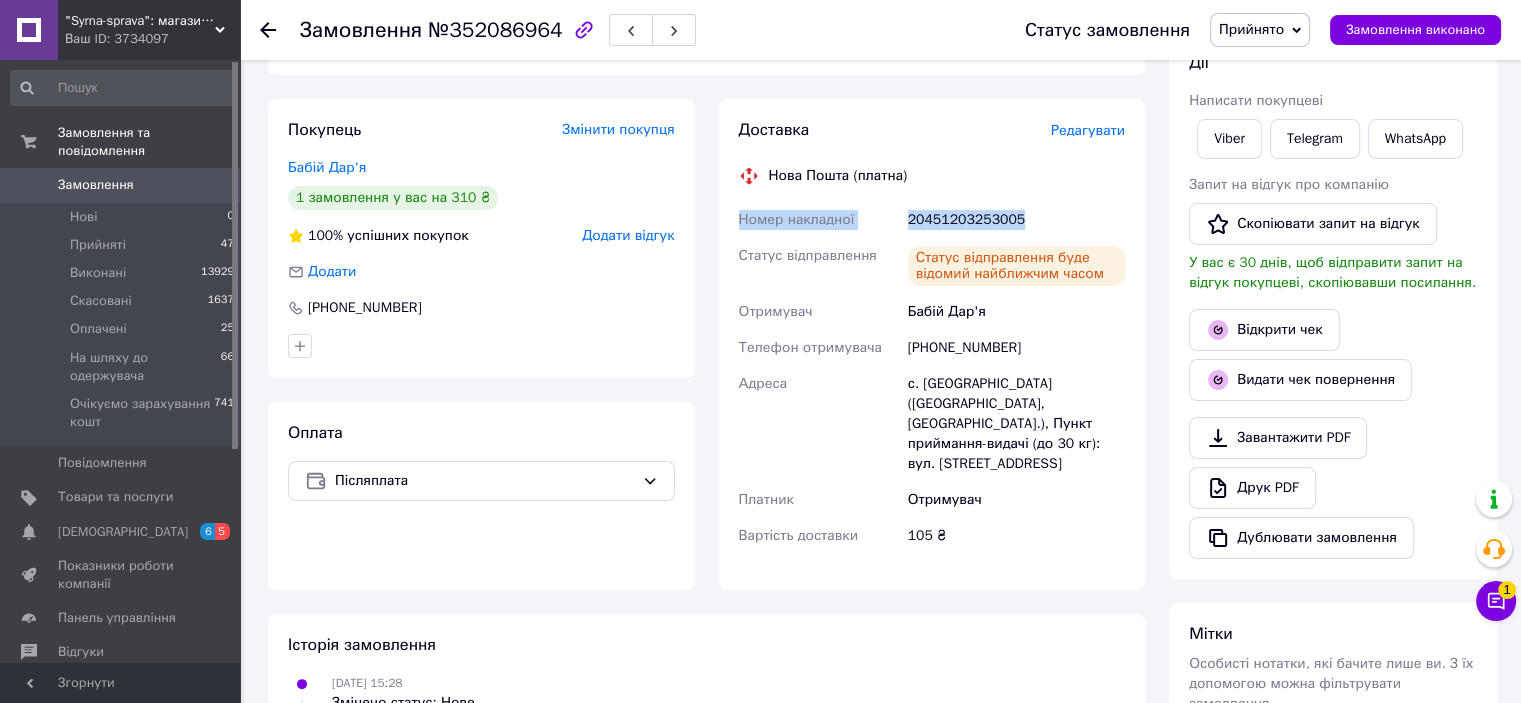 drag, startPoint x: 742, startPoint y: 211, endPoint x: 1026, endPoint y: 211, distance: 284 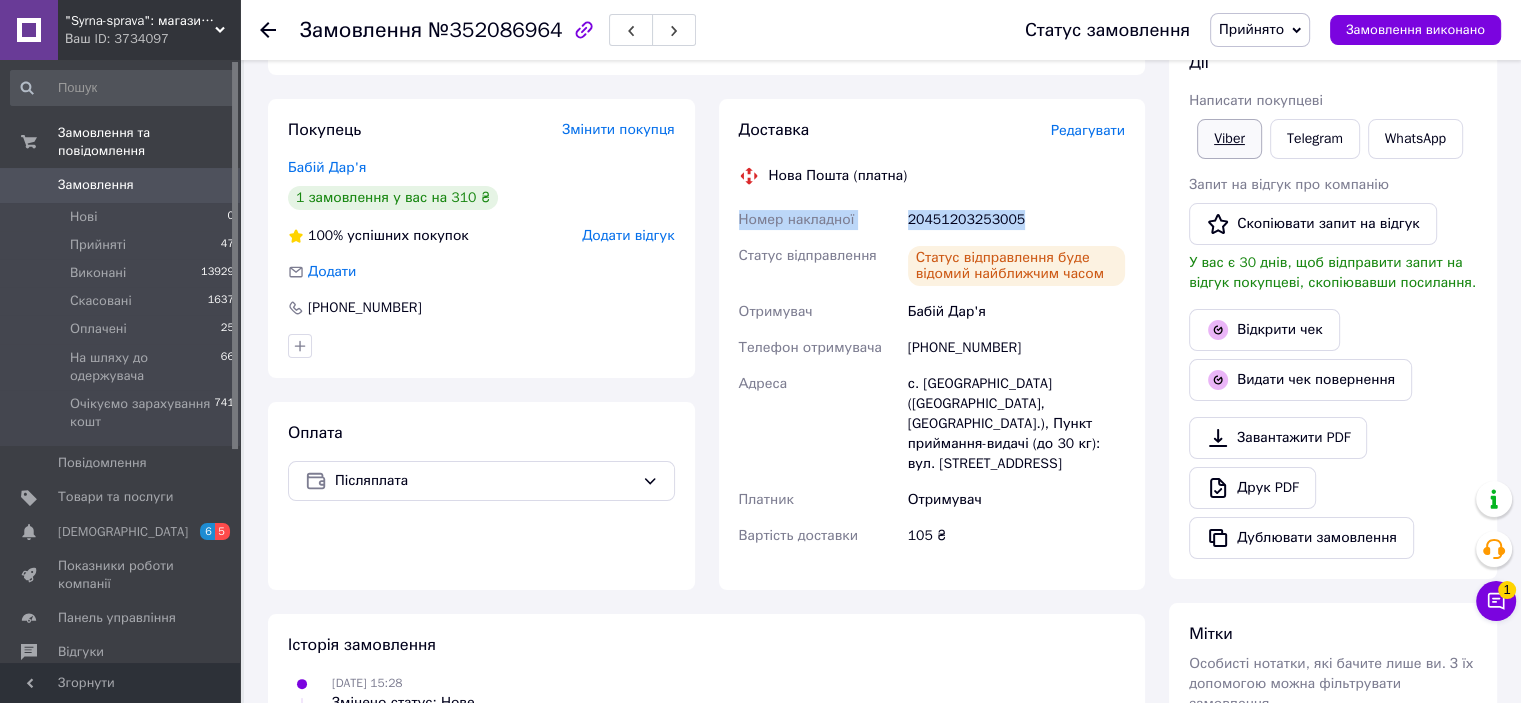 click on "Viber" at bounding box center [1229, 139] 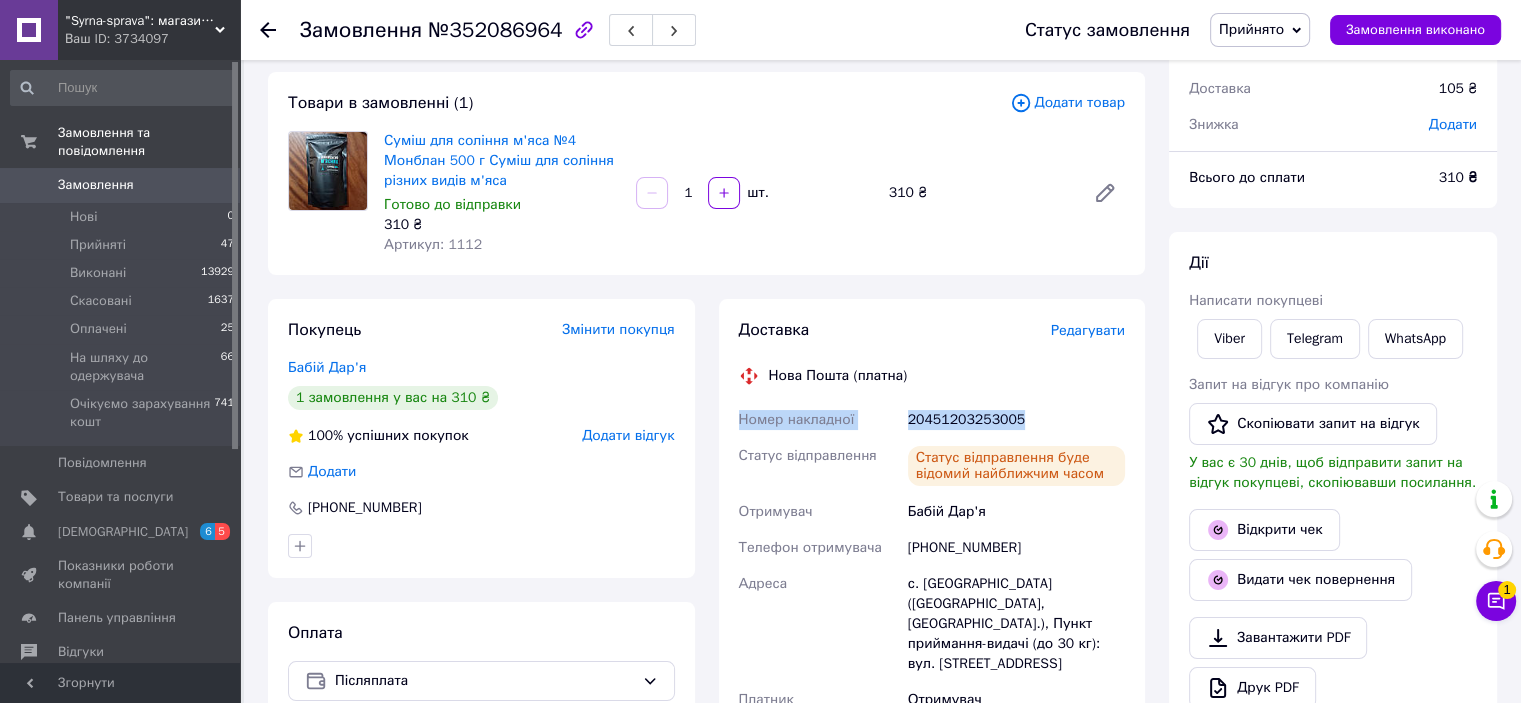 scroll, scrollTop: 0, scrollLeft: 0, axis: both 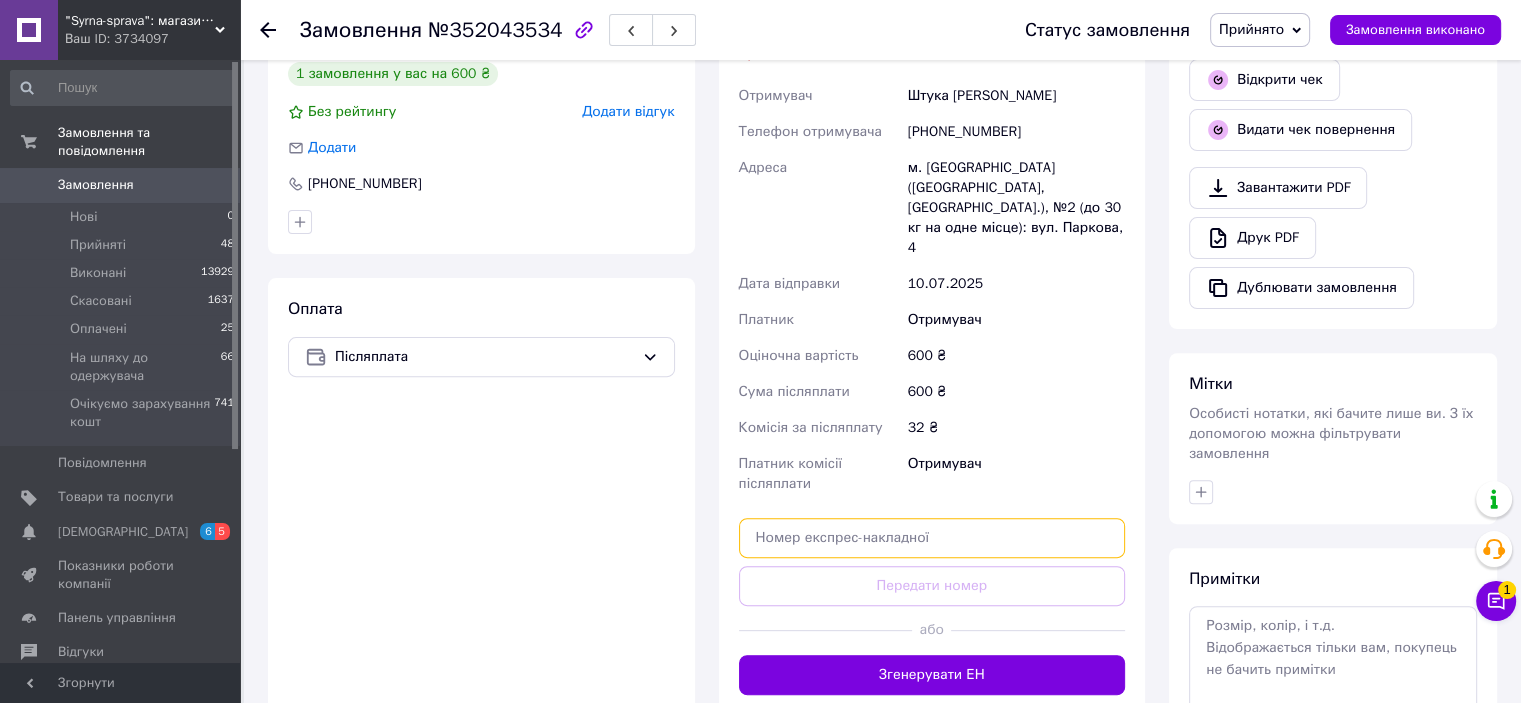click at bounding box center [932, 538] 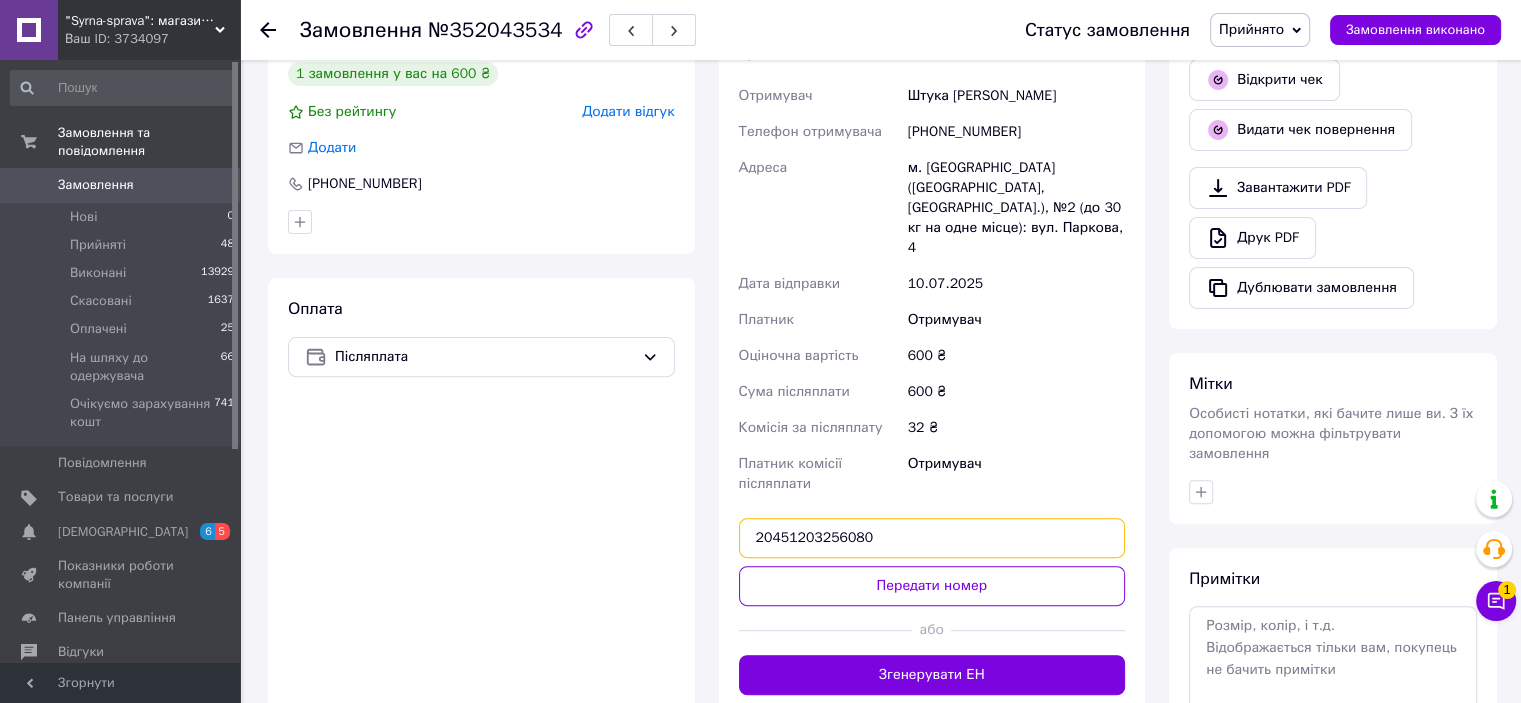 type on "20451203256080" 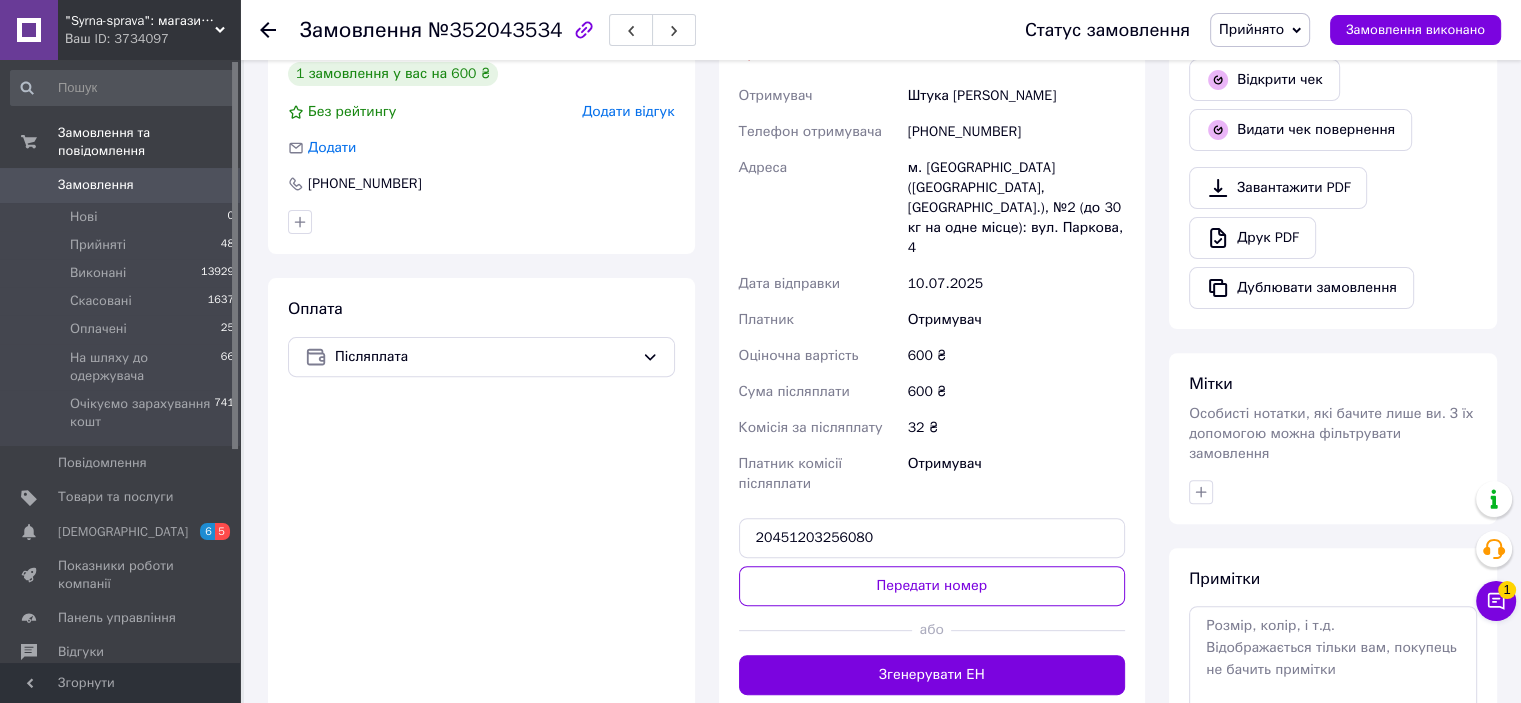 click on "Передати номер" at bounding box center (932, 586) 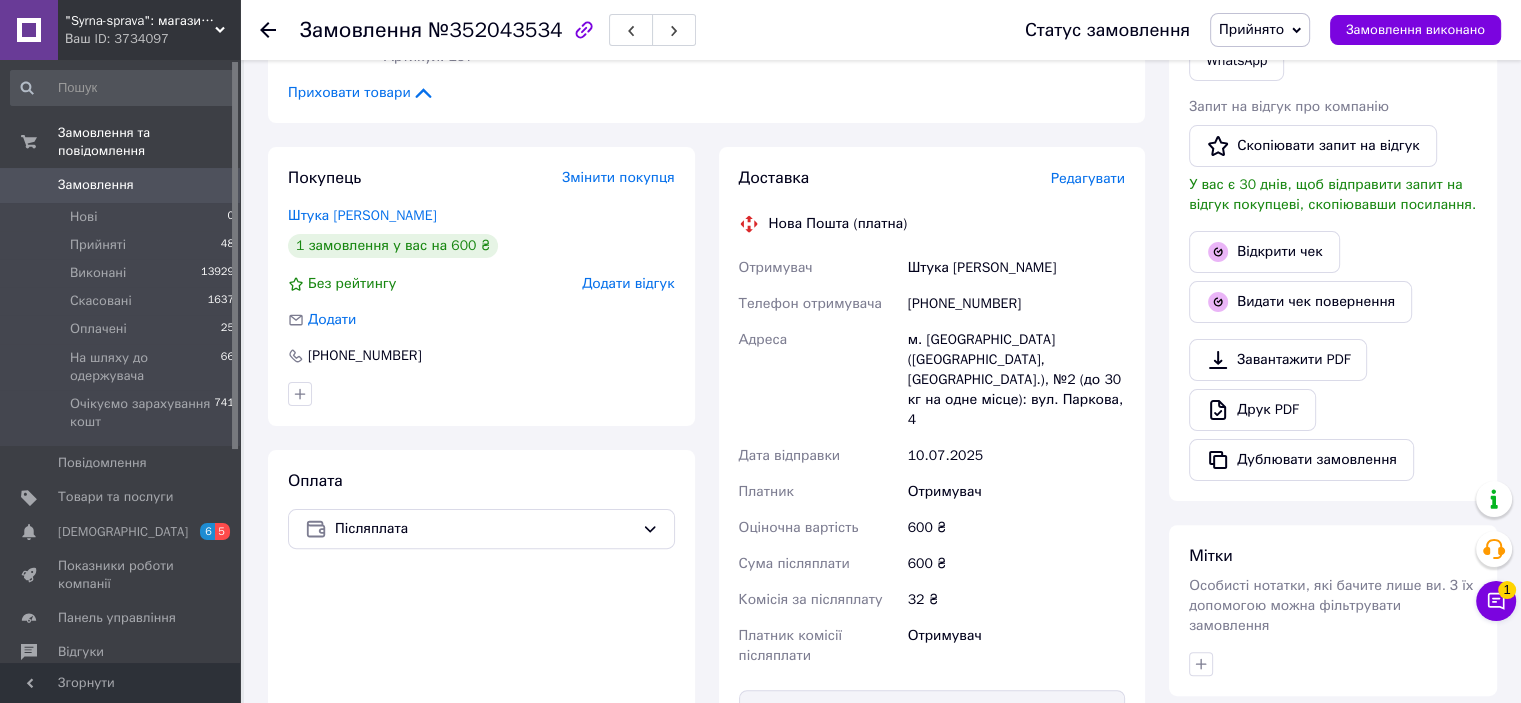 scroll, scrollTop: 400, scrollLeft: 0, axis: vertical 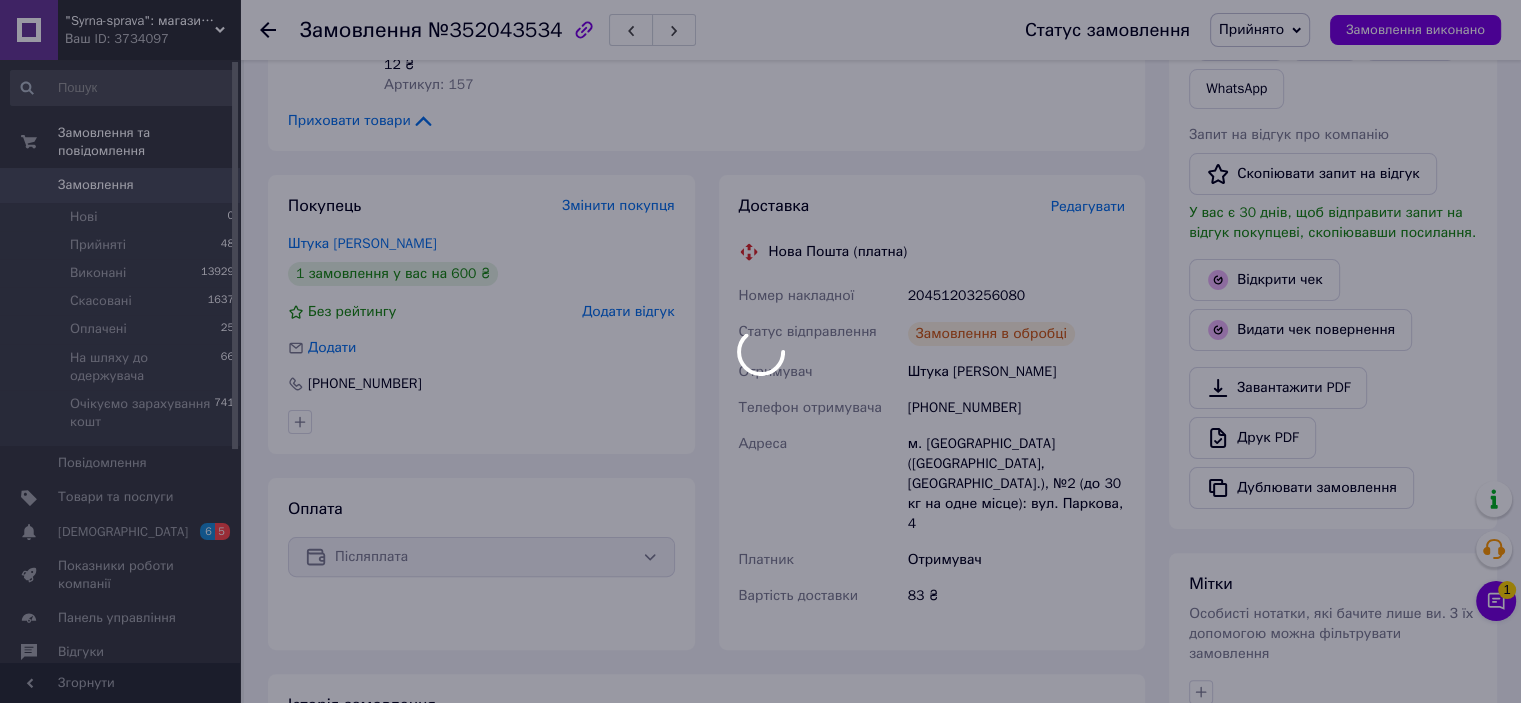 drag, startPoint x: 732, startPoint y: 298, endPoint x: 787, endPoint y: 298, distance: 55 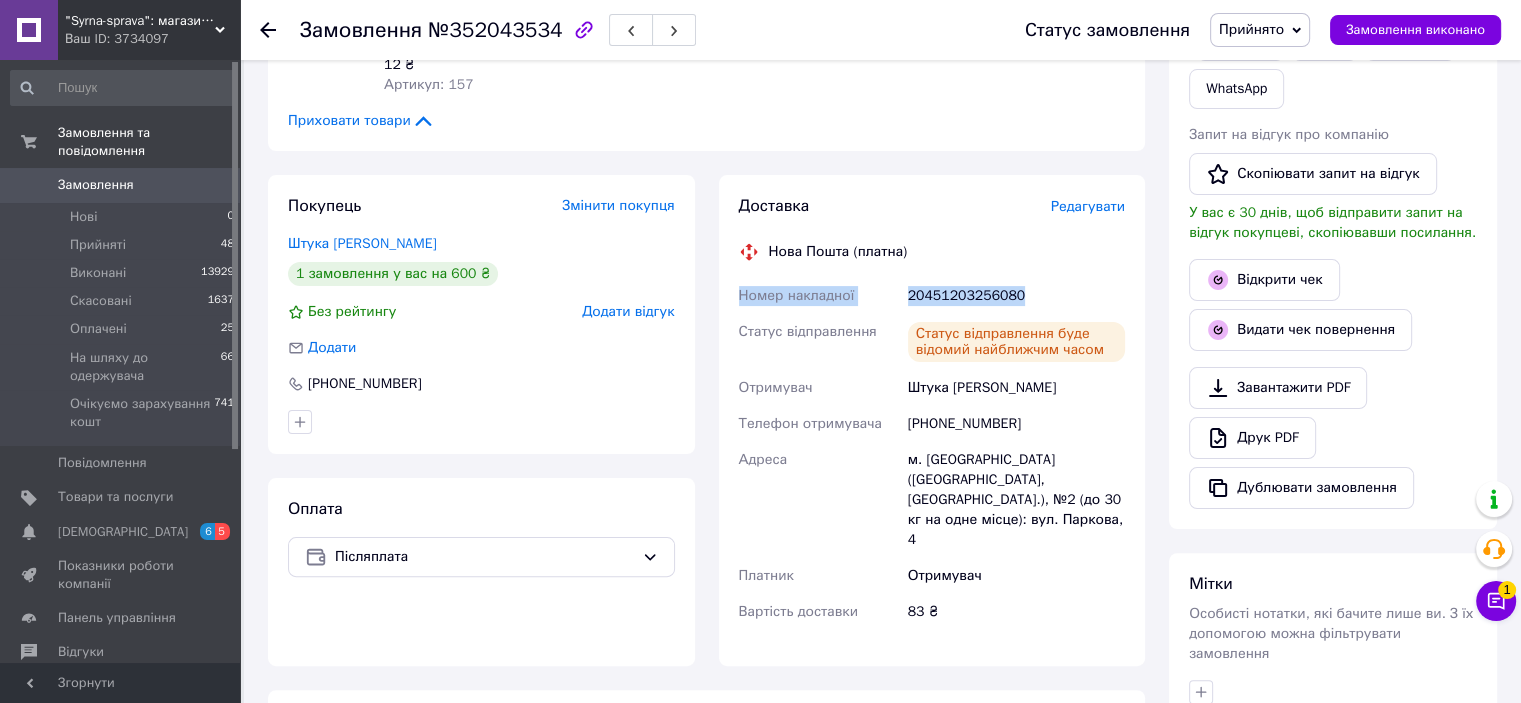 drag, startPoint x: 739, startPoint y: 296, endPoint x: 1035, endPoint y: 294, distance: 296.00674 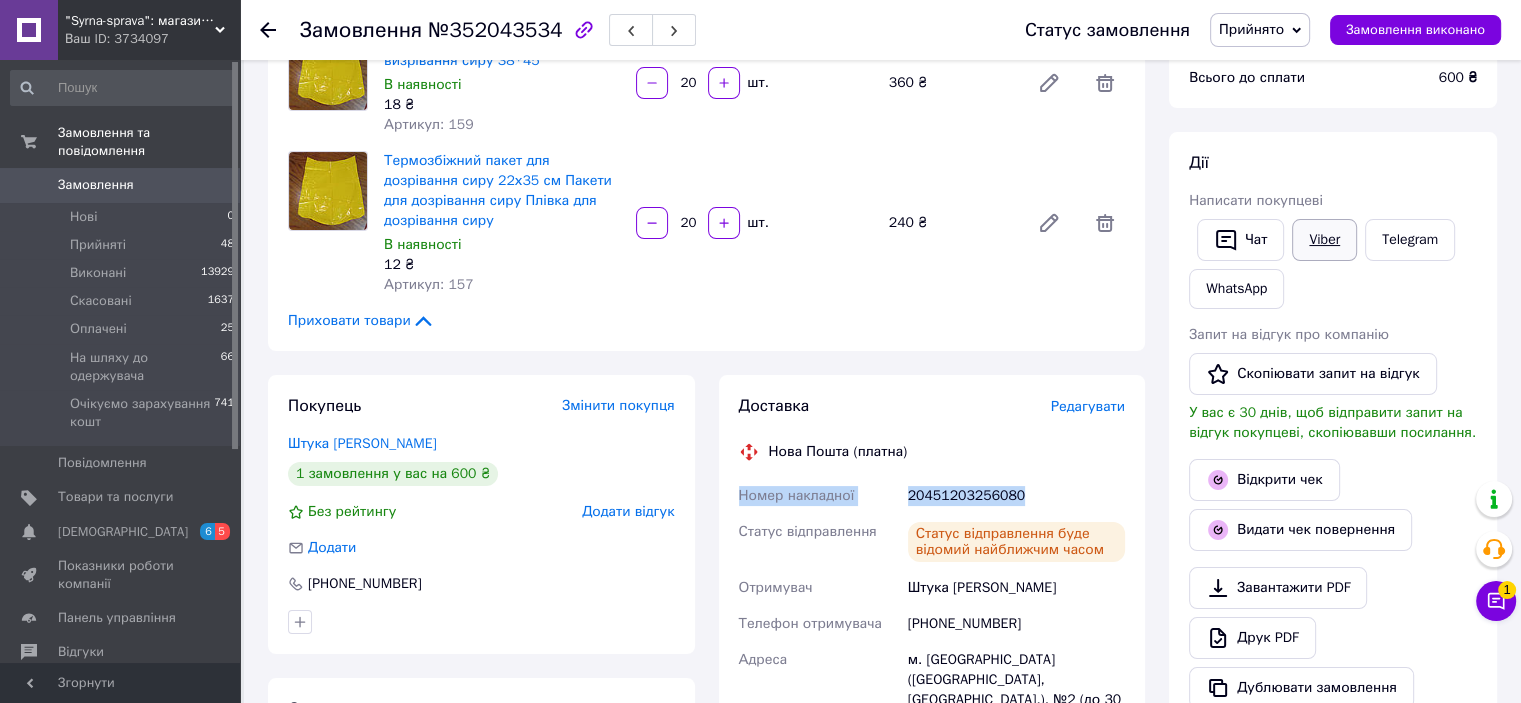 click on "Viber" at bounding box center (1324, 240) 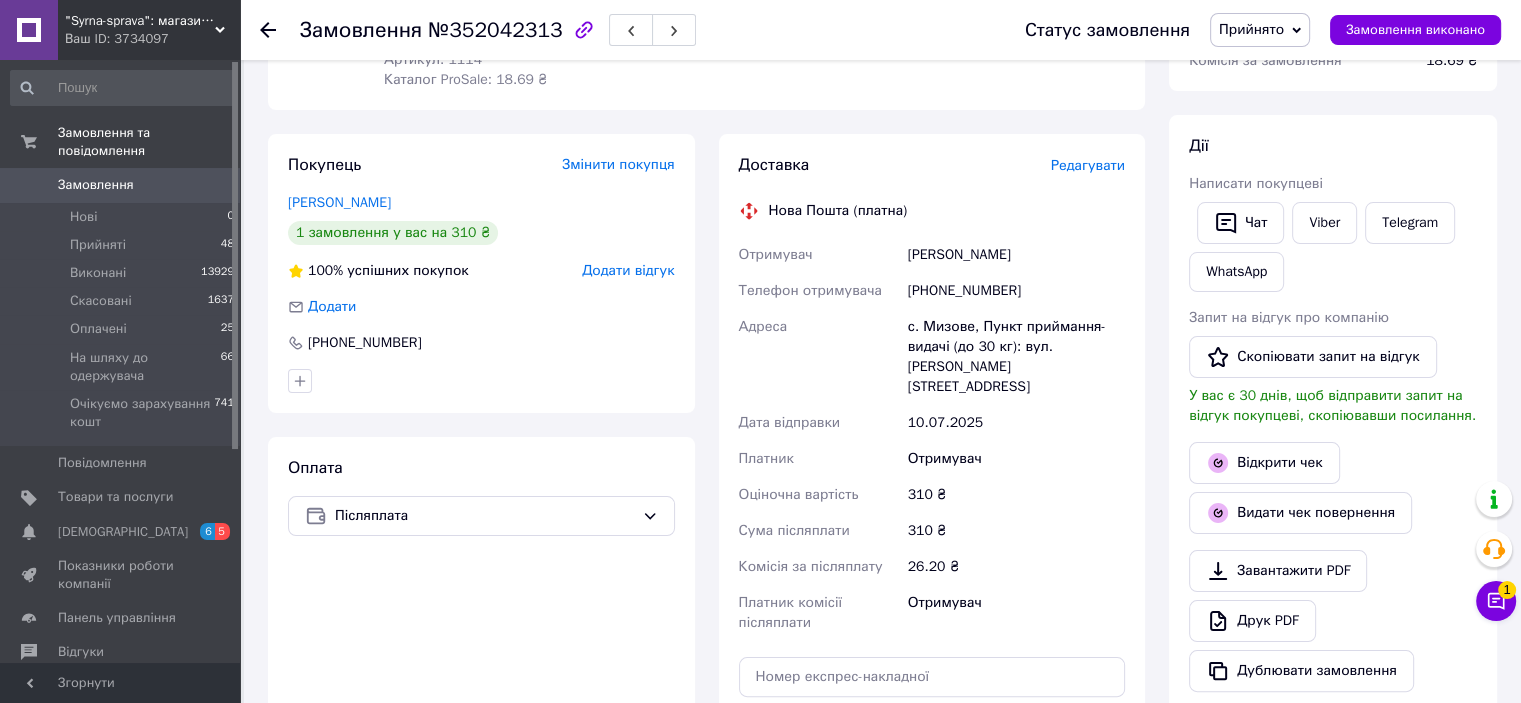 scroll, scrollTop: 500, scrollLeft: 0, axis: vertical 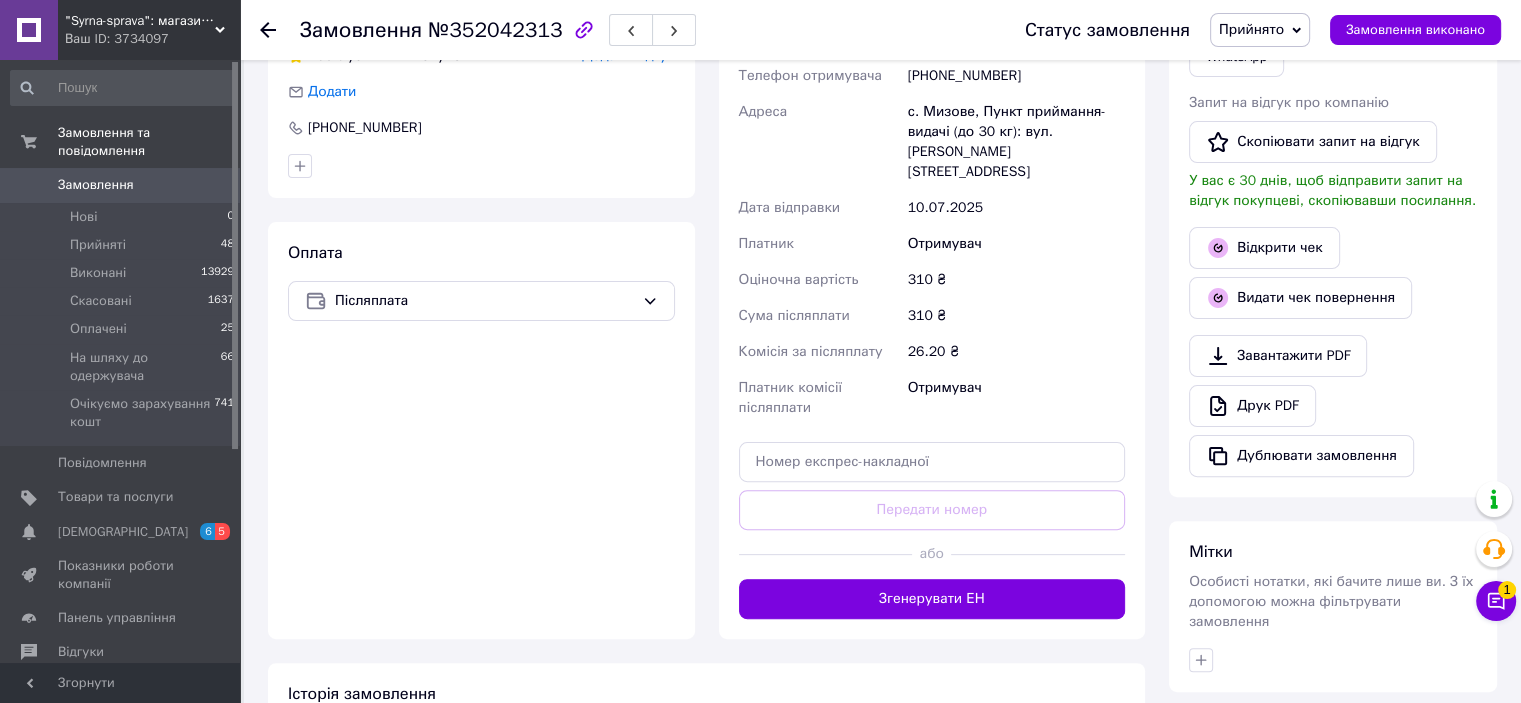 click on "Доставка Редагувати Нова Пошта (платна) Отримувач [PERSON_NAME] Телефон отримувача [PHONE_NUMBER] Адреса с. Мизове, Пункт приймання-видачі (до 30 кг): вул. [PERSON_NAME], 72 Дата відправки [DATE] Платник Отримувач Оціночна вартість 310 ₴ Сума післяплати 310 ₴ Комісія за післяплату 26.20 ₴ Платник комісії післяплати Отримувач Передати номер або Згенерувати ЕН" at bounding box center (932, 279) 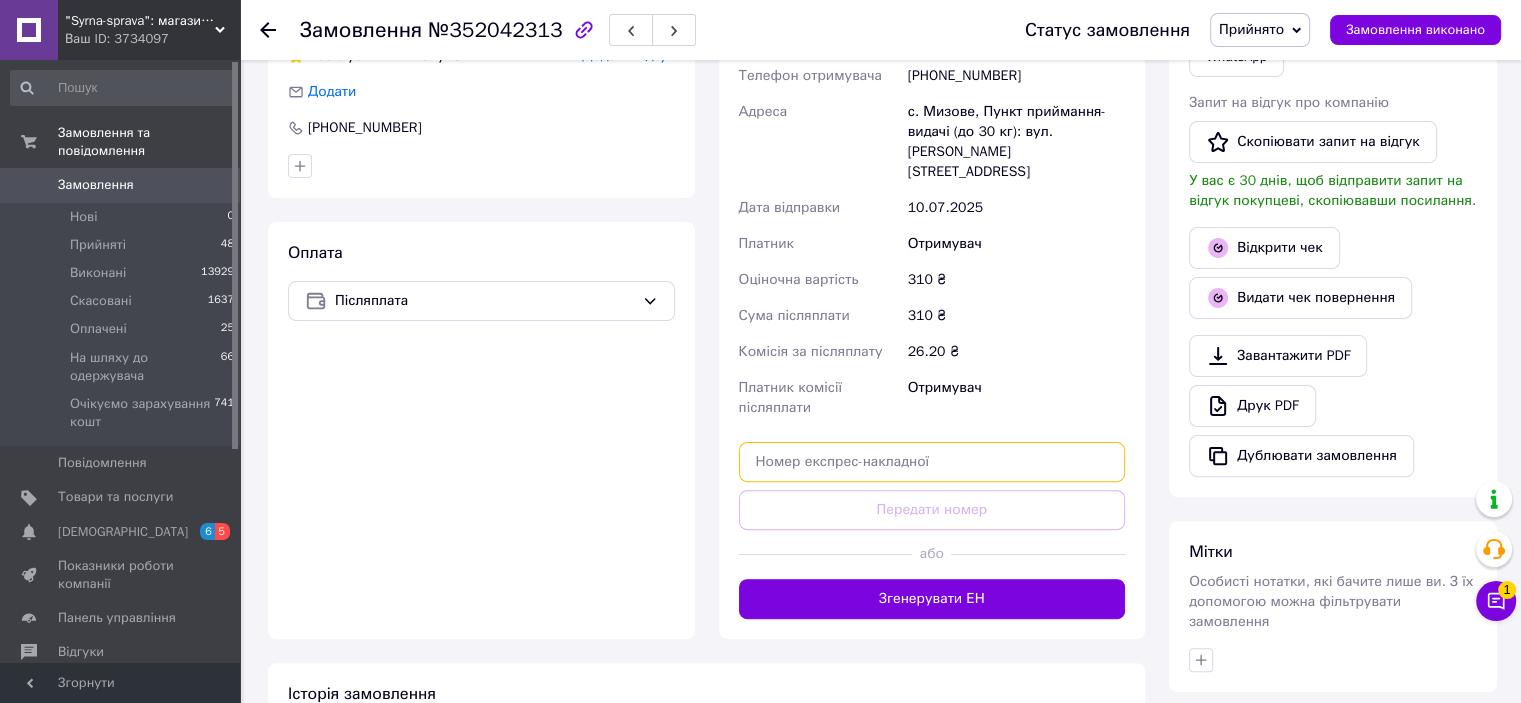 click at bounding box center [932, 462] 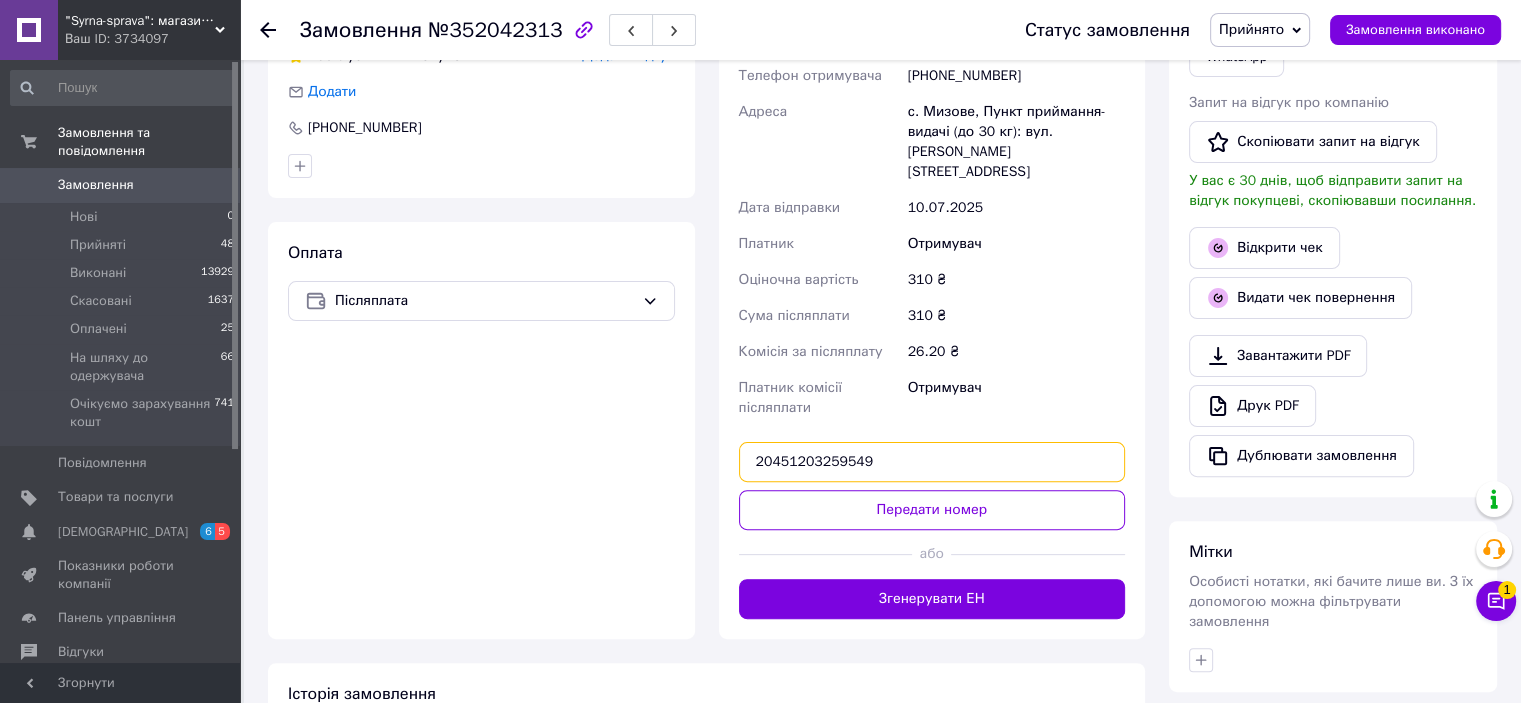 type on "20451203259549" 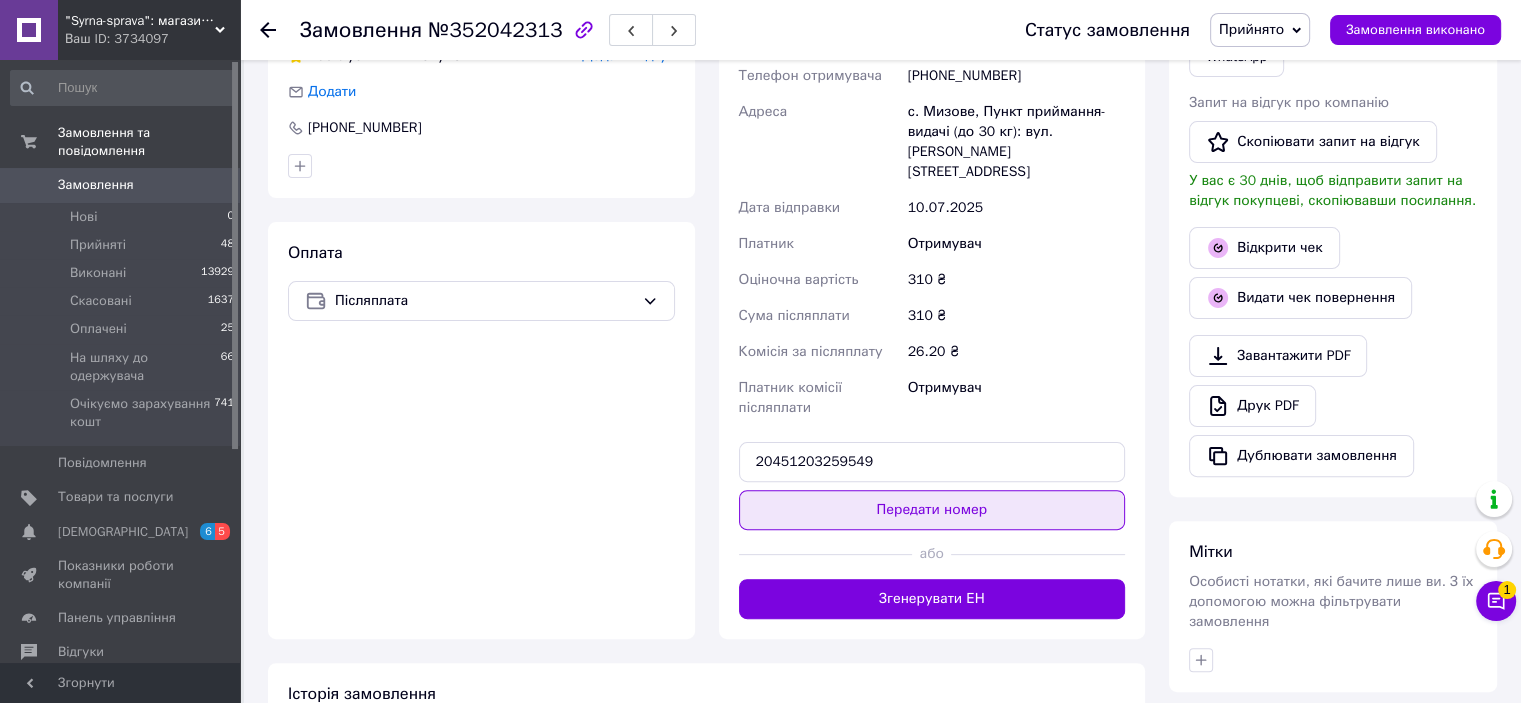 click on "Передати номер" at bounding box center [932, 510] 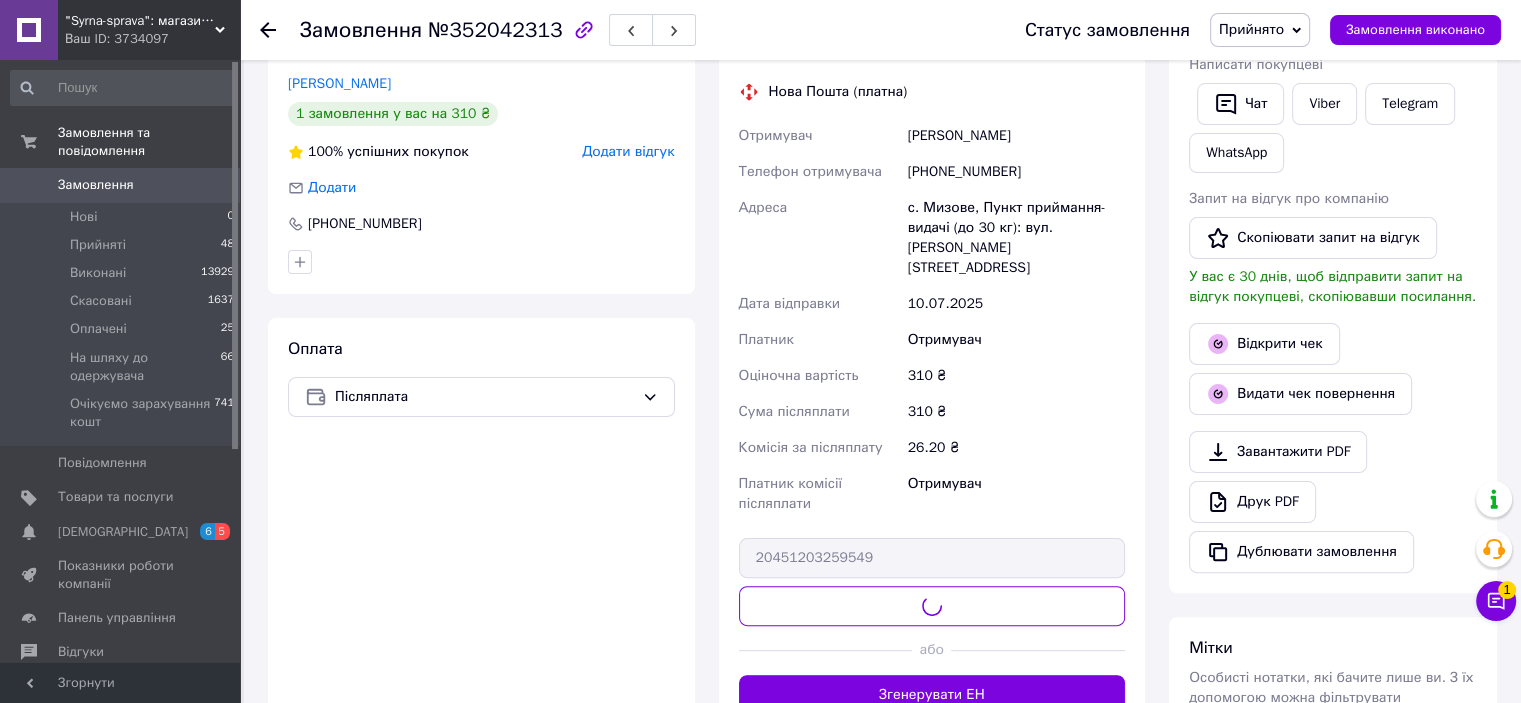 scroll, scrollTop: 300, scrollLeft: 0, axis: vertical 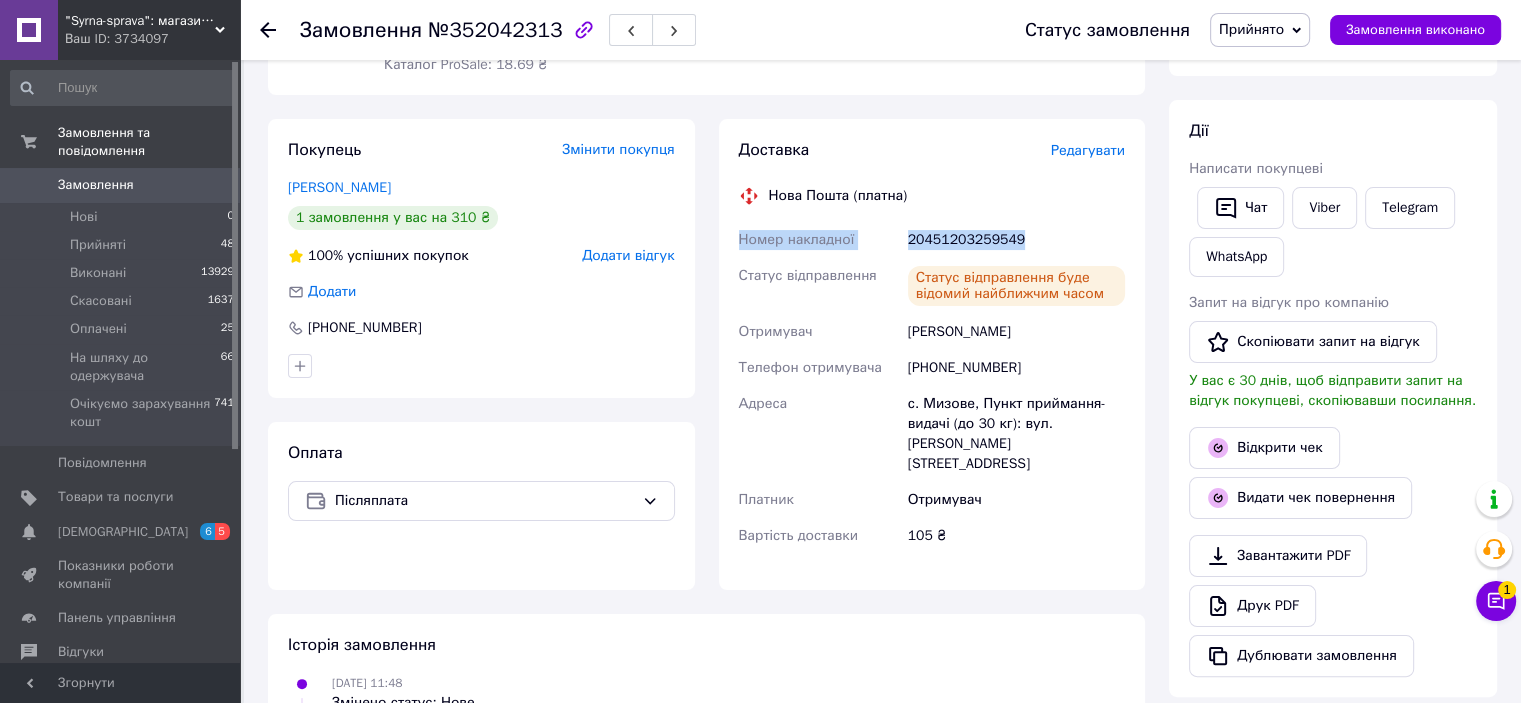 drag, startPoint x: 714, startPoint y: 255, endPoint x: 1024, endPoint y: 251, distance: 310.02582 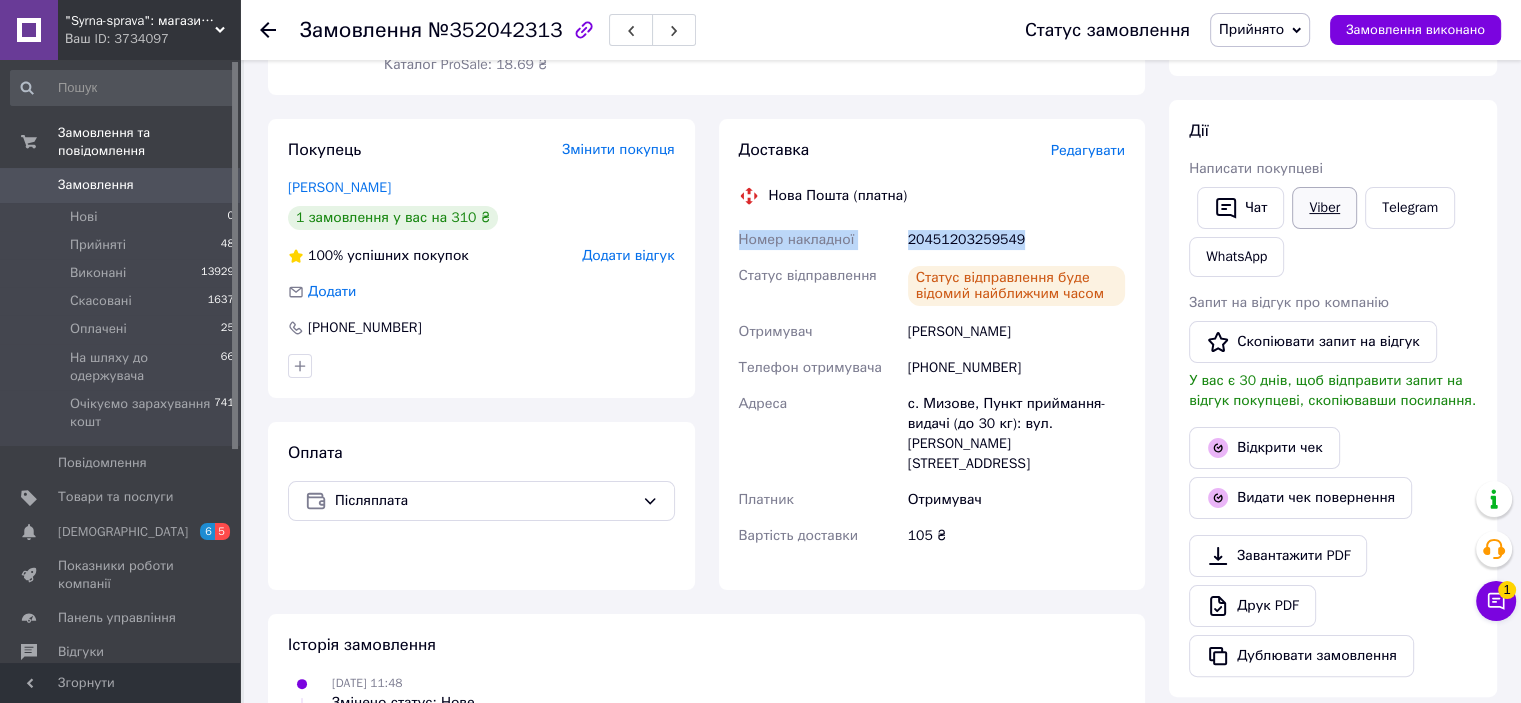click on "Viber" at bounding box center (1324, 208) 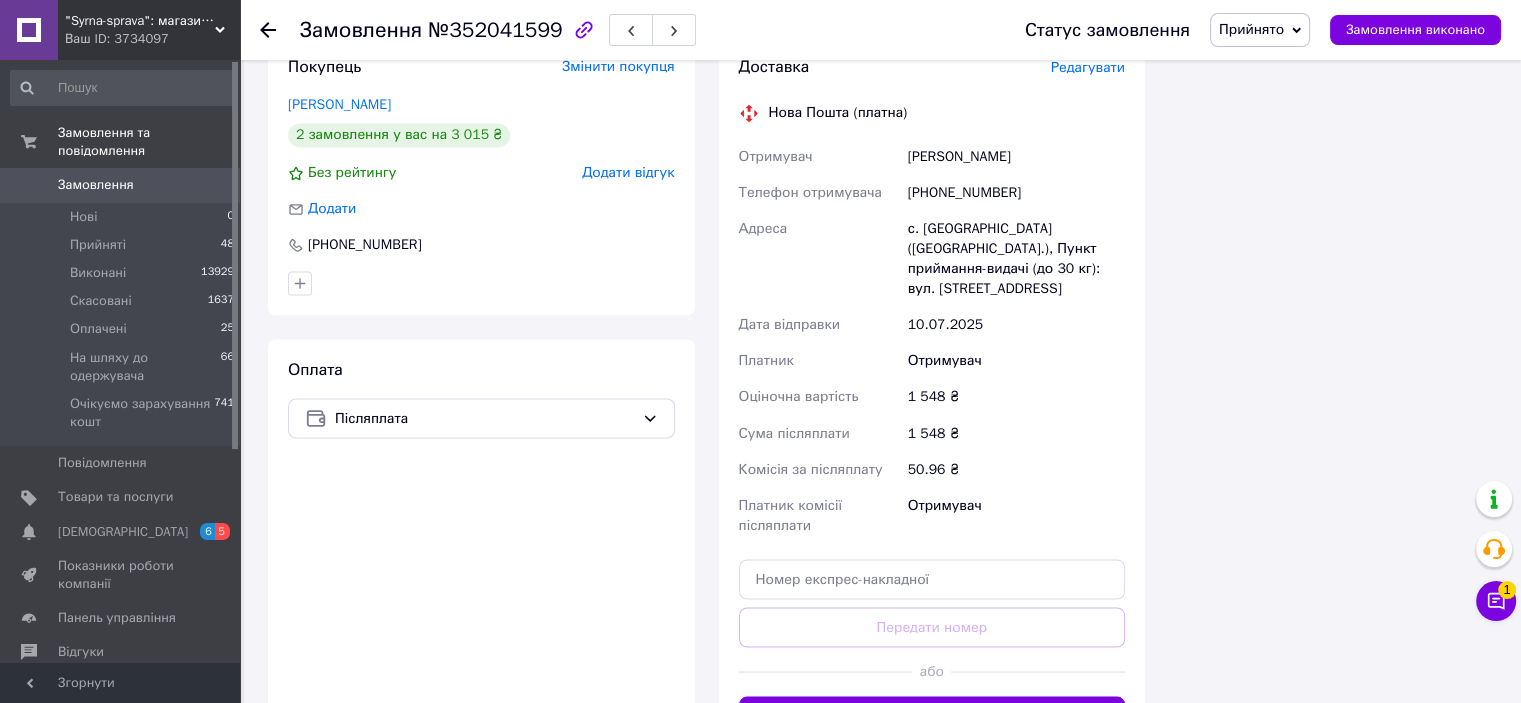 scroll, scrollTop: 3400, scrollLeft: 0, axis: vertical 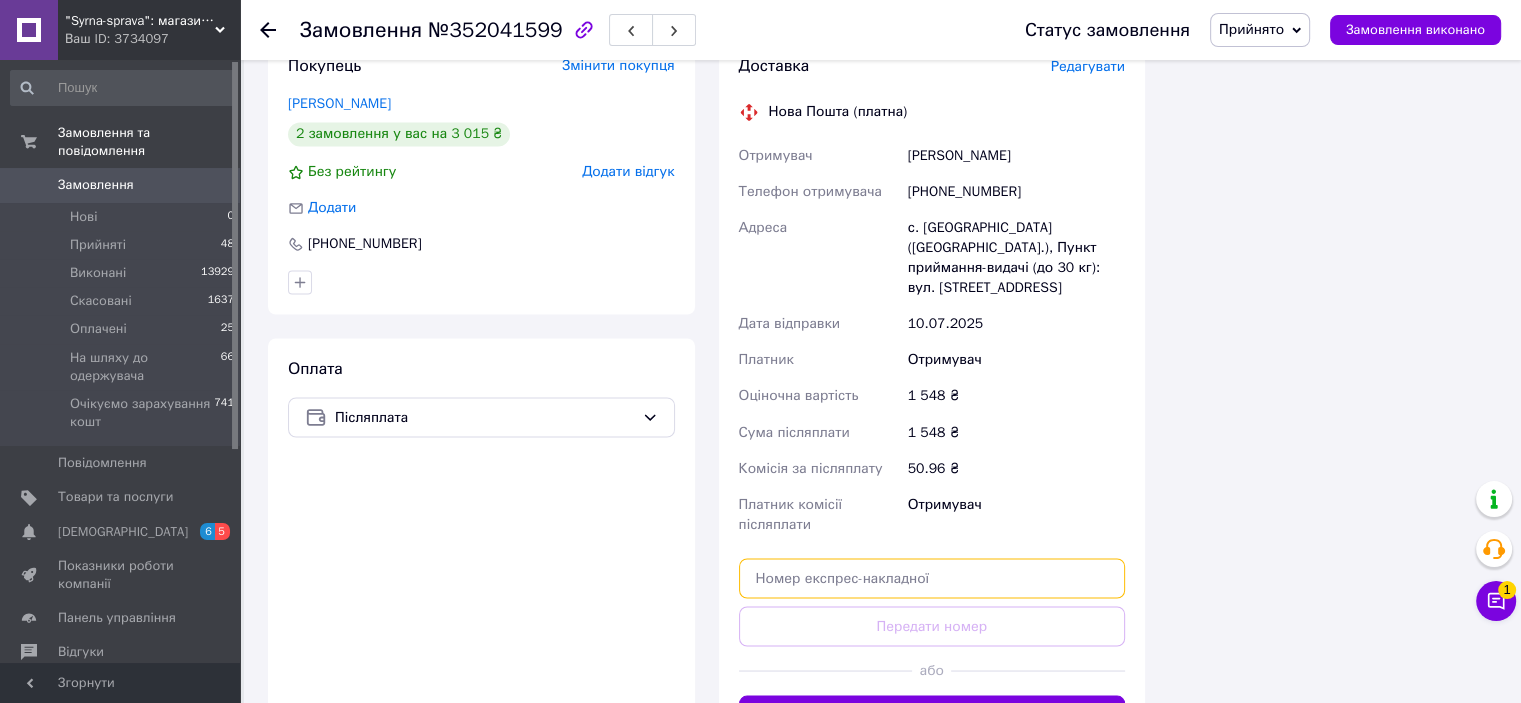 click at bounding box center (932, 578) 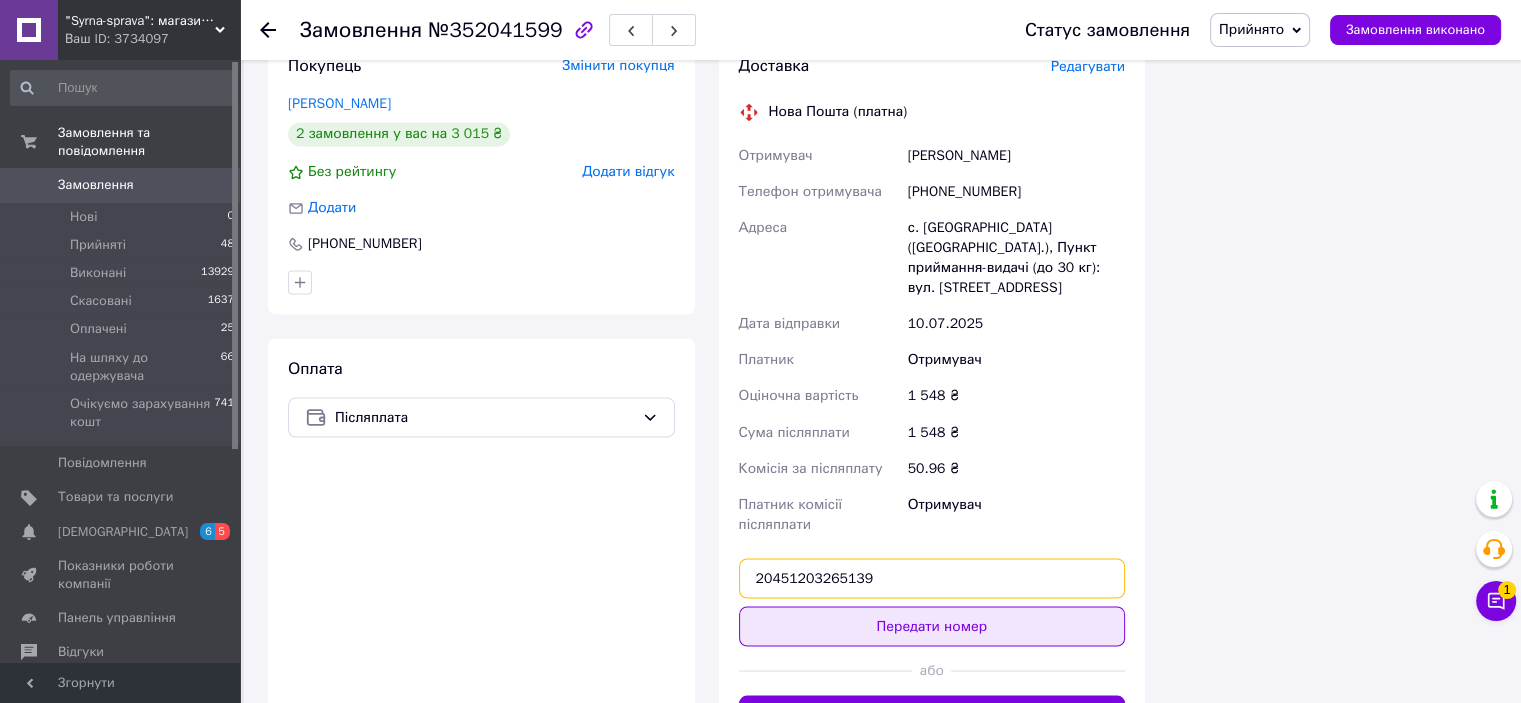 type on "20451203265139" 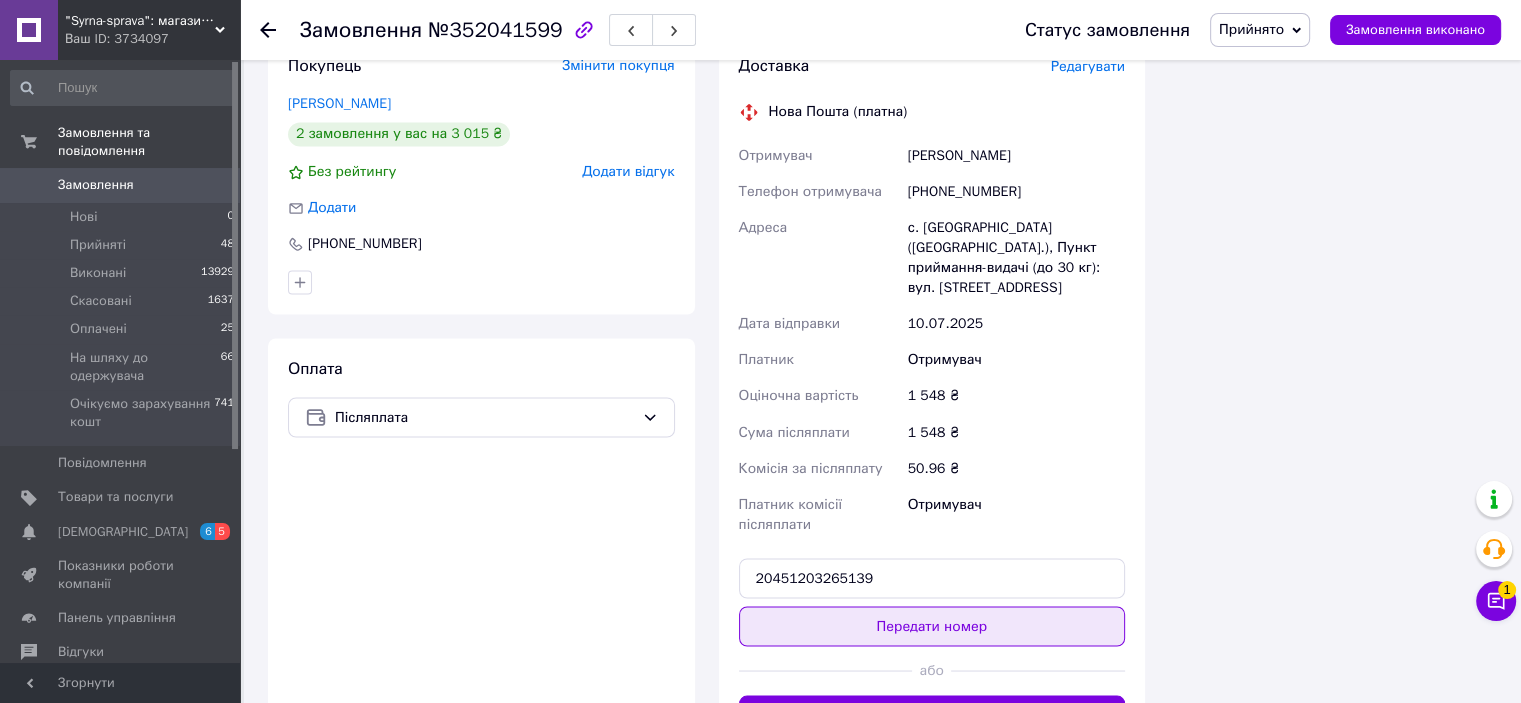 click on "Передати номер" at bounding box center [932, 626] 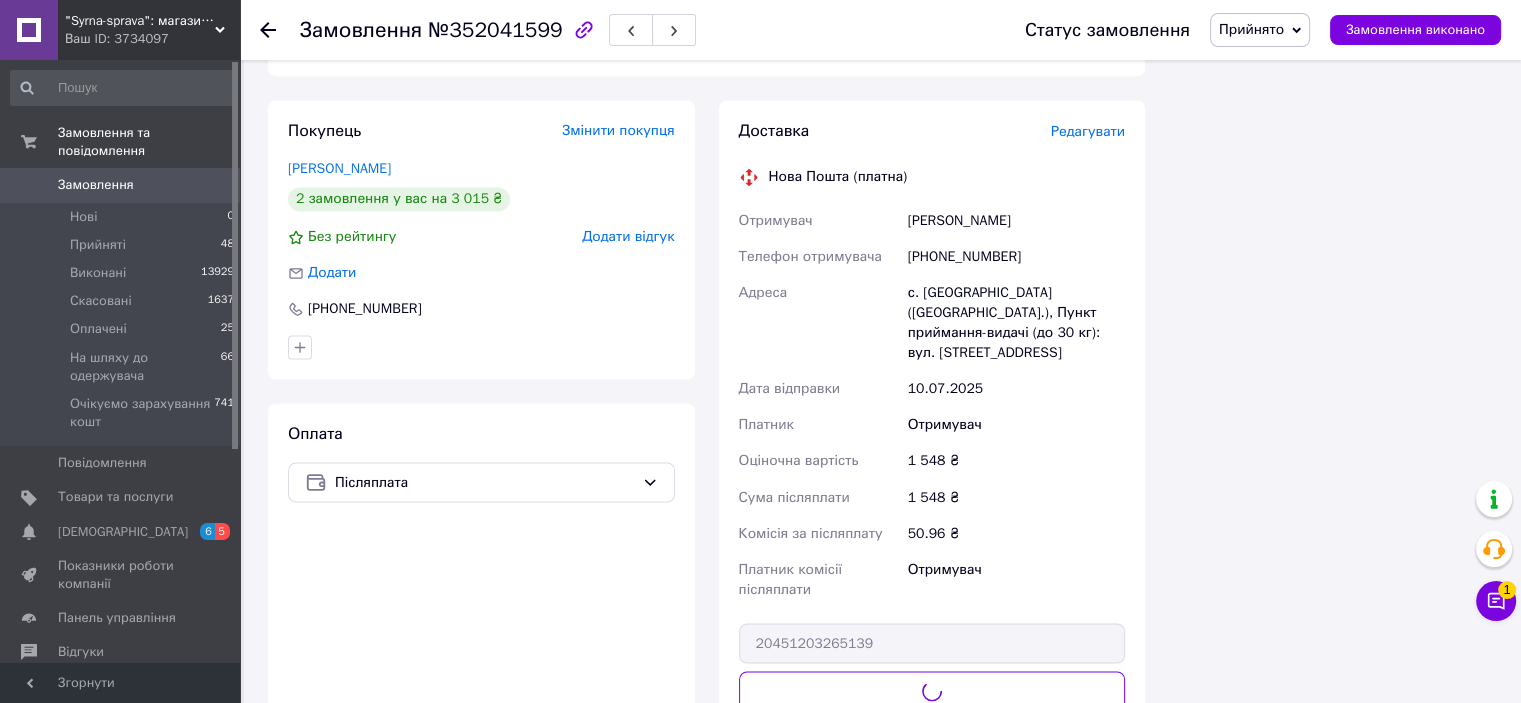 scroll, scrollTop: 3300, scrollLeft: 0, axis: vertical 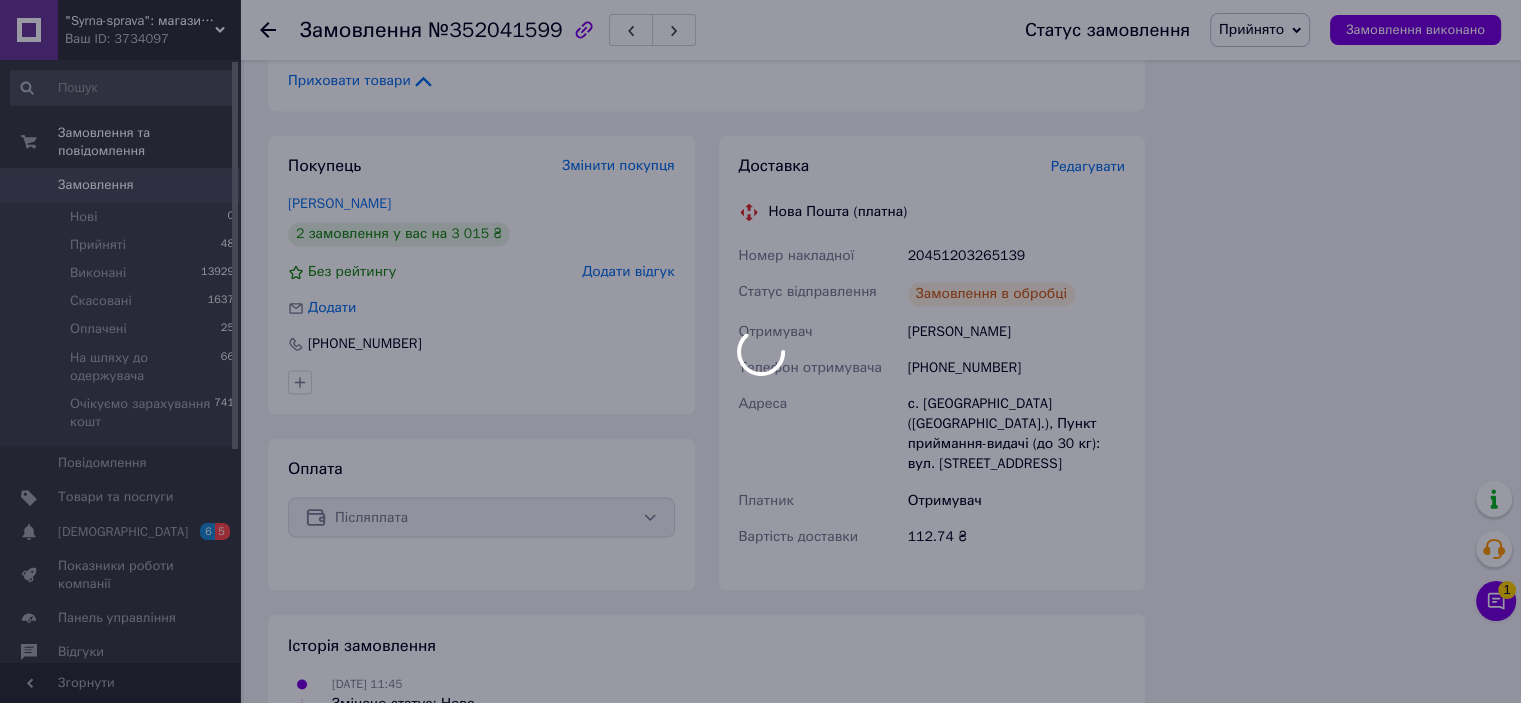 click on ""Syrna-sprava": магазин для справжніх сироварів! Ваш ID: 3734097 Сайт "Syrna-sprava": магазин для справжн... Кабінет покупця Перевірити стан системи Сторінка на порталі Довідка Вийти Замовлення та повідомлення Замовлення 0 Нові 0 Прийняті 48 Виконані 13929 Скасовані 1637 Оплачені 25 На шляху до одержувача 66 Очікуємо зарахування кошт 741 Повідомлення 0 Товари та послуги Сповіщення 6 5 Показники роботи компанії Панель управління Відгуки Покупатели Каталог ProSale Аналітика Інструменти веб-майстра та SEO Управління сайтом Маркет Prom топ 220 ₴" at bounding box center (760, -1224) 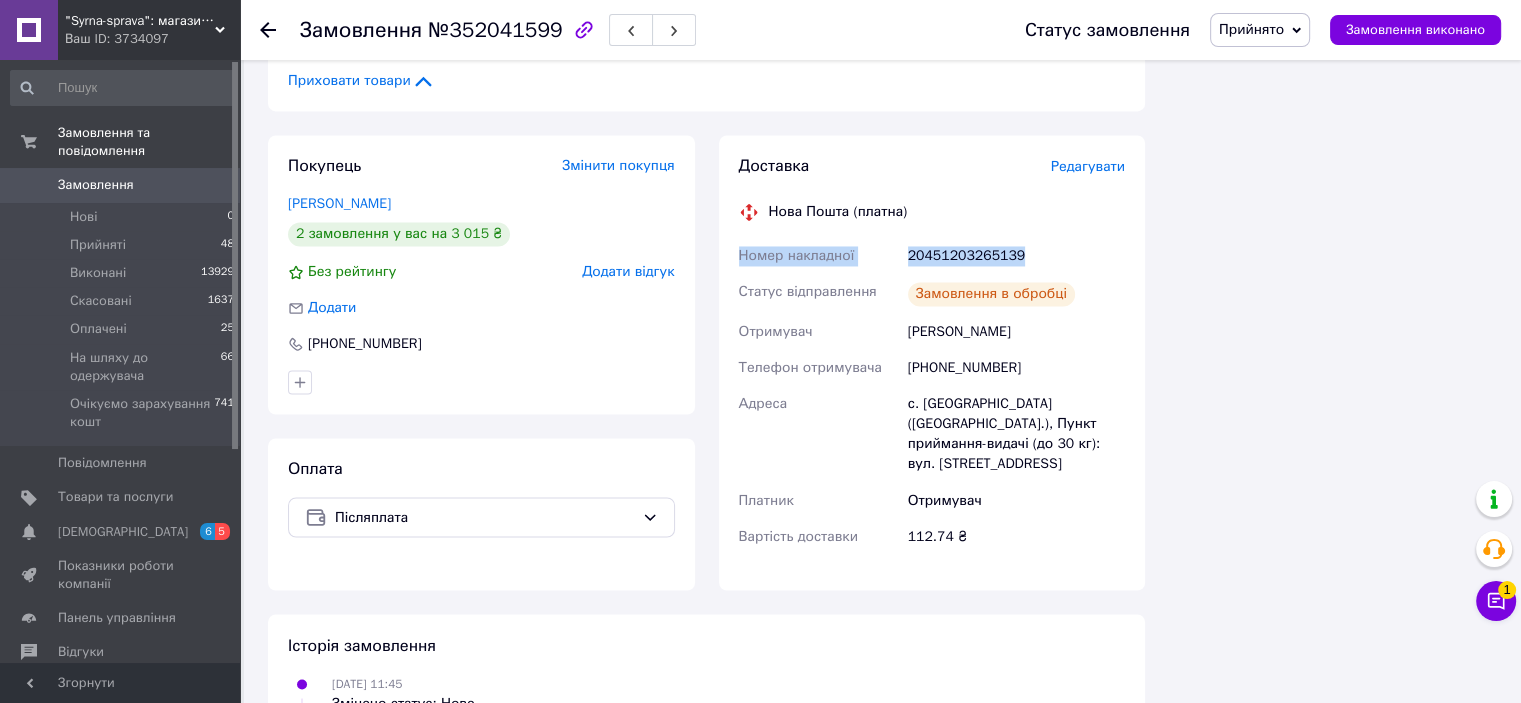 drag, startPoint x: 739, startPoint y: 202, endPoint x: 1032, endPoint y: 205, distance: 293.01535 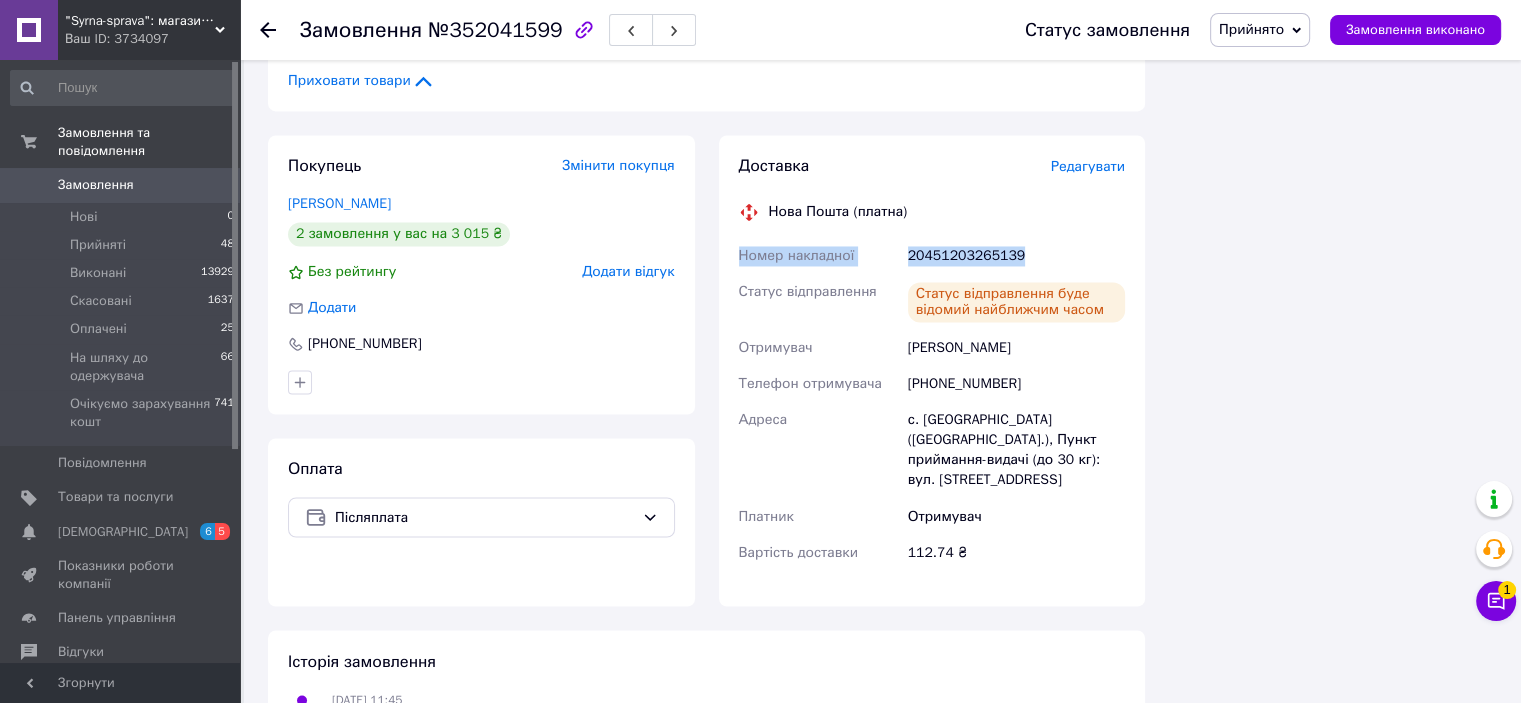 copy on "Номер накладної 20451203265139" 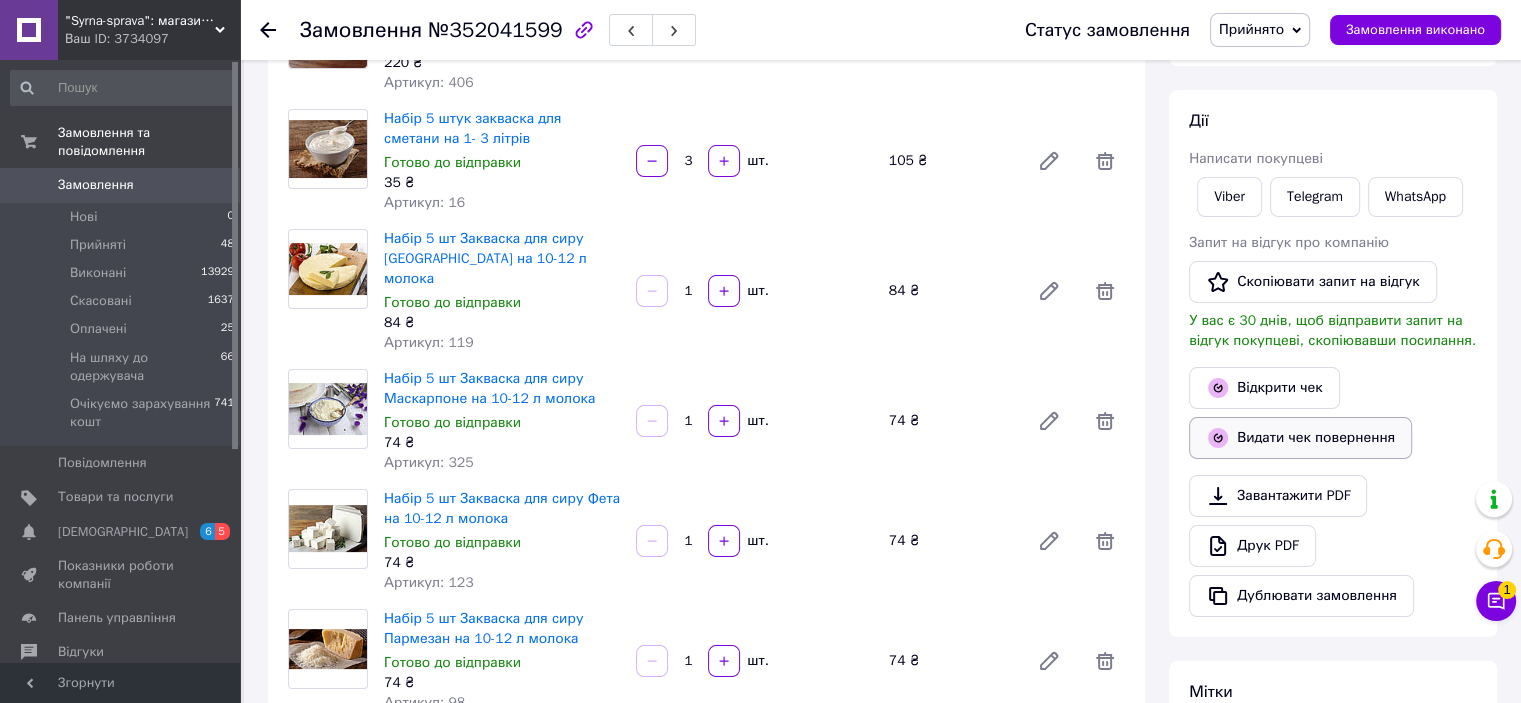scroll, scrollTop: 200, scrollLeft: 0, axis: vertical 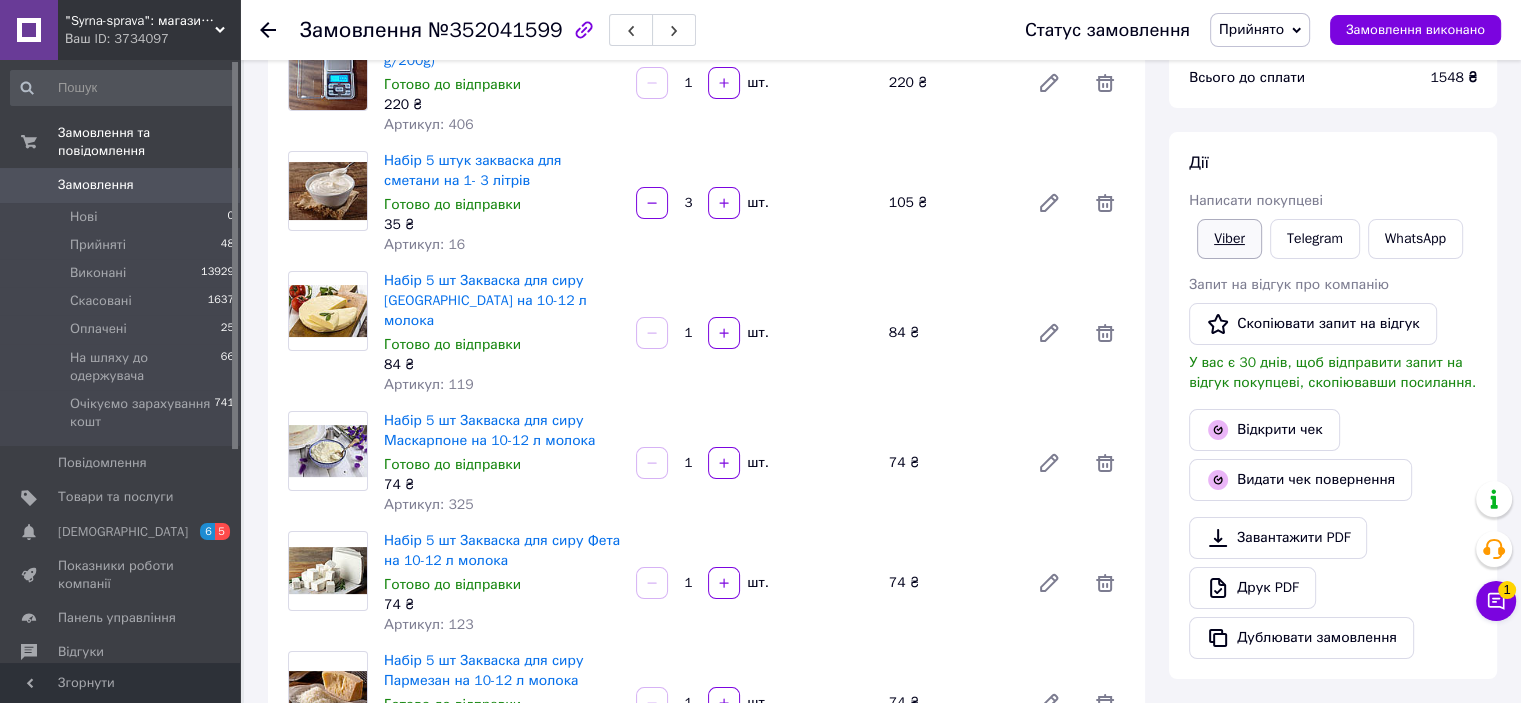 click on "Viber" at bounding box center [1229, 239] 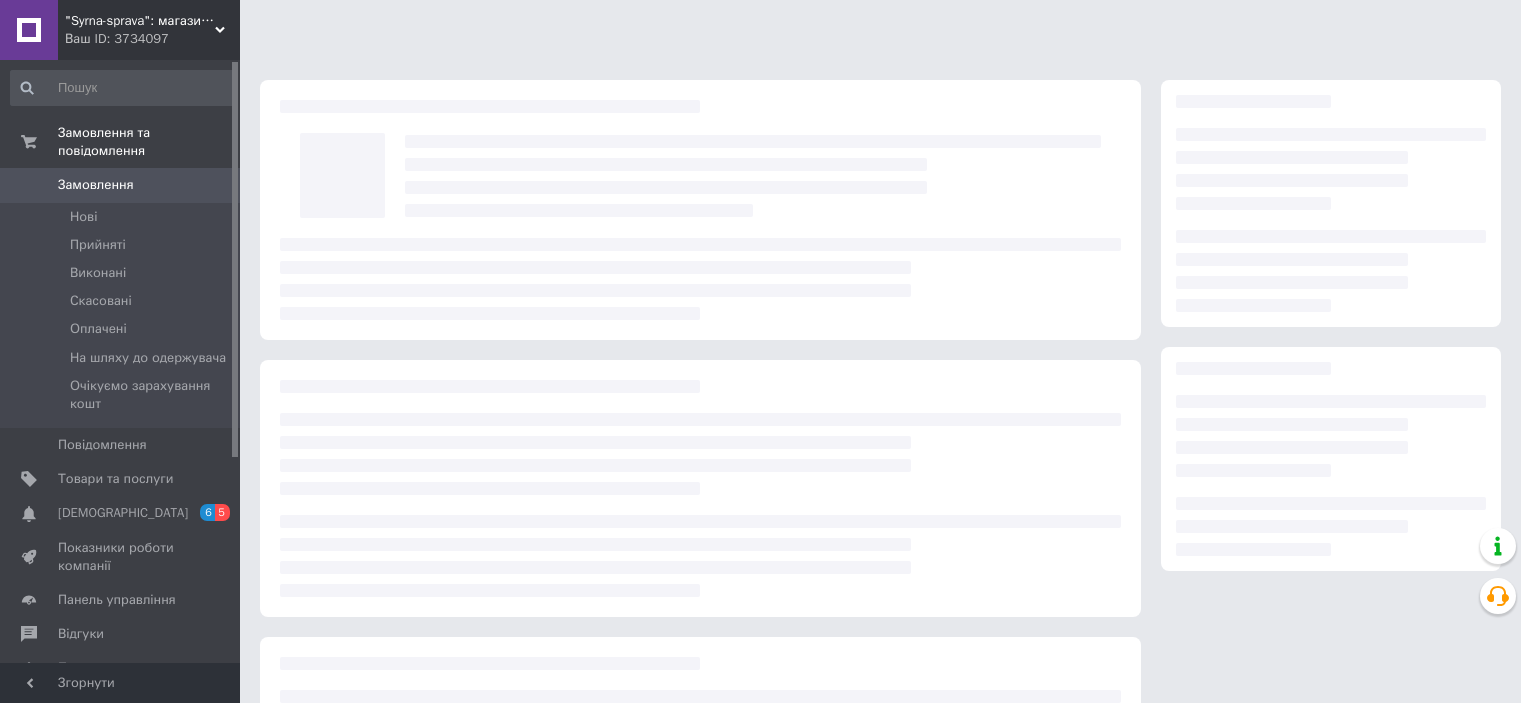 scroll, scrollTop: 0, scrollLeft: 0, axis: both 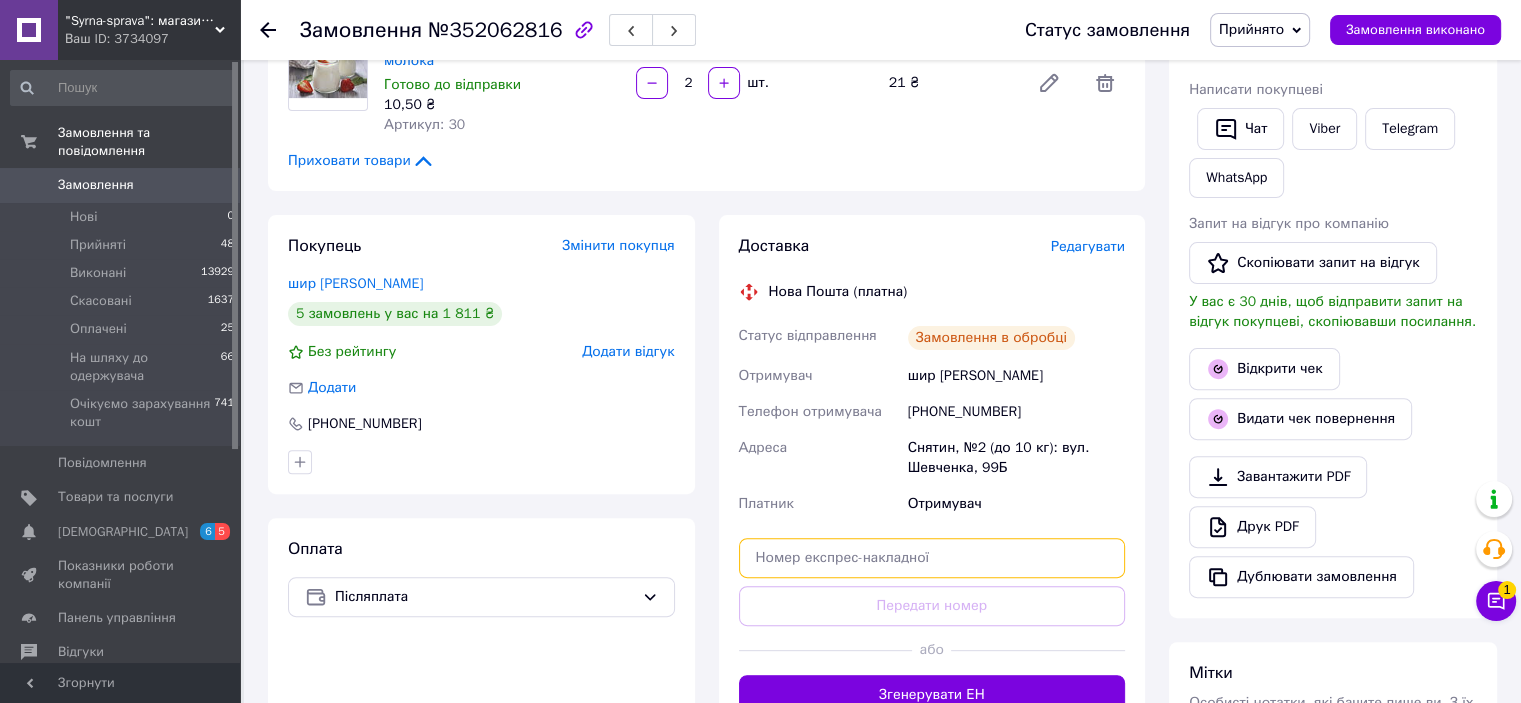 click at bounding box center (932, 558) 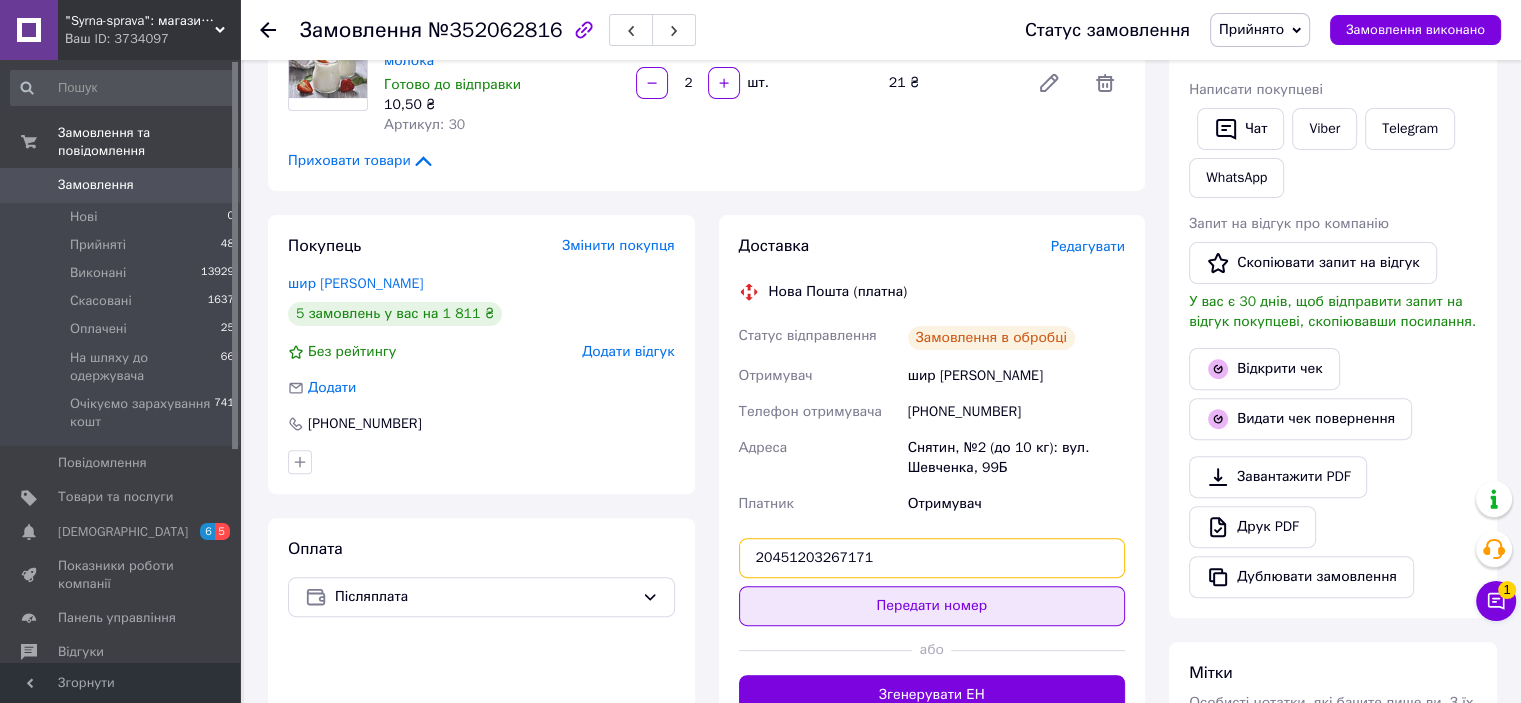 type on "20451203267171" 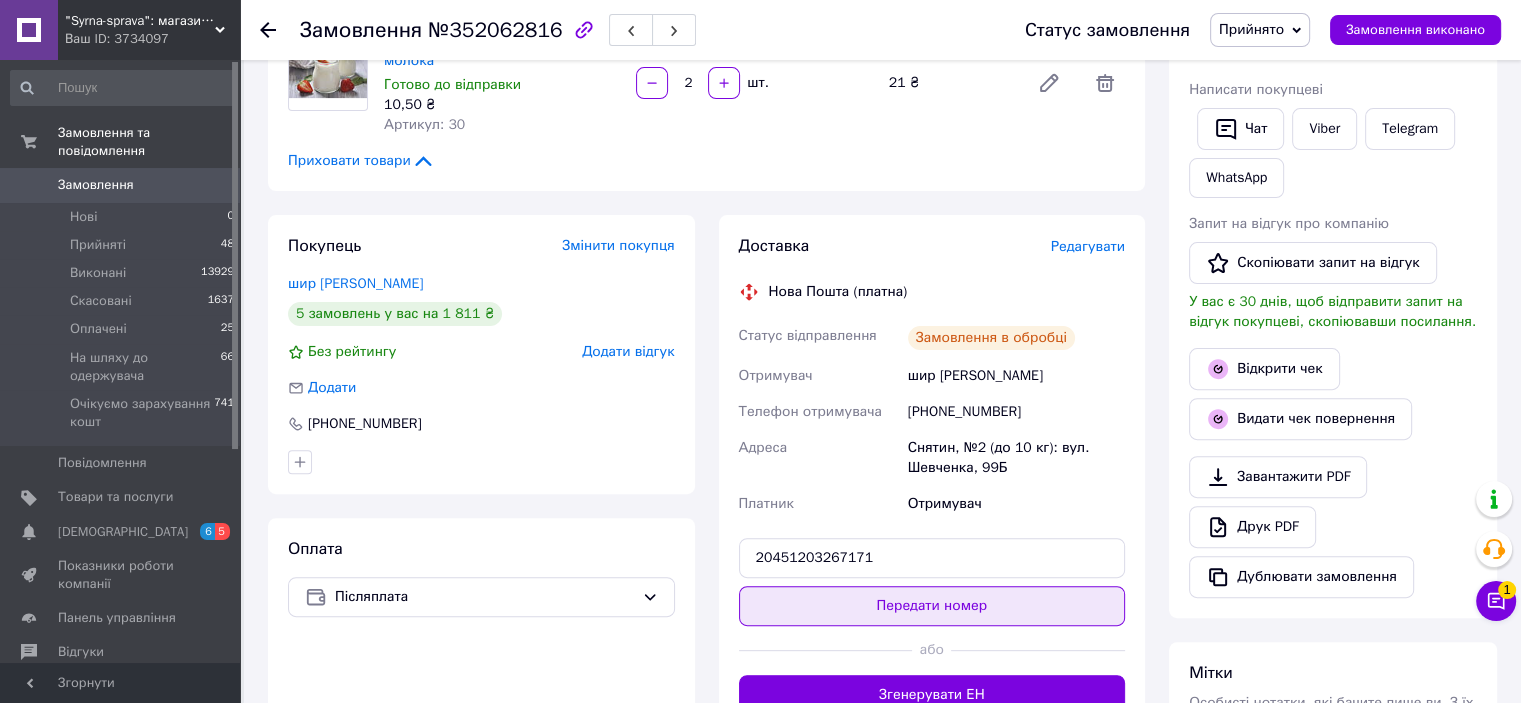 click on "Передати номер" at bounding box center [932, 606] 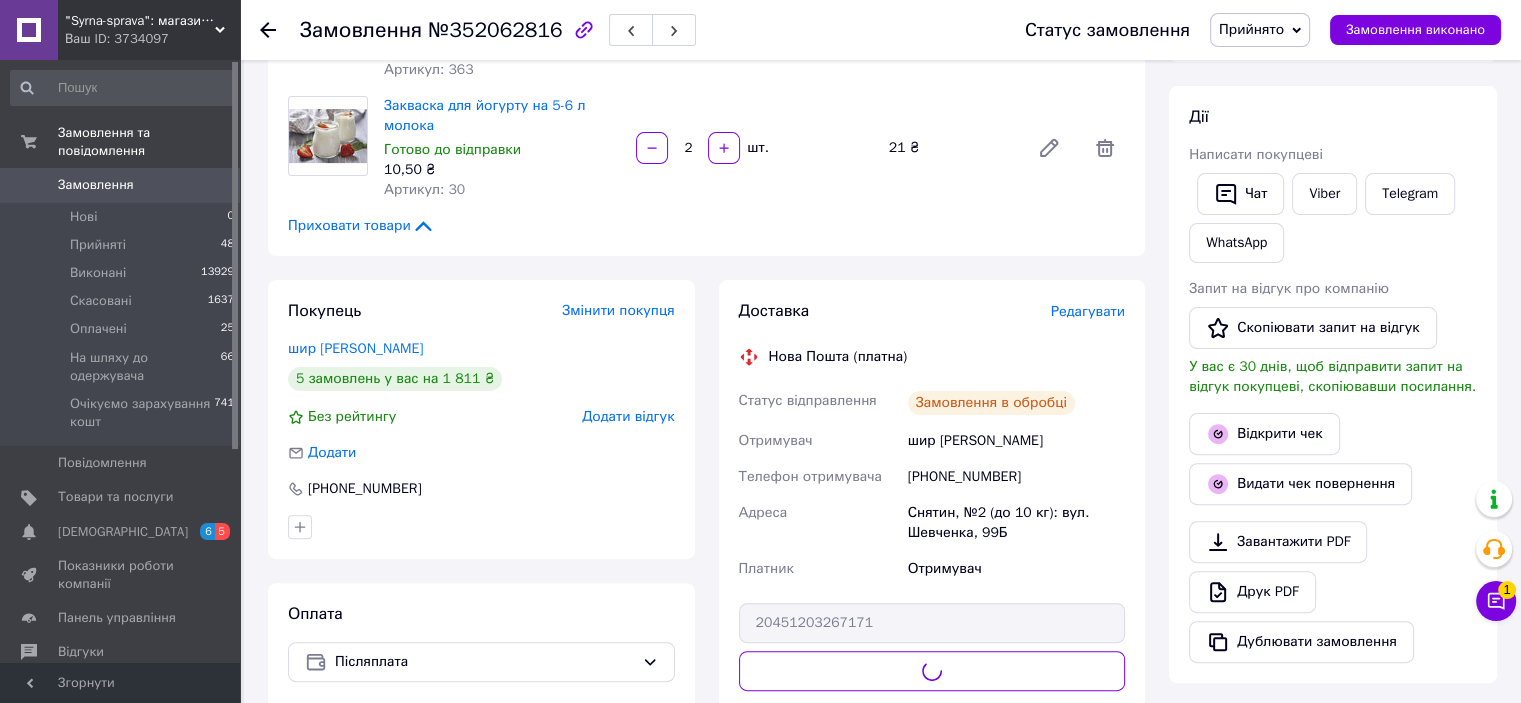 scroll, scrollTop: 500, scrollLeft: 0, axis: vertical 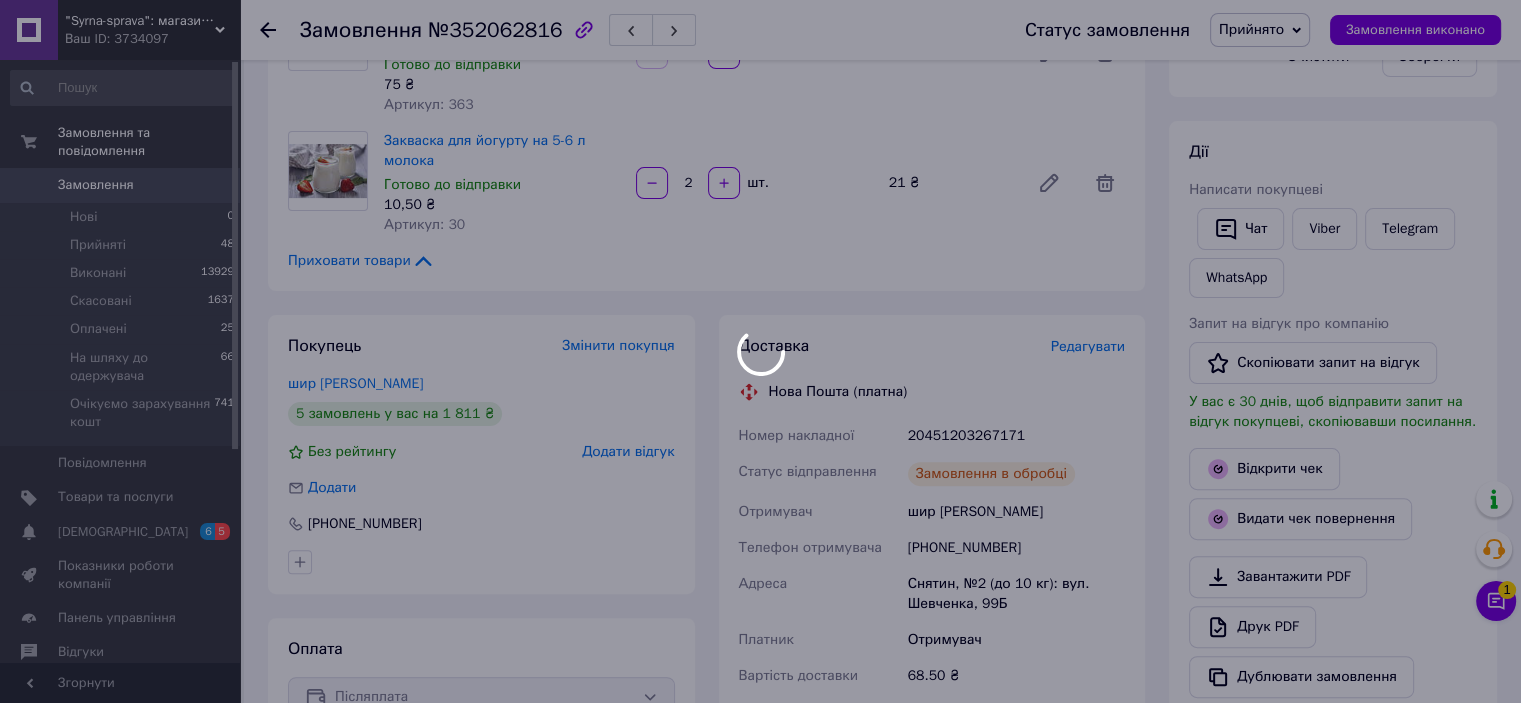 click at bounding box center (760, 351) 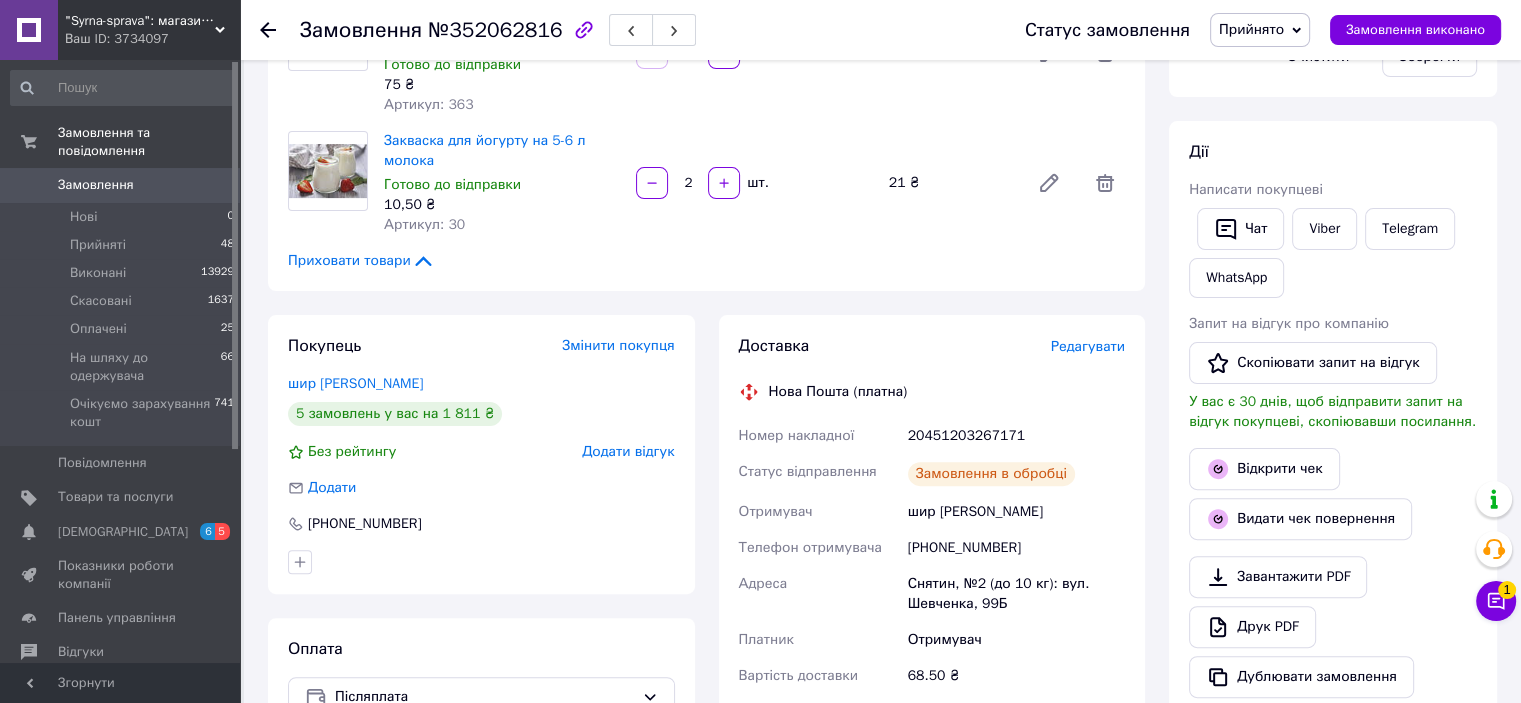 scroll, scrollTop: 310, scrollLeft: 0, axis: vertical 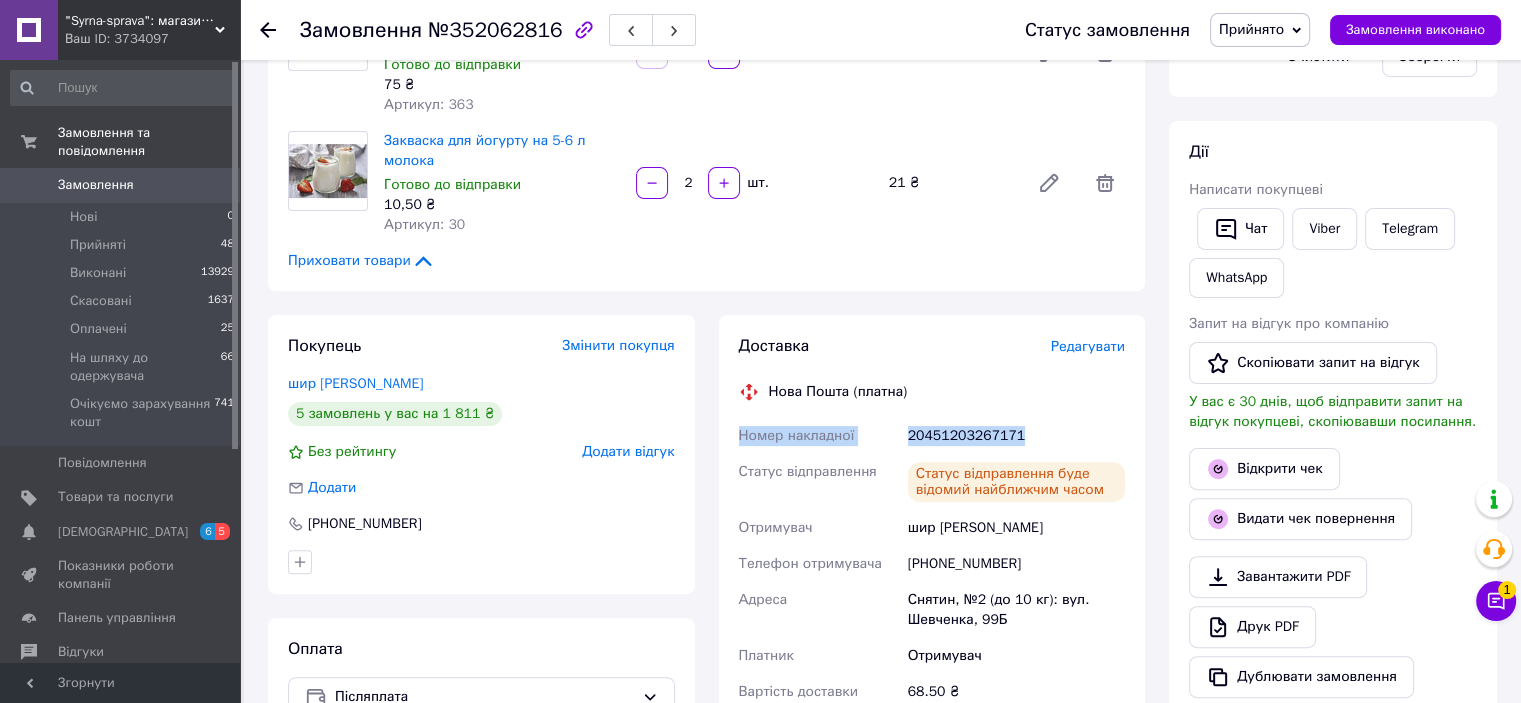 drag, startPoint x: 731, startPoint y: 389, endPoint x: 1043, endPoint y: 396, distance: 312.07852 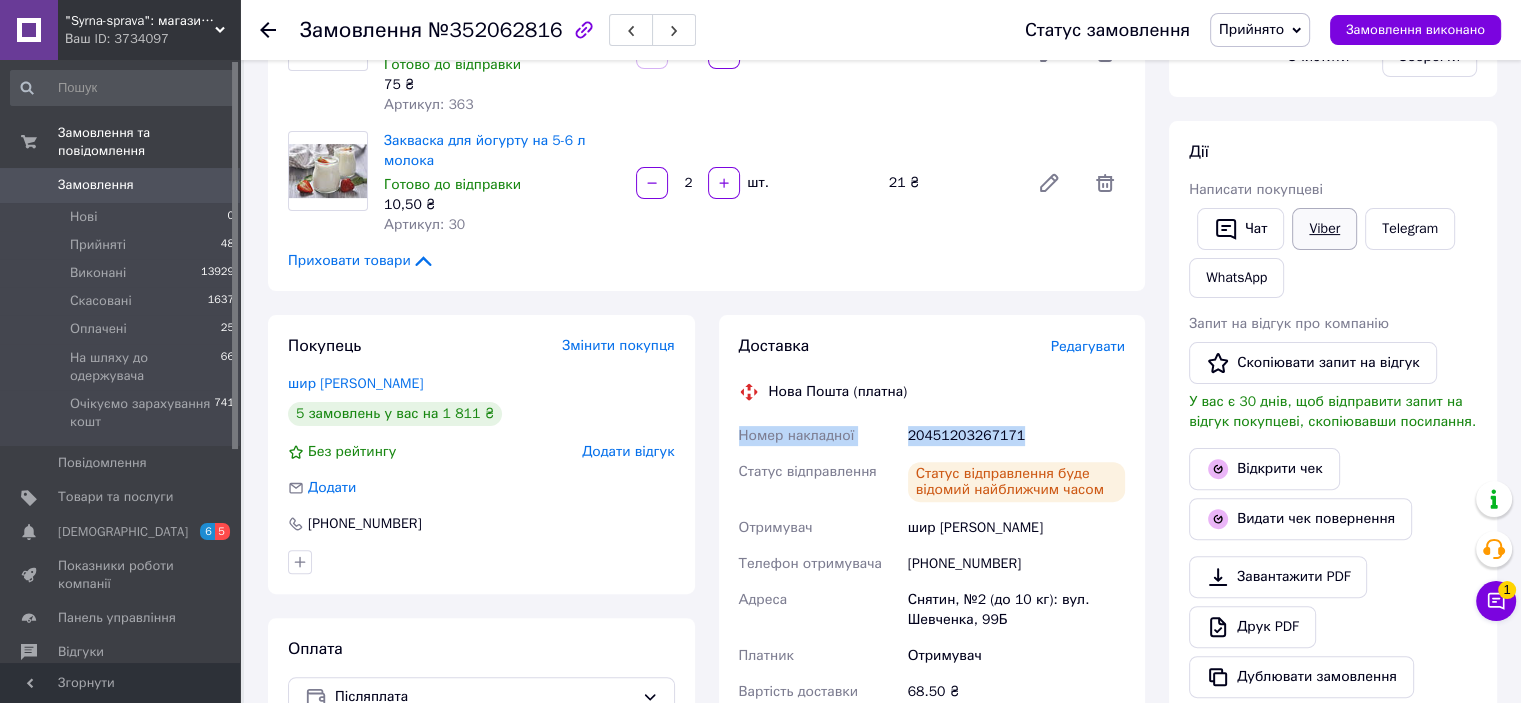 click on "Viber" at bounding box center [1324, 229] 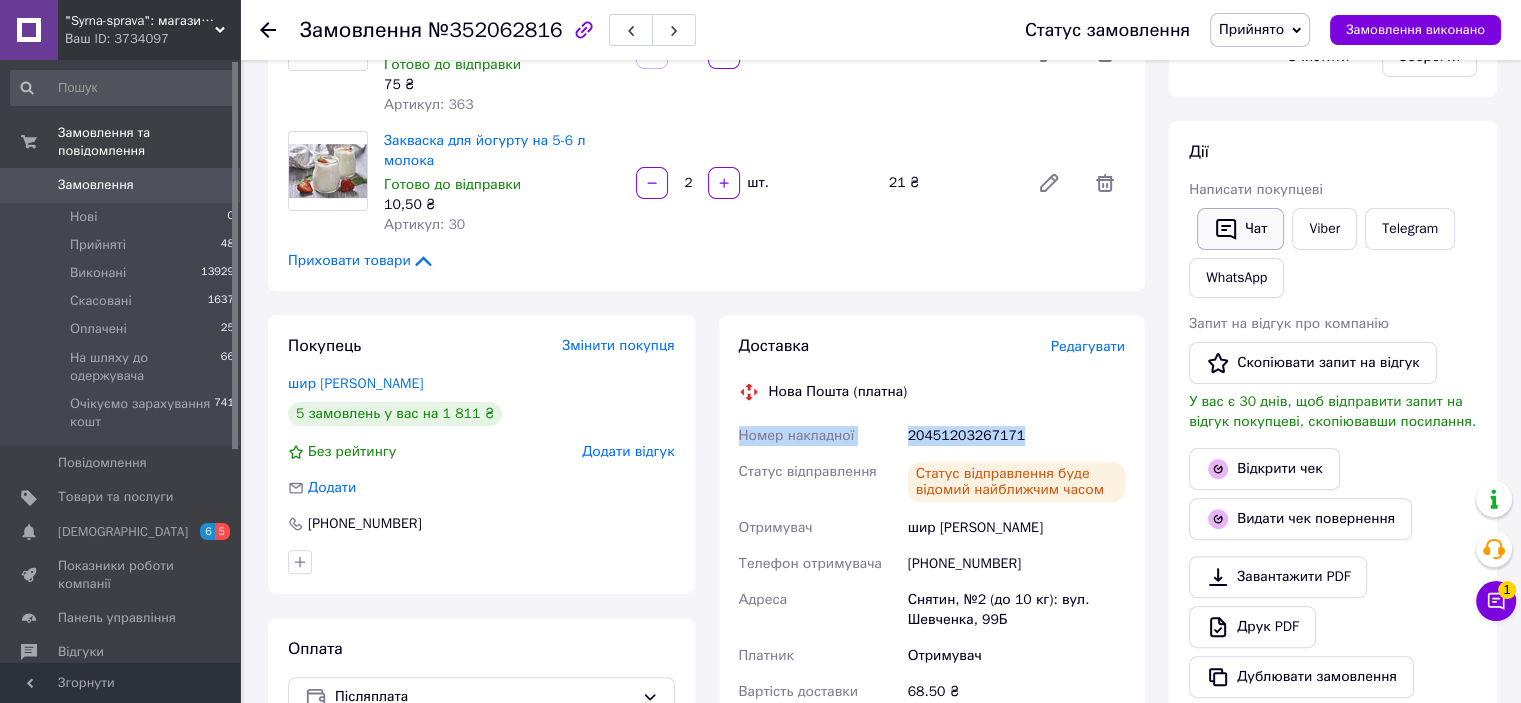 drag, startPoint x: 1255, startPoint y: 225, endPoint x: 1252, endPoint y: 236, distance: 11.401754 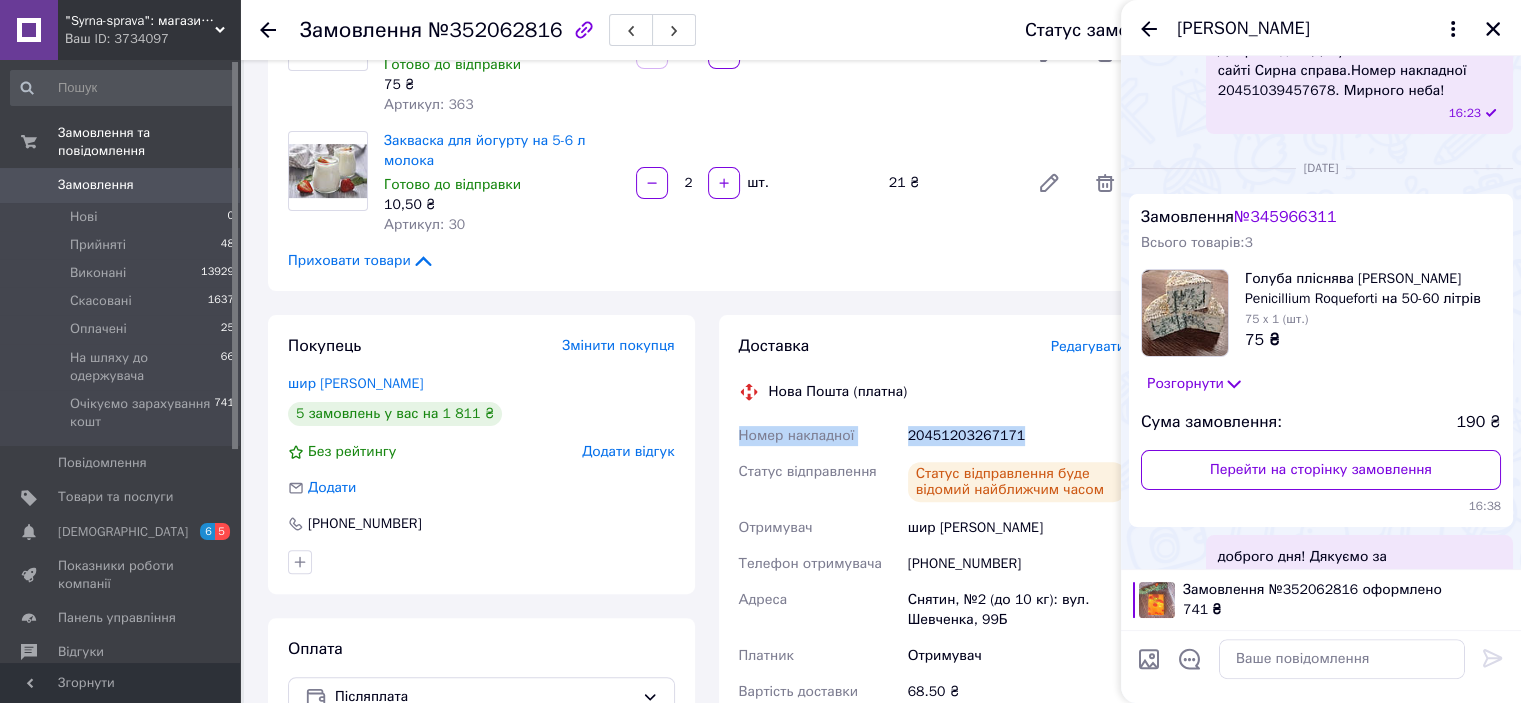 scroll, scrollTop: 498, scrollLeft: 0, axis: vertical 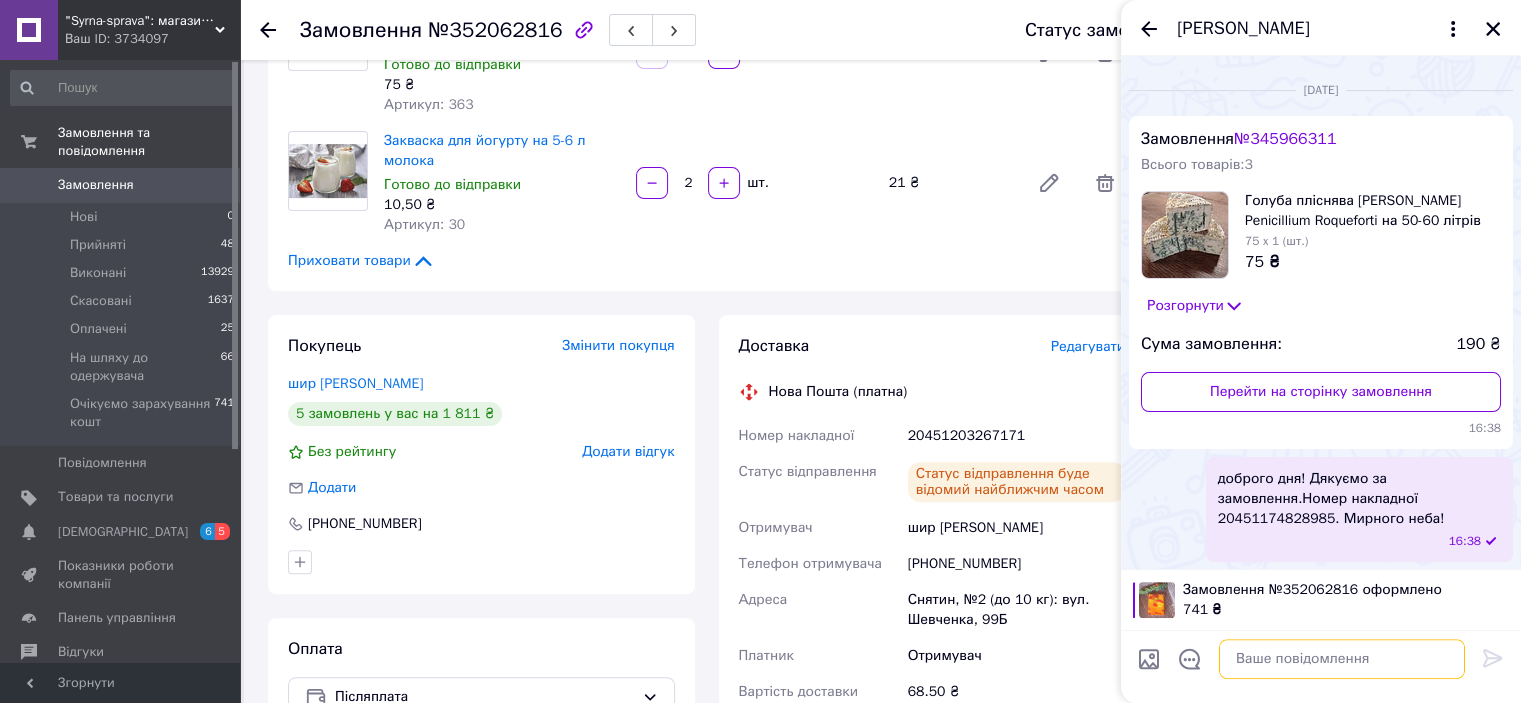 click at bounding box center [1342, 659] 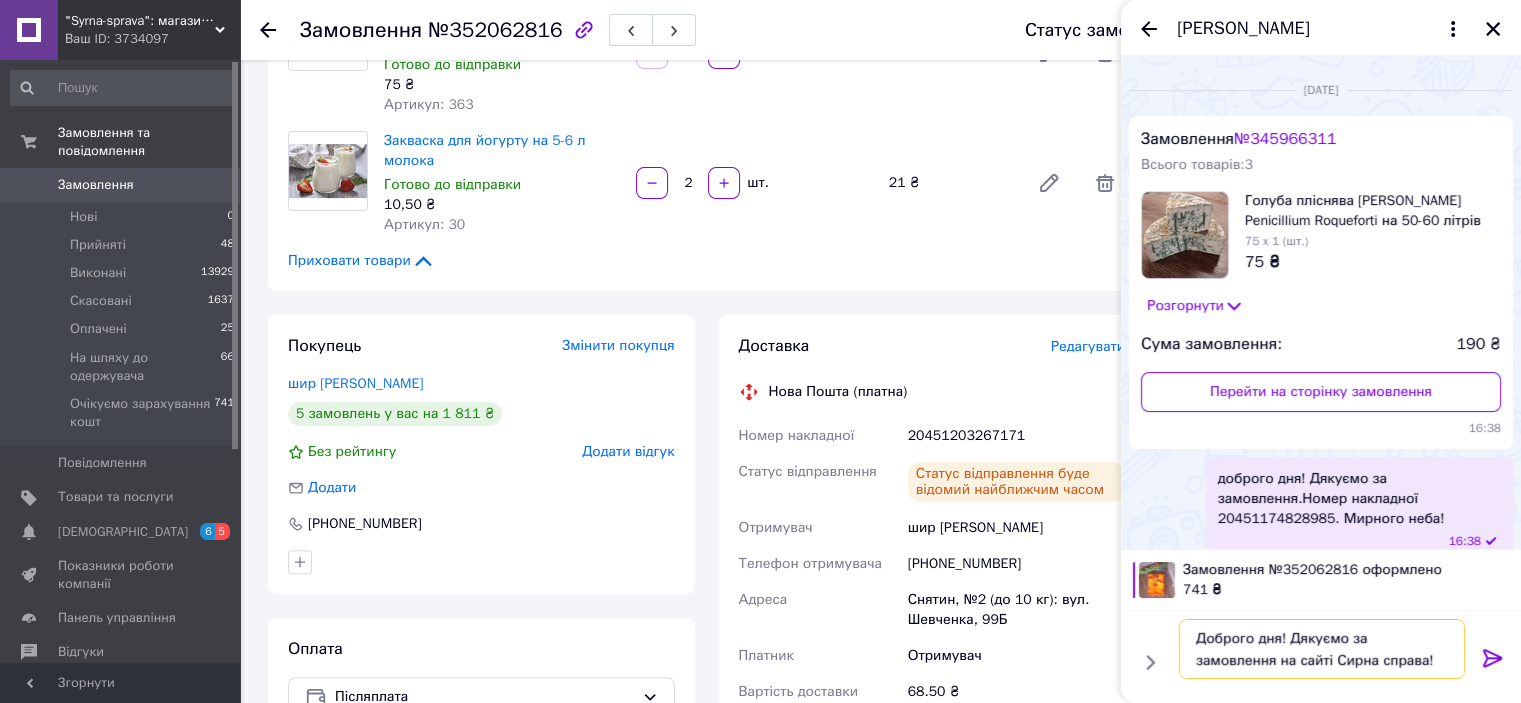 click on "Доброго дня! Дякуємо за замовлення на сайті Сирна справа!" at bounding box center [1322, 649] 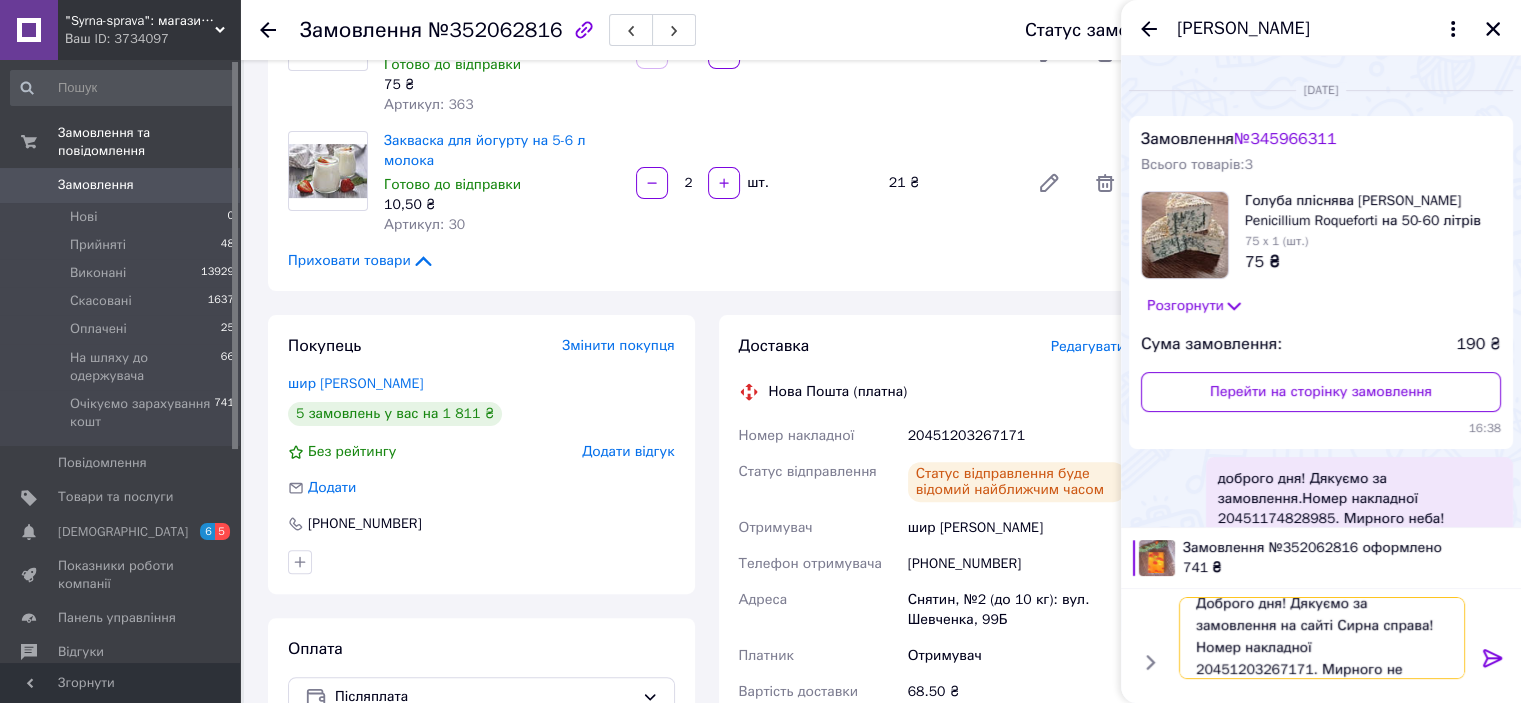 scroll, scrollTop: 1, scrollLeft: 0, axis: vertical 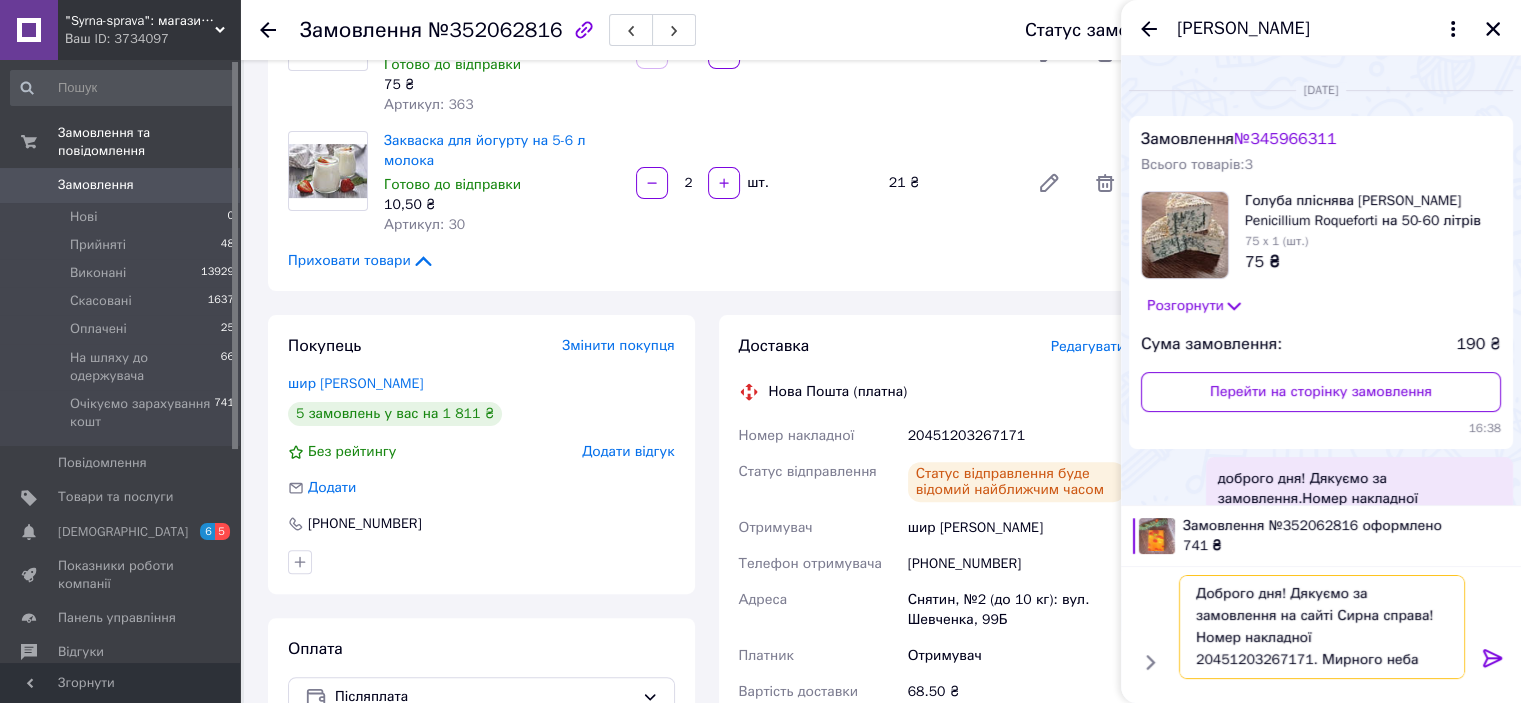 type on "Доброго дня! Дякуємо за замовлення на сайті Сирна справа!Номер накладної
20451203267171. Мирного неба!" 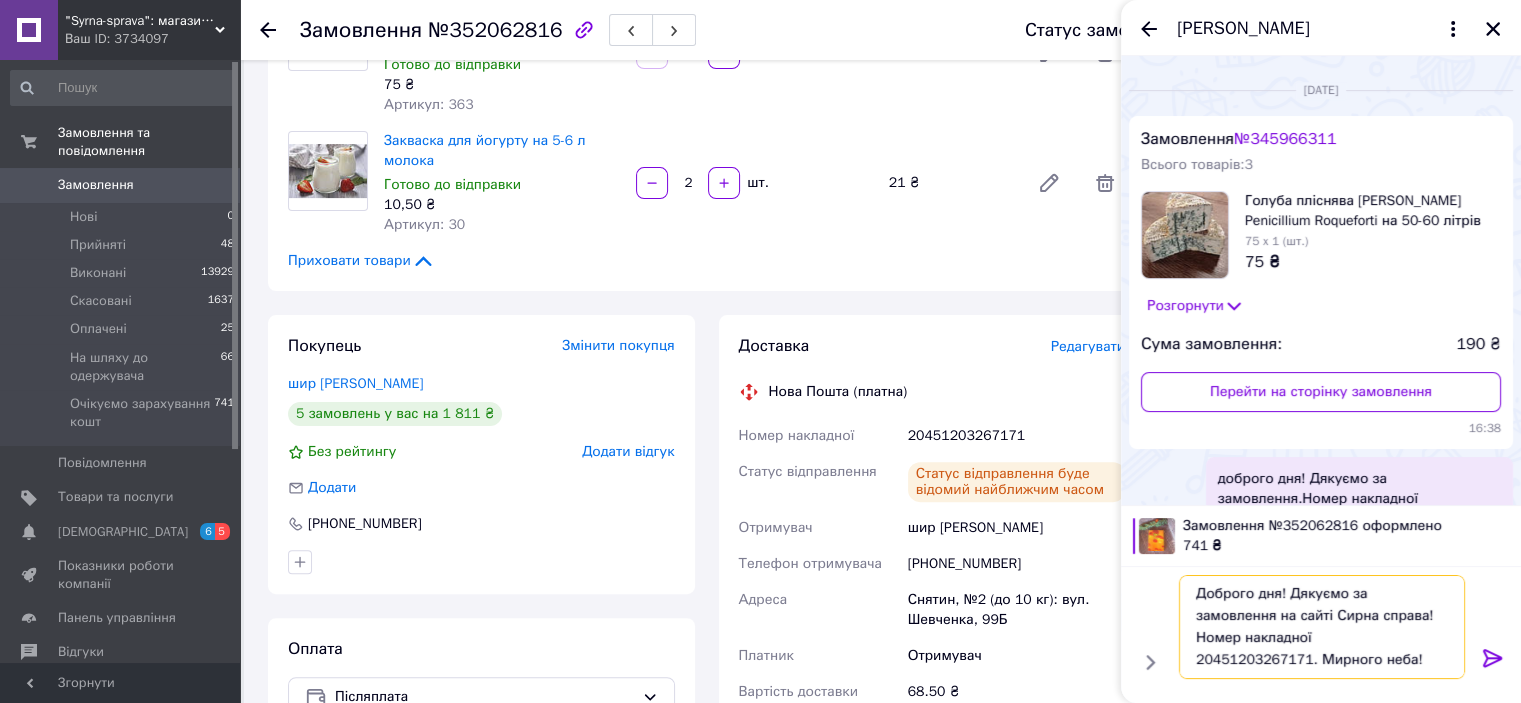 type 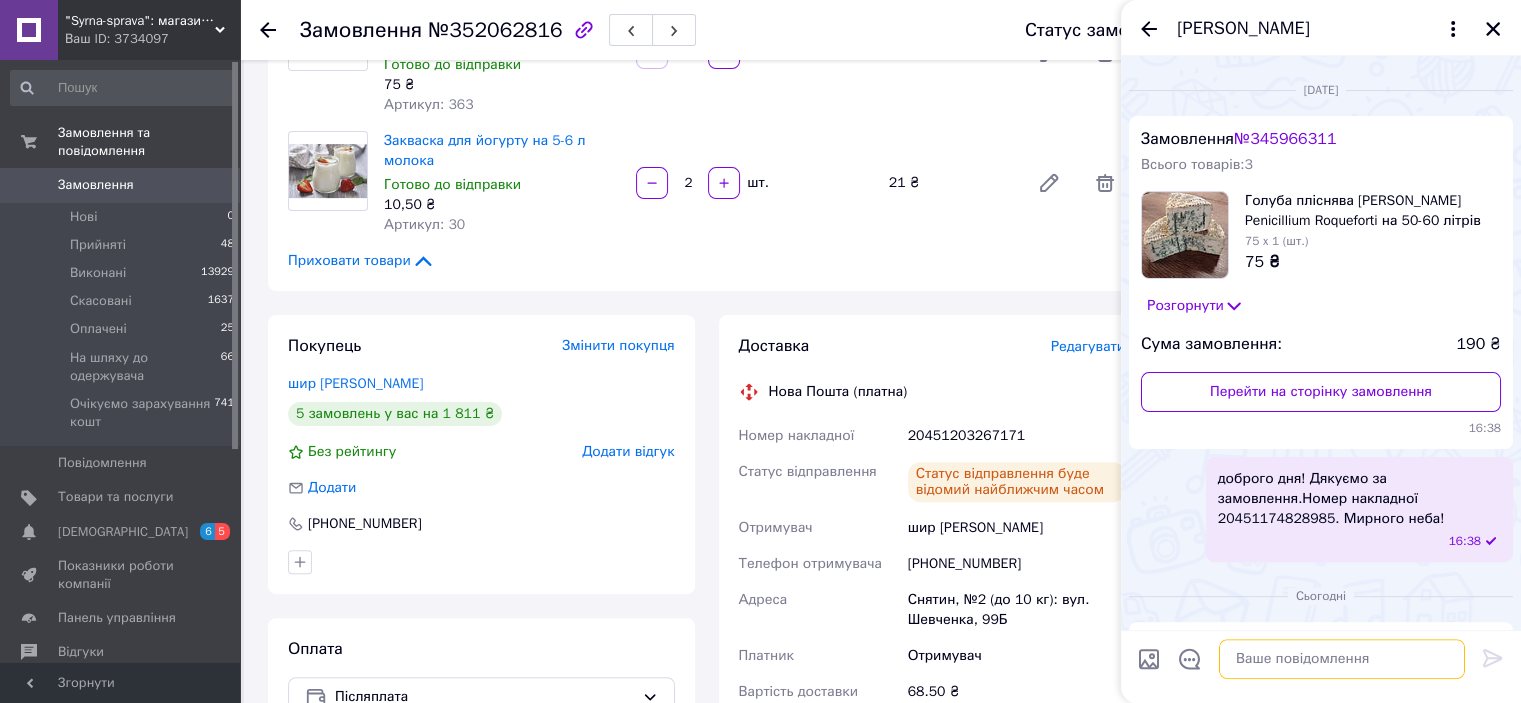 scroll, scrollTop: 0, scrollLeft: 0, axis: both 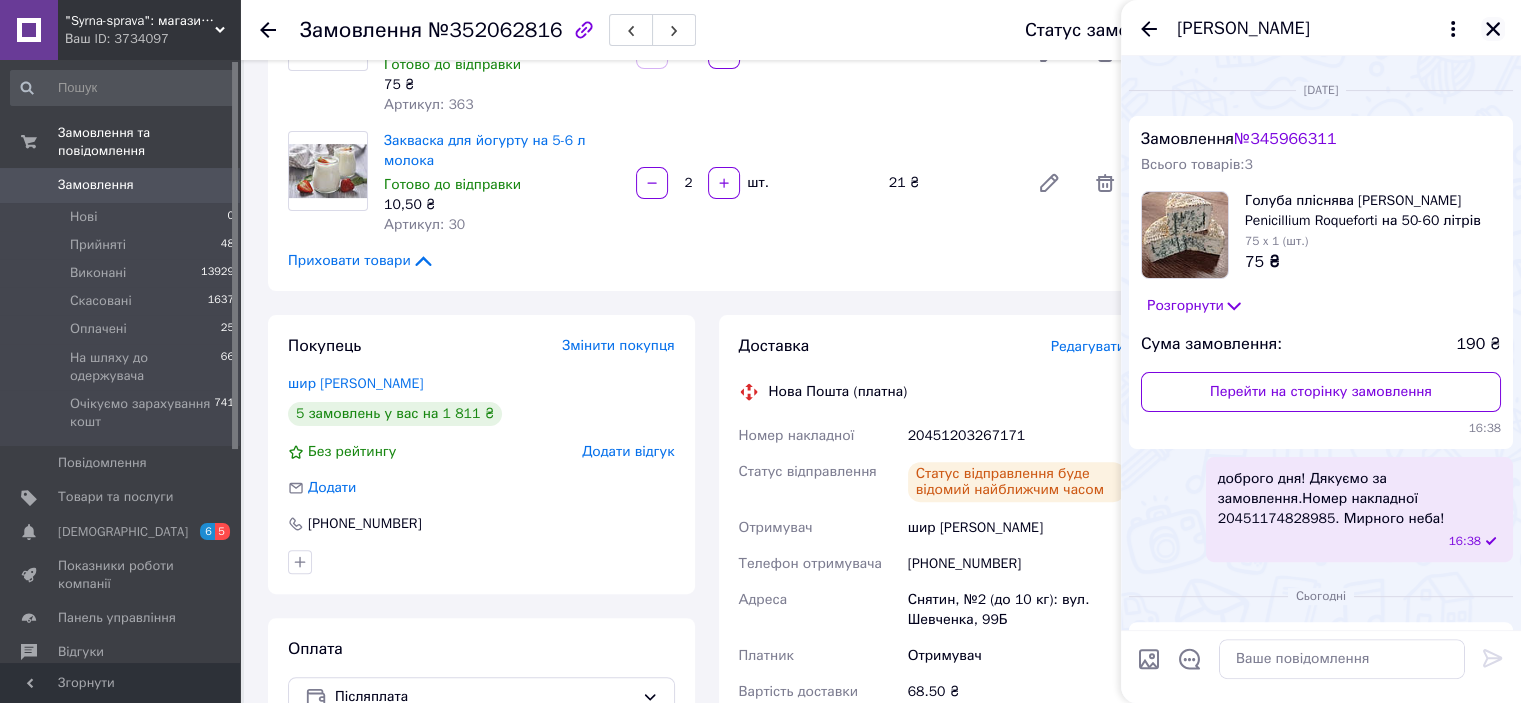 click at bounding box center [1493, 29] 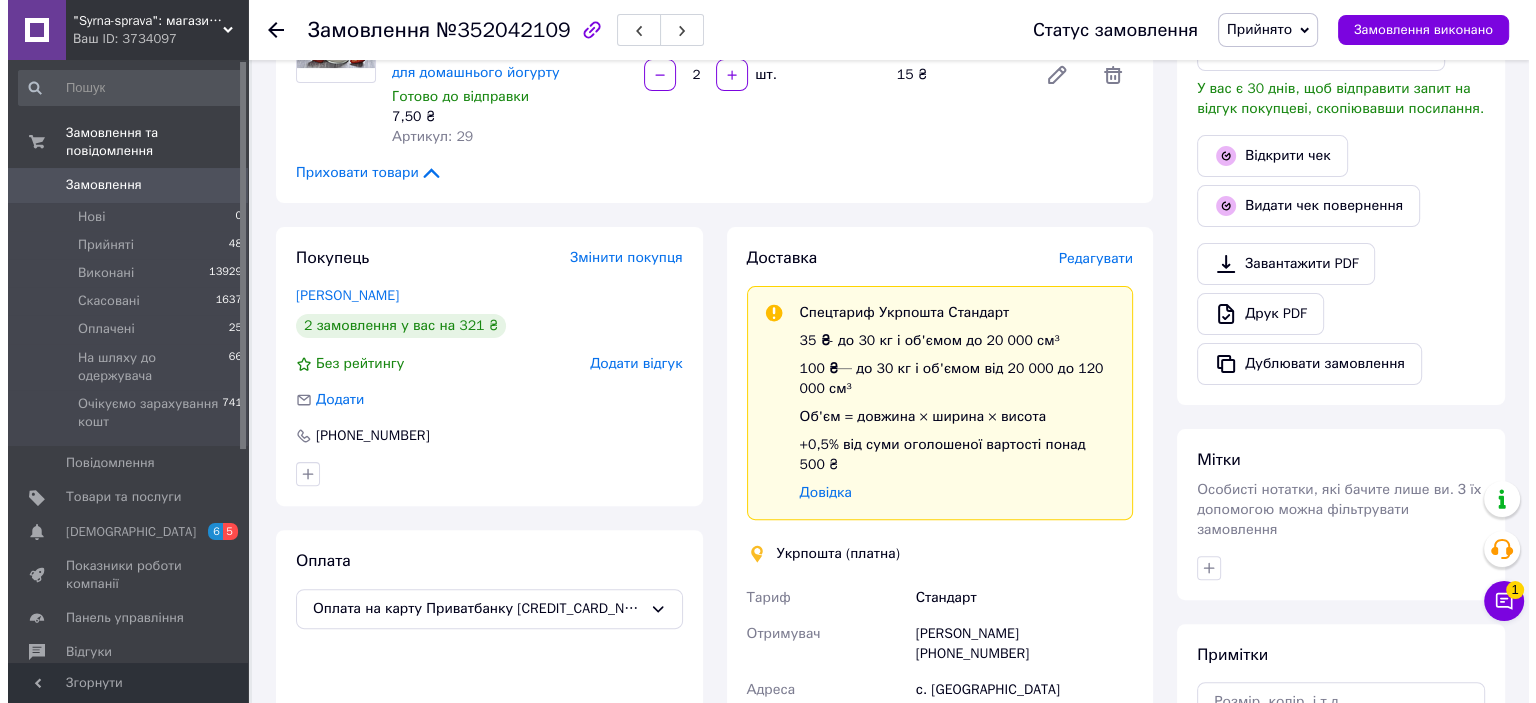 scroll, scrollTop: 500, scrollLeft: 0, axis: vertical 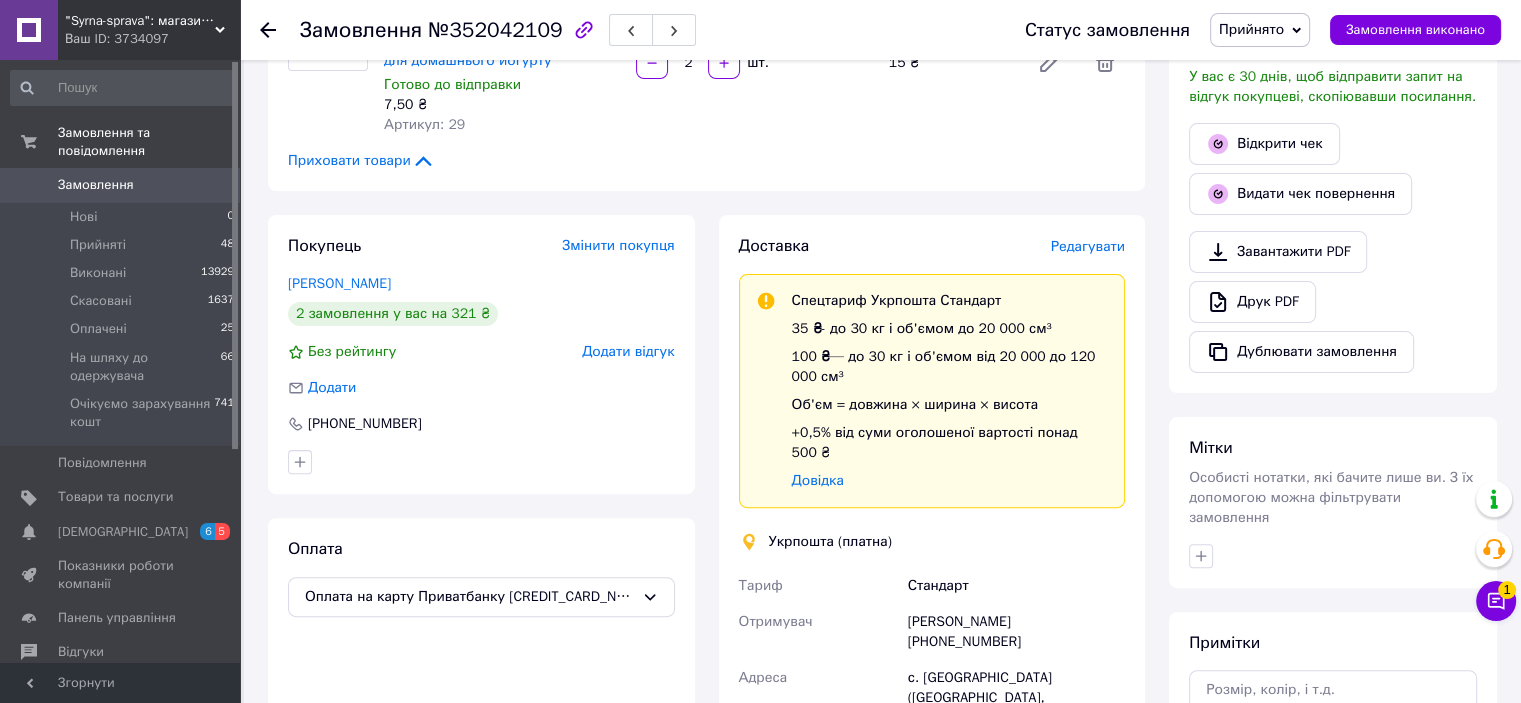 click on "Редагувати" at bounding box center (1088, 246) 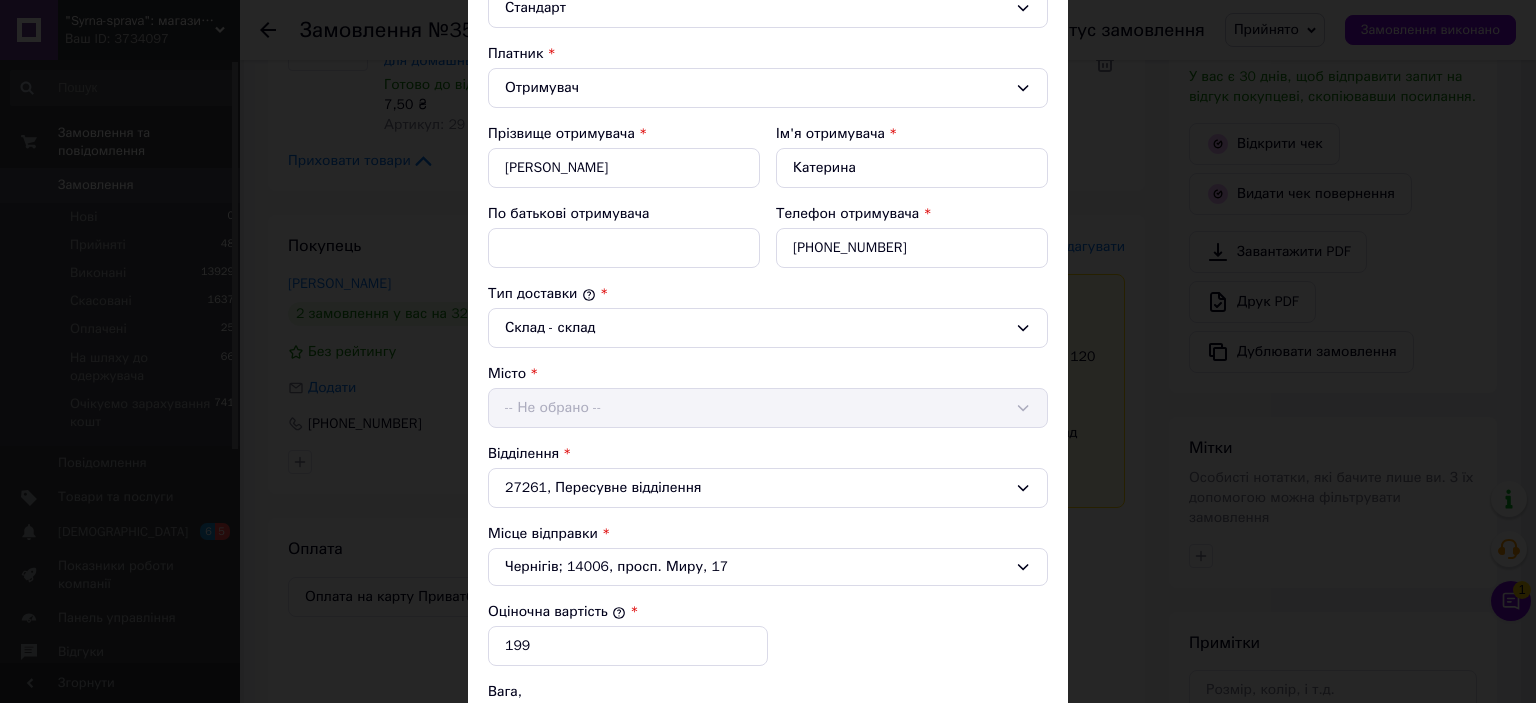 scroll, scrollTop: 500, scrollLeft: 0, axis: vertical 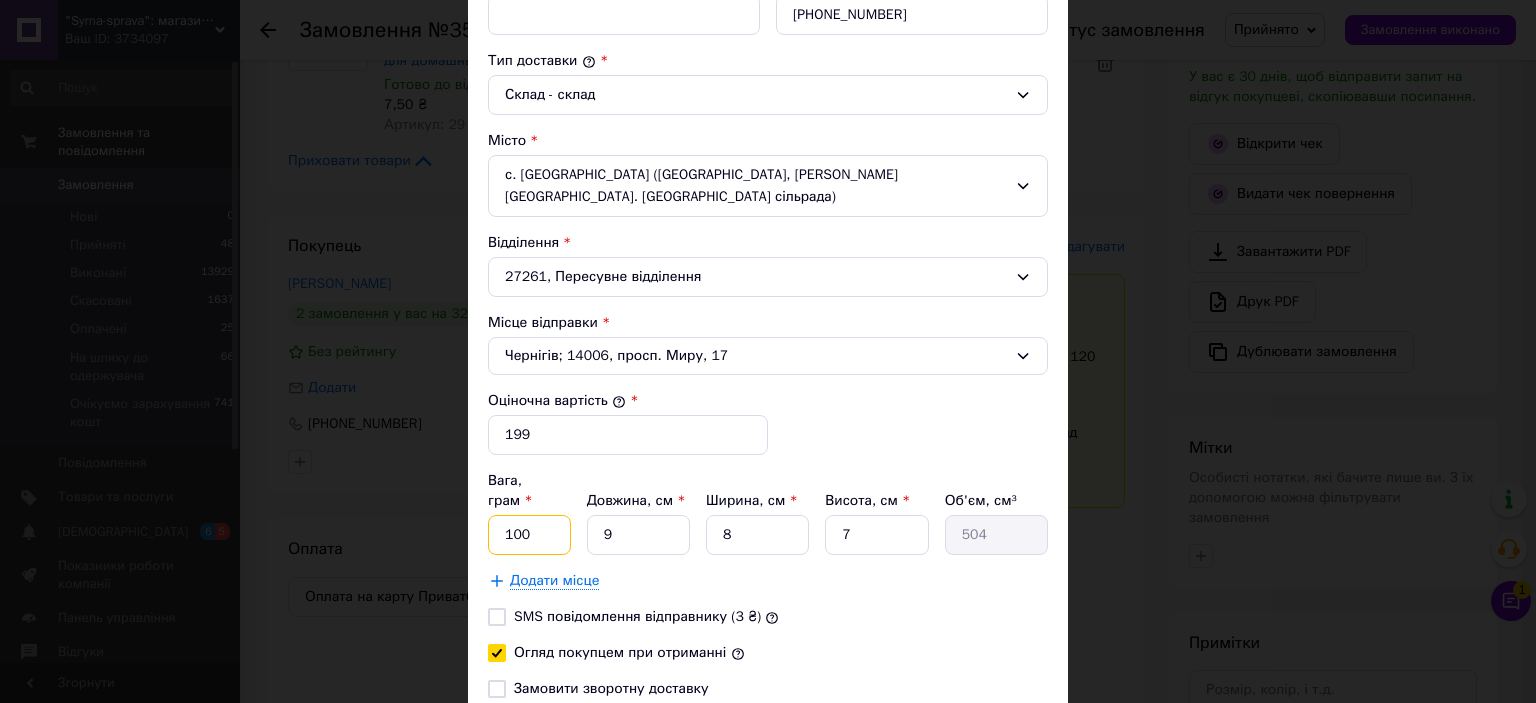 click on "100" at bounding box center (529, 535) 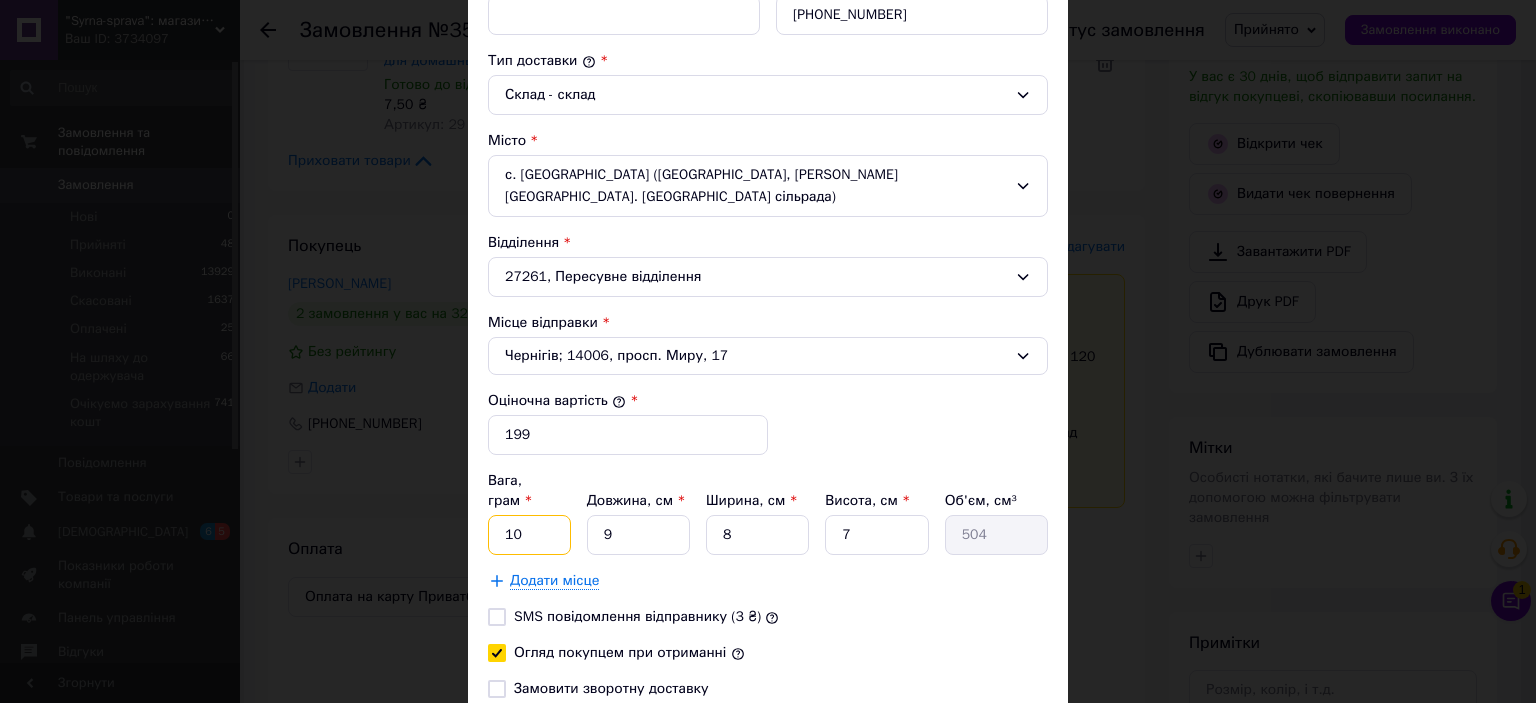 type on "1" 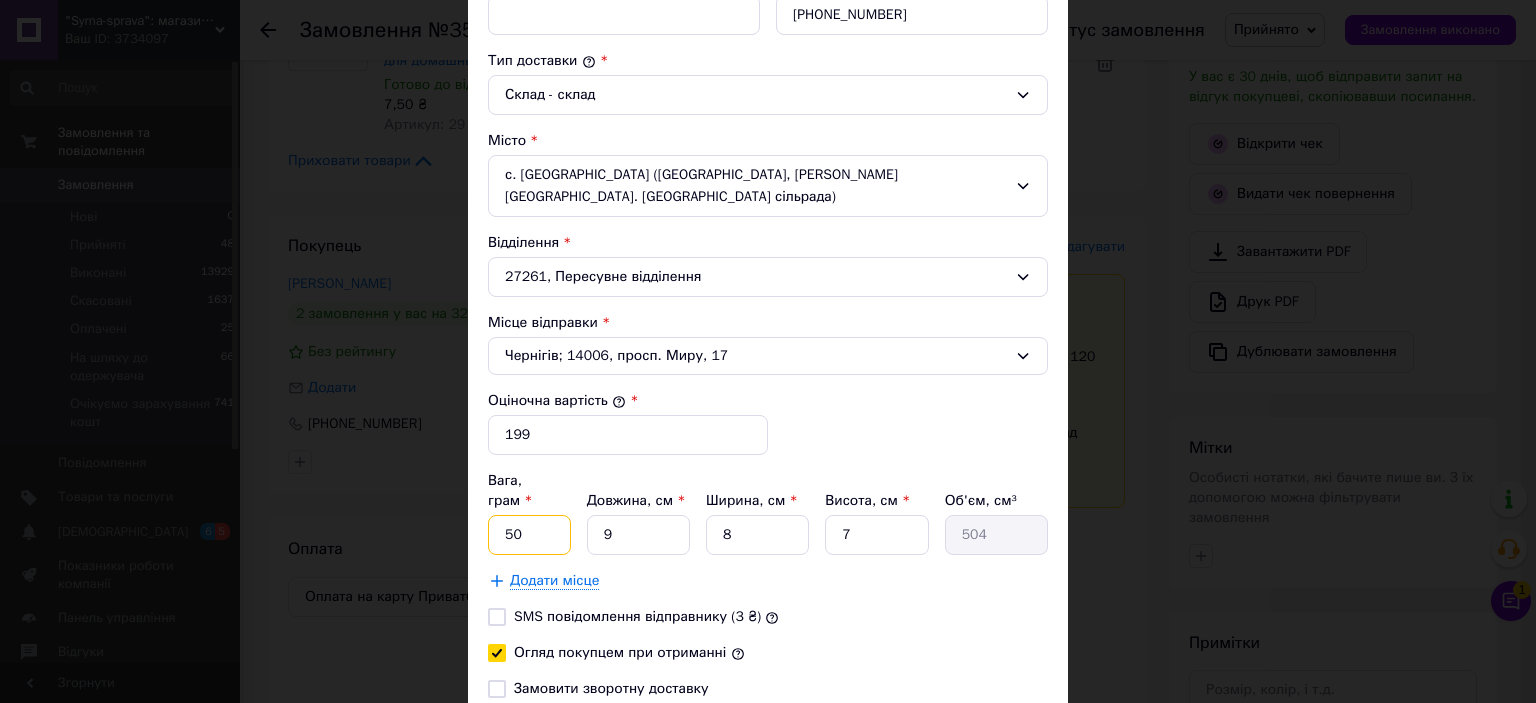 type on "50" 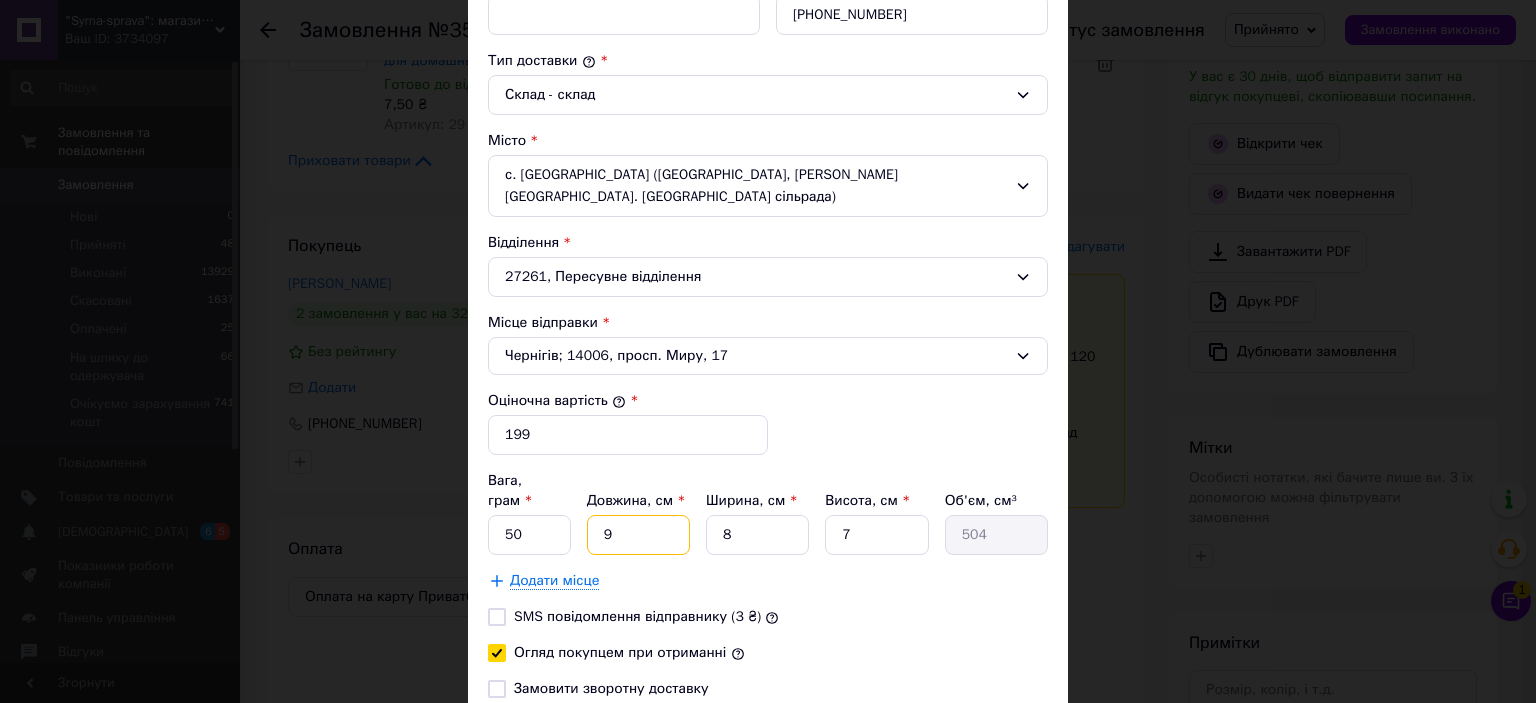 click on "9" at bounding box center [638, 535] 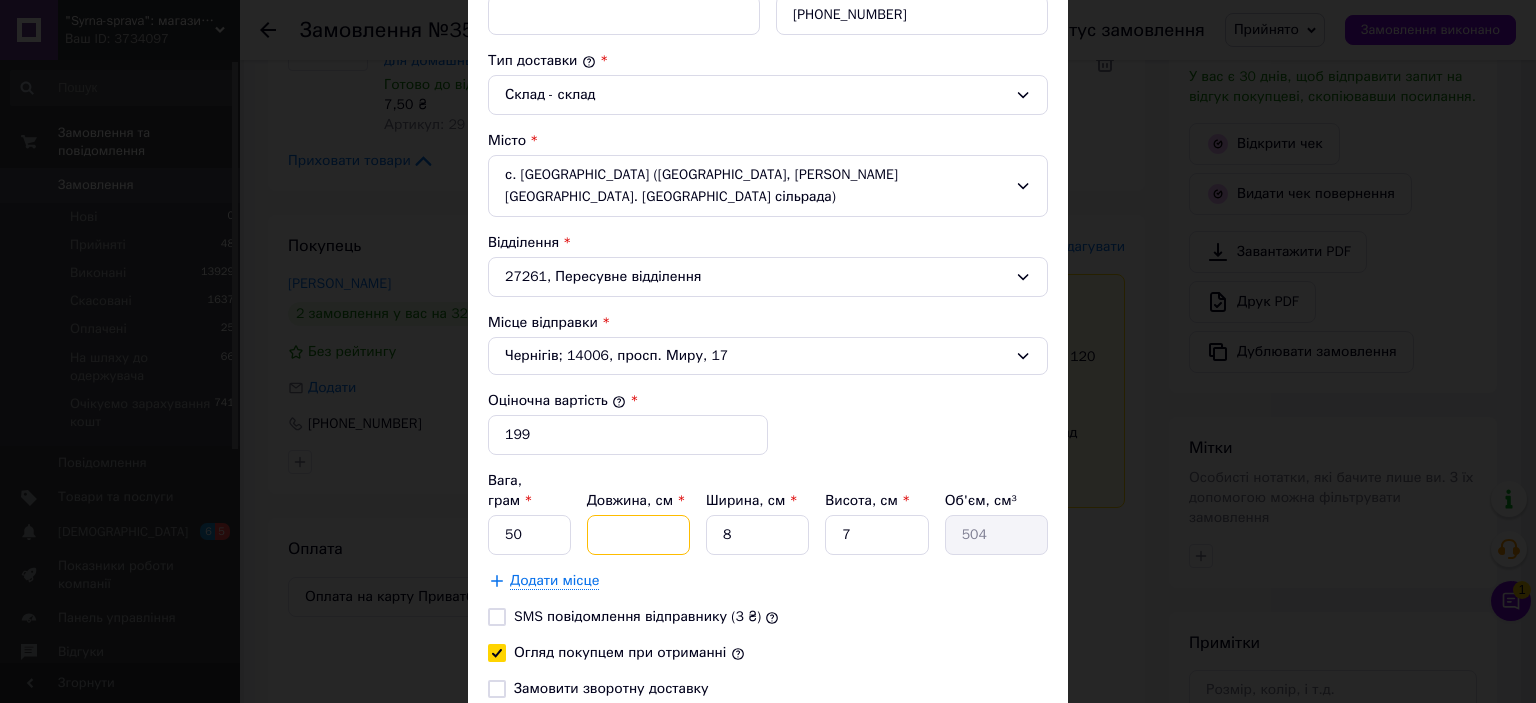 type 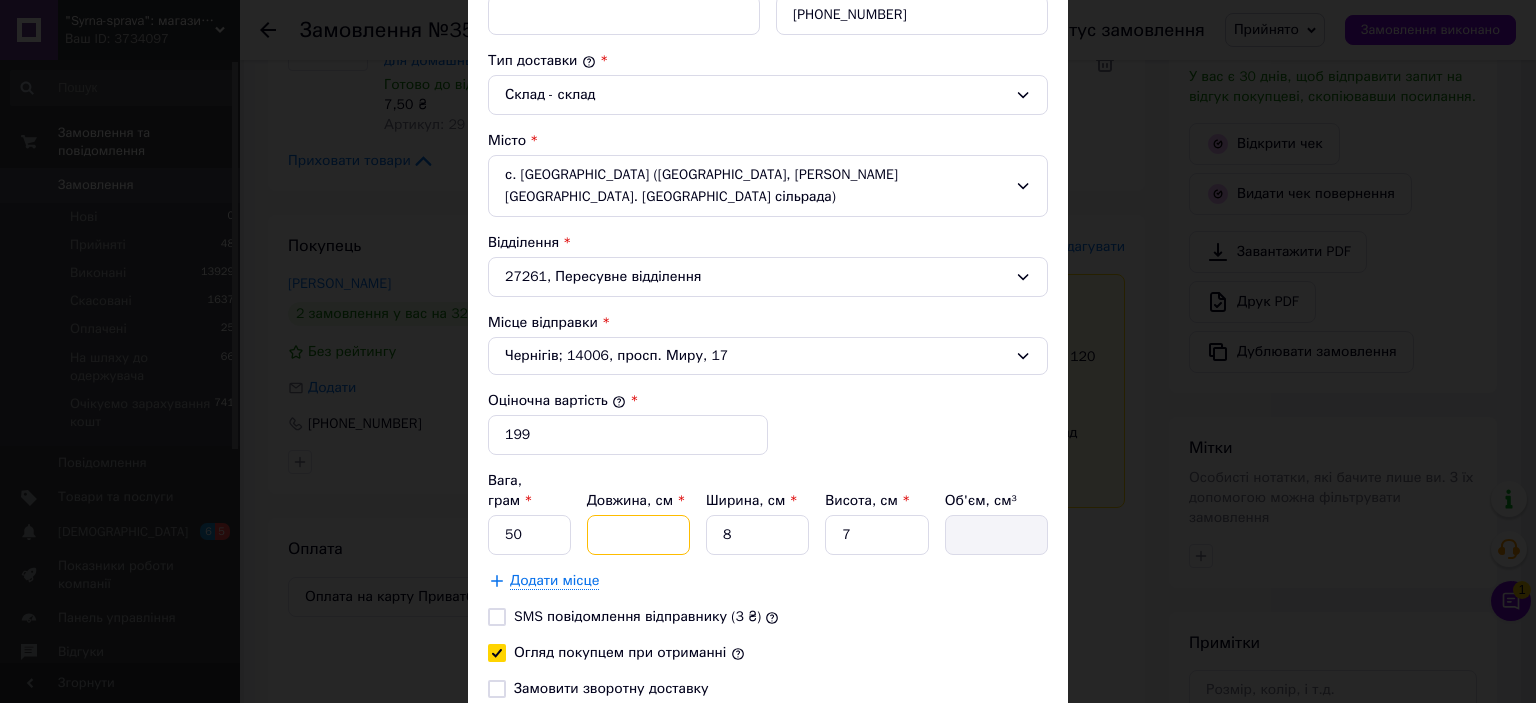 click on "Довжина, см   *" at bounding box center [638, 535] 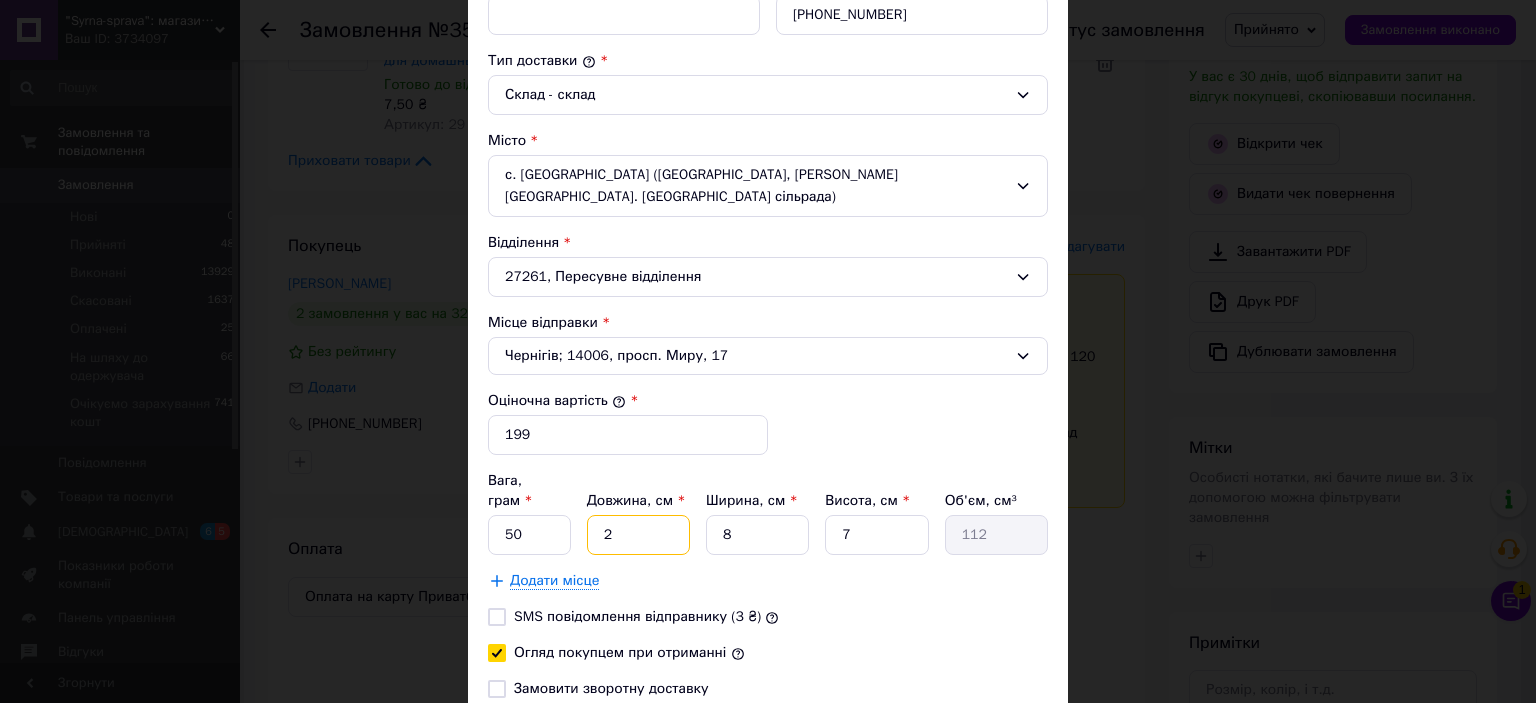 type on "20" 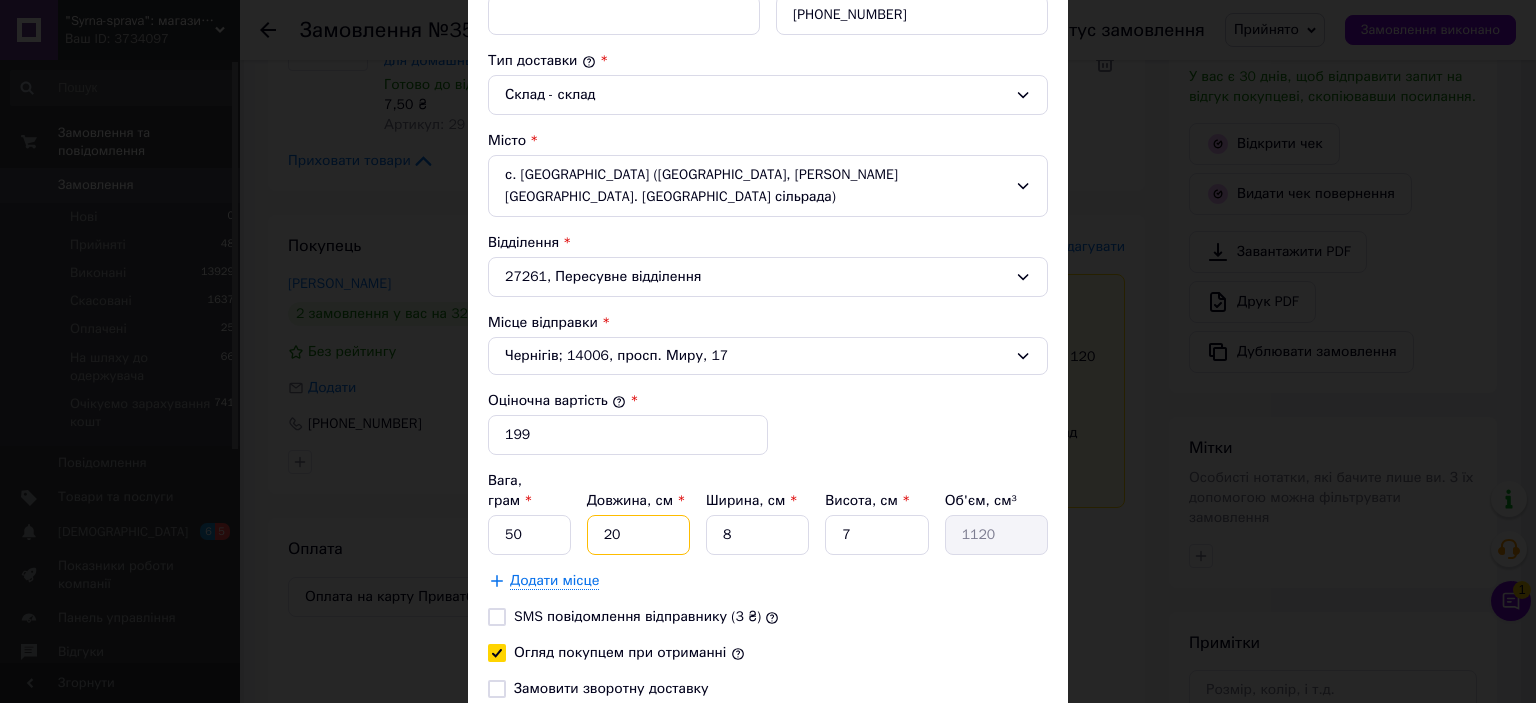 type on "20" 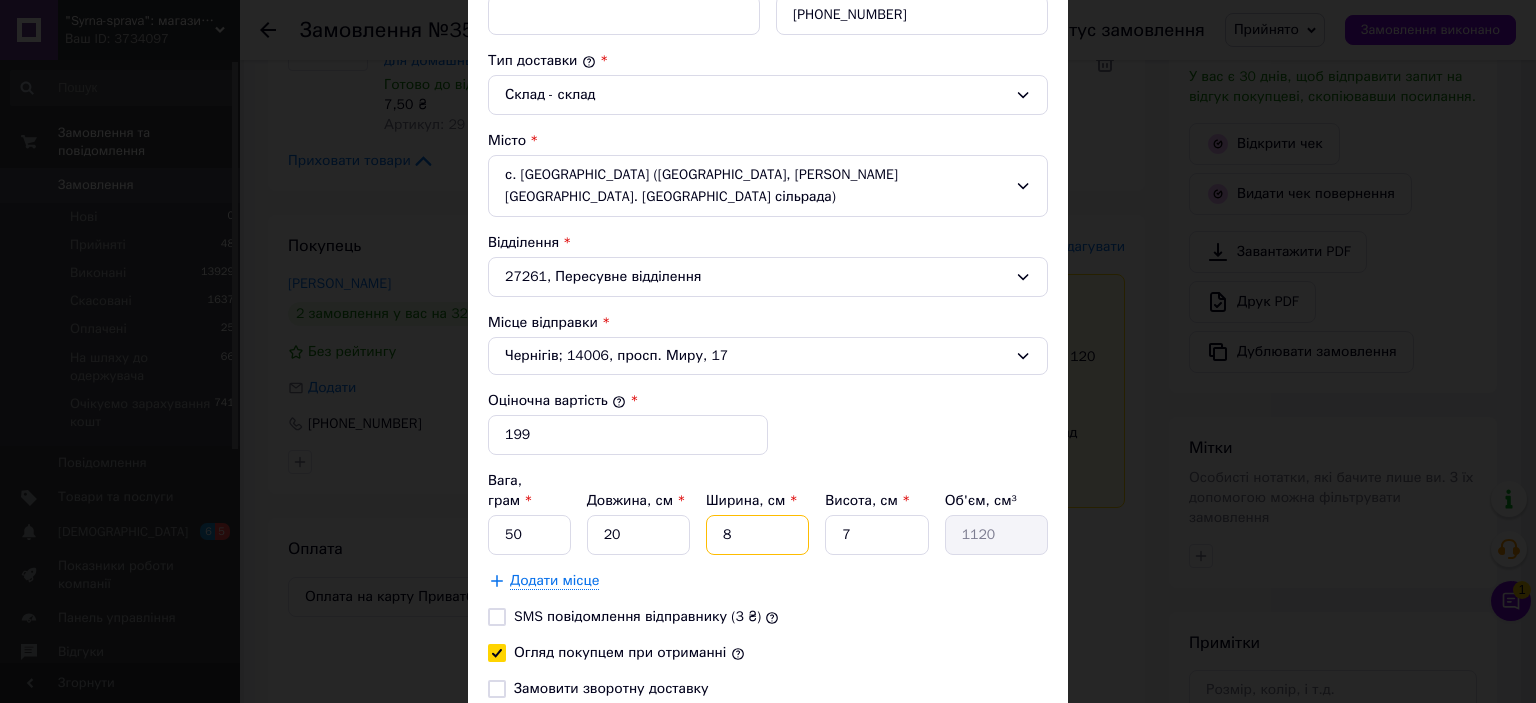 click on "8" at bounding box center [757, 535] 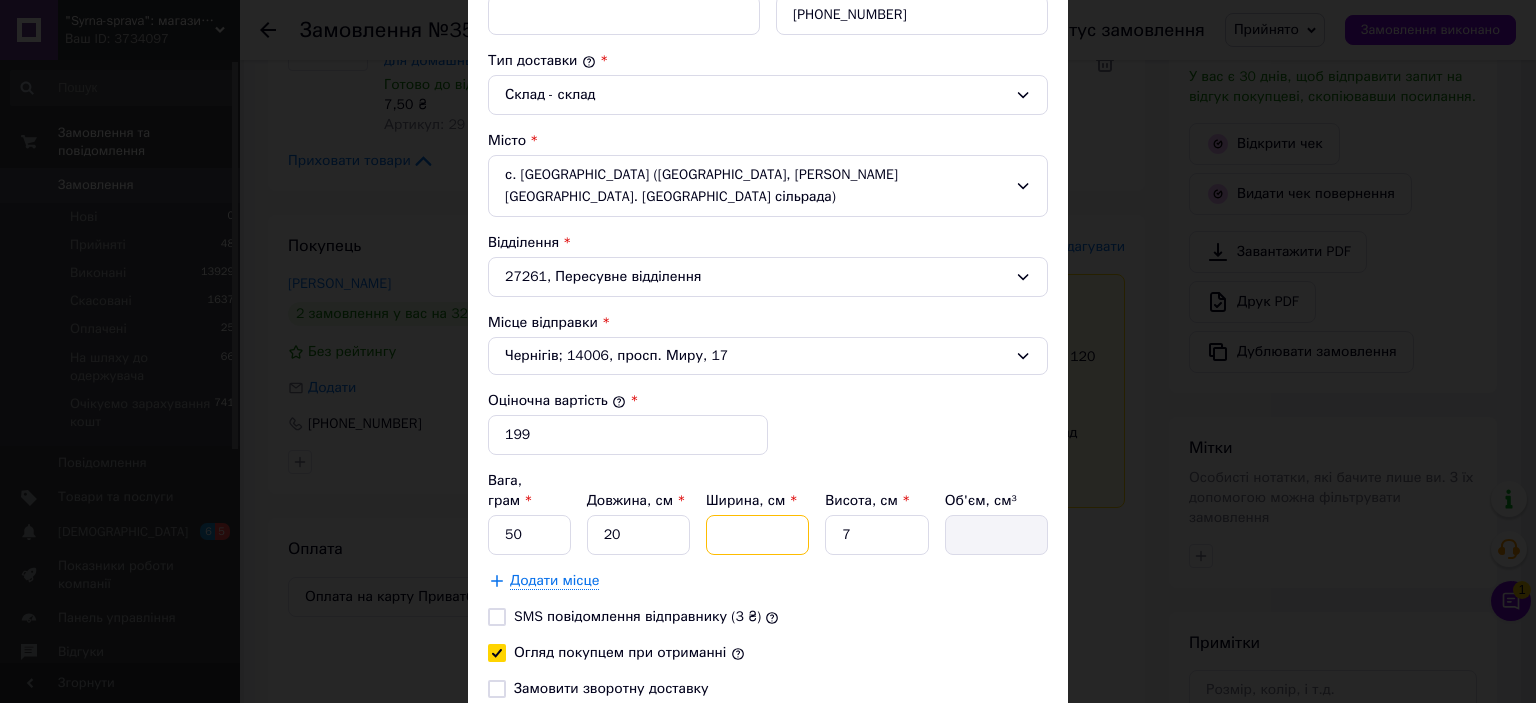 click on "Ширина, см   *" at bounding box center [757, 535] 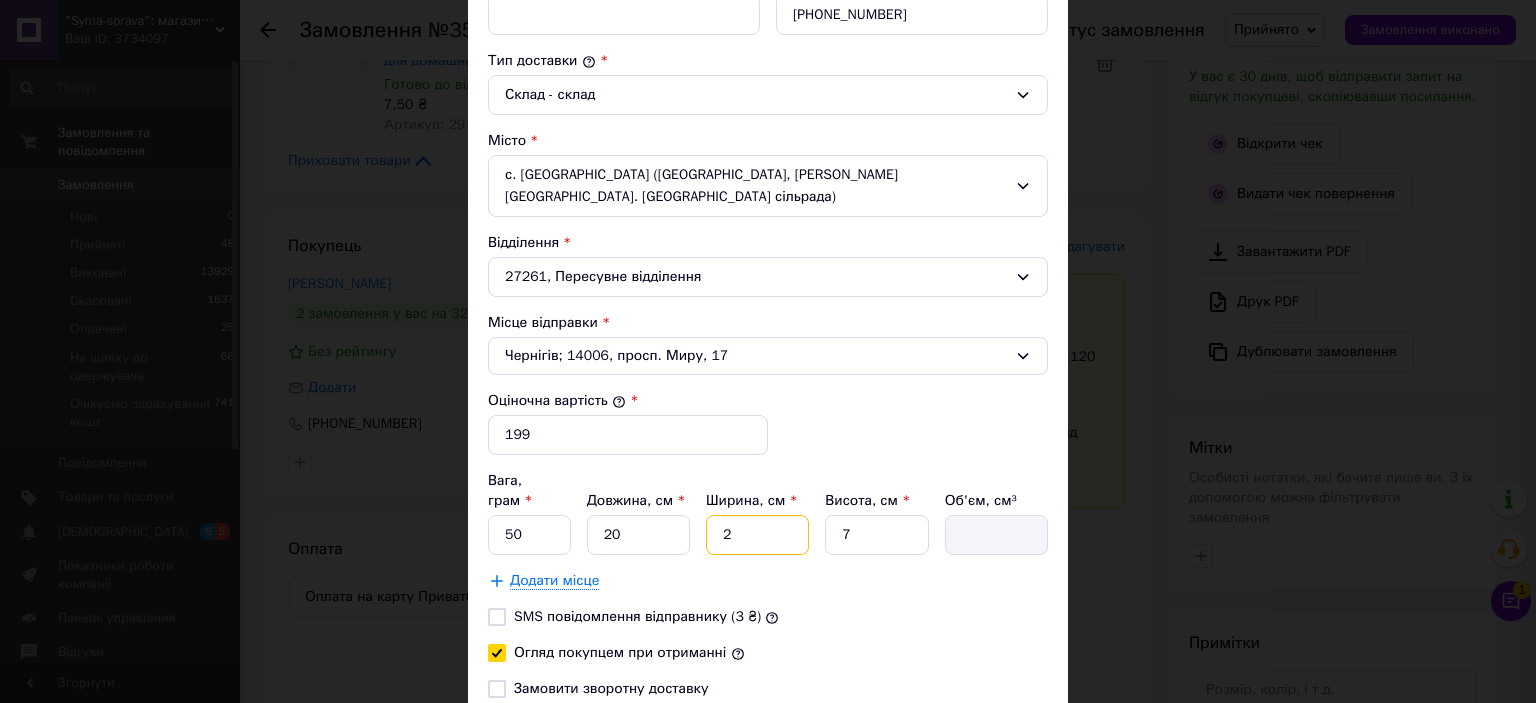 type on "280" 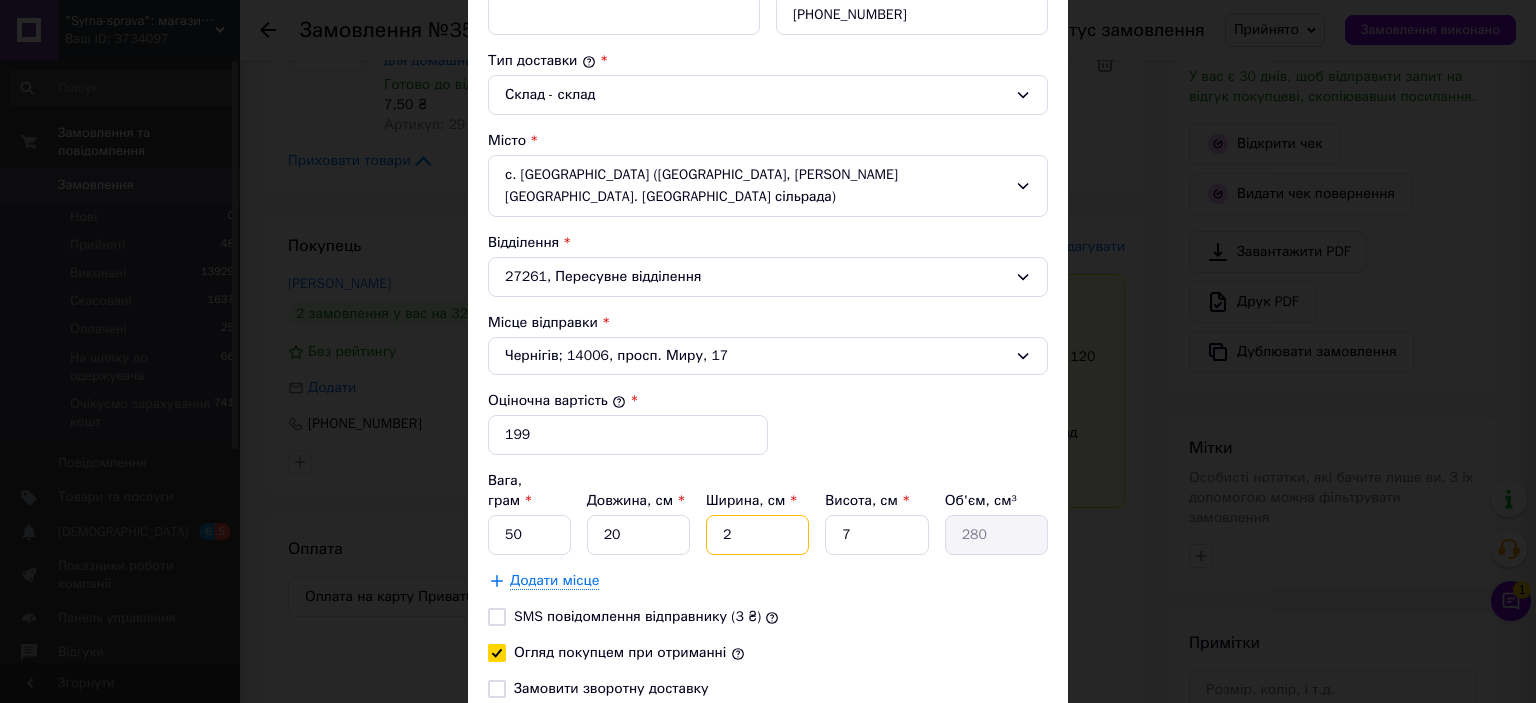 type on "2" 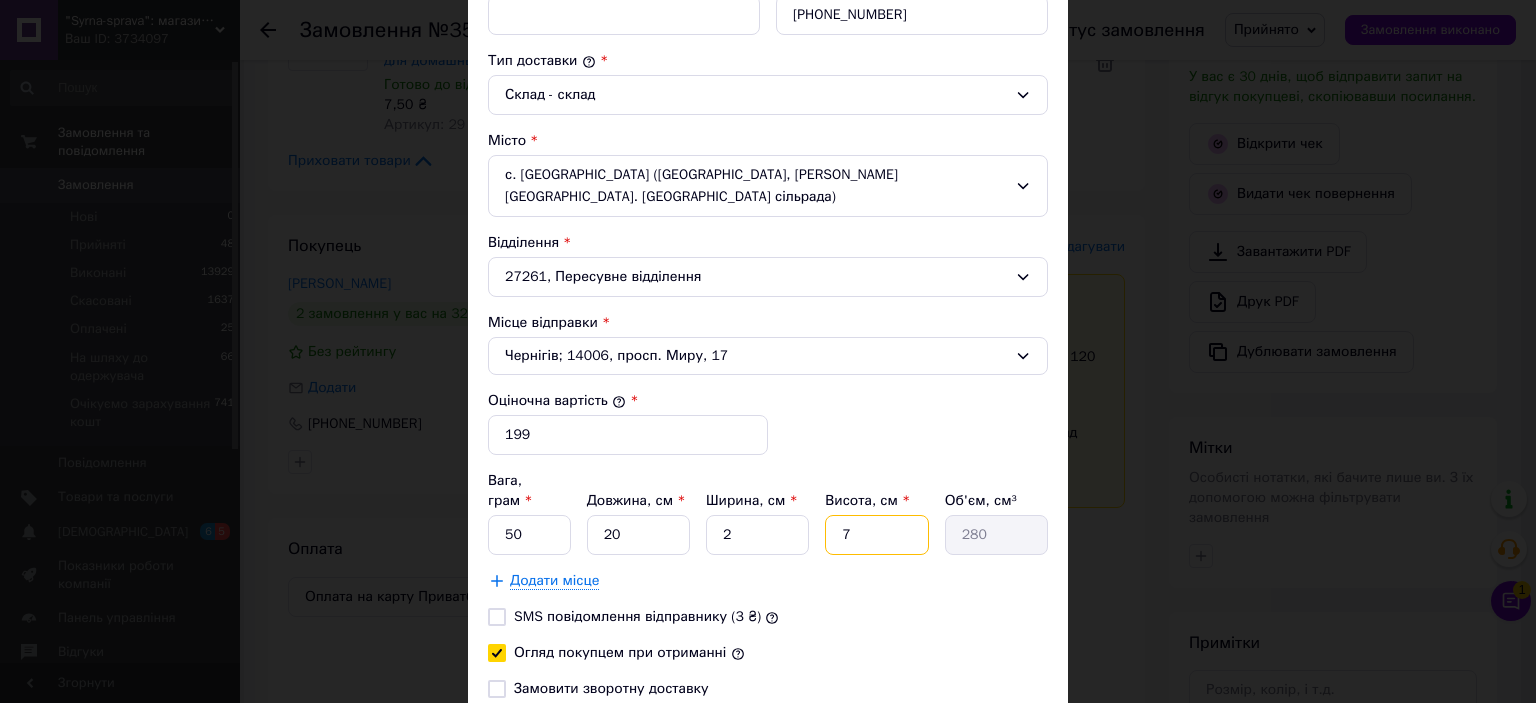 click on "7" at bounding box center (876, 535) 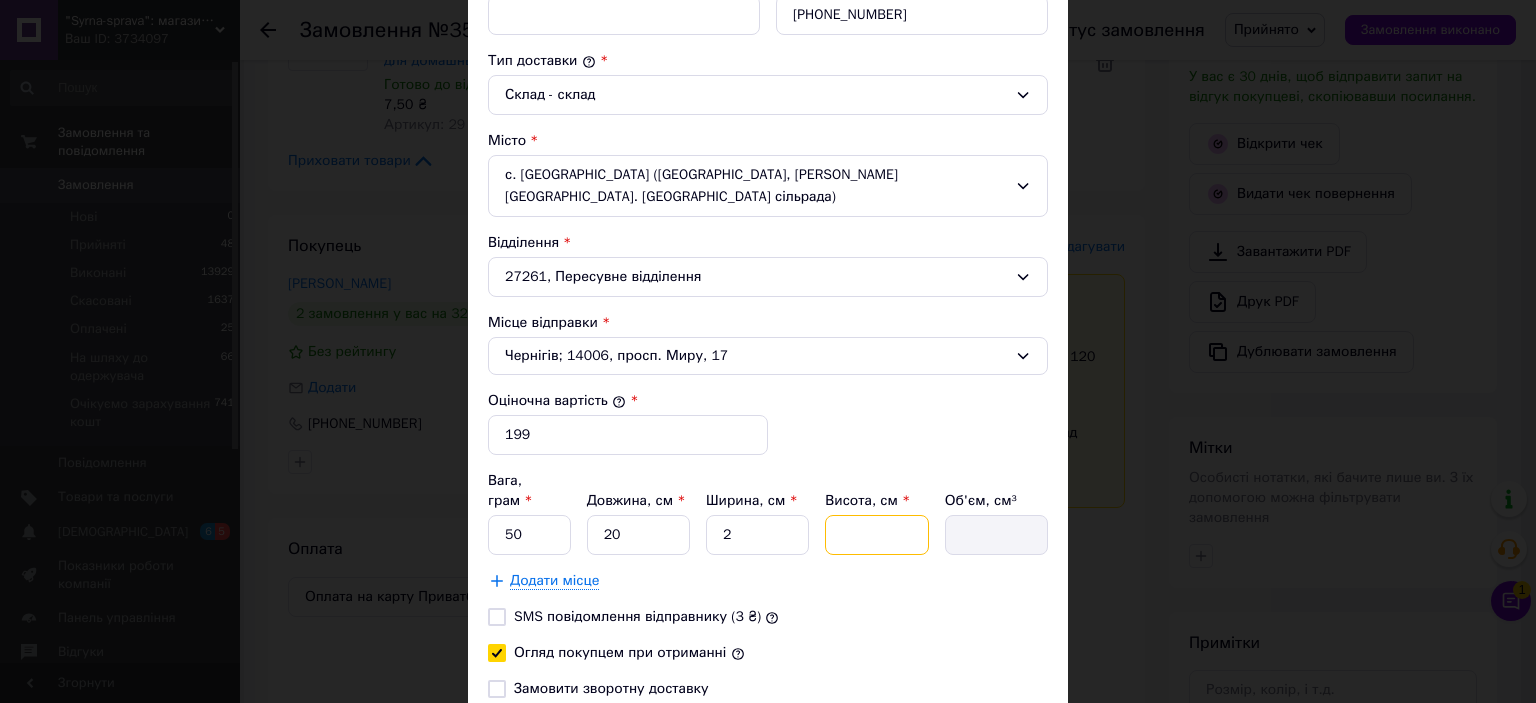 type on "1" 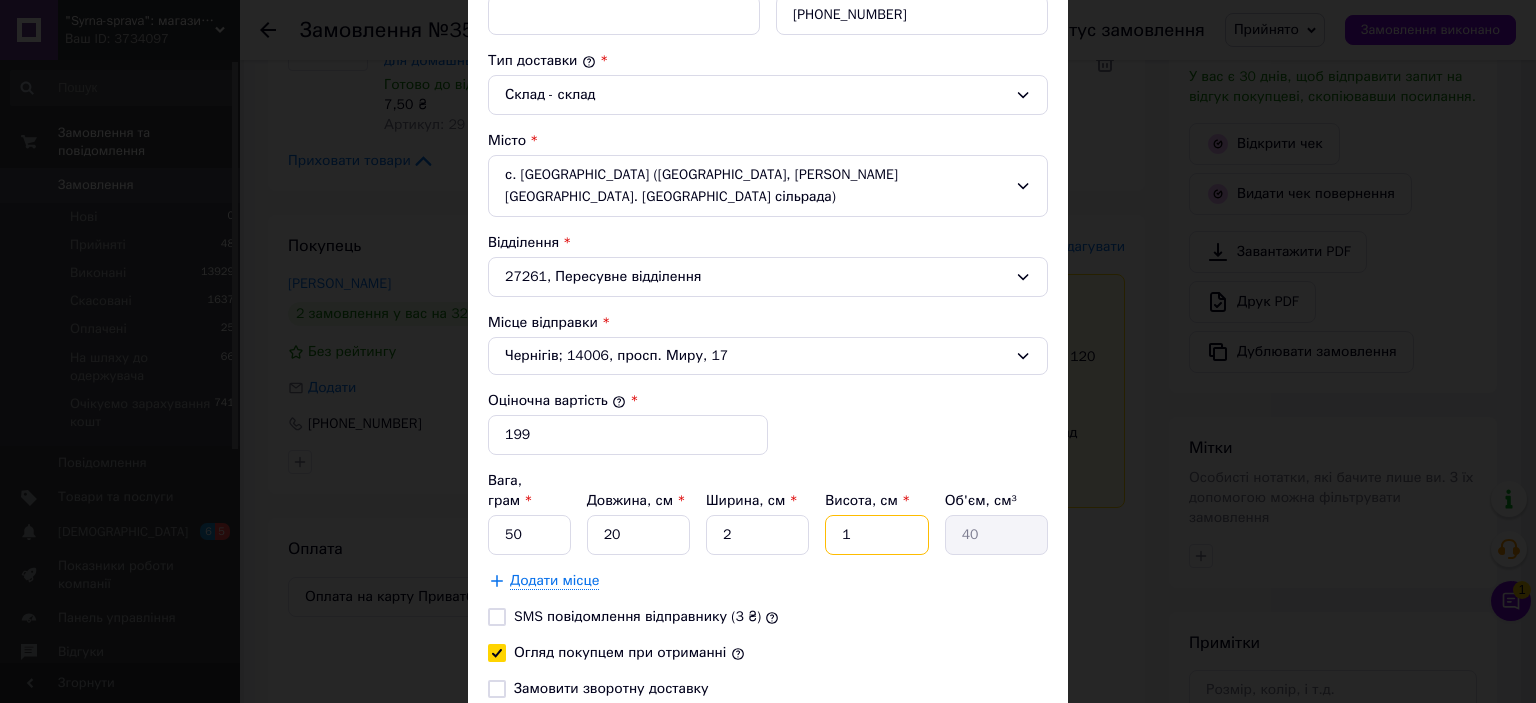 type on "15" 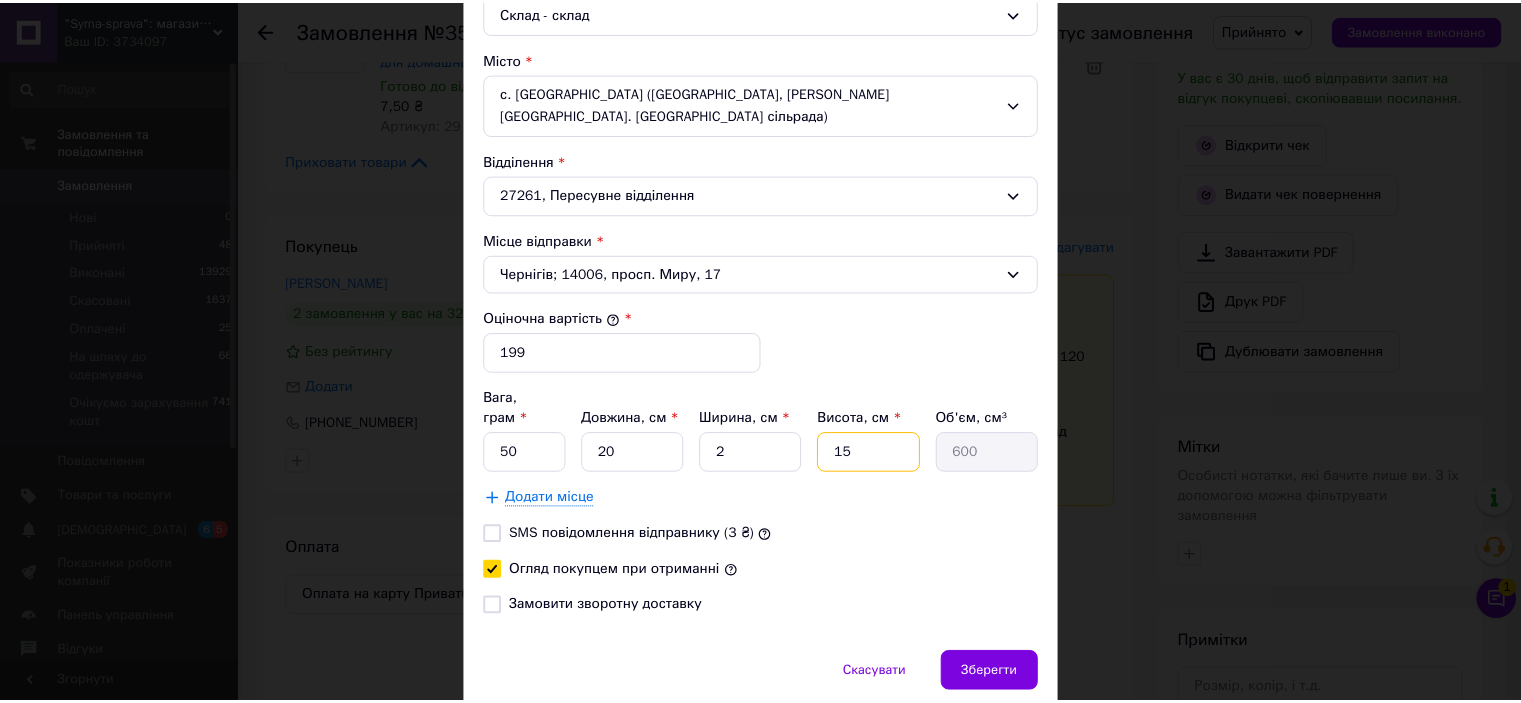 scroll, scrollTop: 636, scrollLeft: 0, axis: vertical 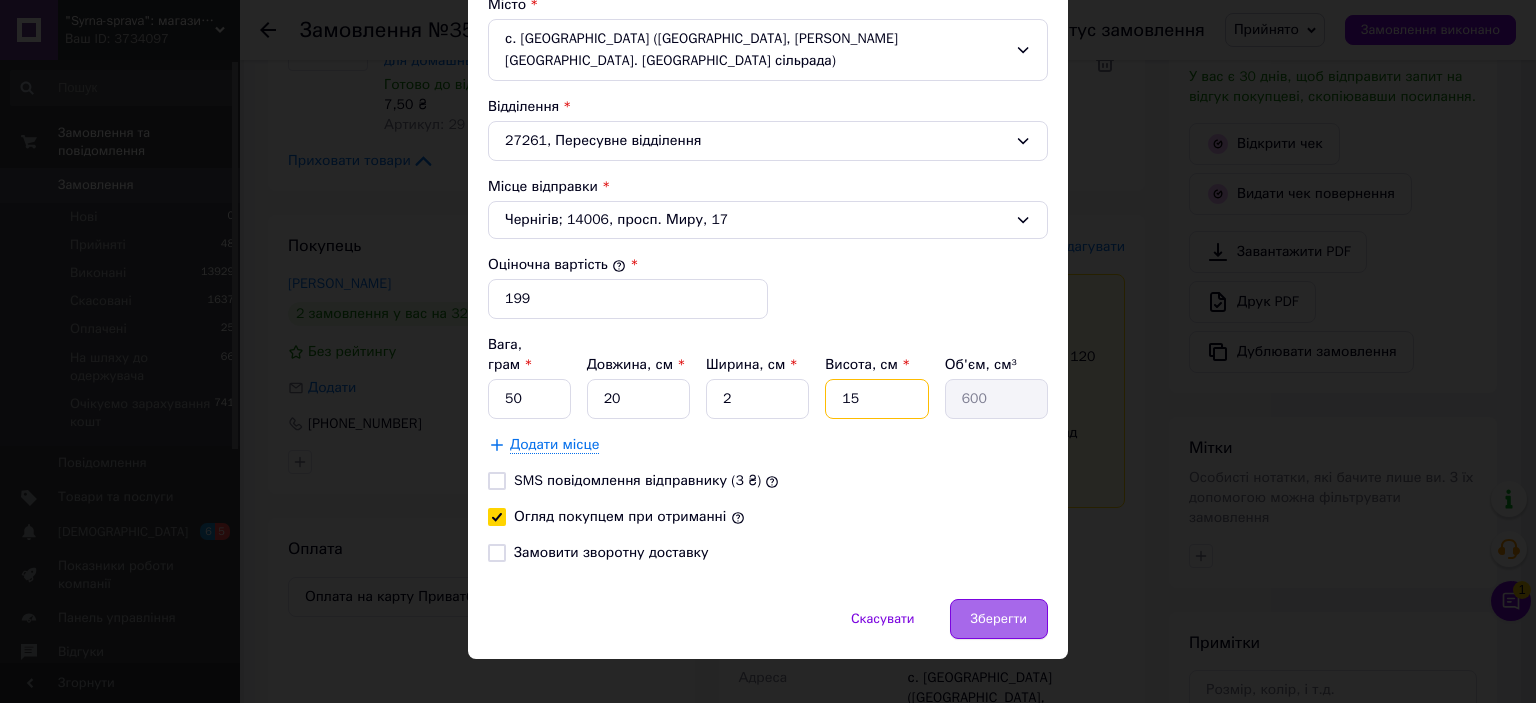 type on "15" 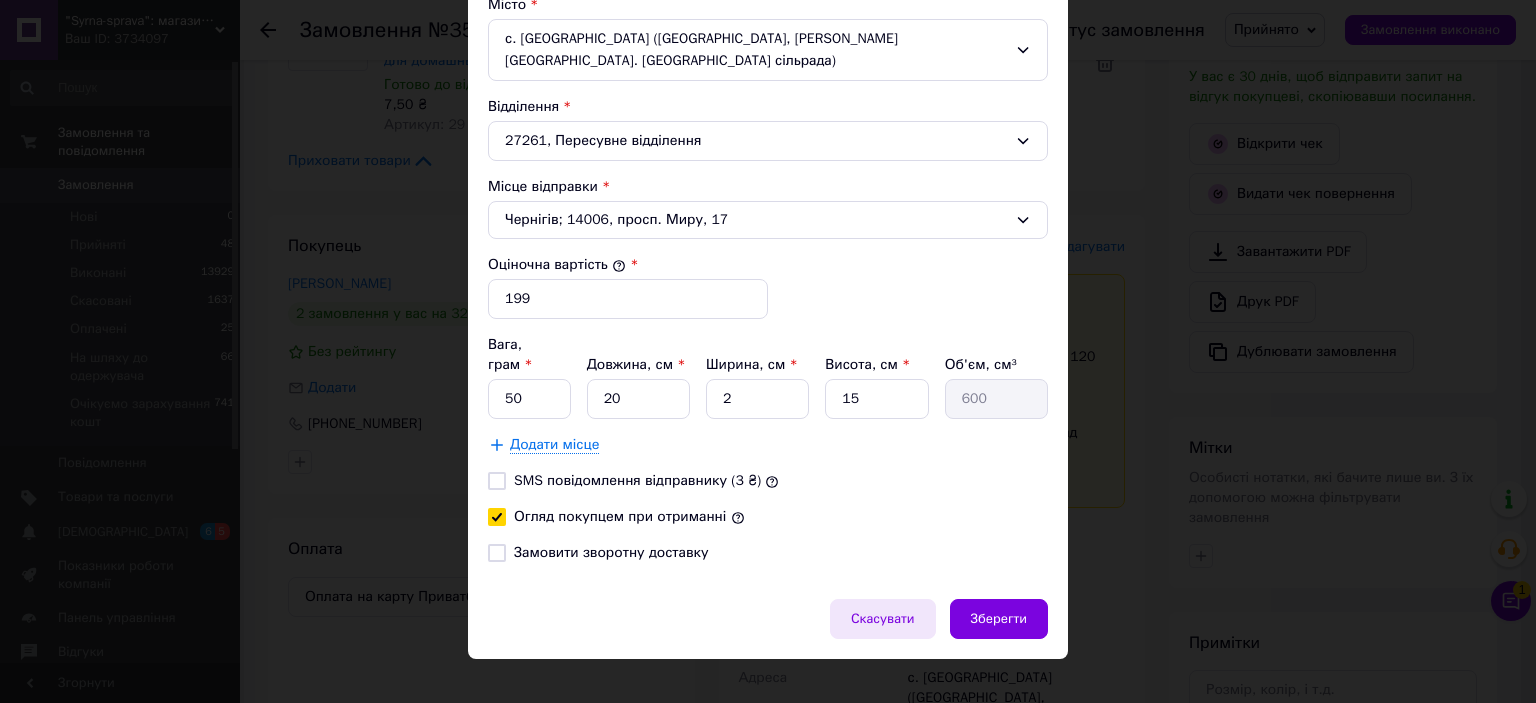 drag, startPoint x: 992, startPoint y: 590, endPoint x: 928, endPoint y: 595, distance: 64.195015 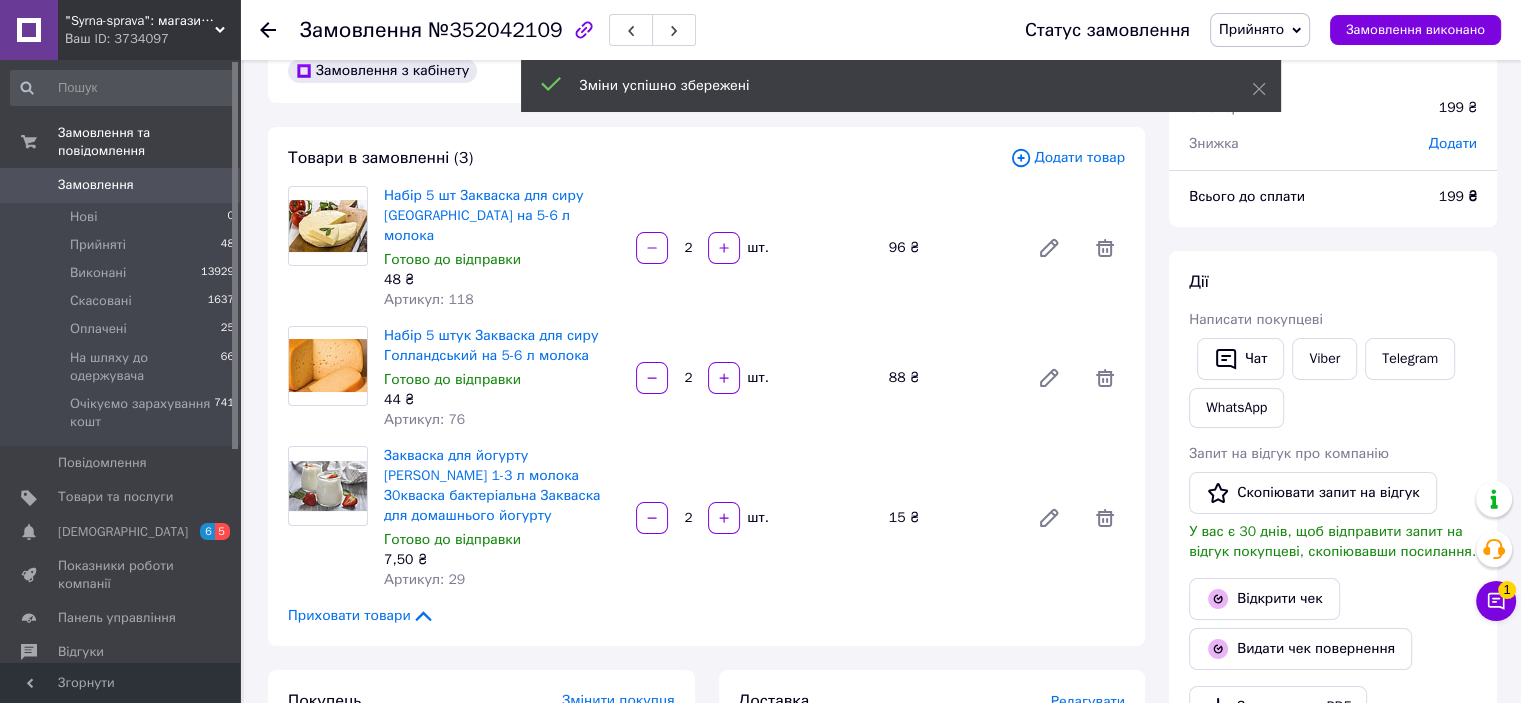 scroll, scrollTop: 0, scrollLeft: 0, axis: both 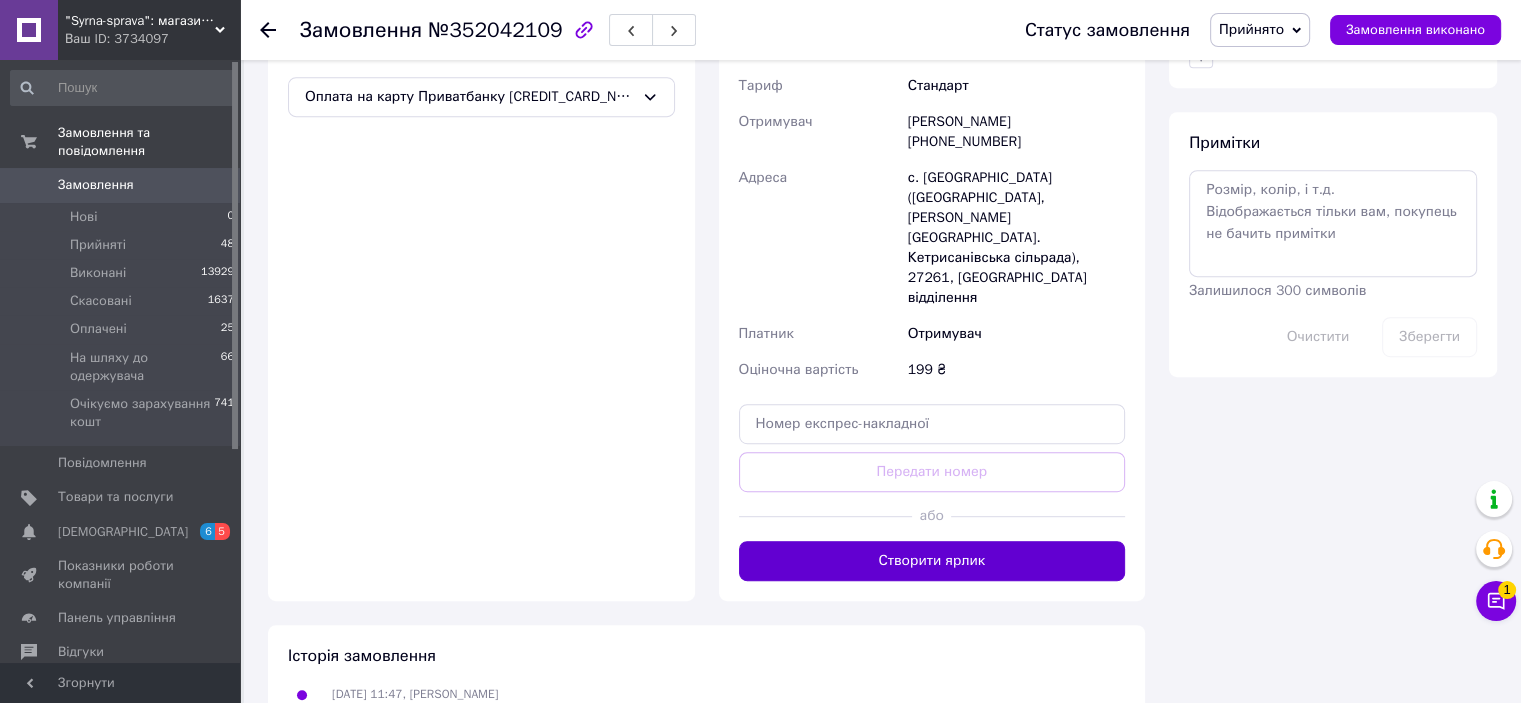 click on "Створити ярлик" at bounding box center [932, 561] 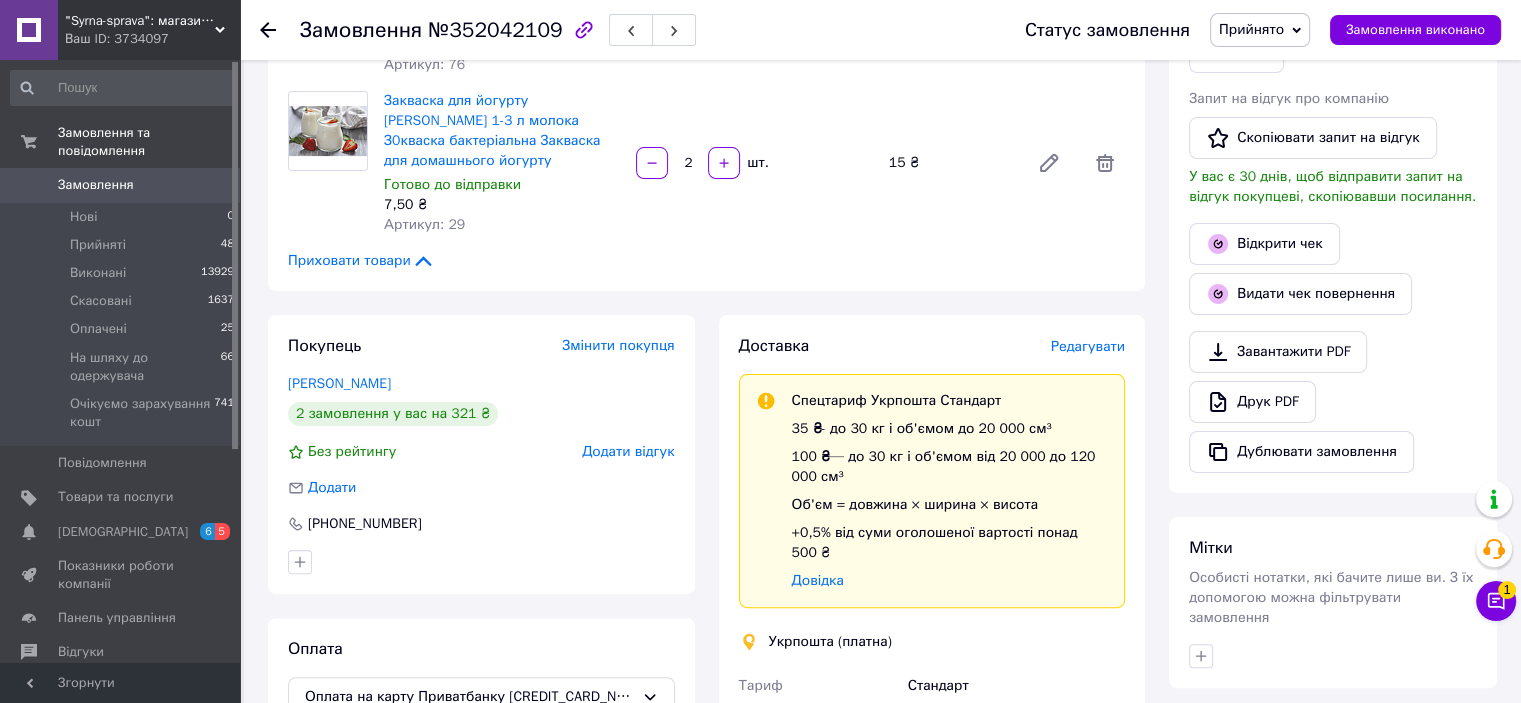 scroll, scrollTop: 600, scrollLeft: 0, axis: vertical 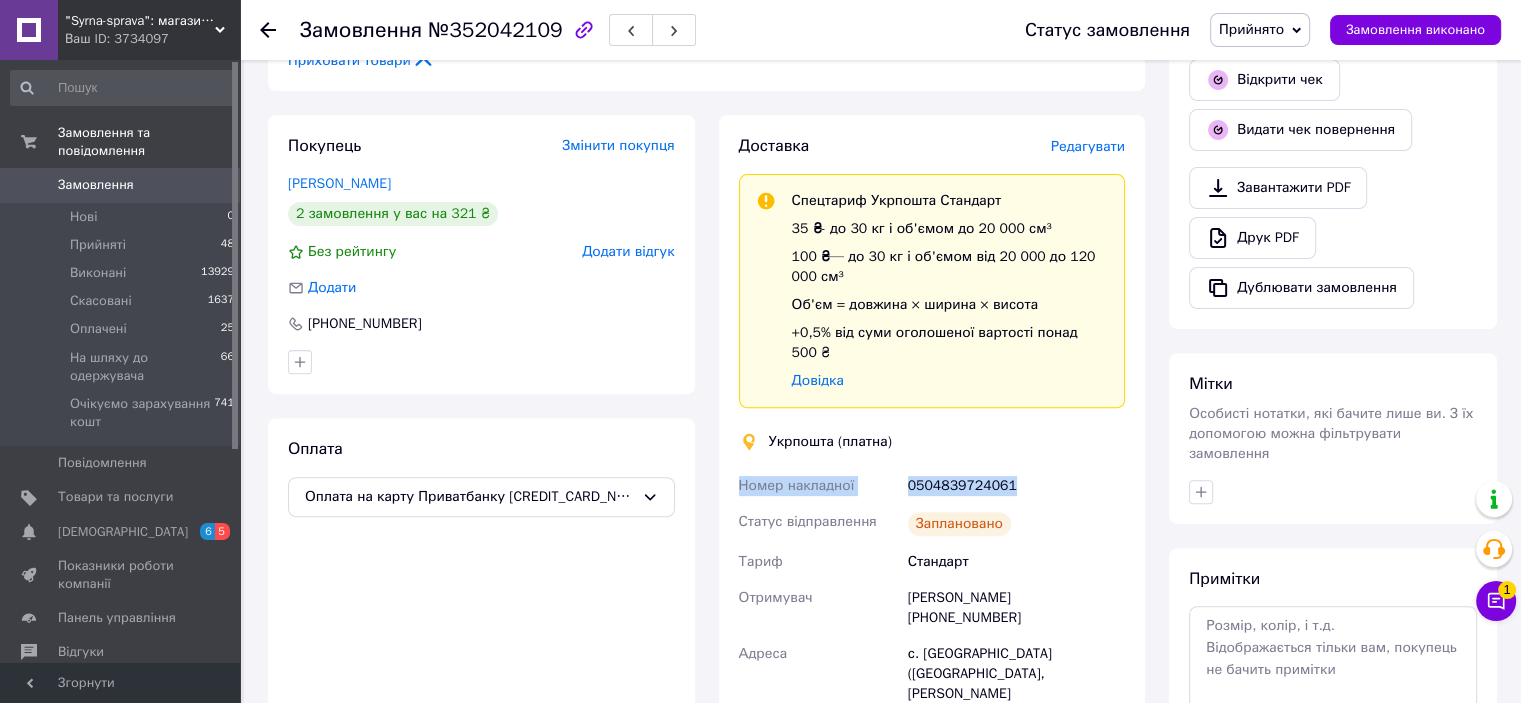 drag, startPoint x: 735, startPoint y: 425, endPoint x: 1021, endPoint y: 429, distance: 286.02798 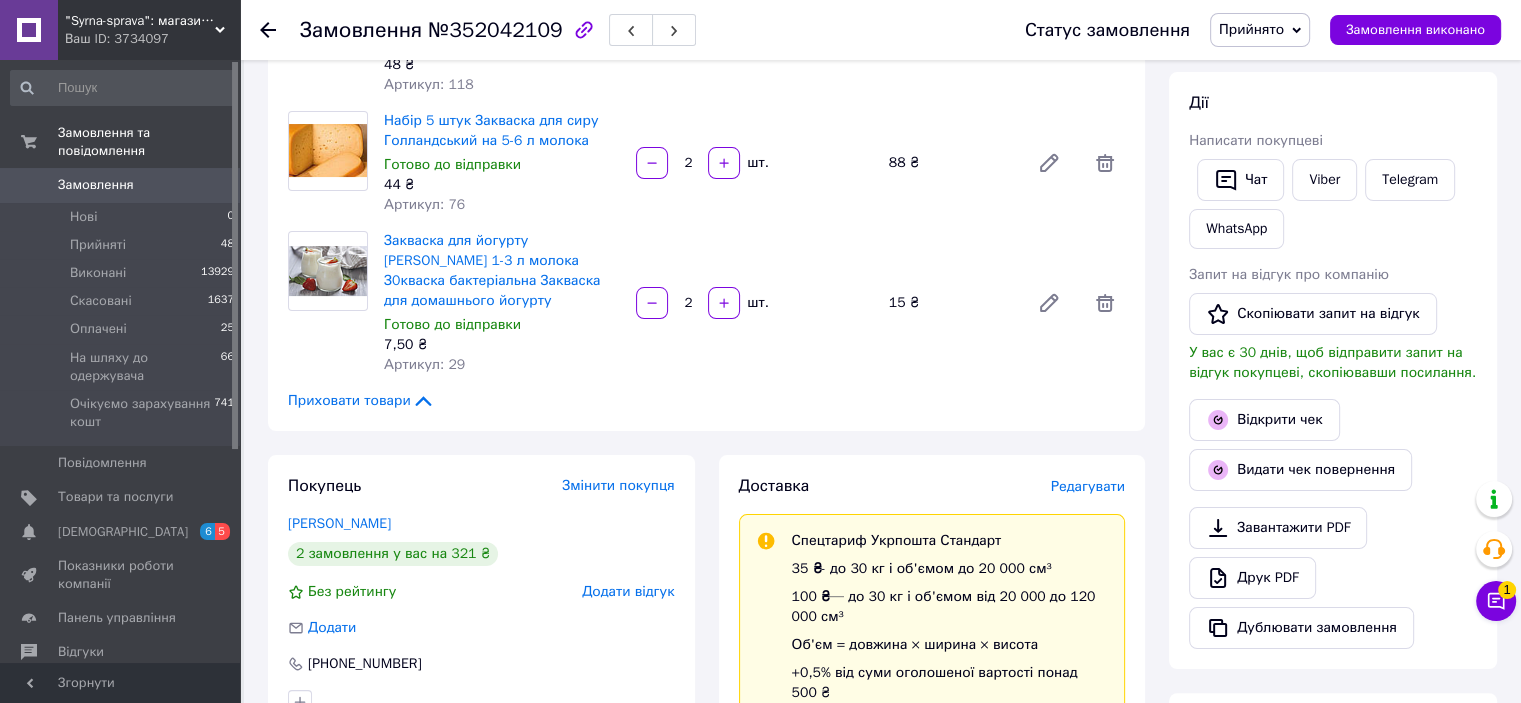 scroll, scrollTop: 0, scrollLeft: 0, axis: both 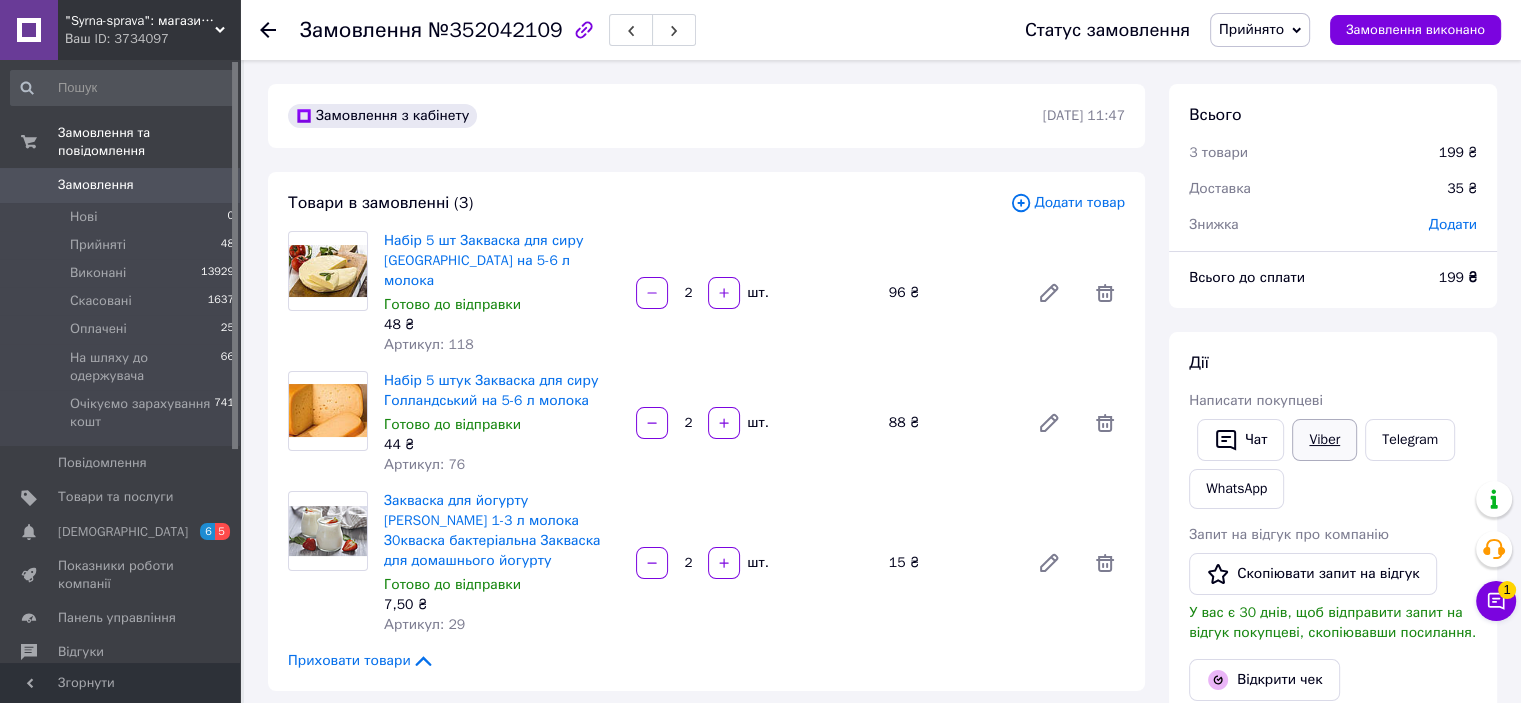 click on "Viber" at bounding box center (1324, 440) 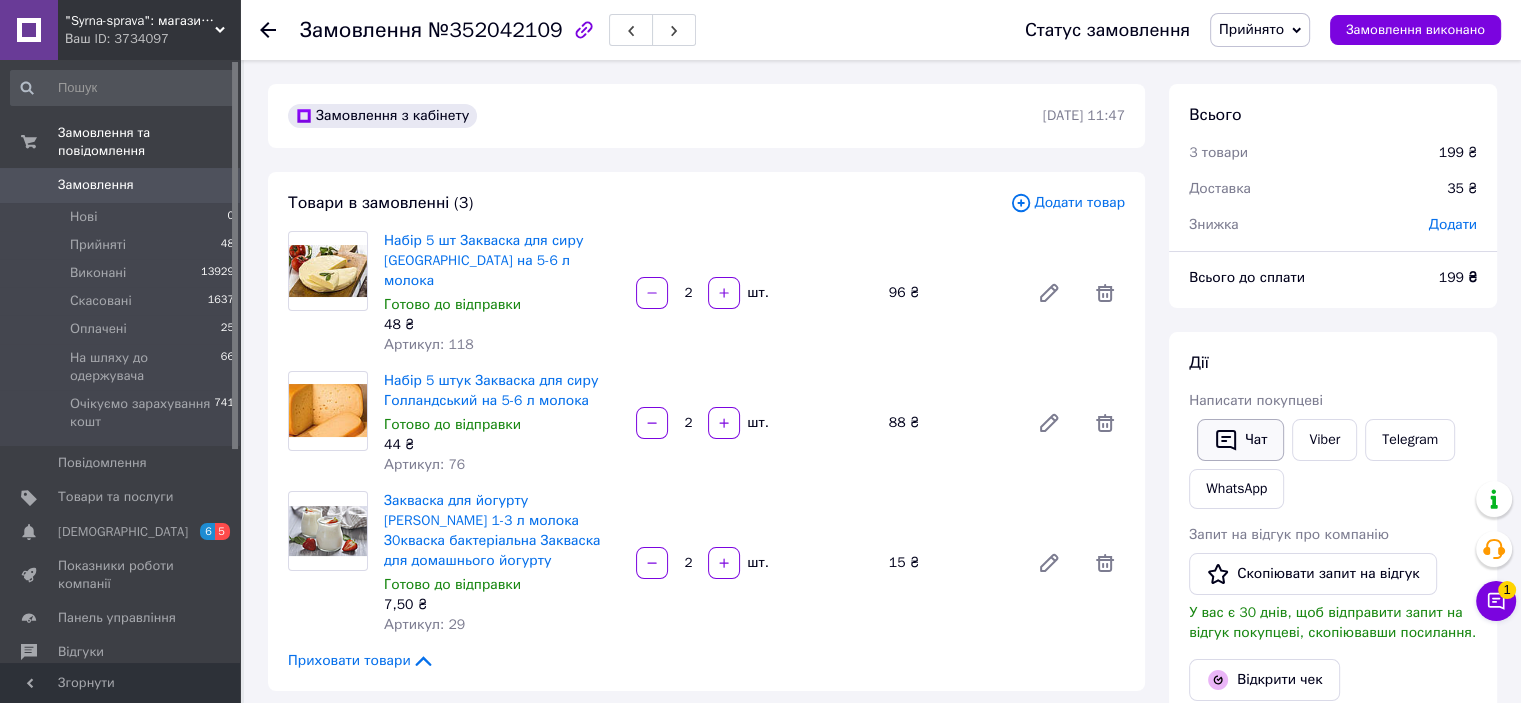 click on "Чат" at bounding box center [1240, 440] 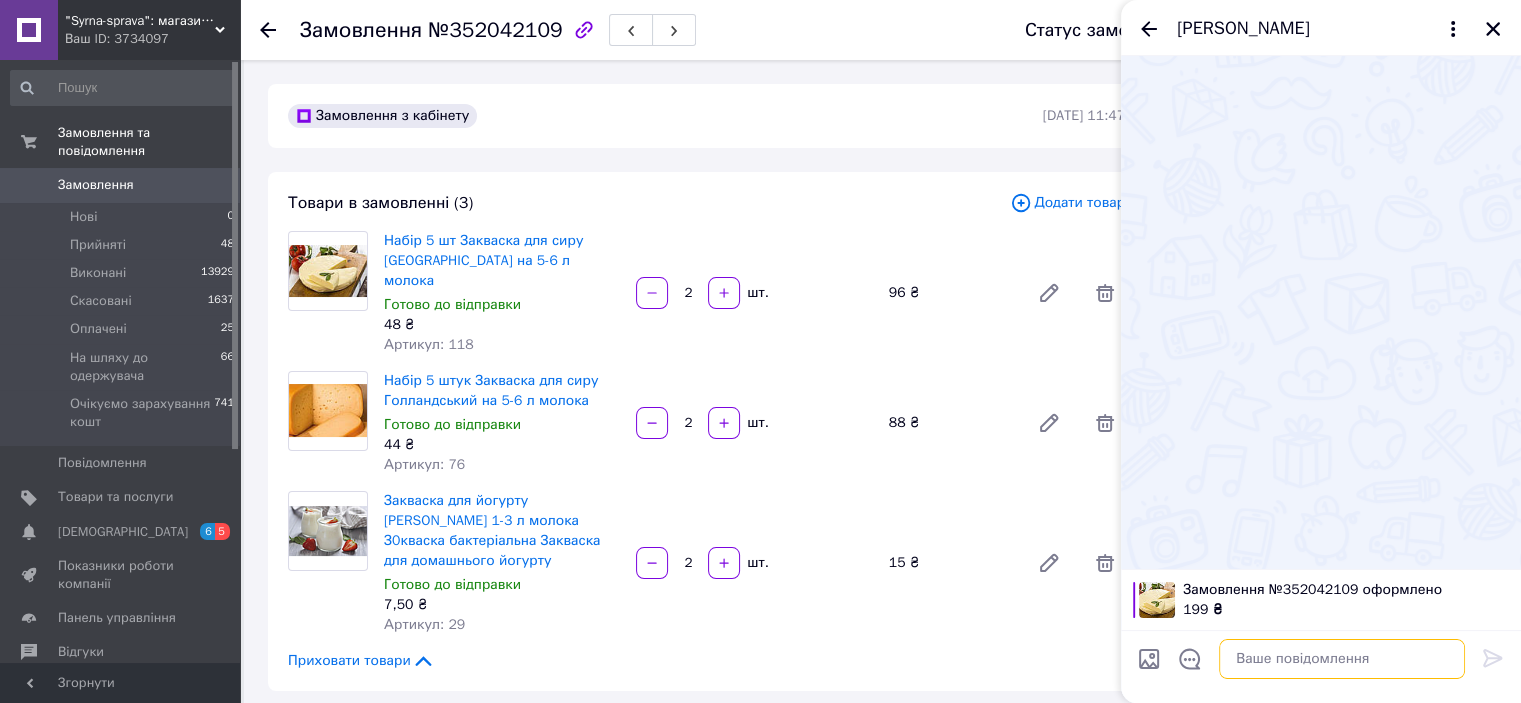 click at bounding box center [1342, 659] 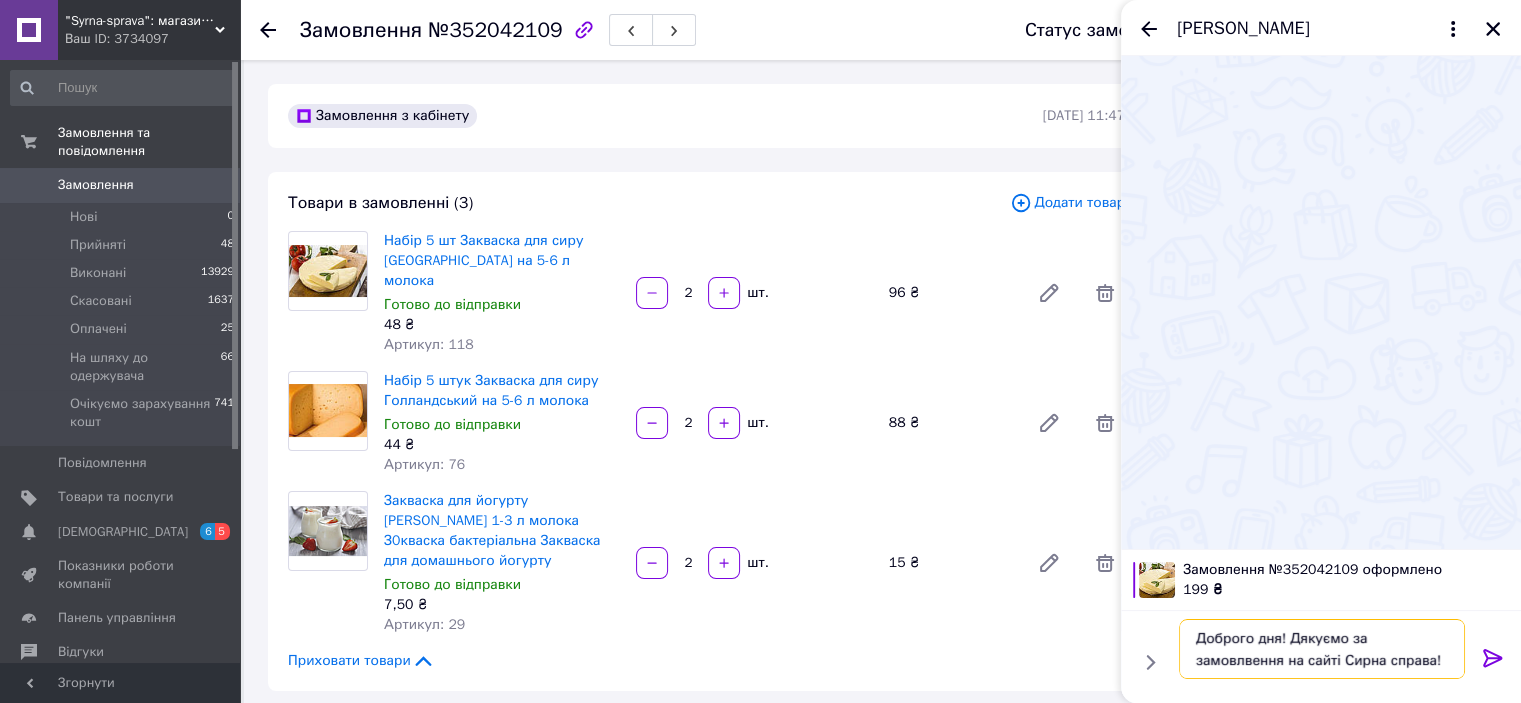 scroll, scrollTop: 13, scrollLeft: 0, axis: vertical 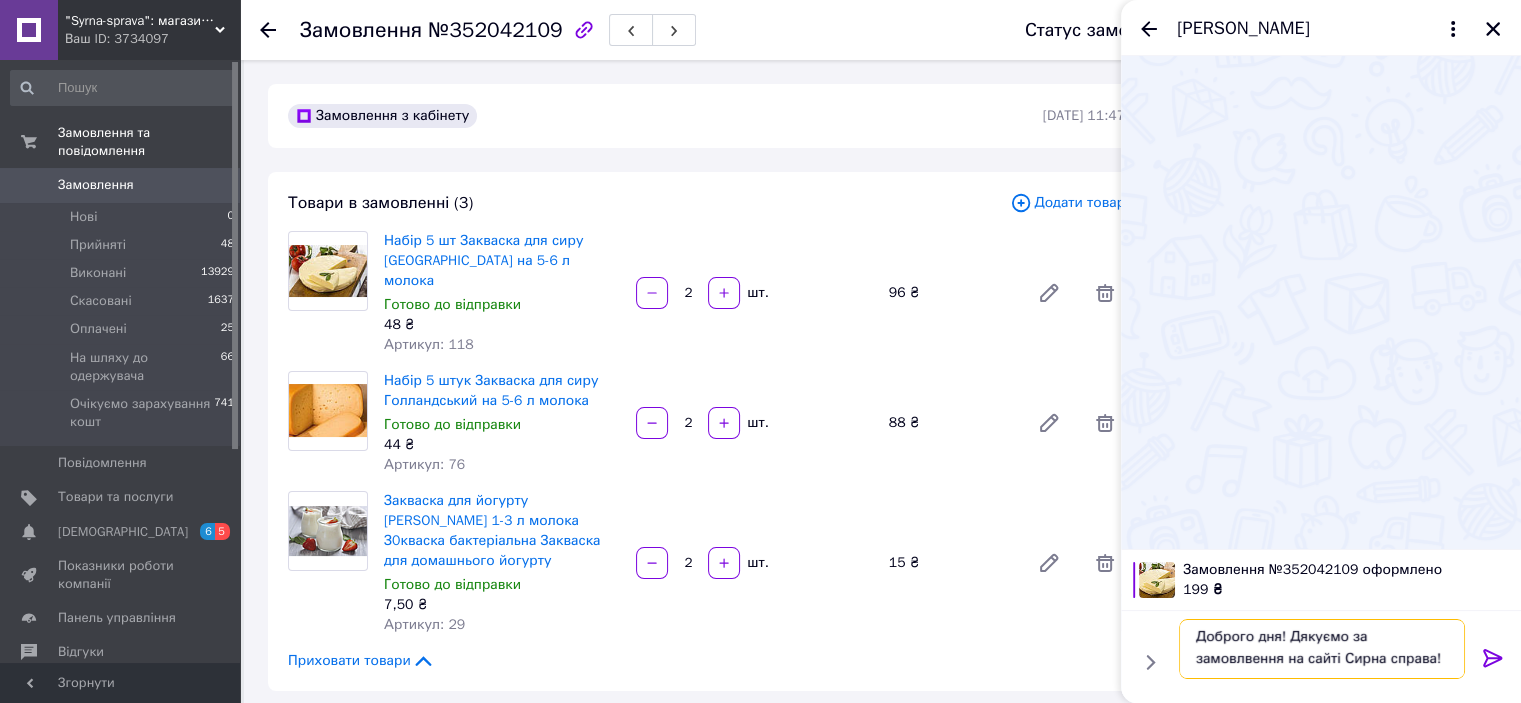 paste on "Номер накладної
0504839724061" 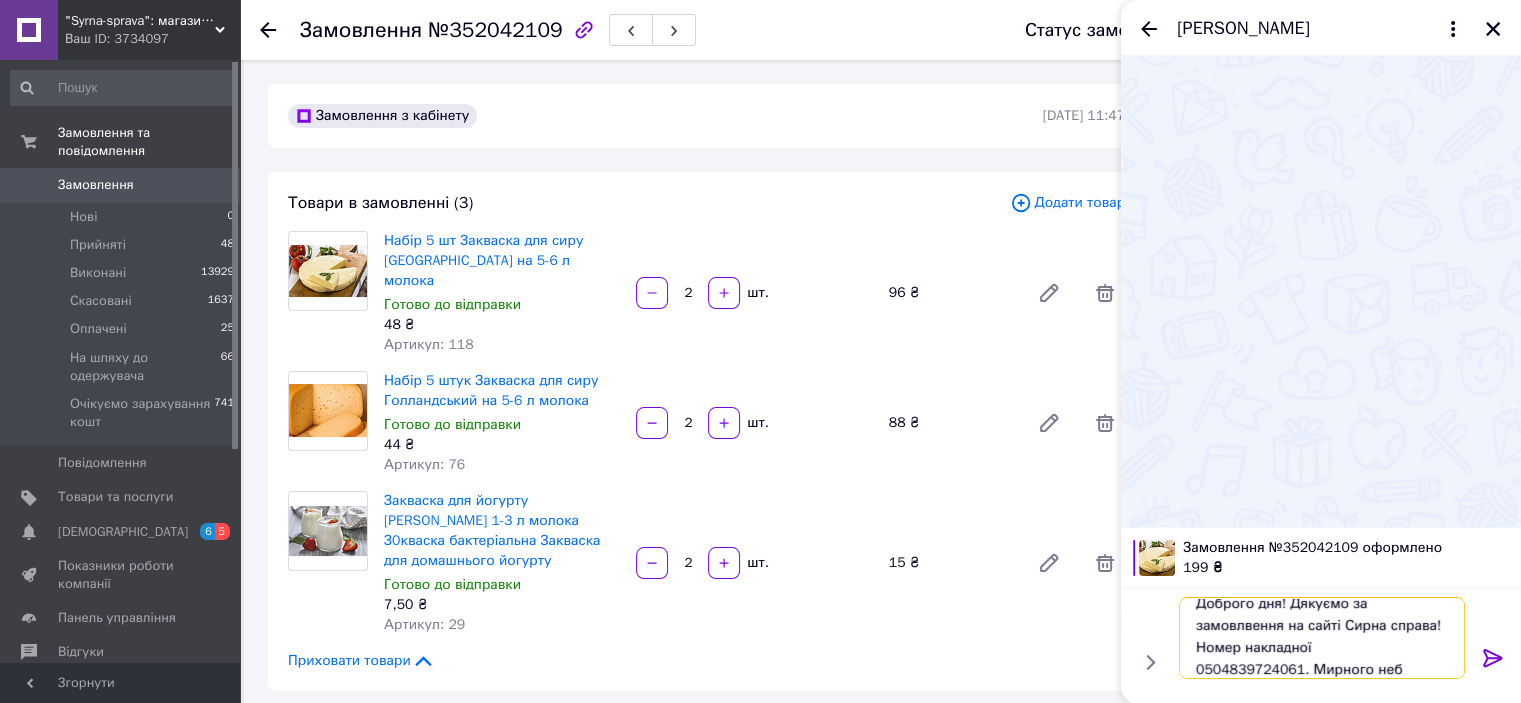 scroll, scrollTop: 1, scrollLeft: 0, axis: vertical 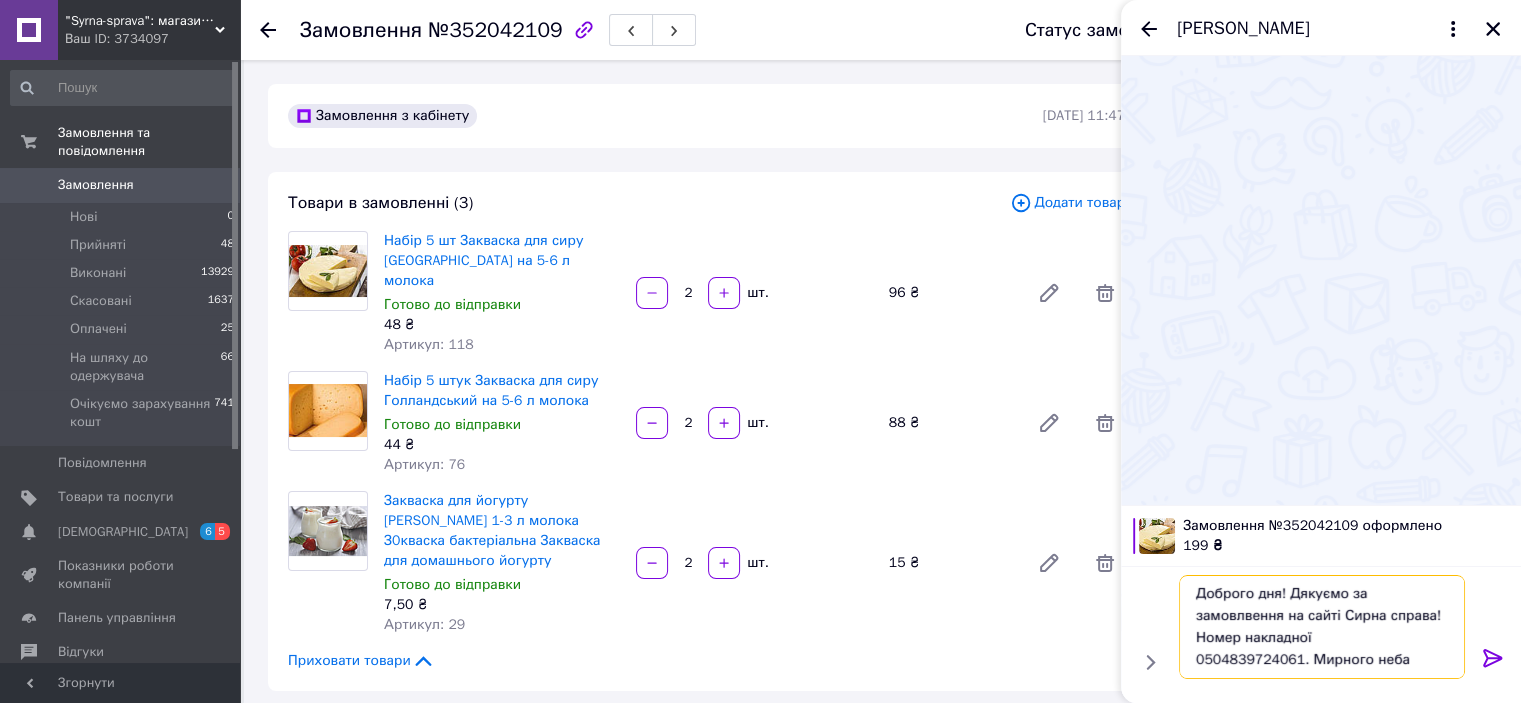 type on "Доброго дня! Дякуємо за замовлвення на сайті Сирна справа!
Номер накладної
0504839724061. Мирного неба!" 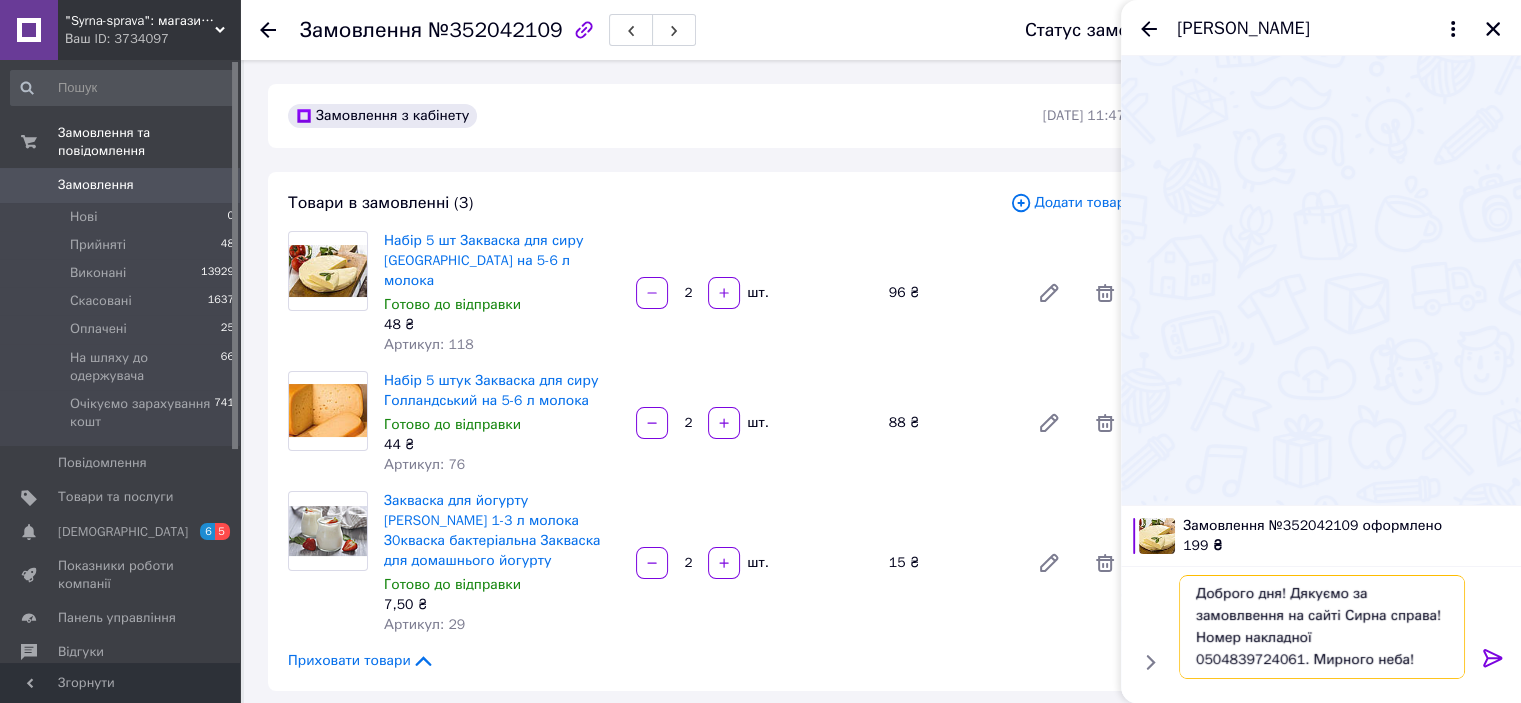type 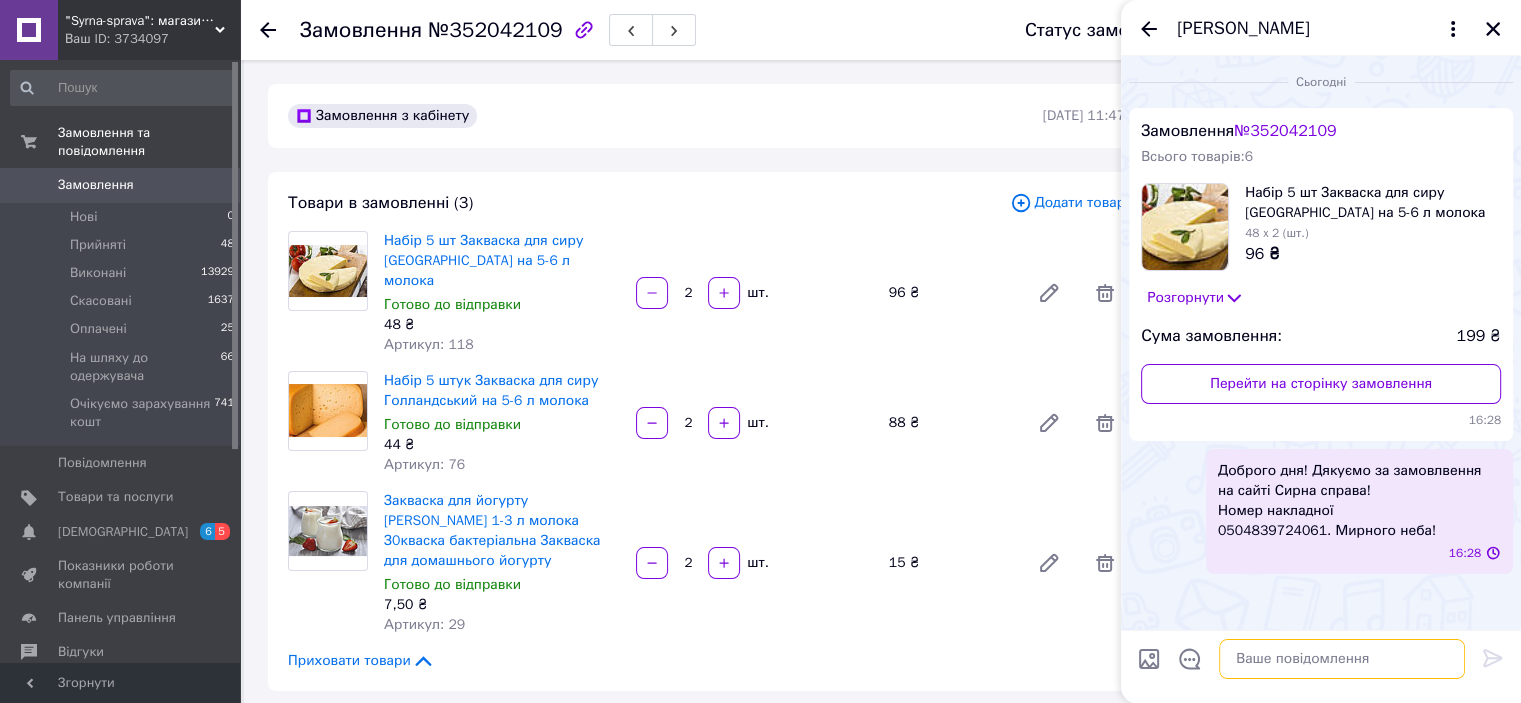 scroll, scrollTop: 0, scrollLeft: 0, axis: both 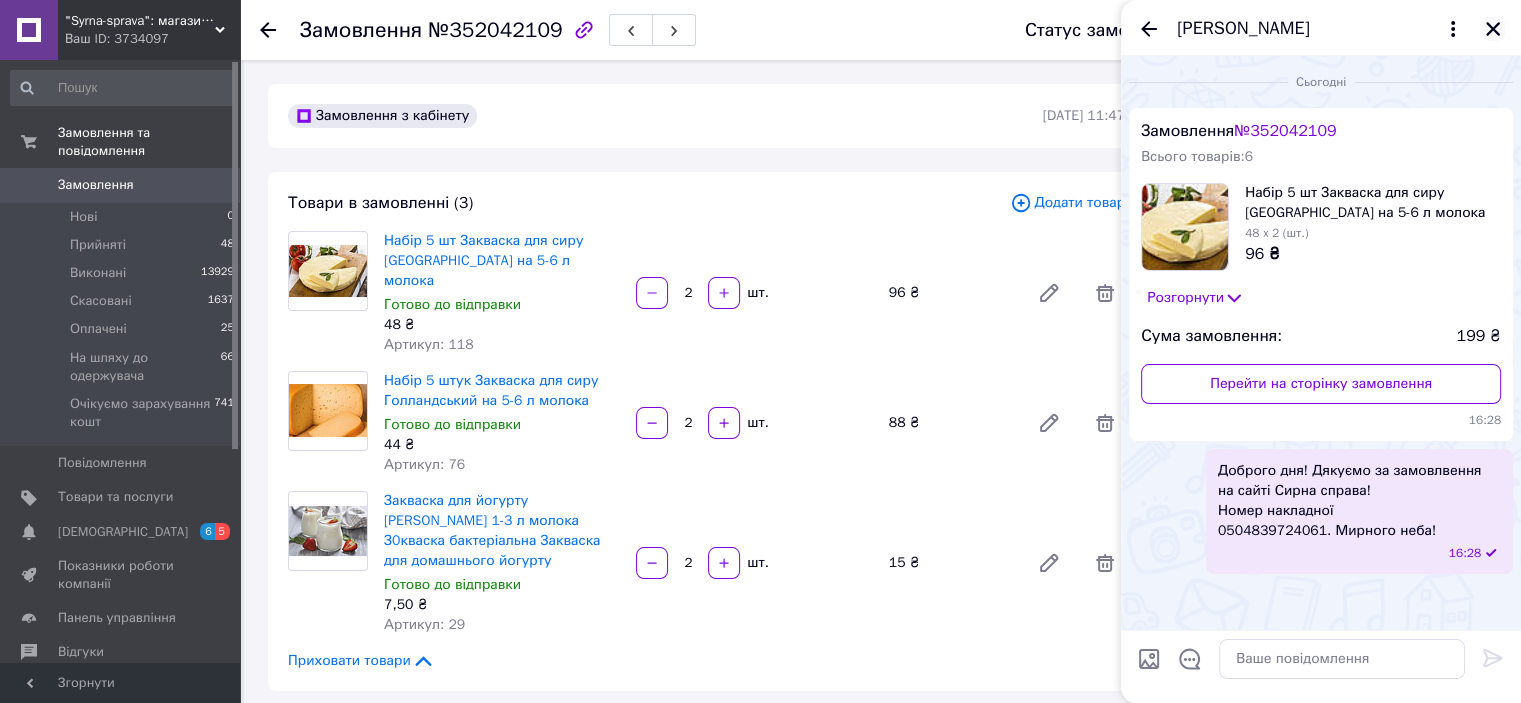 click 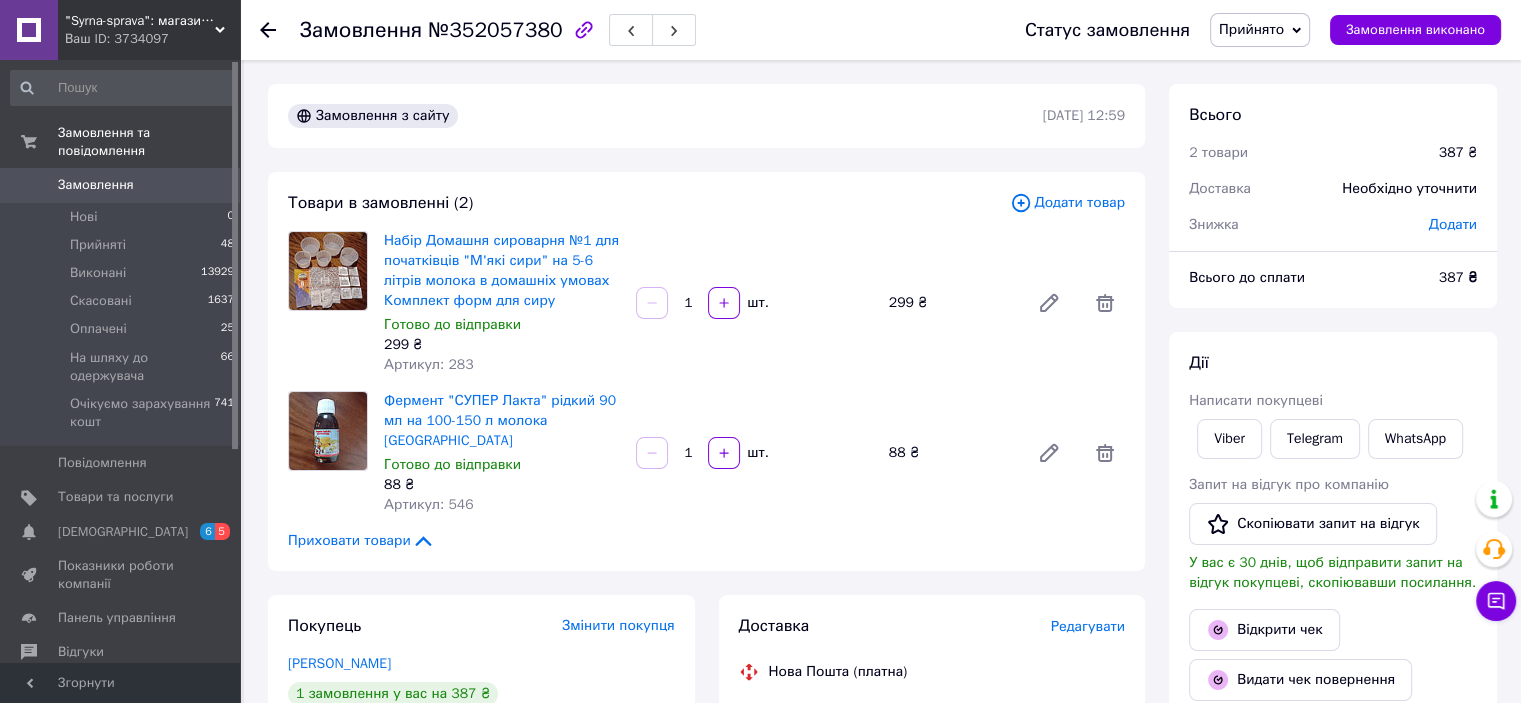 scroll, scrollTop: 100, scrollLeft: 0, axis: vertical 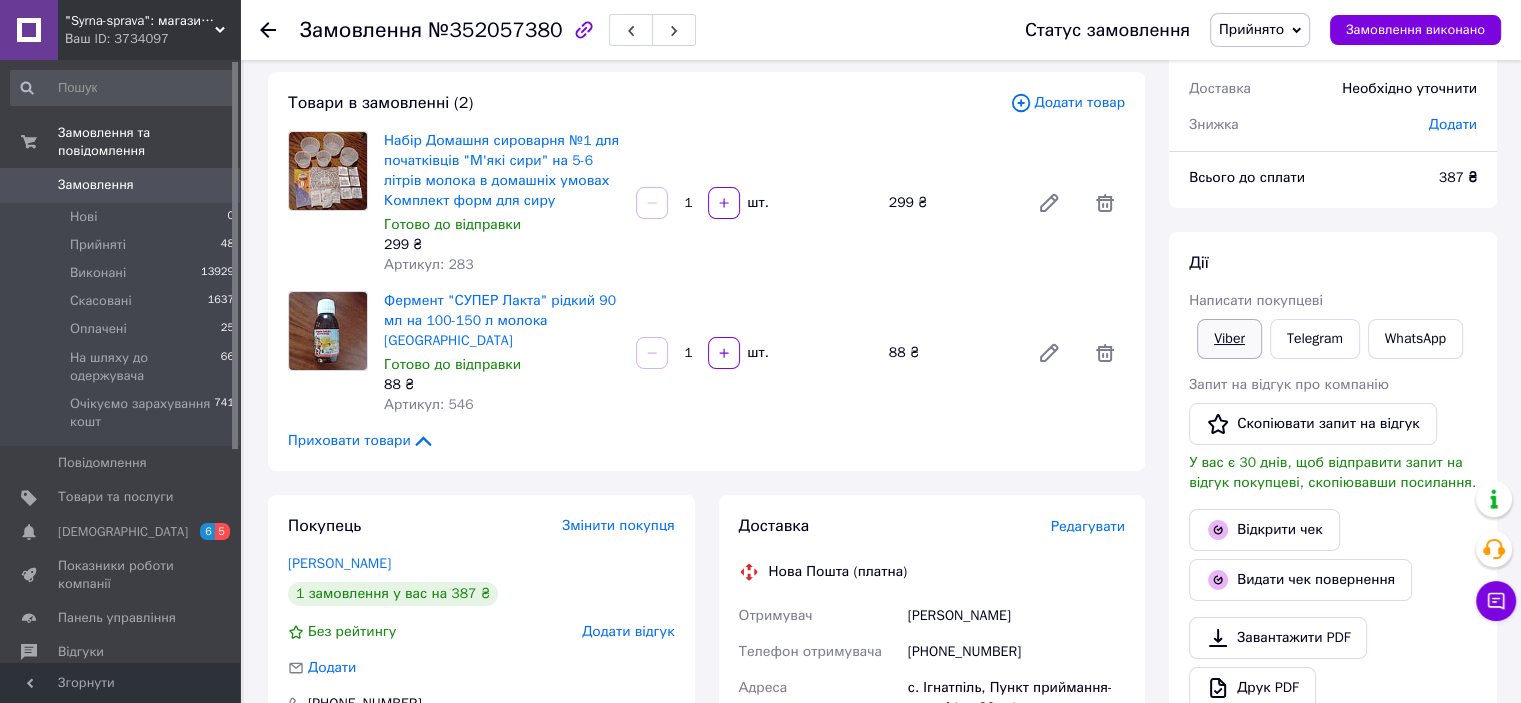 click on "Viber" at bounding box center (1229, 339) 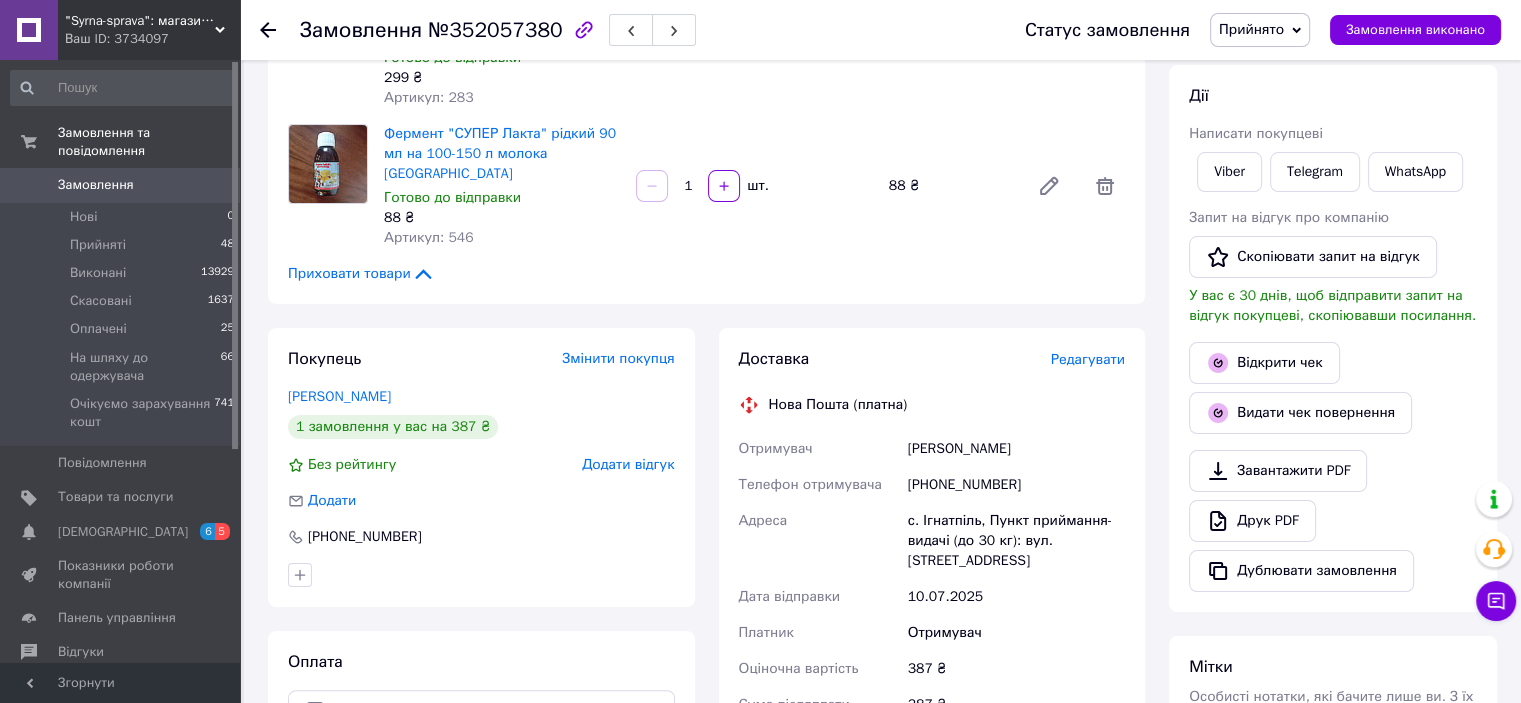 scroll, scrollTop: 500, scrollLeft: 0, axis: vertical 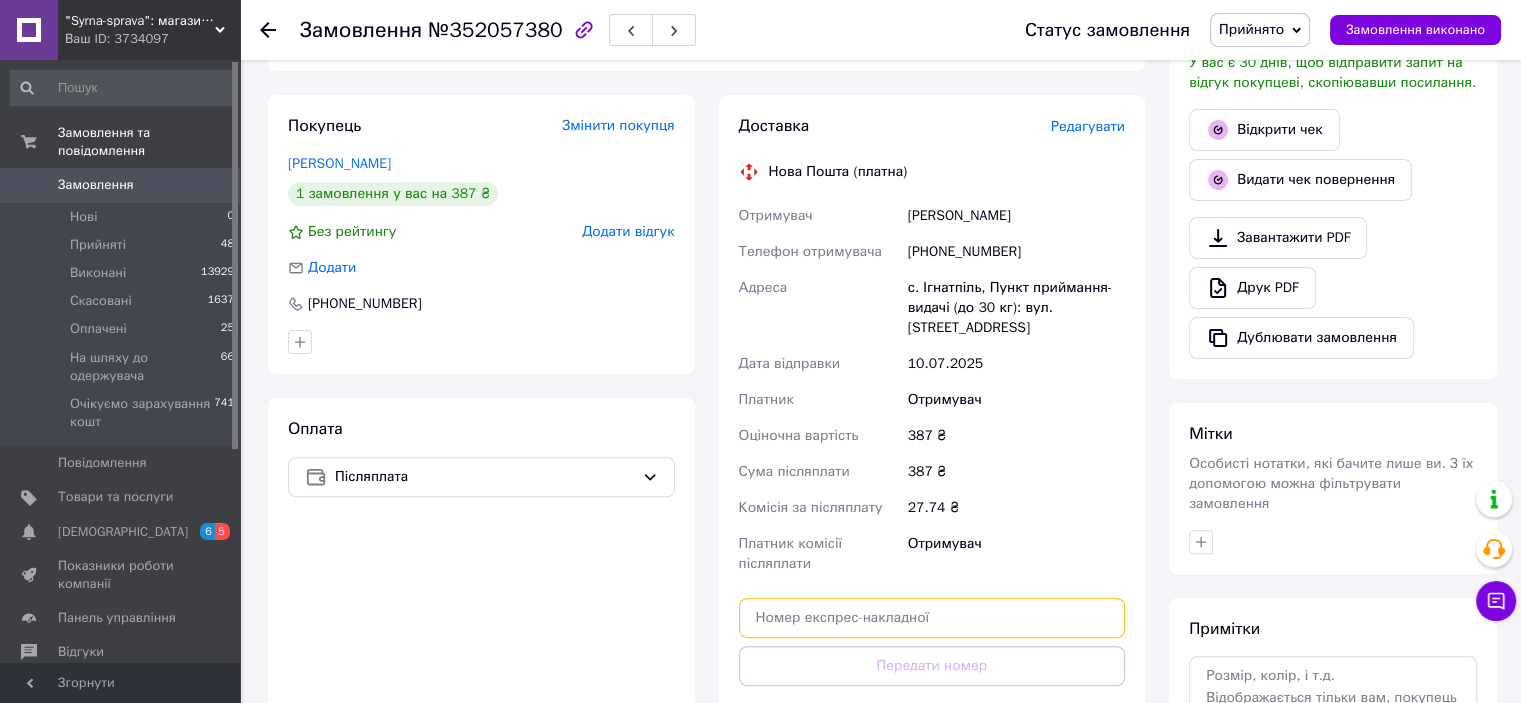 click at bounding box center (932, 618) 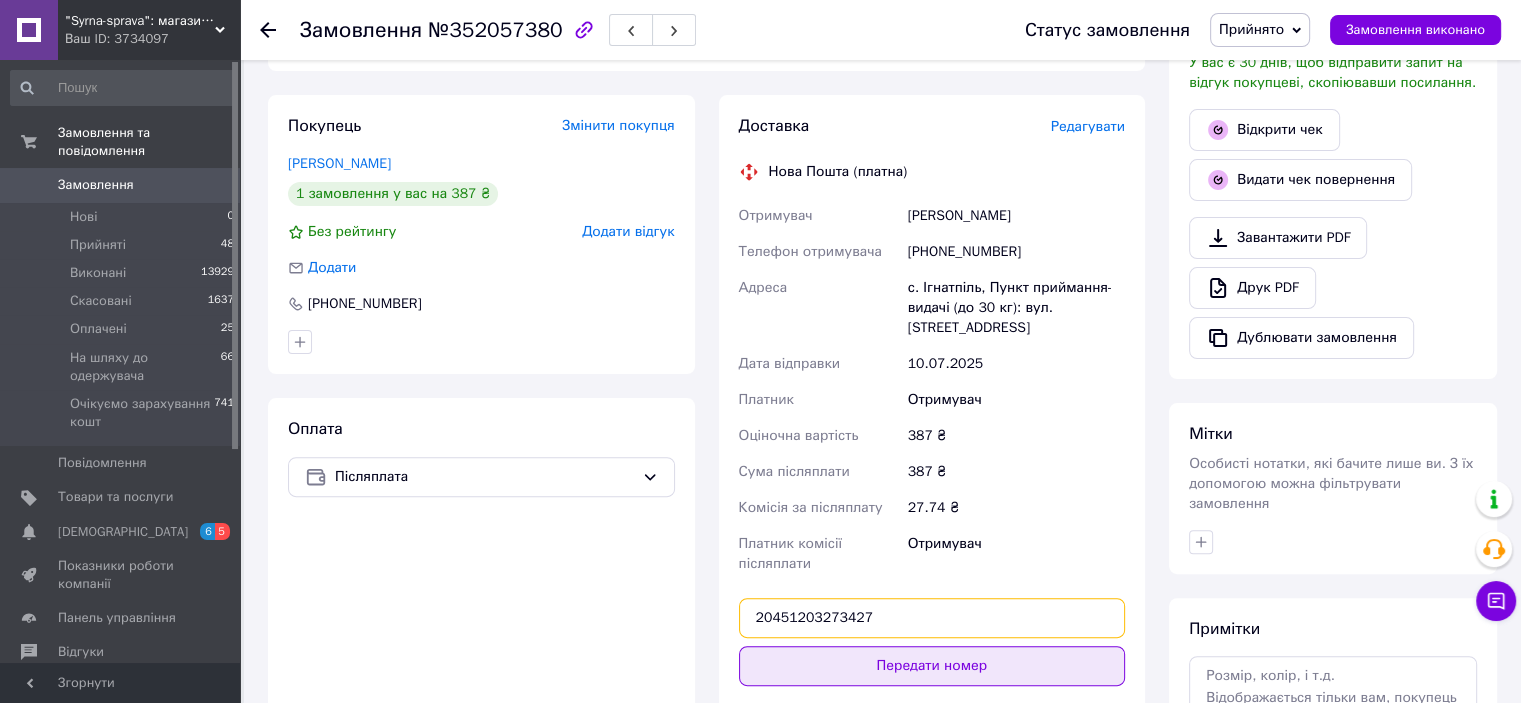 type on "20451203273427" 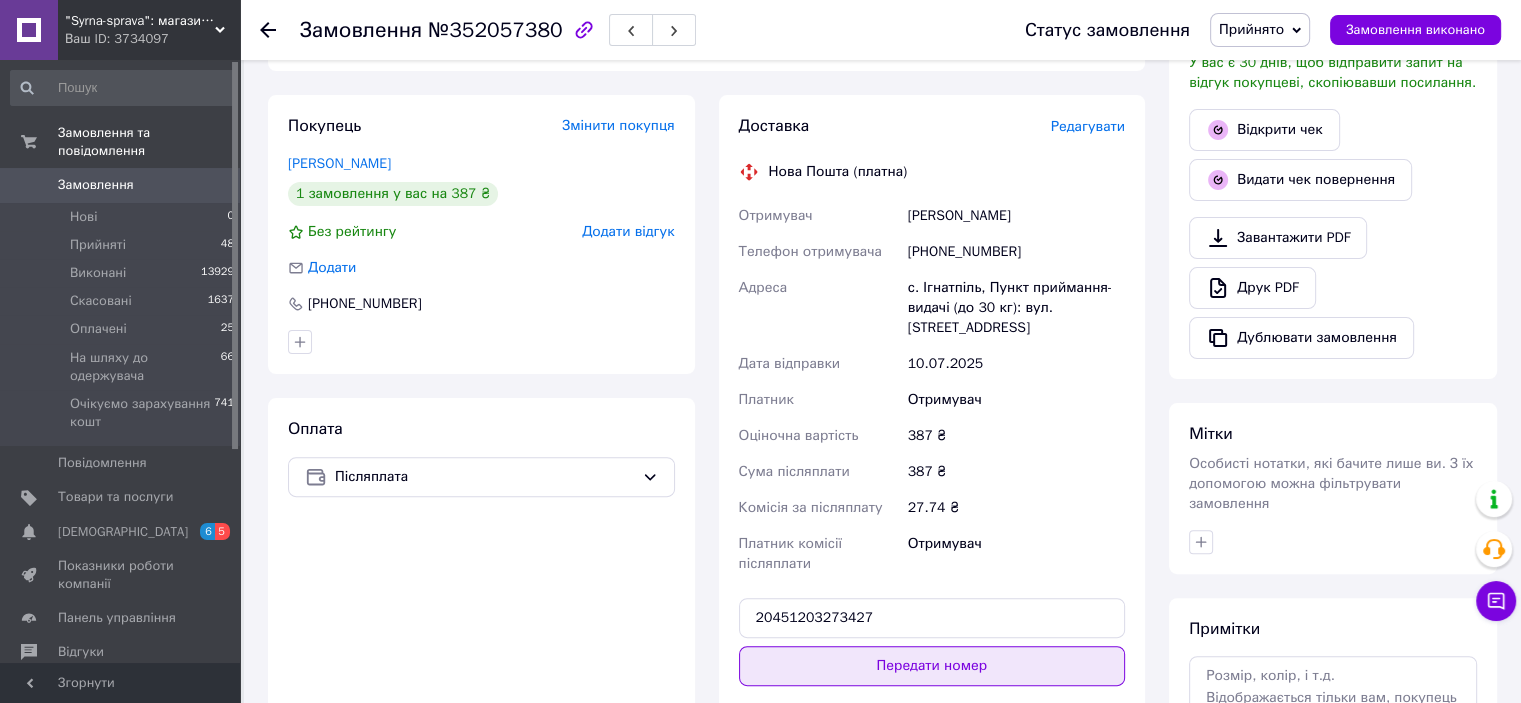 click on "Передати номер" at bounding box center (932, 666) 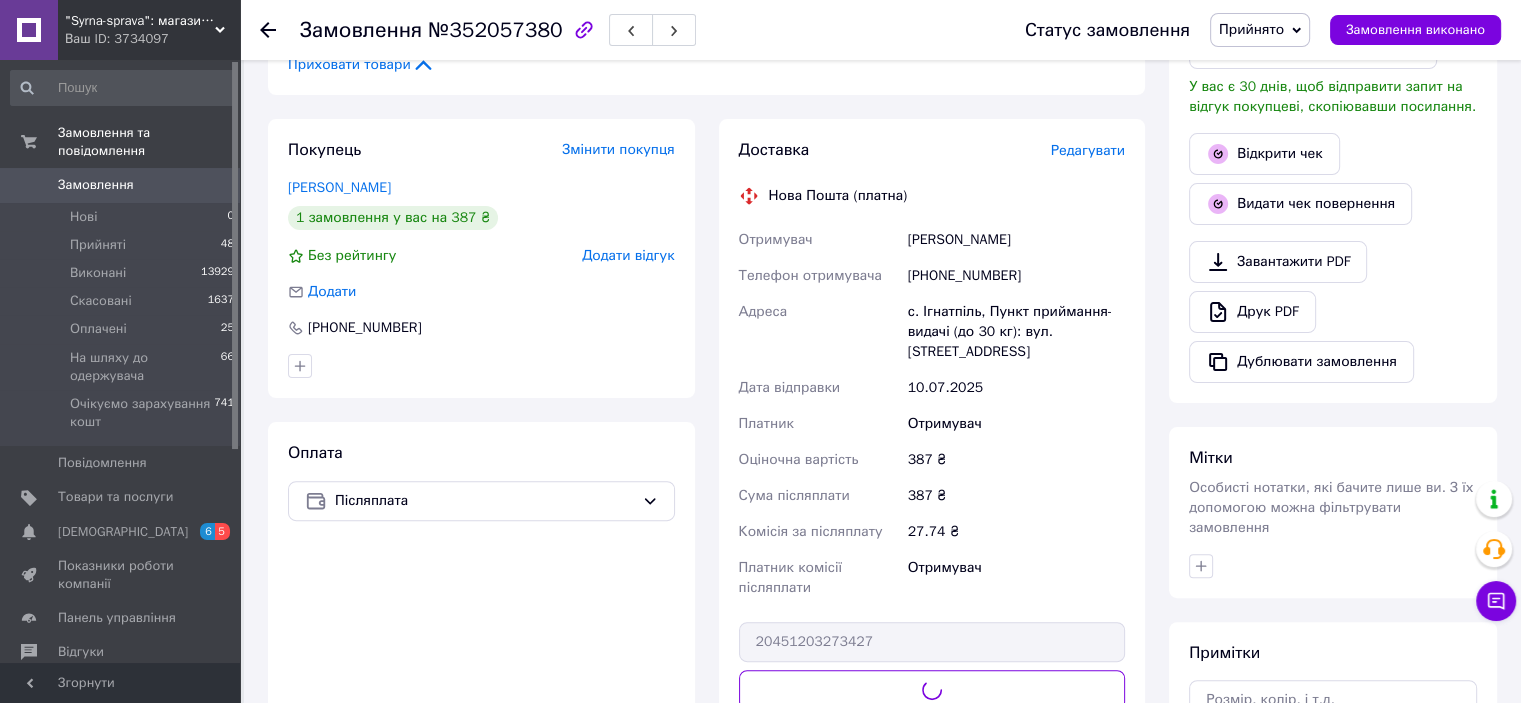 scroll, scrollTop: 400, scrollLeft: 0, axis: vertical 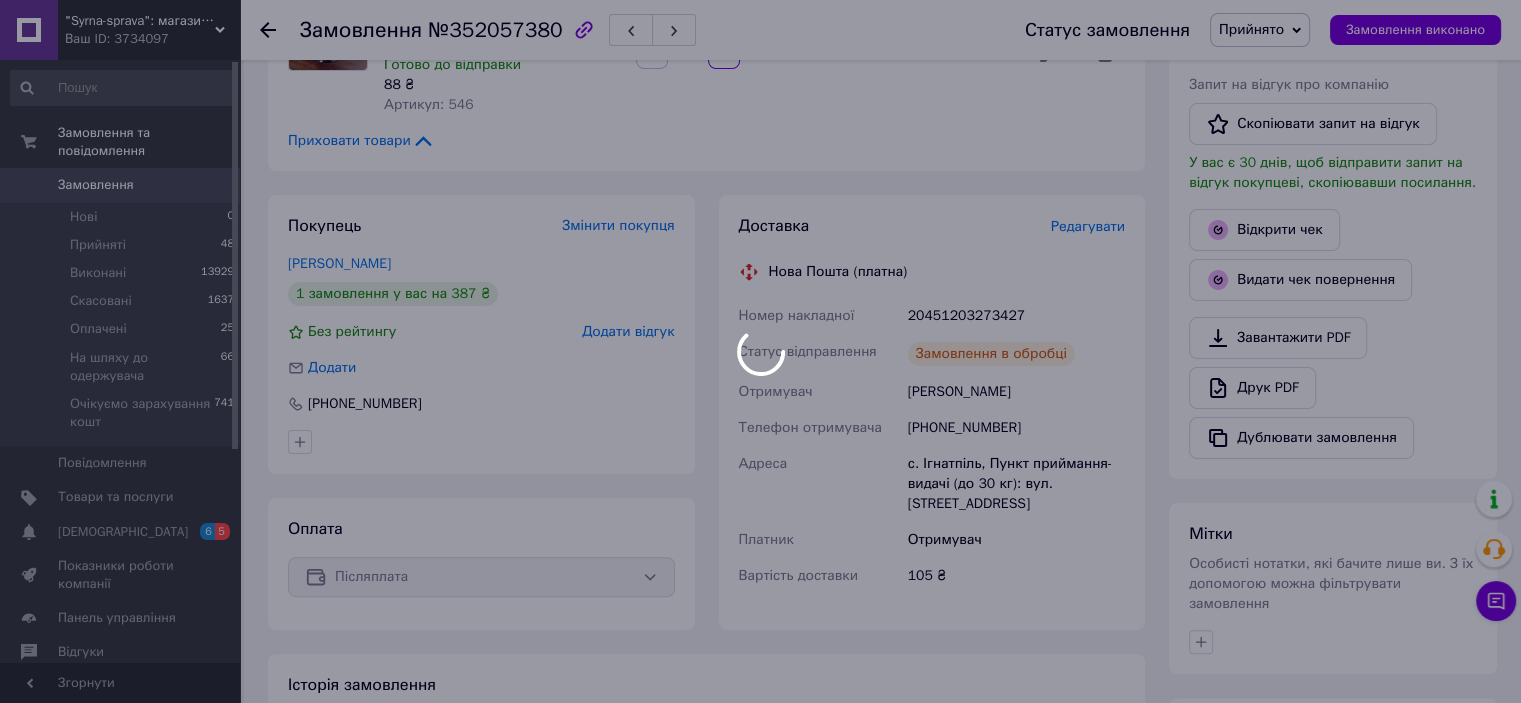 click at bounding box center (760, 351) 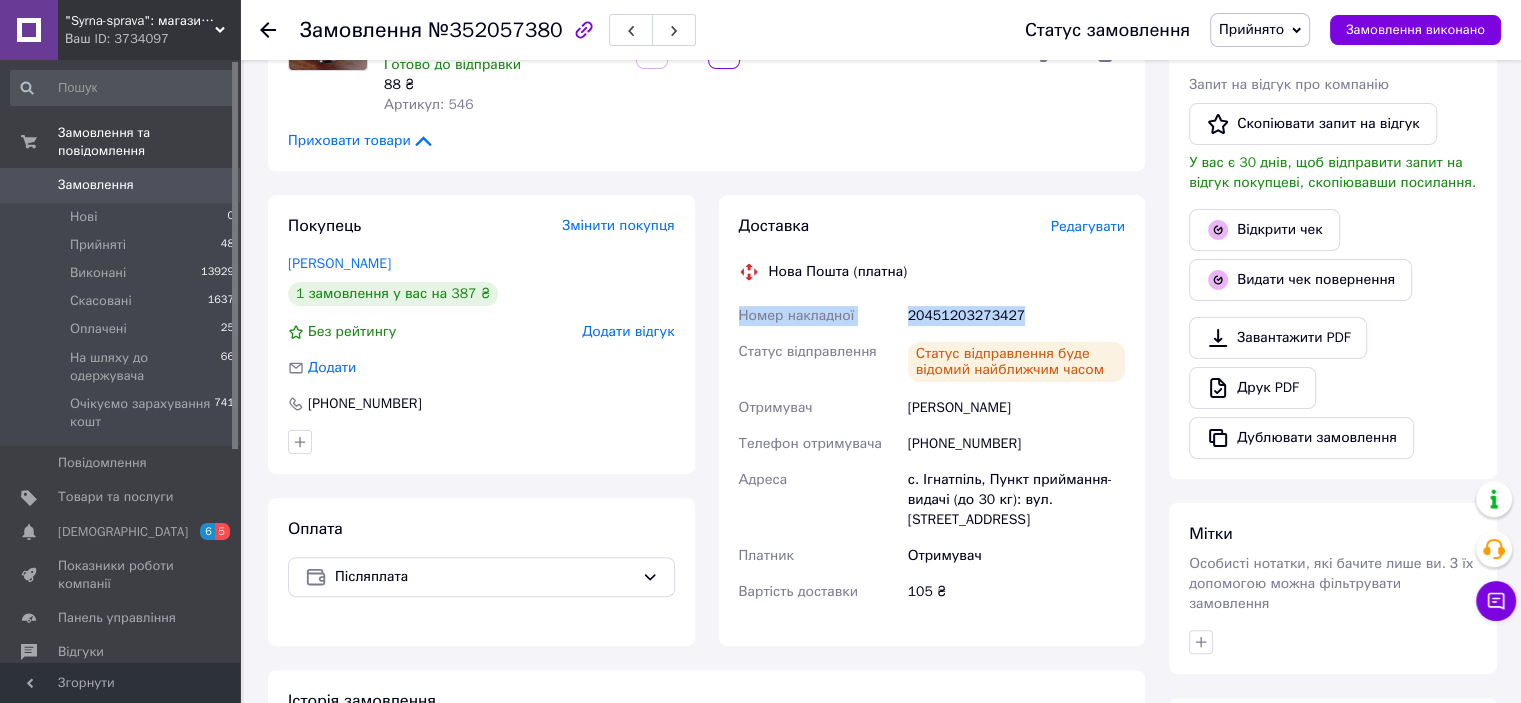 drag, startPoint x: 739, startPoint y: 295, endPoint x: 1009, endPoint y: 300, distance: 270.0463 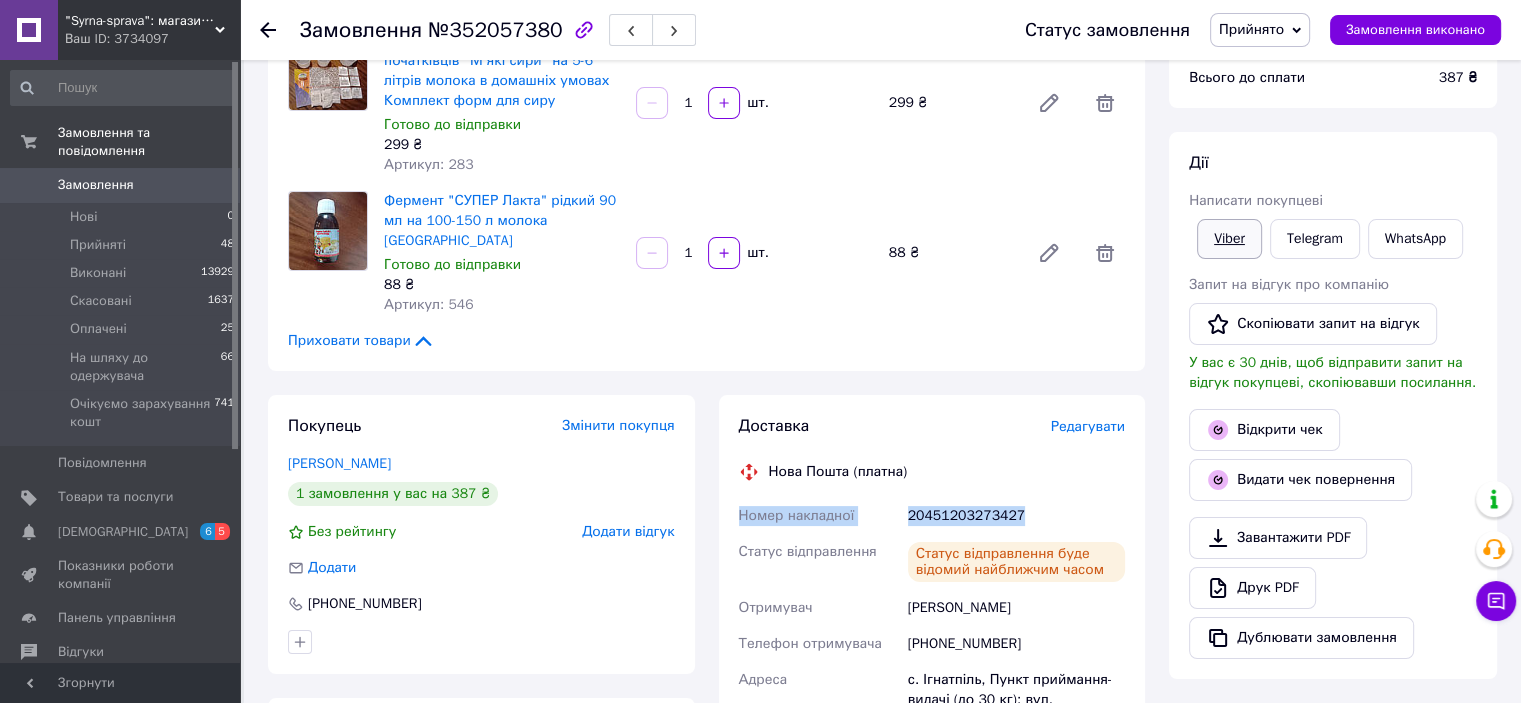 click on "Viber" at bounding box center [1229, 239] 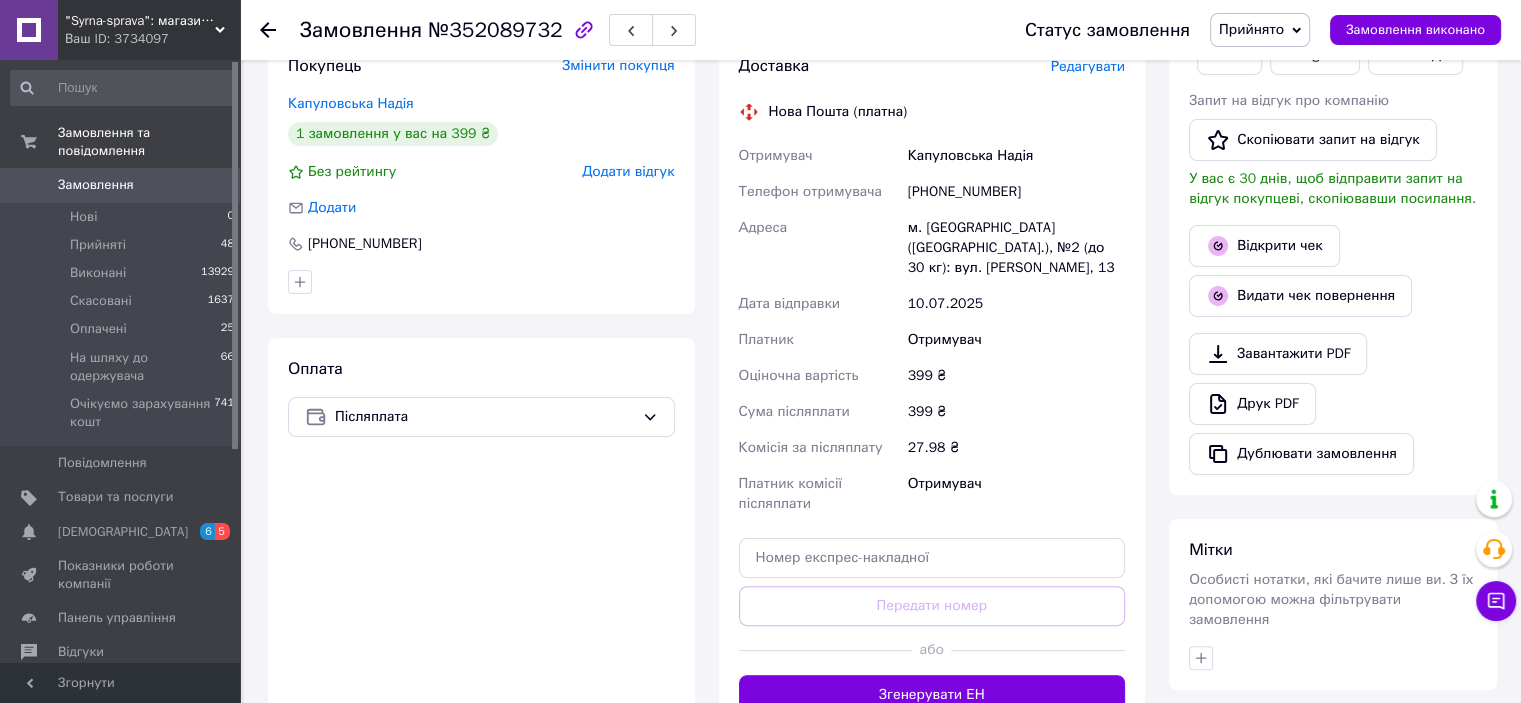 scroll, scrollTop: 400, scrollLeft: 0, axis: vertical 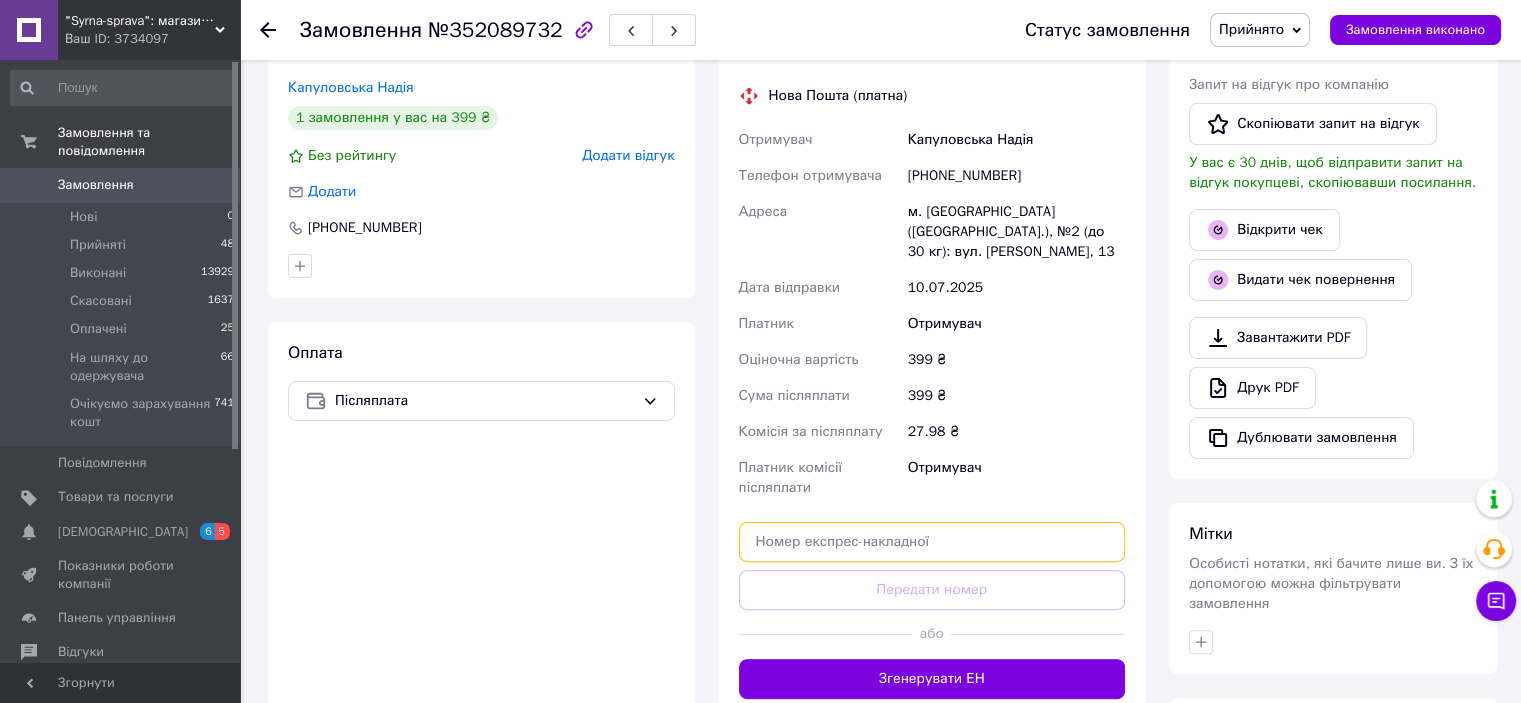 click at bounding box center [932, 542] 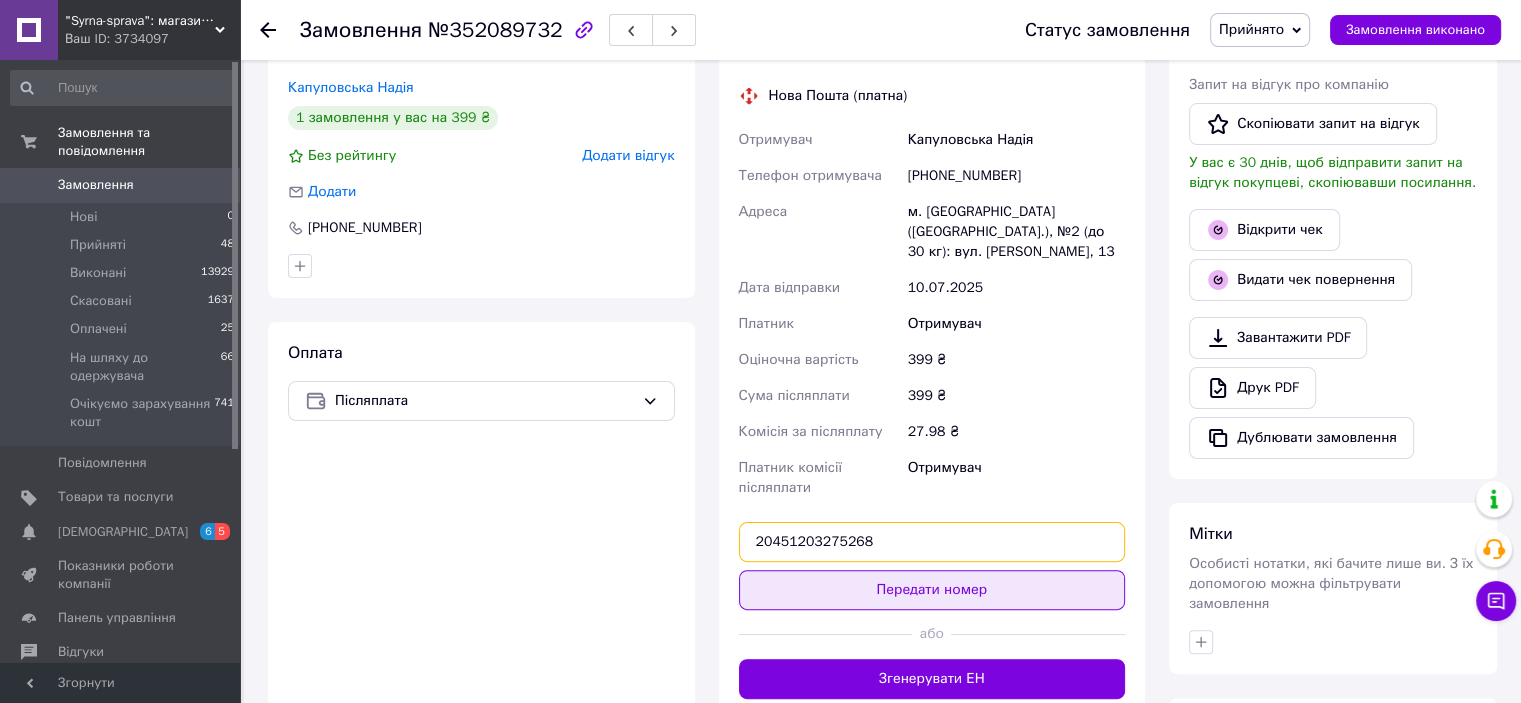 type on "20451203275268" 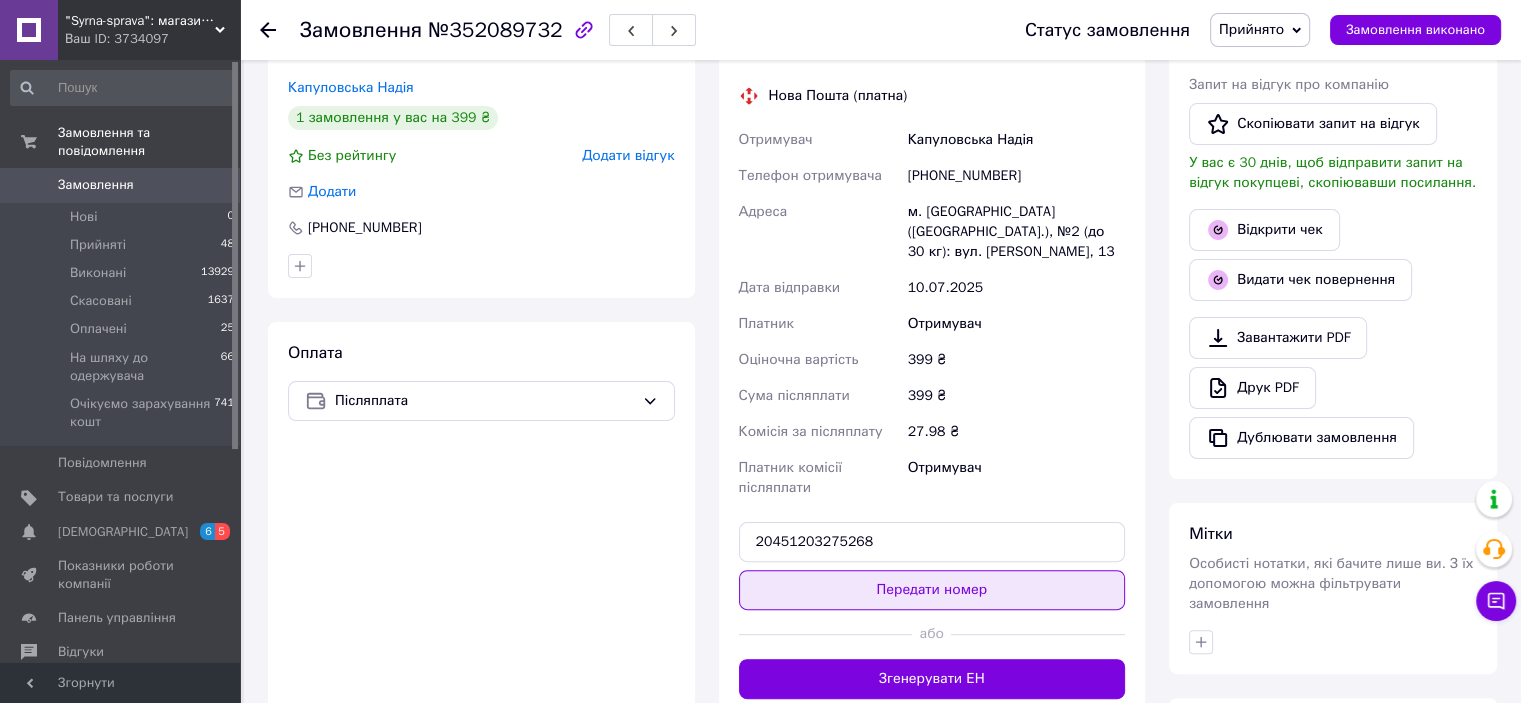 click on "Передати номер" at bounding box center [932, 590] 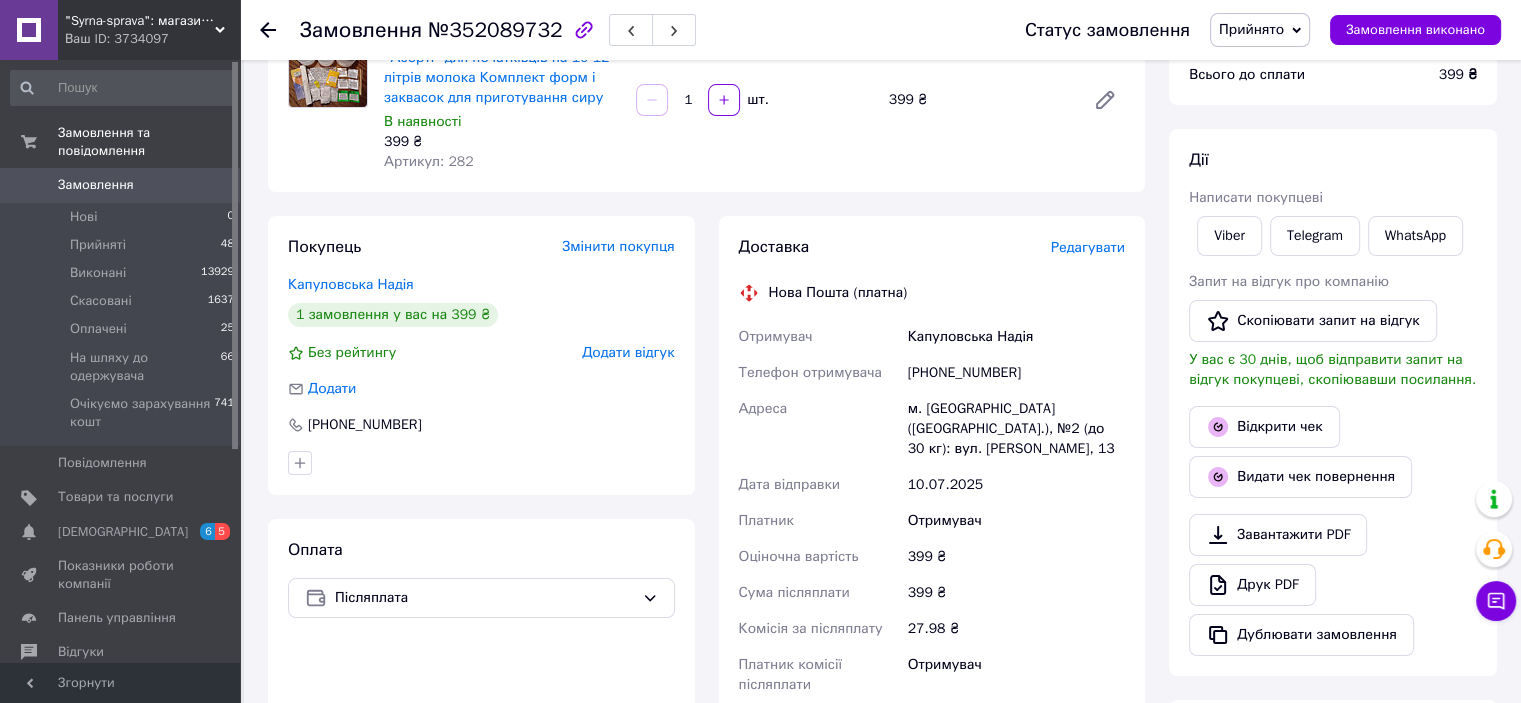 scroll, scrollTop: 200, scrollLeft: 0, axis: vertical 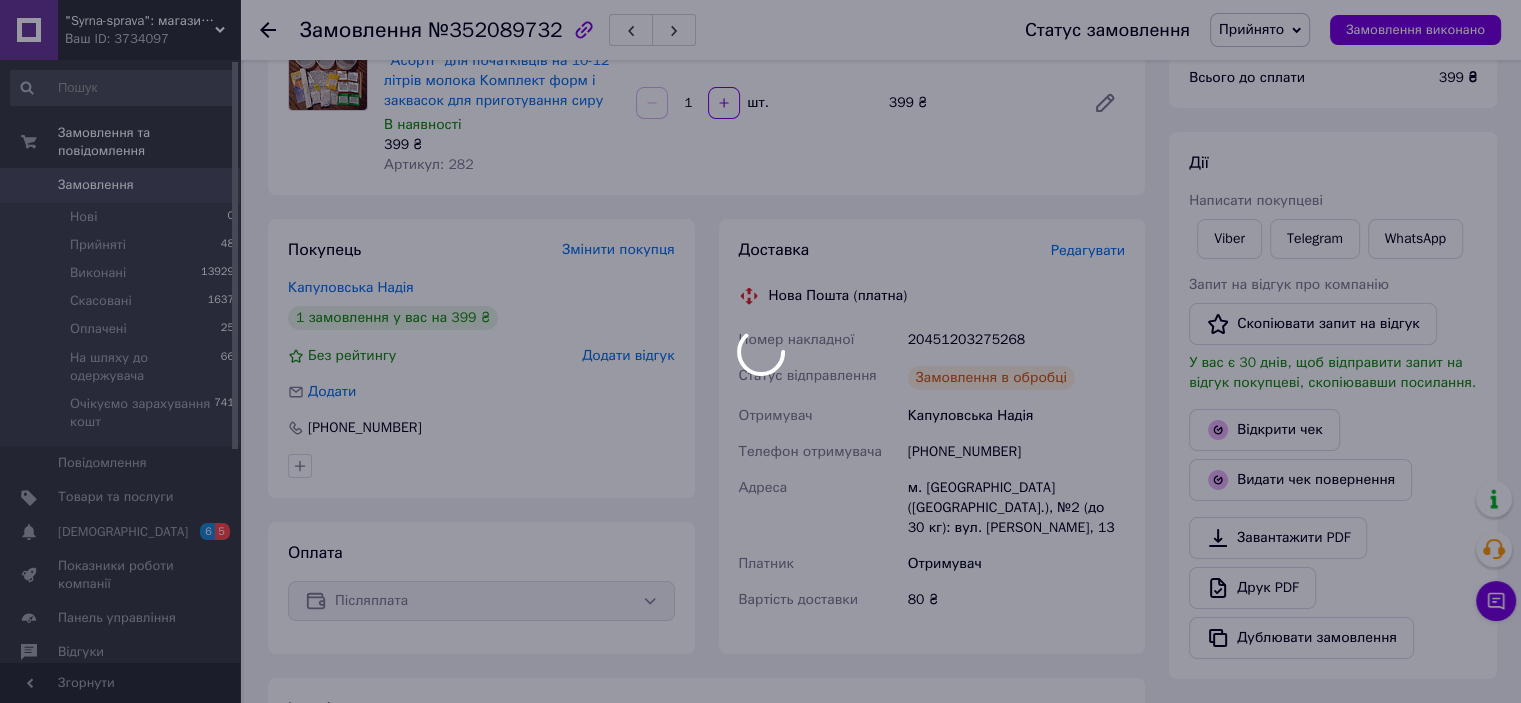 drag, startPoint x: 736, startPoint y: 351, endPoint x: 813, endPoint y: 350, distance: 77.00649 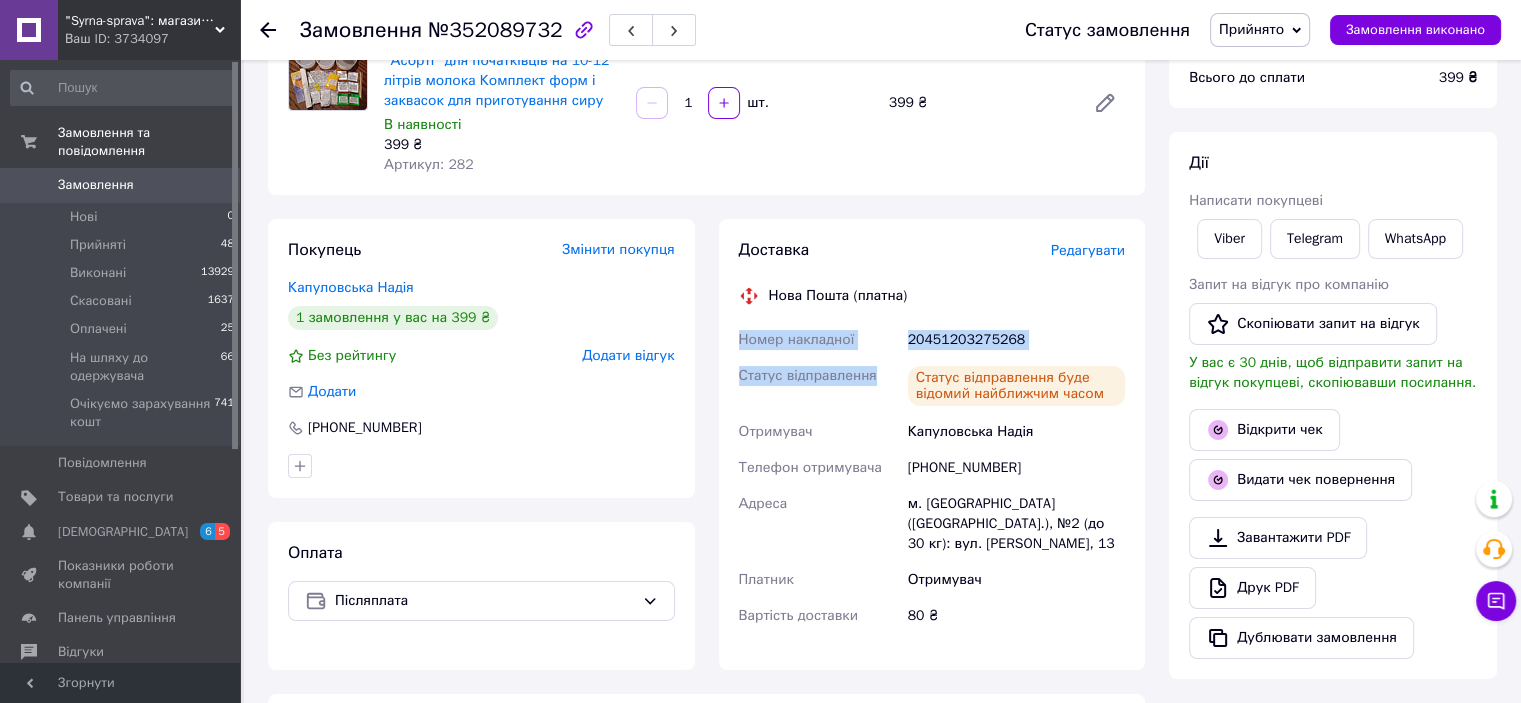 drag, startPoint x: 734, startPoint y: 343, endPoint x: 972, endPoint y: 335, distance: 238.13441 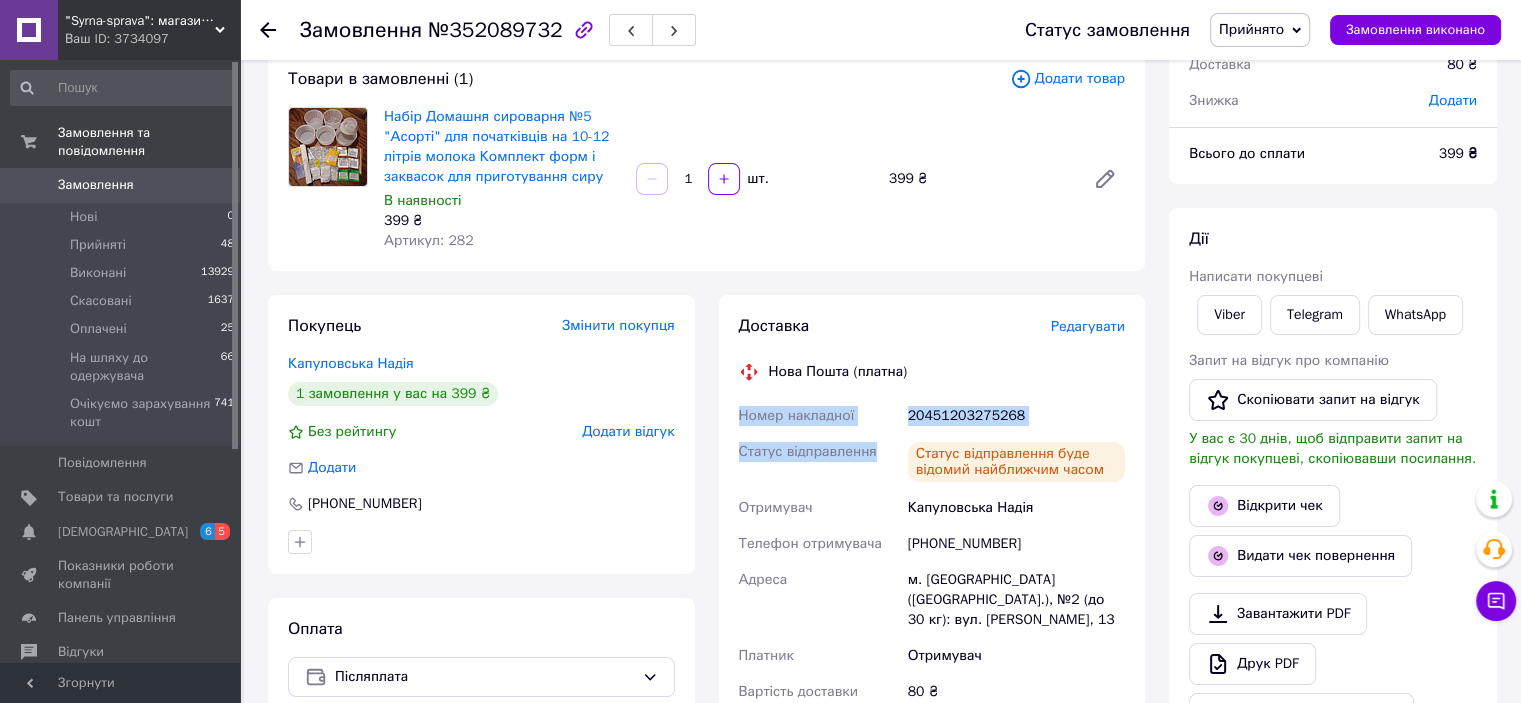 scroll, scrollTop: 0, scrollLeft: 0, axis: both 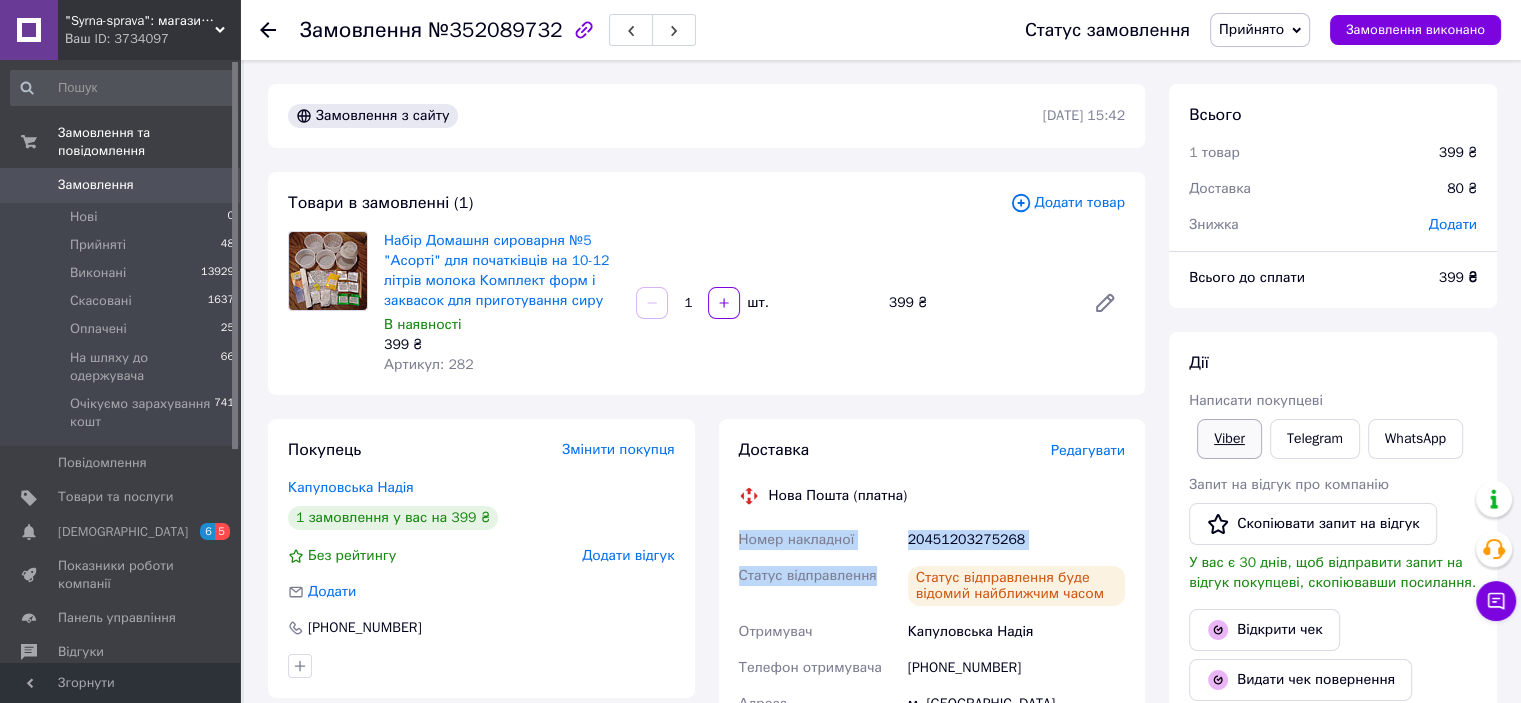 click on "Viber" at bounding box center [1229, 439] 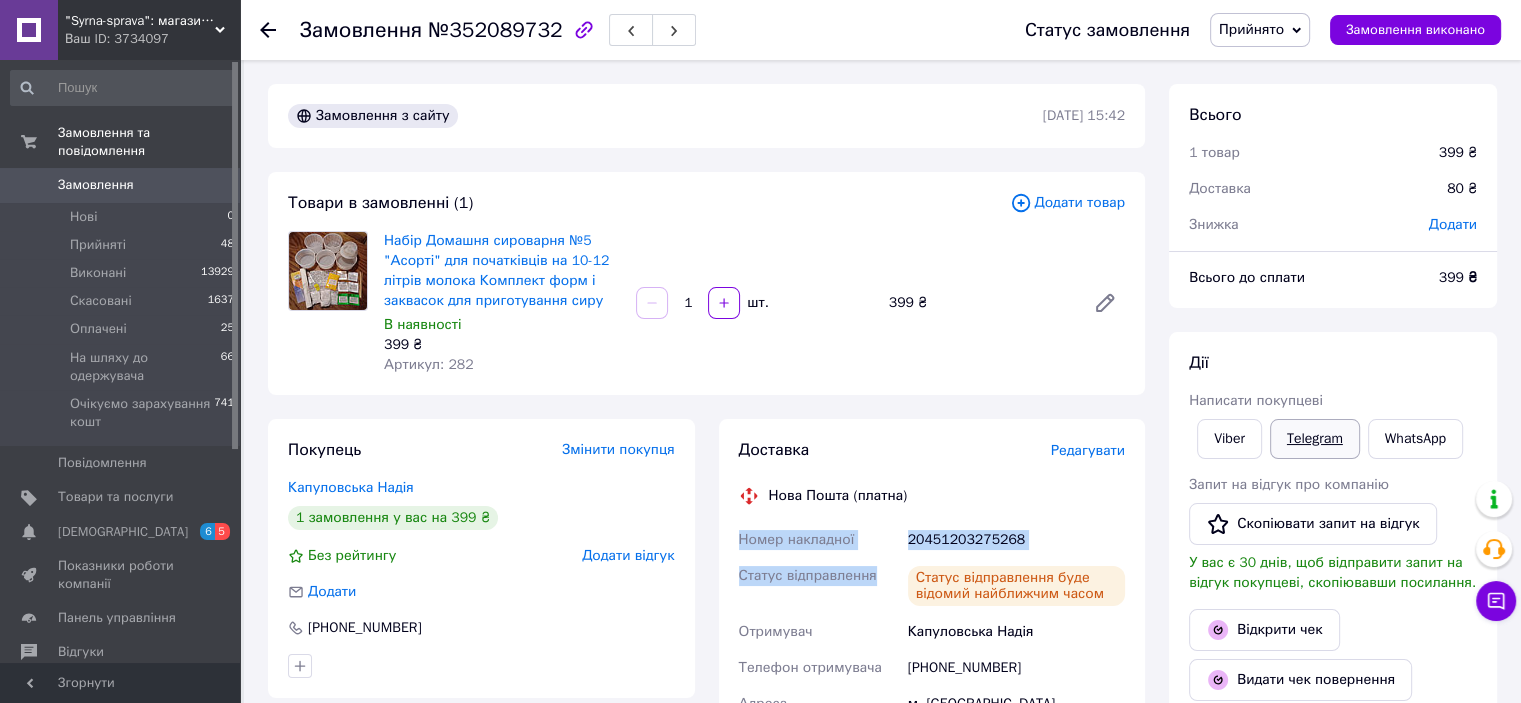 click on "Telegram" at bounding box center [1315, 439] 